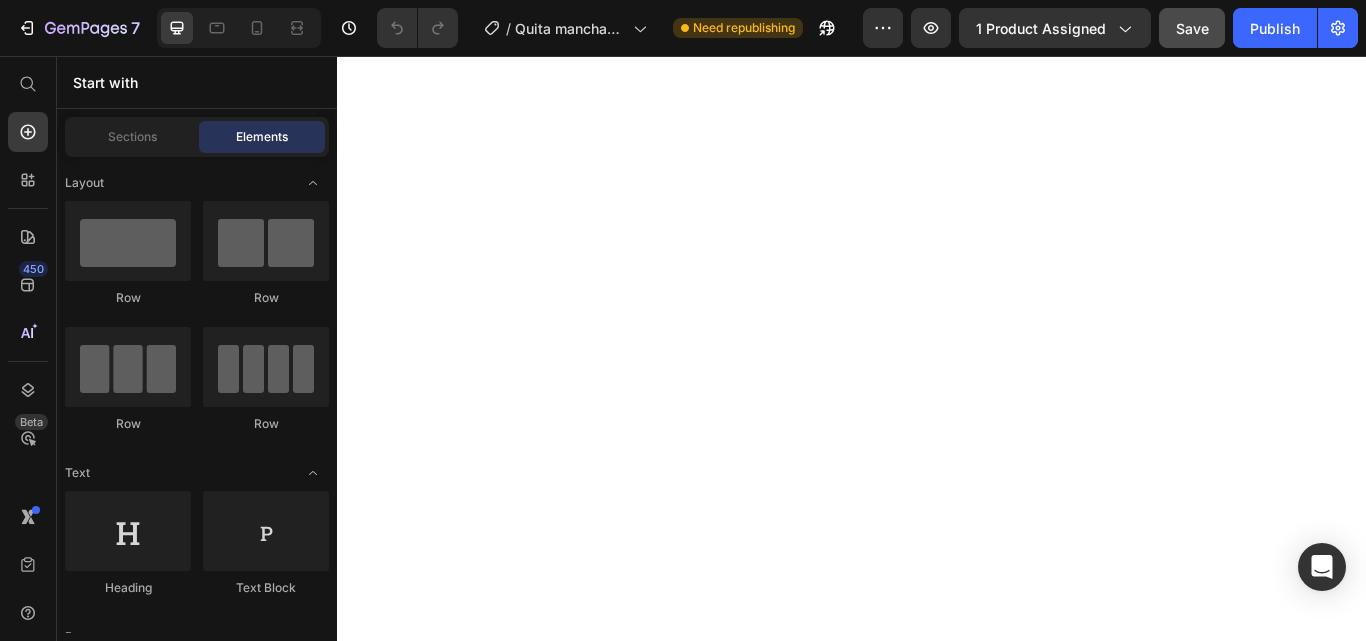 scroll, scrollTop: 0, scrollLeft: 0, axis: both 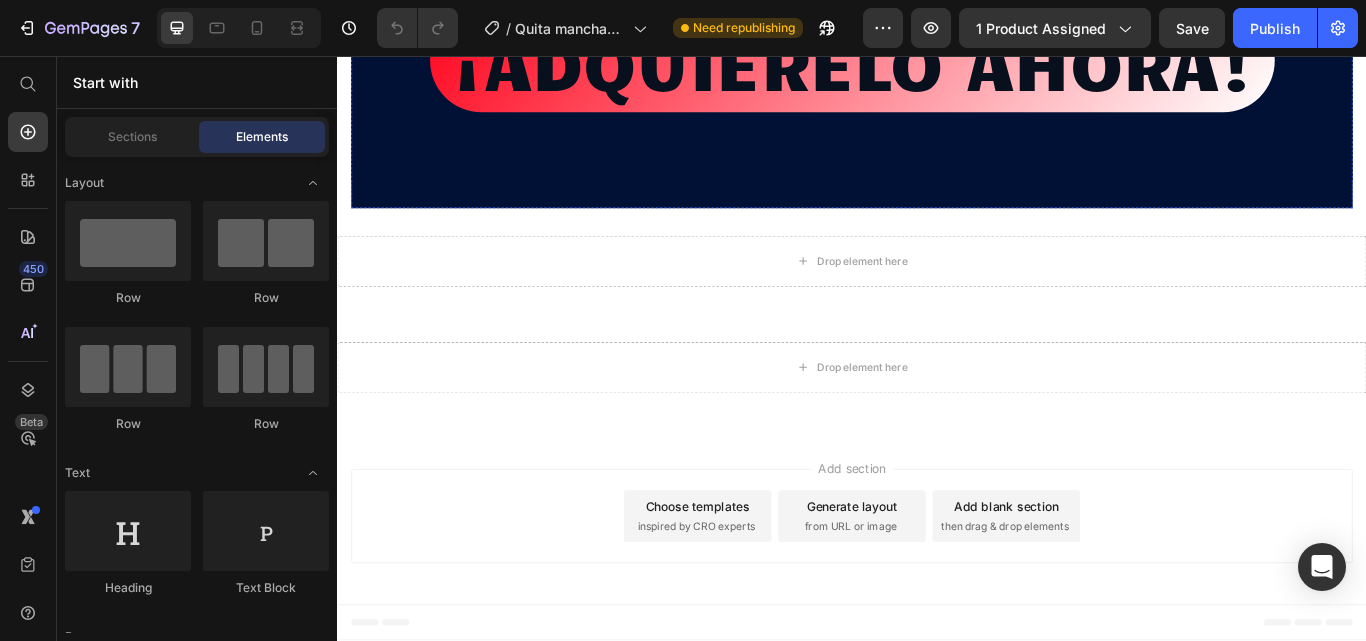 click at bounding box center (937, -78) 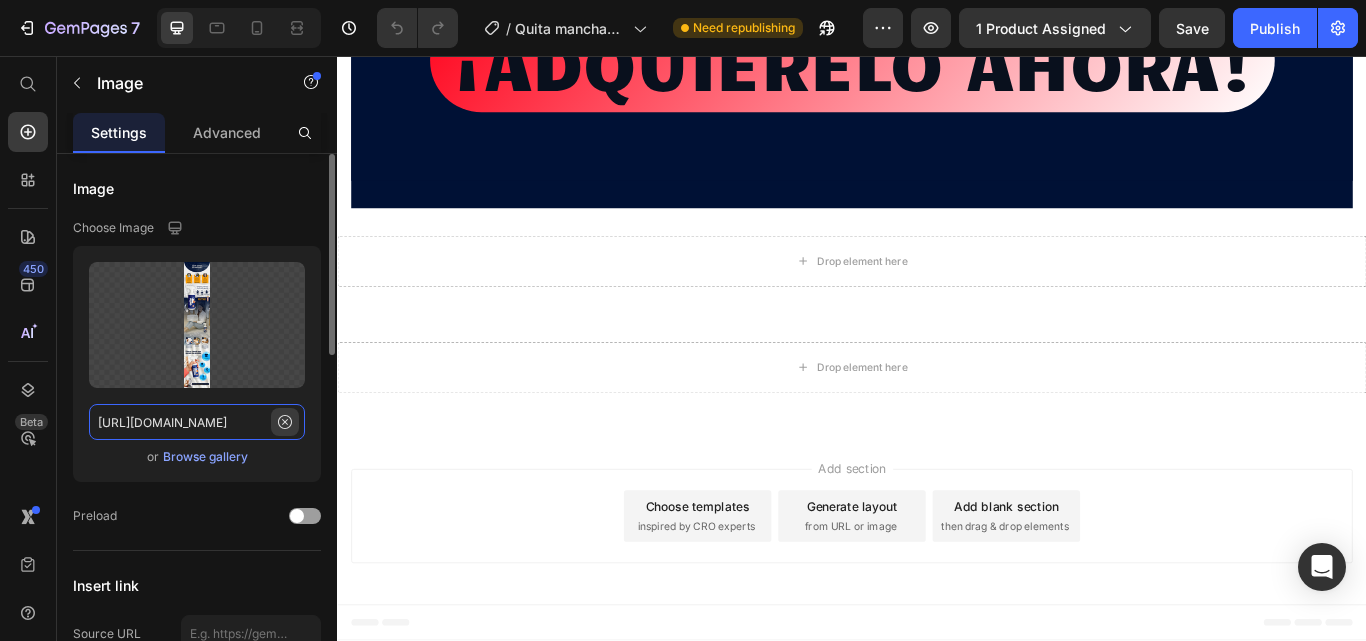 click on "https://cdn.shopify.com/s/files/1/0671/1073/1857/files/IMG_4_-_V2.png?v=1752100226" 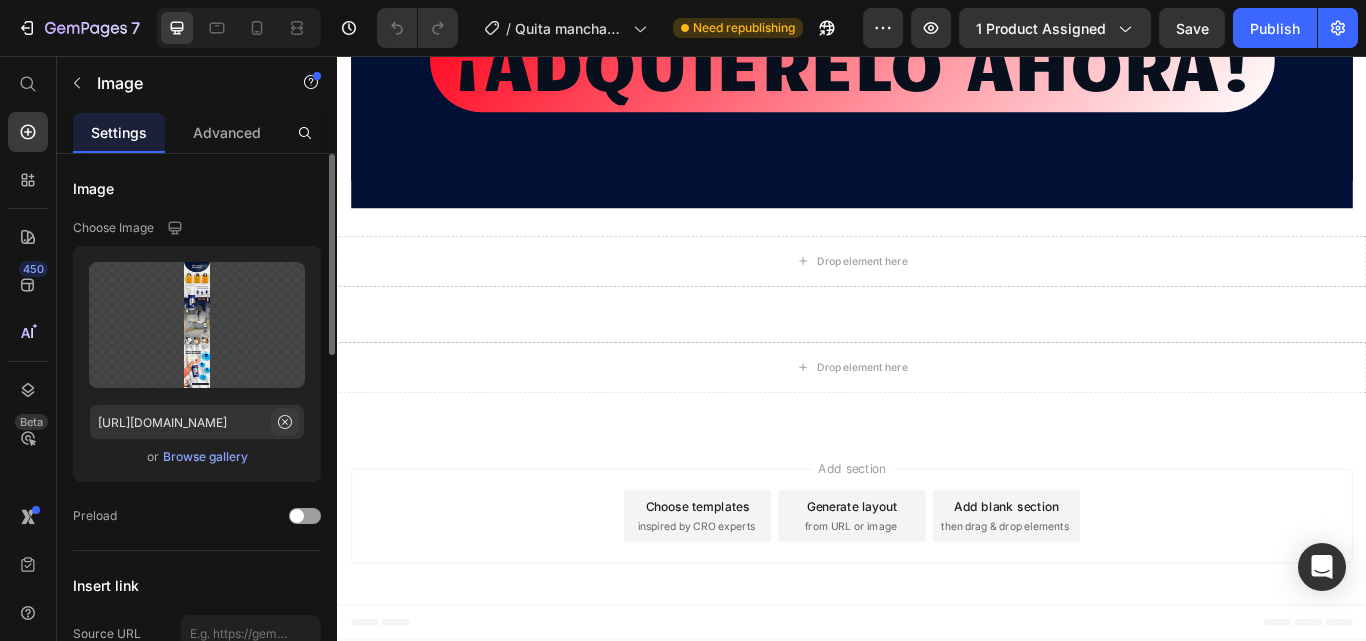 click 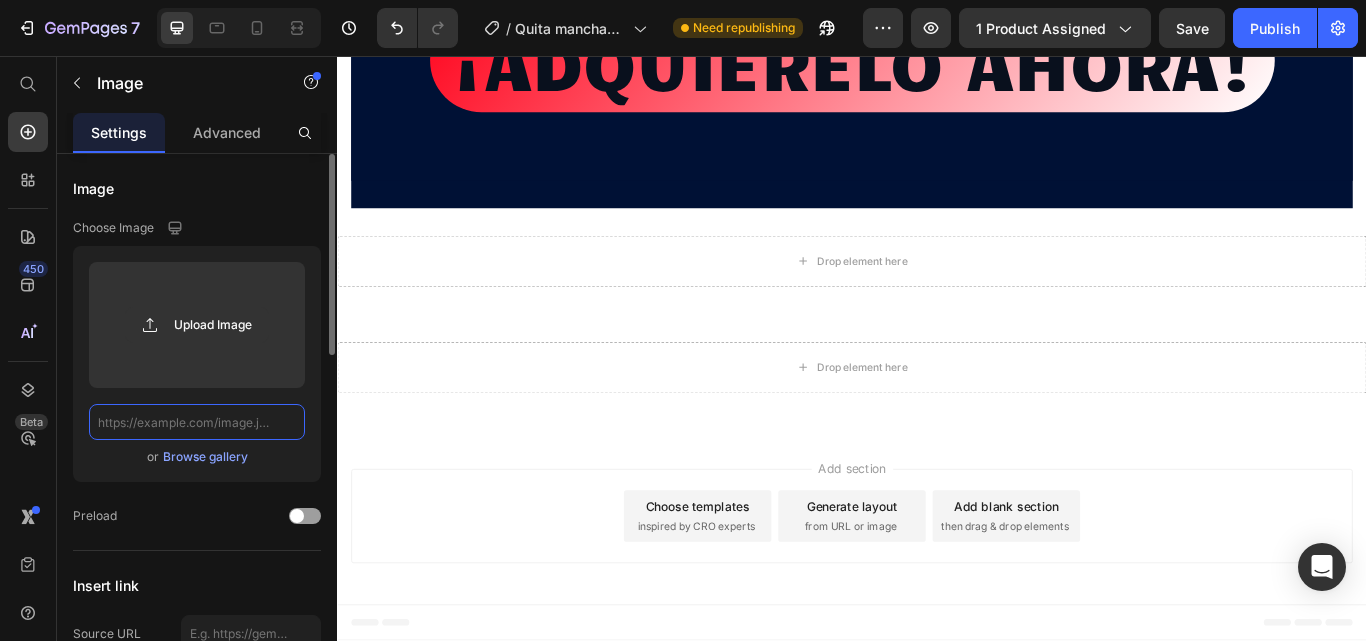 click 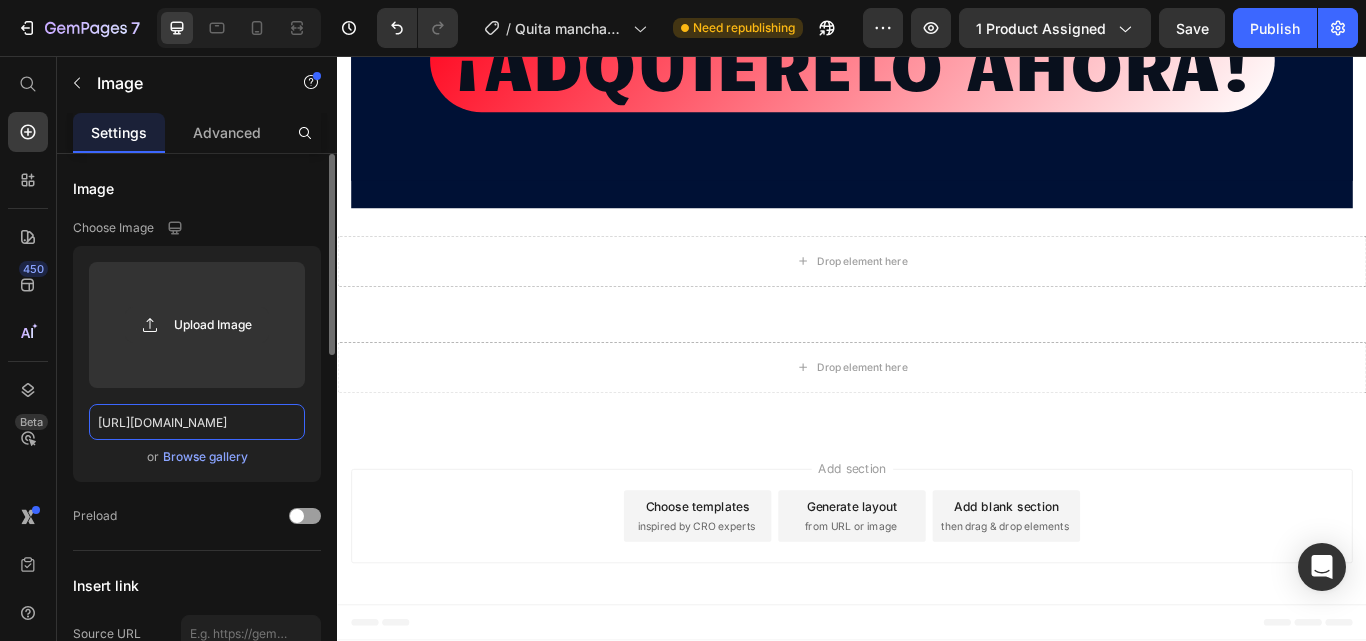 scroll, scrollTop: 0, scrollLeft: 554, axis: horizontal 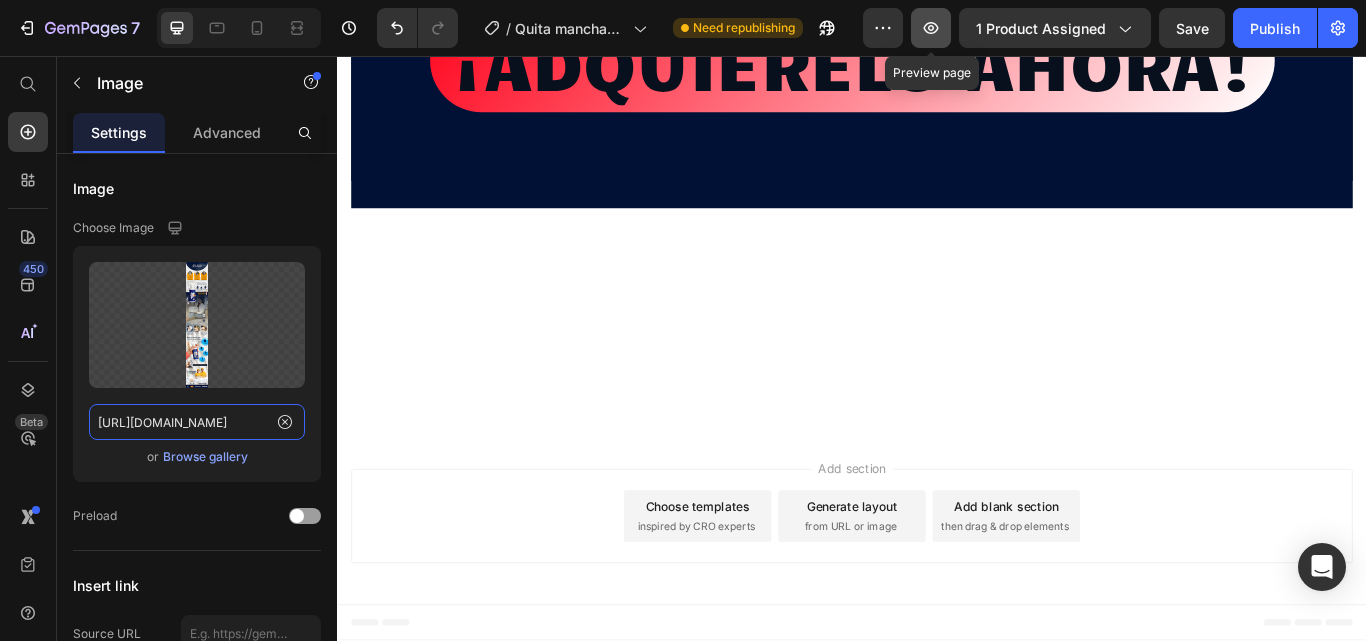 type on "[URL][DOMAIN_NAME]" 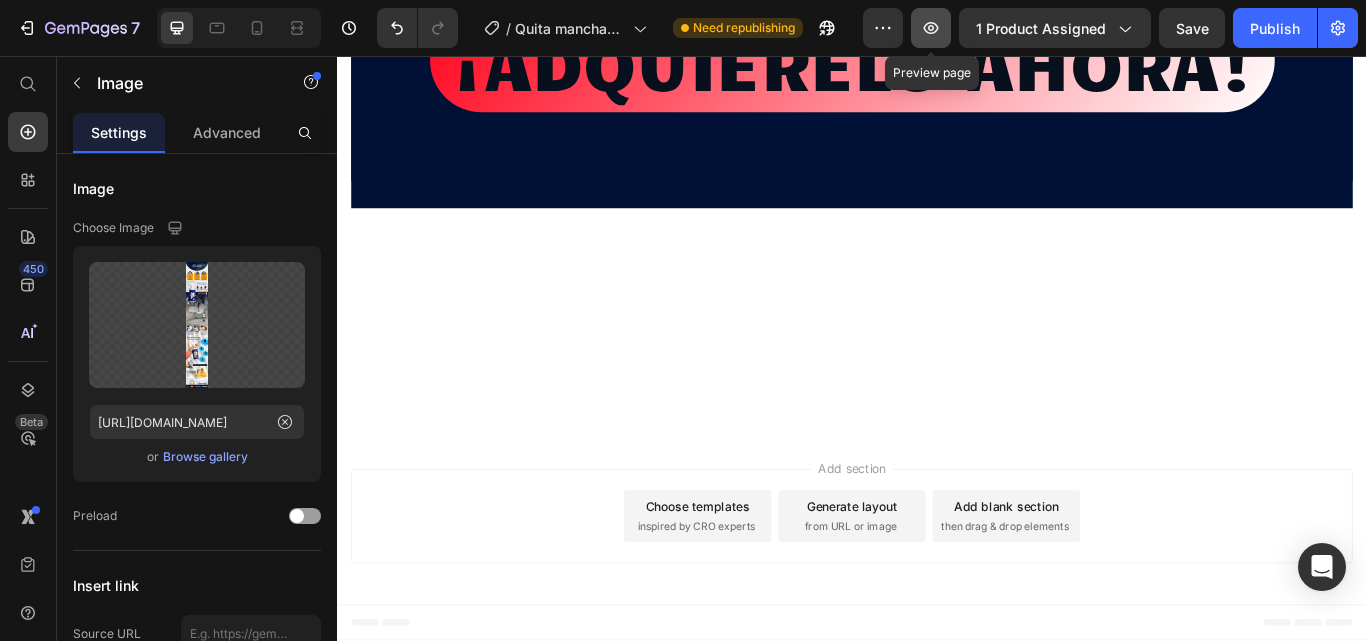 click 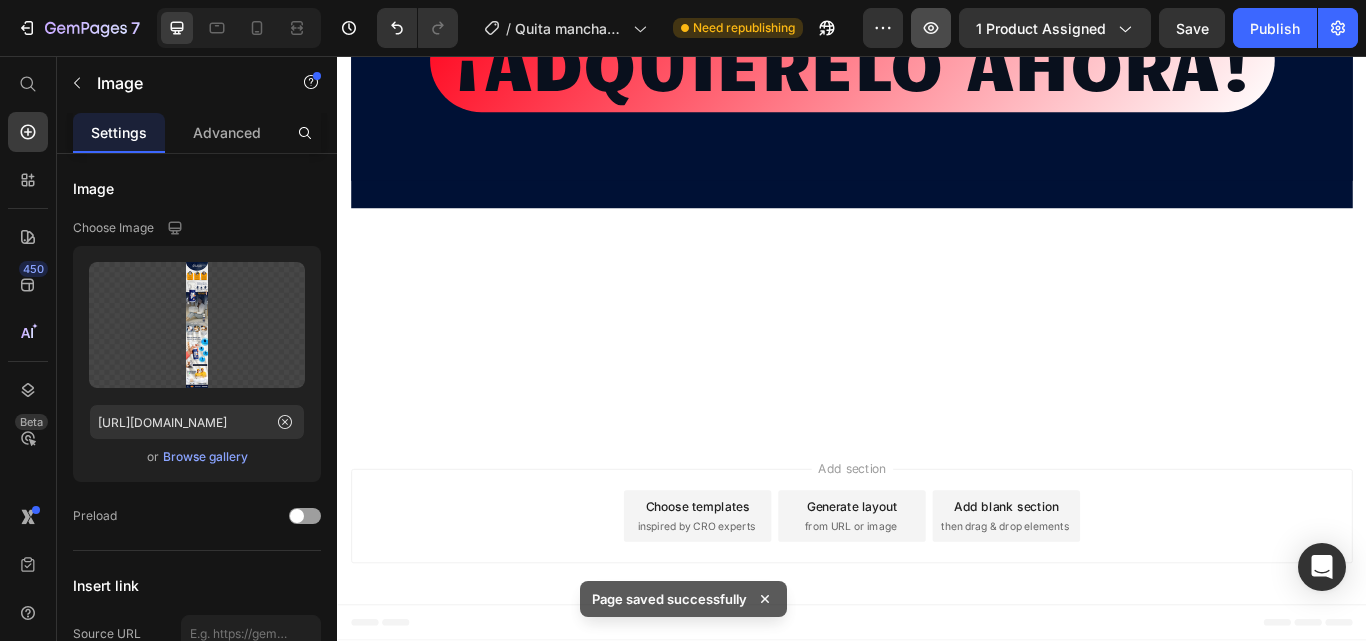 scroll, scrollTop: 0, scrollLeft: 0, axis: both 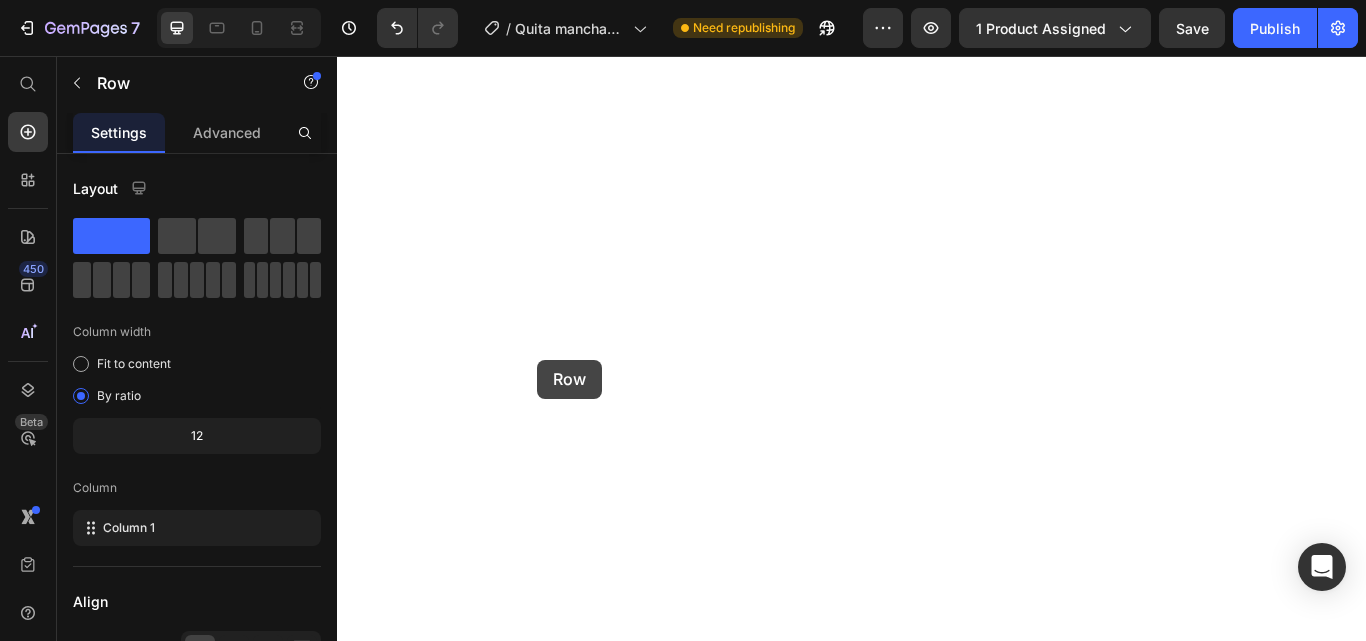 drag, startPoint x: 571, startPoint y: 472, endPoint x: 570, endPoint y: 410, distance: 62.008064 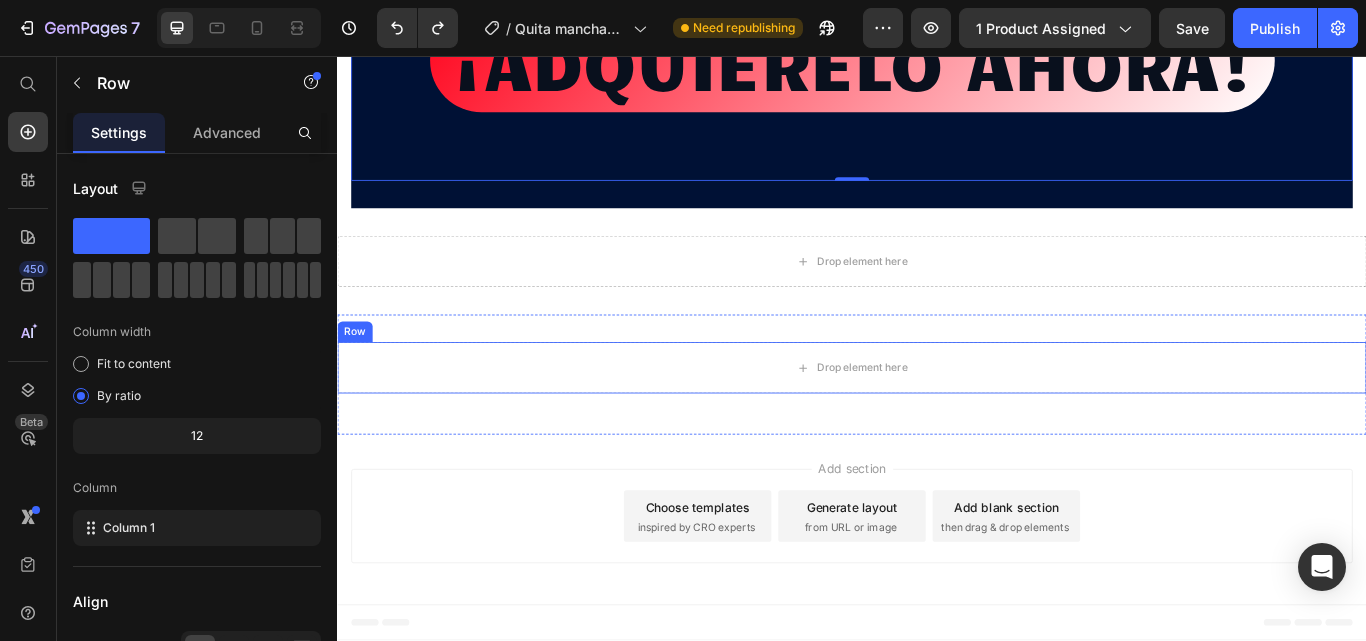 scroll, scrollTop: 15907, scrollLeft: 0, axis: vertical 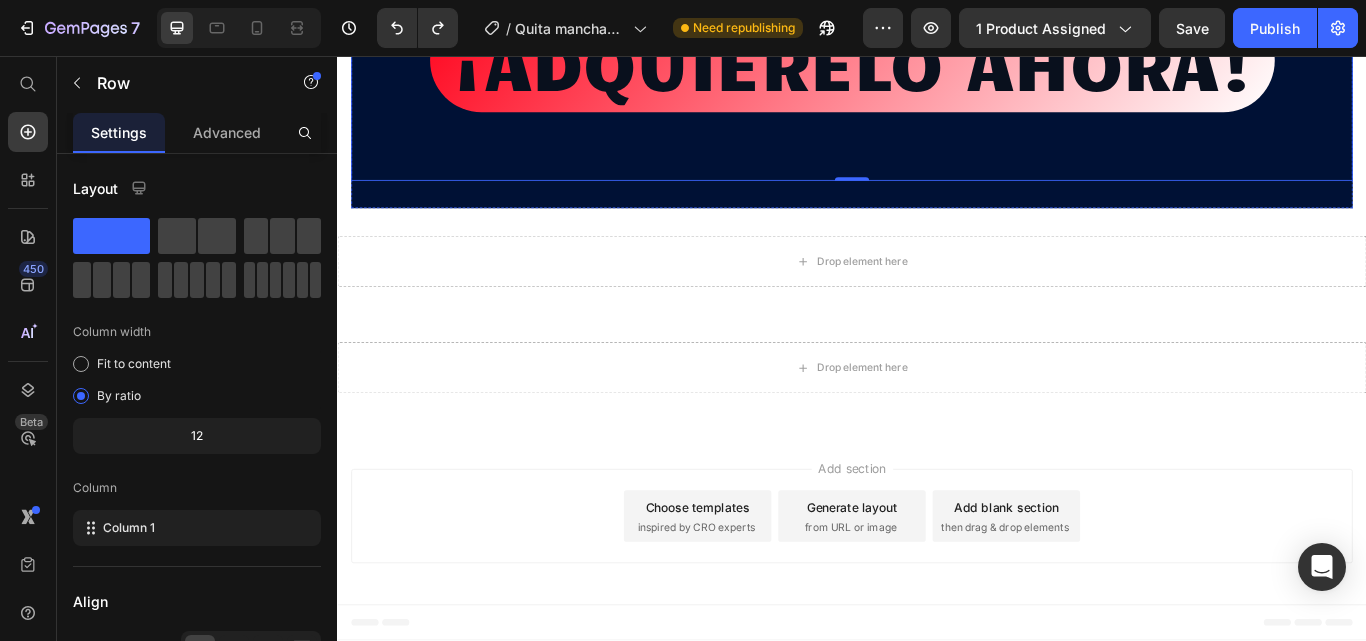 click at bounding box center [937, -78] 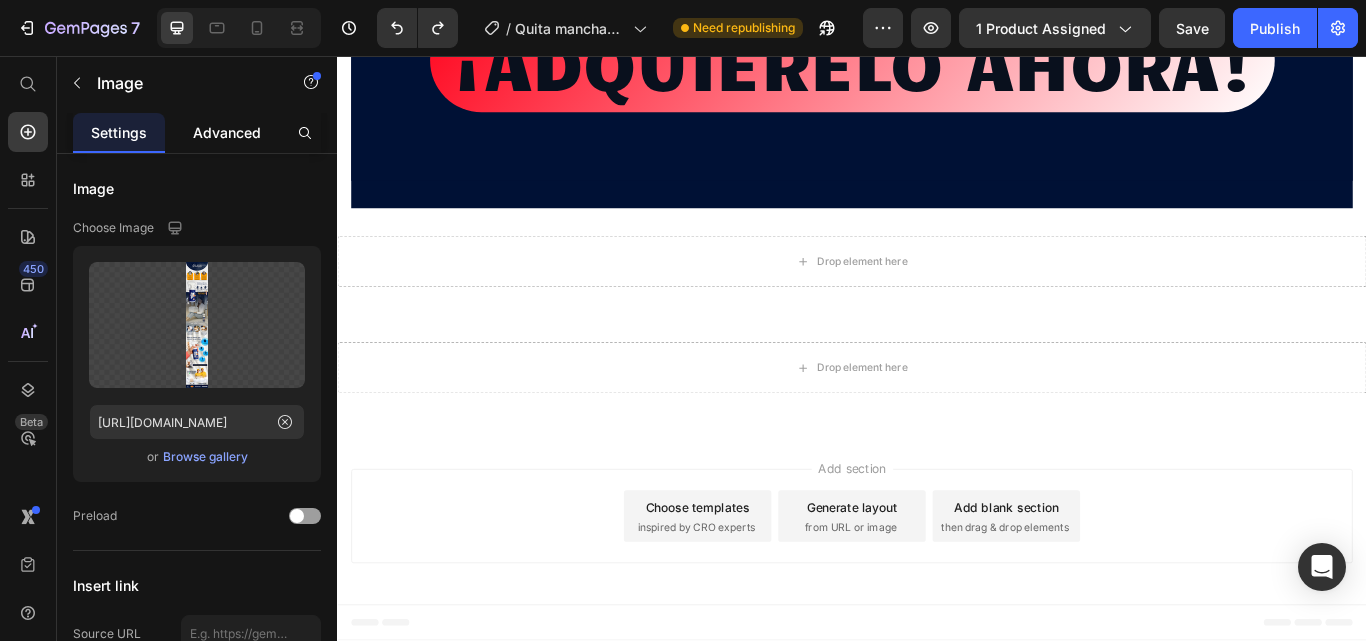 click on "Advanced" at bounding box center (227, 132) 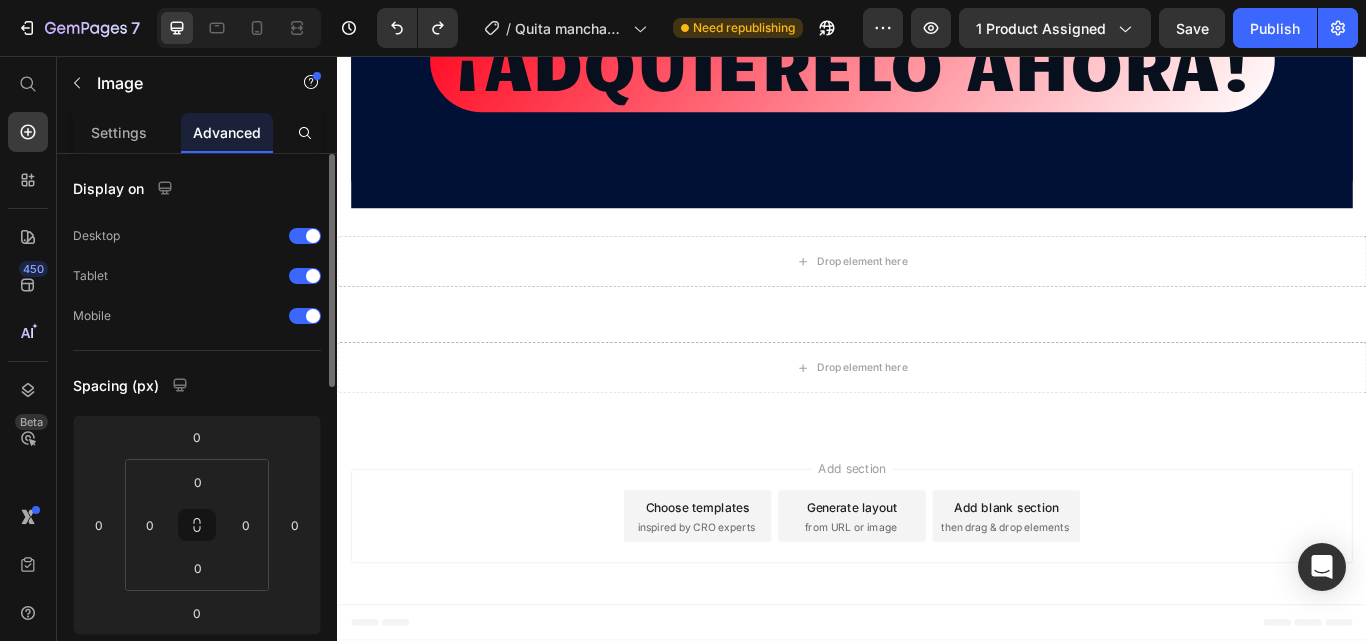 scroll, scrollTop: 100, scrollLeft: 0, axis: vertical 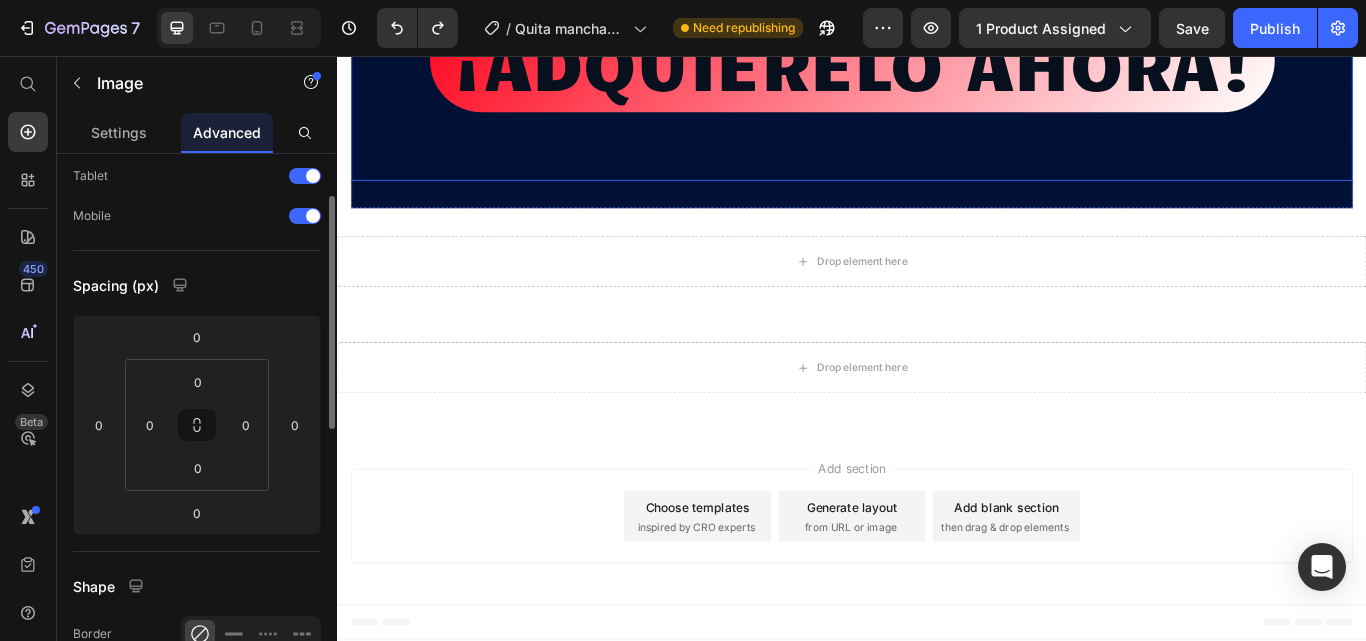 click on "¡ADQUIERELO AHORA! Button" at bounding box center [937, 62] 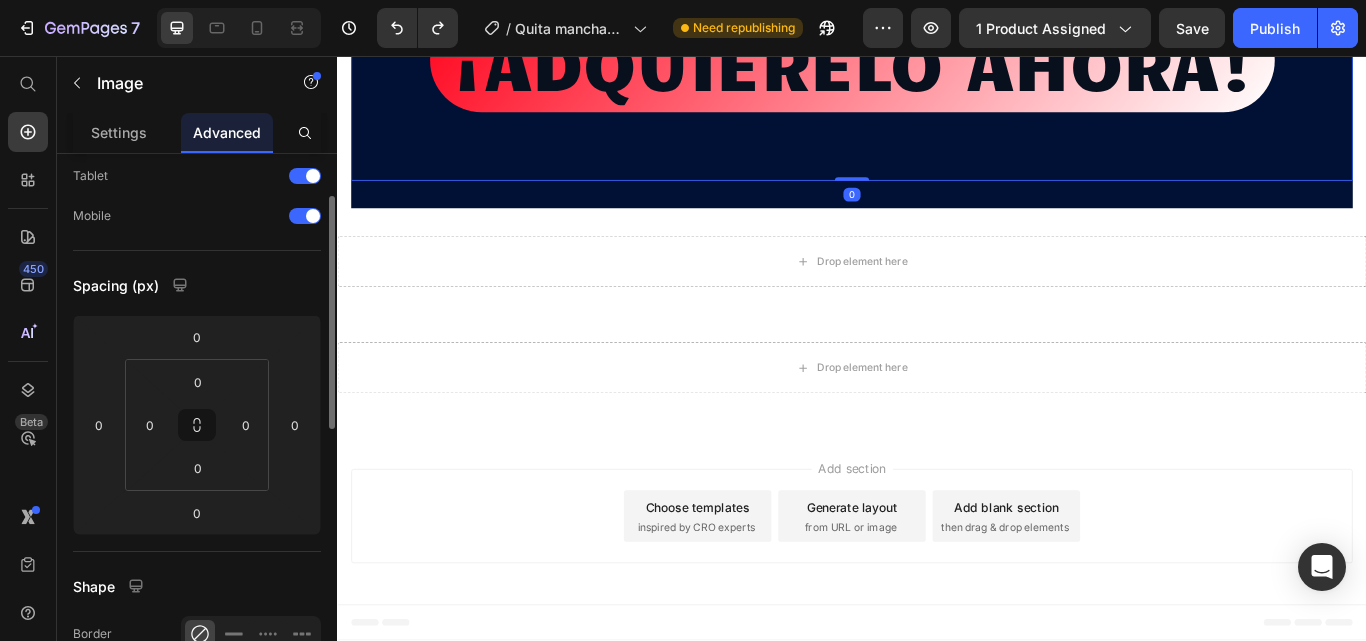 scroll, scrollTop: 0, scrollLeft: 0, axis: both 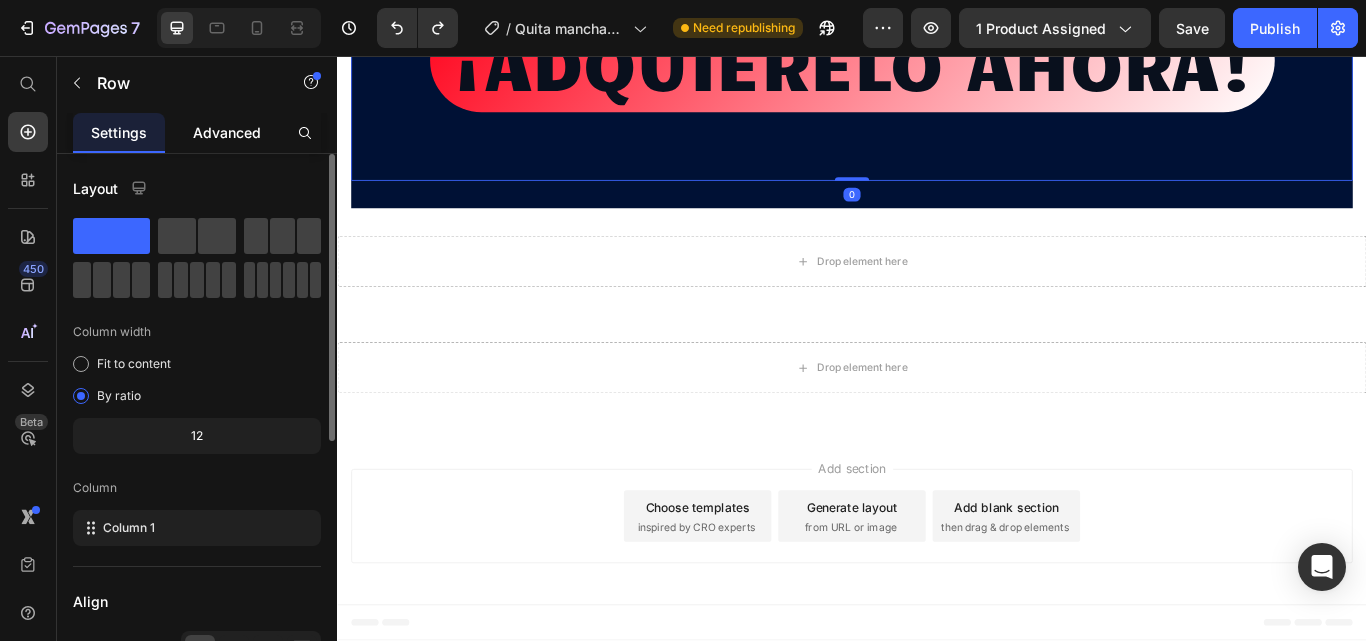 click on "Advanced" at bounding box center [227, 132] 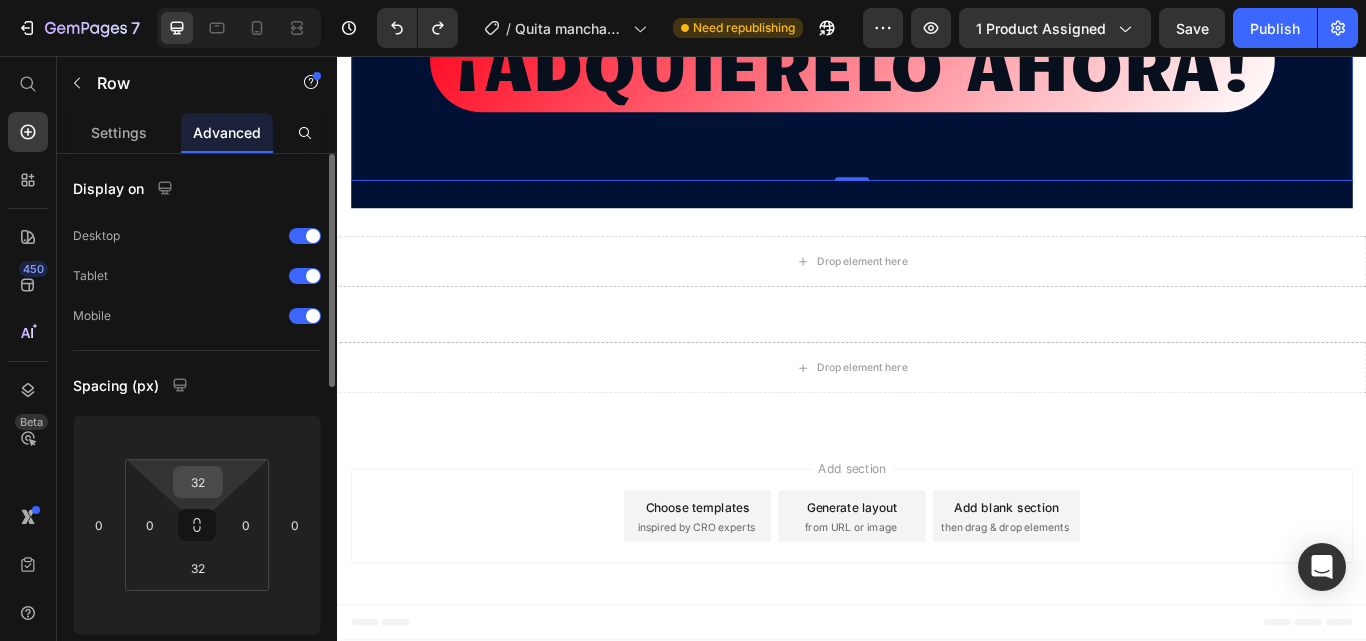 click on "32" at bounding box center [198, 482] 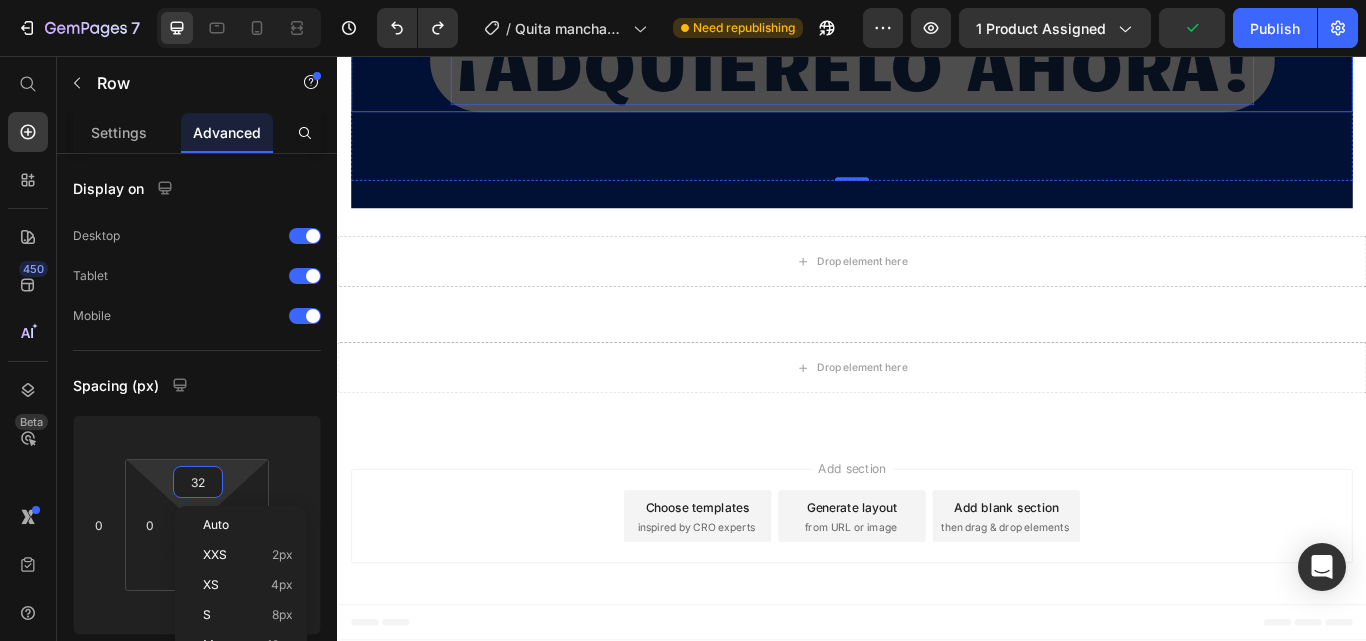 type on "0" 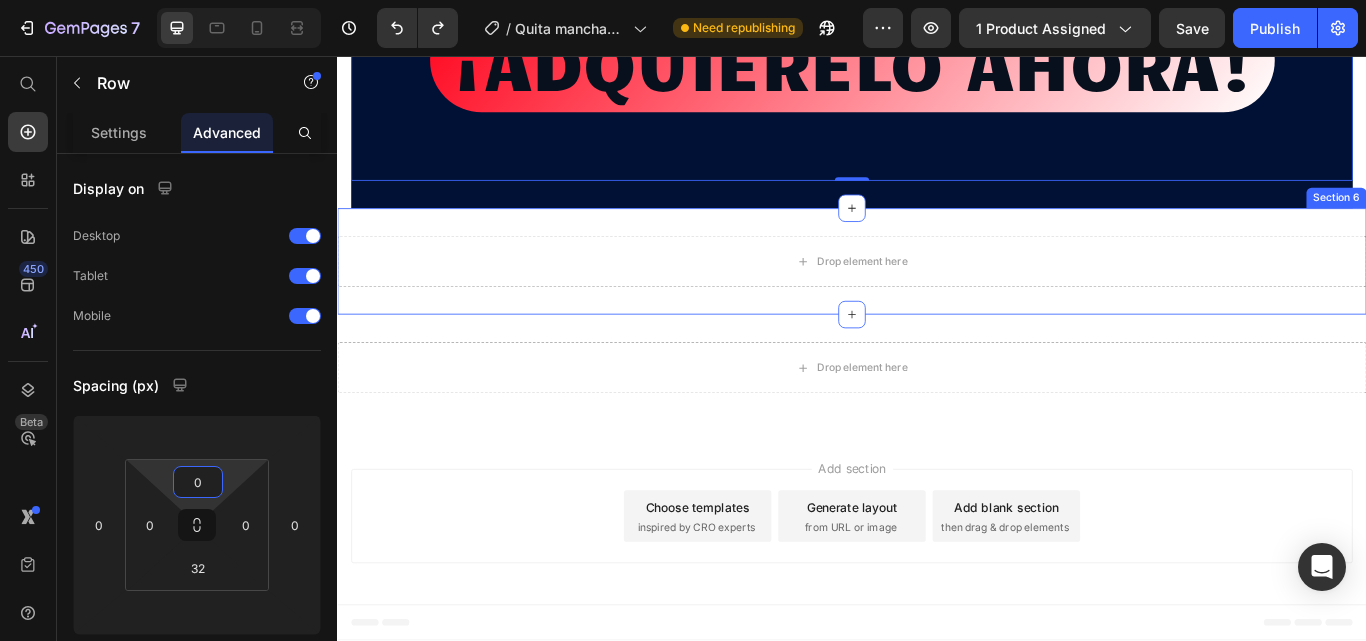 click on "Drop element here Section 6" at bounding box center [937, 296] 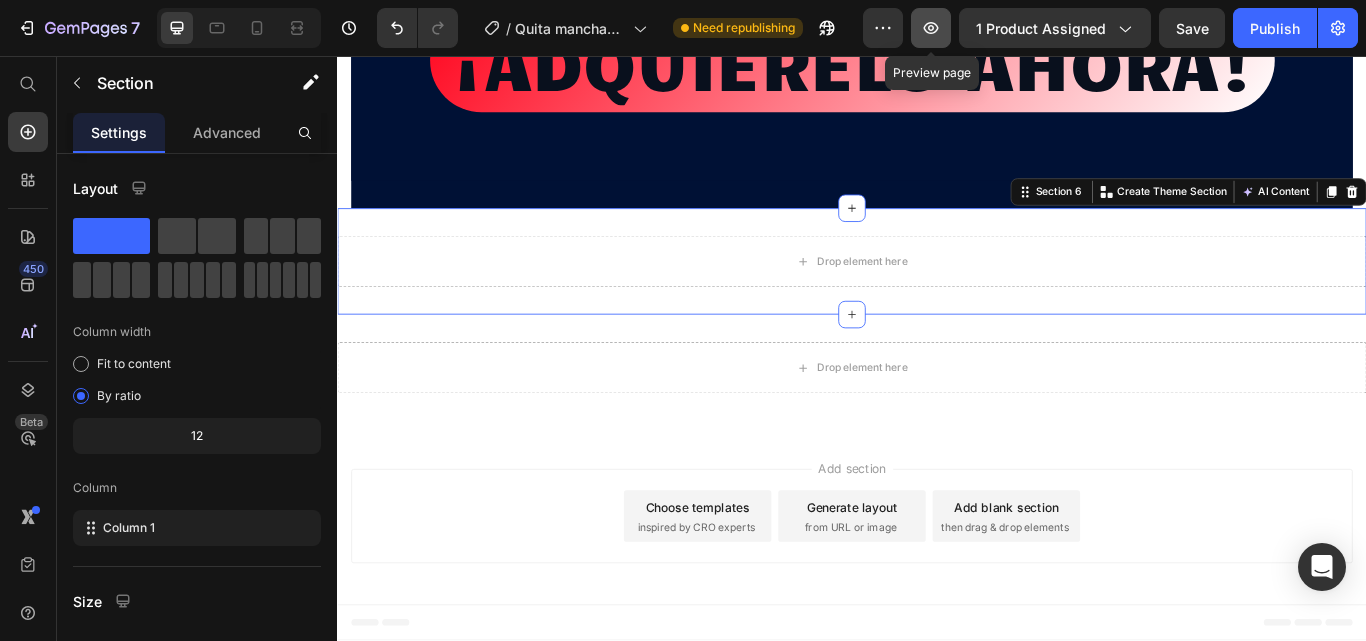 click 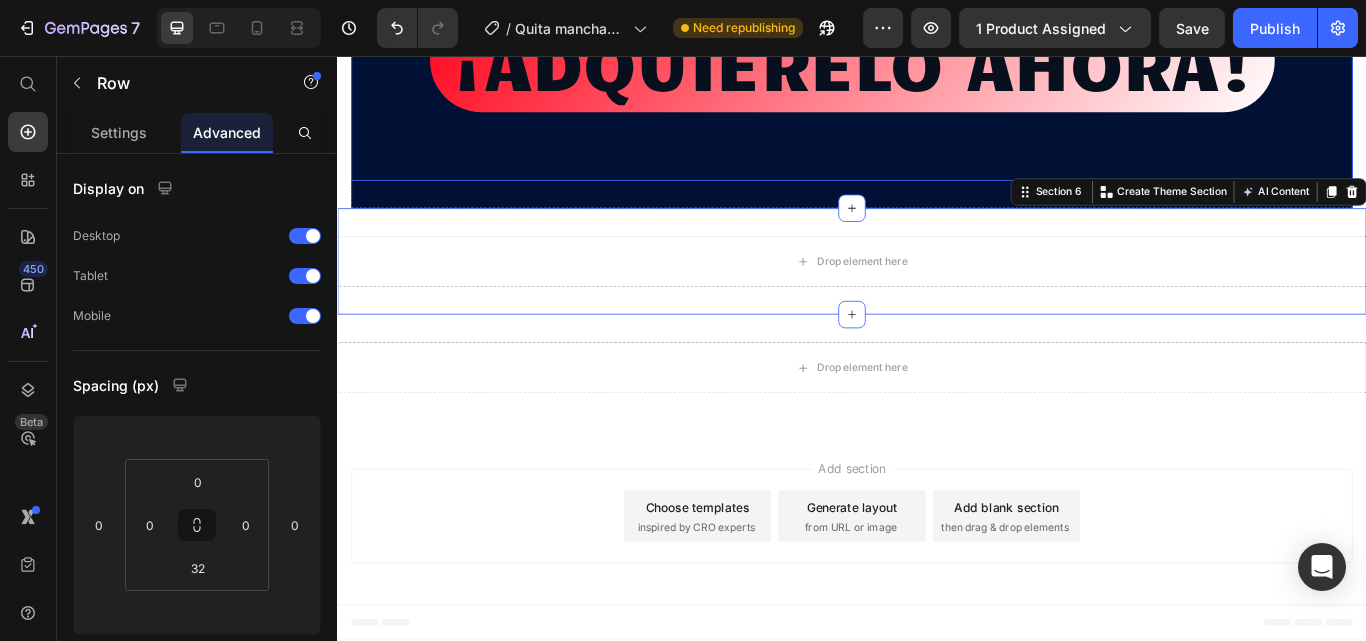 click on "¡ADQUIERELO AHORA! Button" at bounding box center [937, 62] 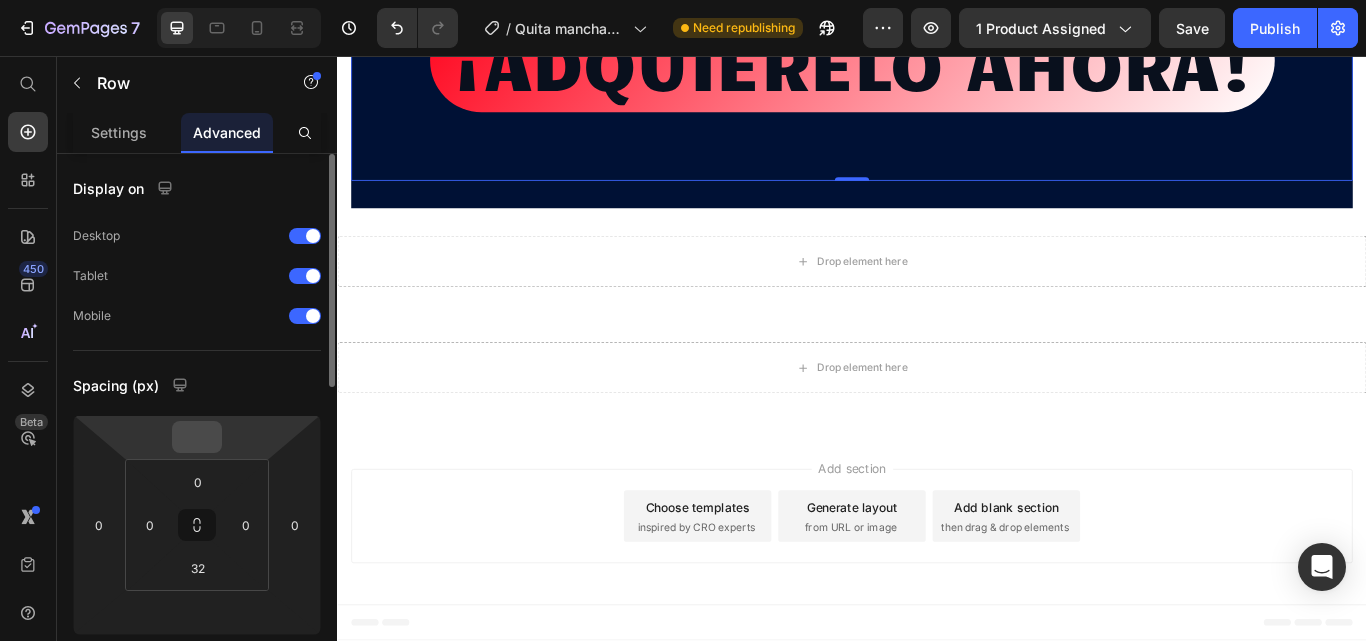click at bounding box center (197, 437) 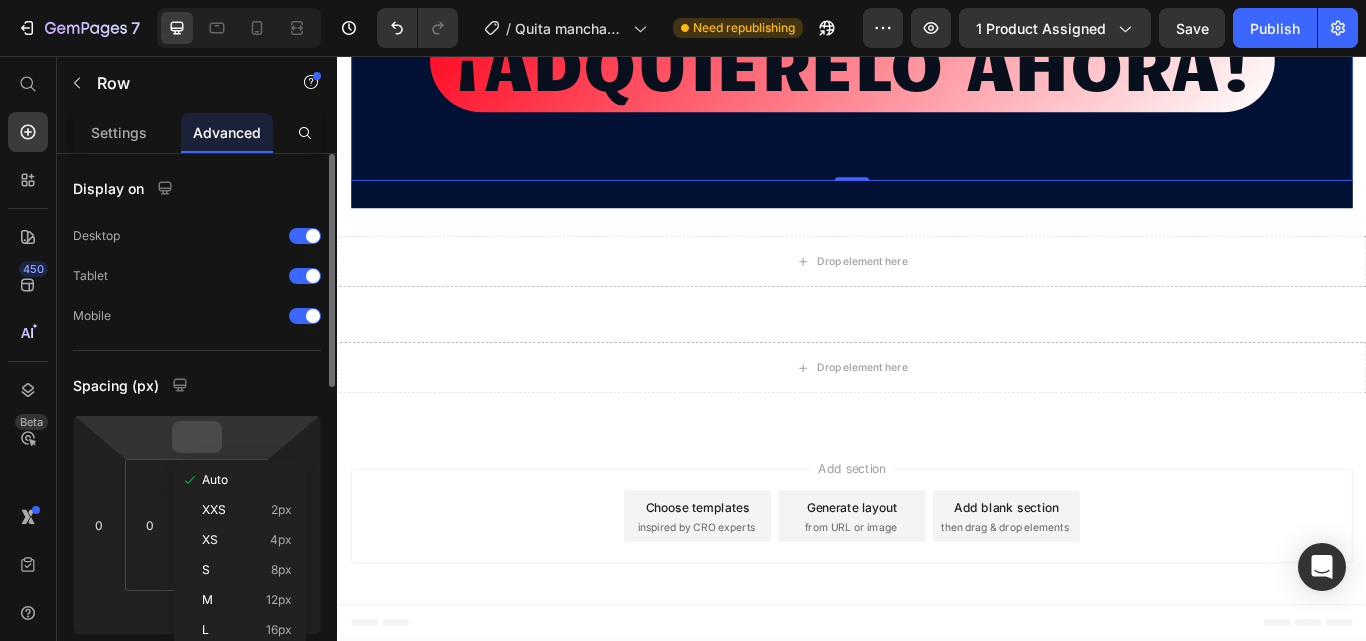 type 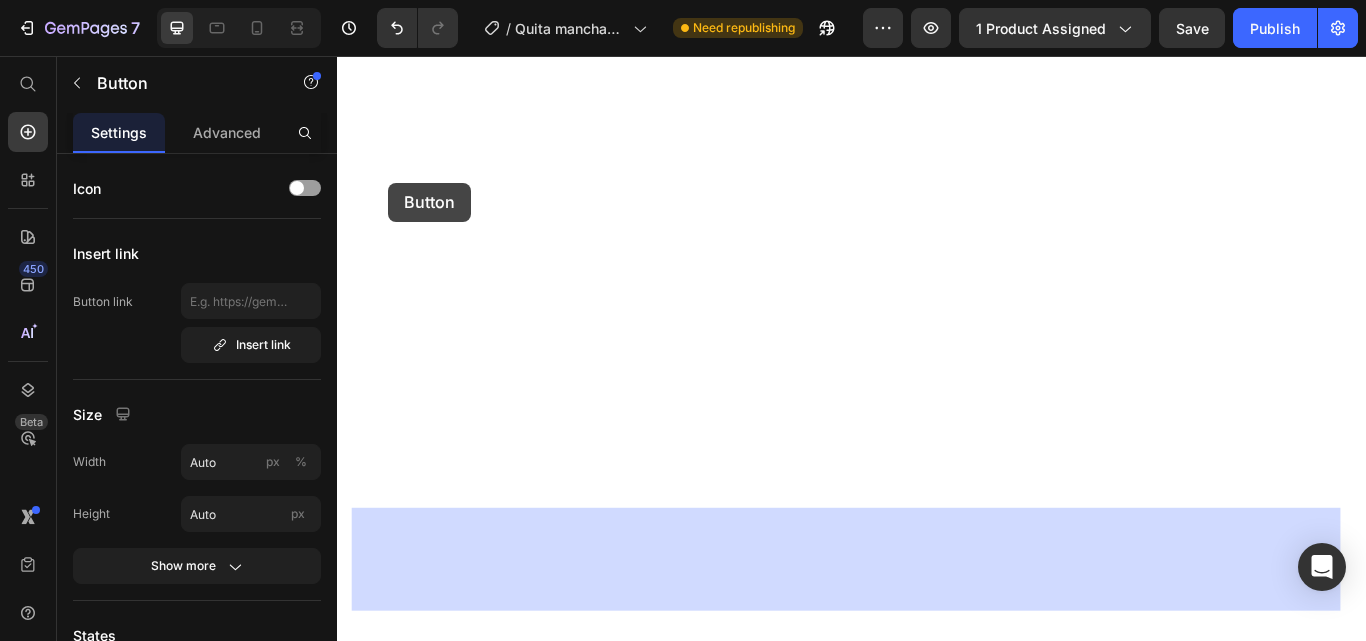 drag, startPoint x: 406, startPoint y: 244, endPoint x: 396, endPoint y: 204, distance: 41.231056 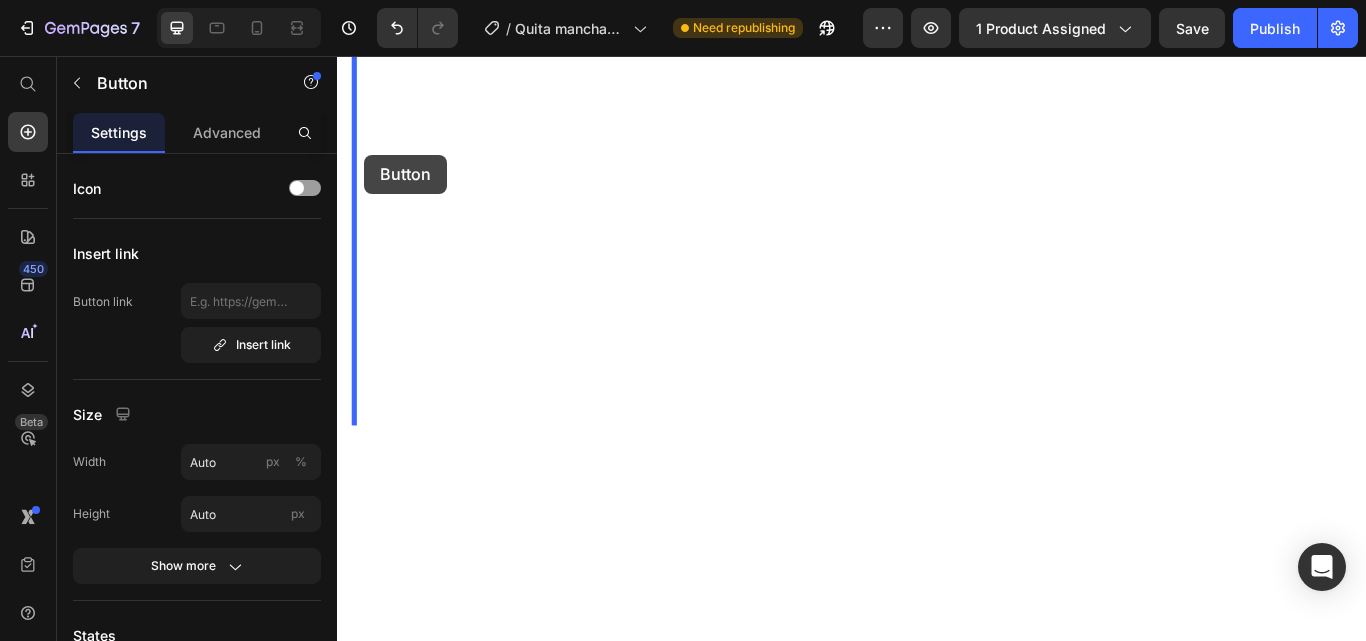 drag, startPoint x: 381, startPoint y: 271, endPoint x: 368, endPoint y: 171, distance: 100.84146 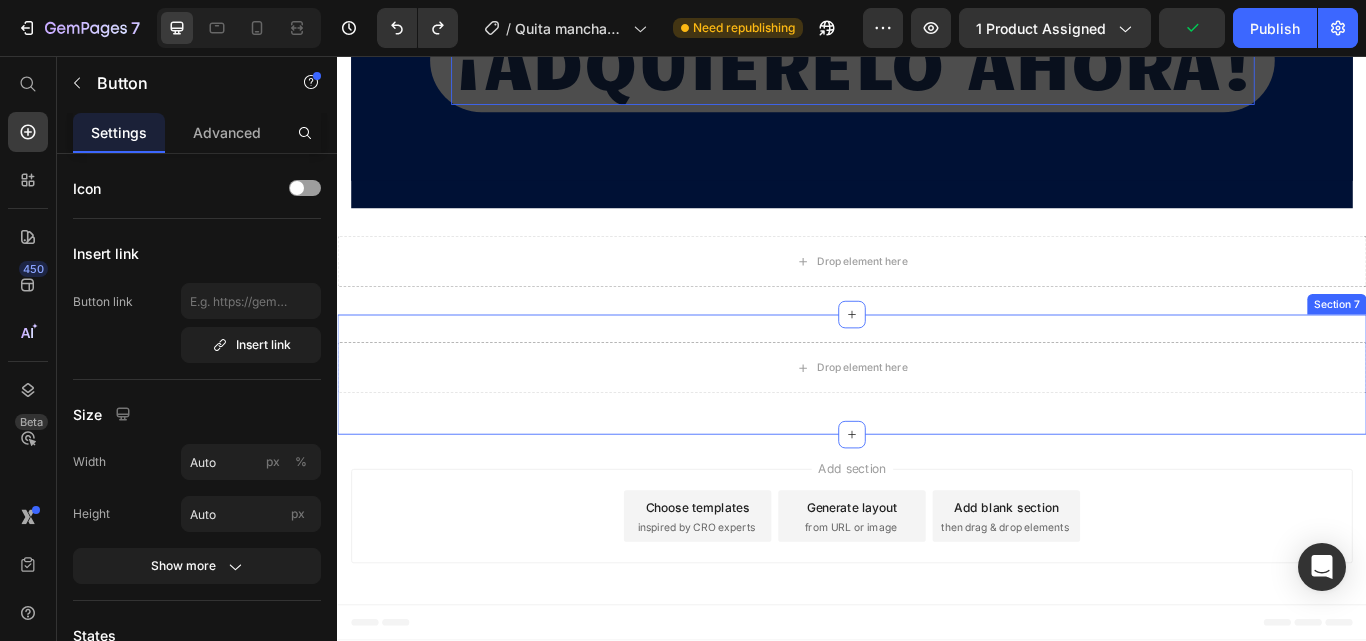 scroll, scrollTop: 15755, scrollLeft: 0, axis: vertical 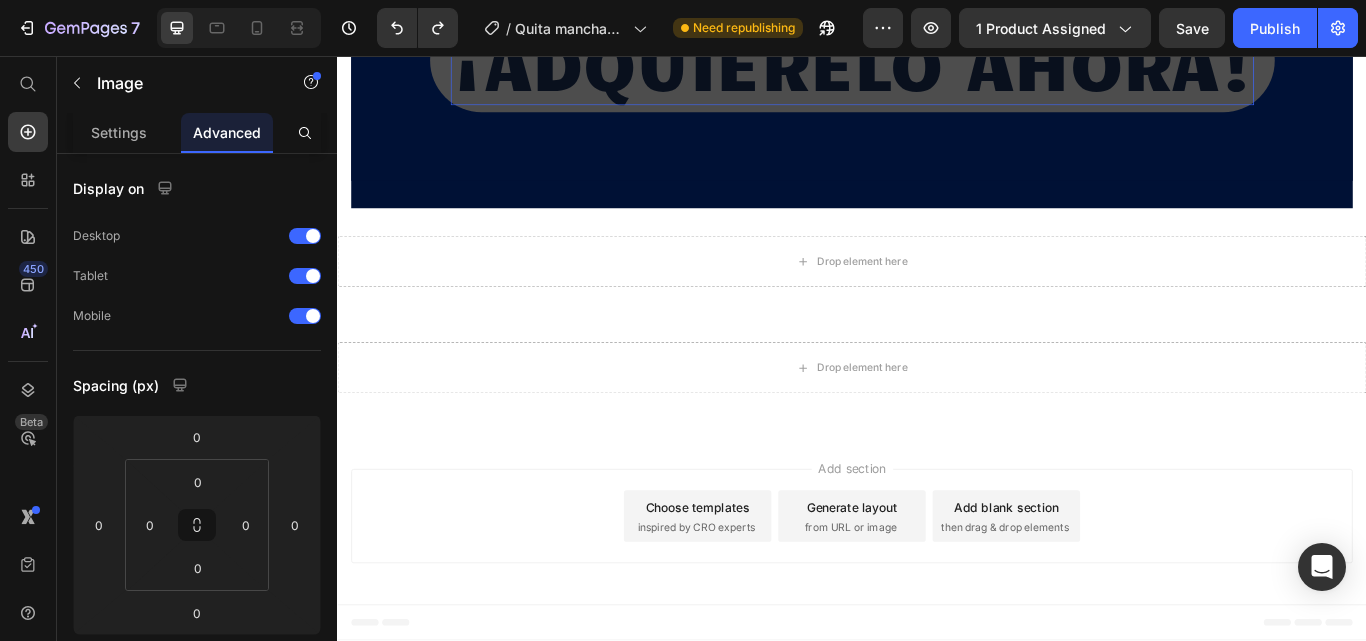 drag, startPoint x: 927, startPoint y: 349, endPoint x: 929, endPoint y: 412, distance: 63.03174 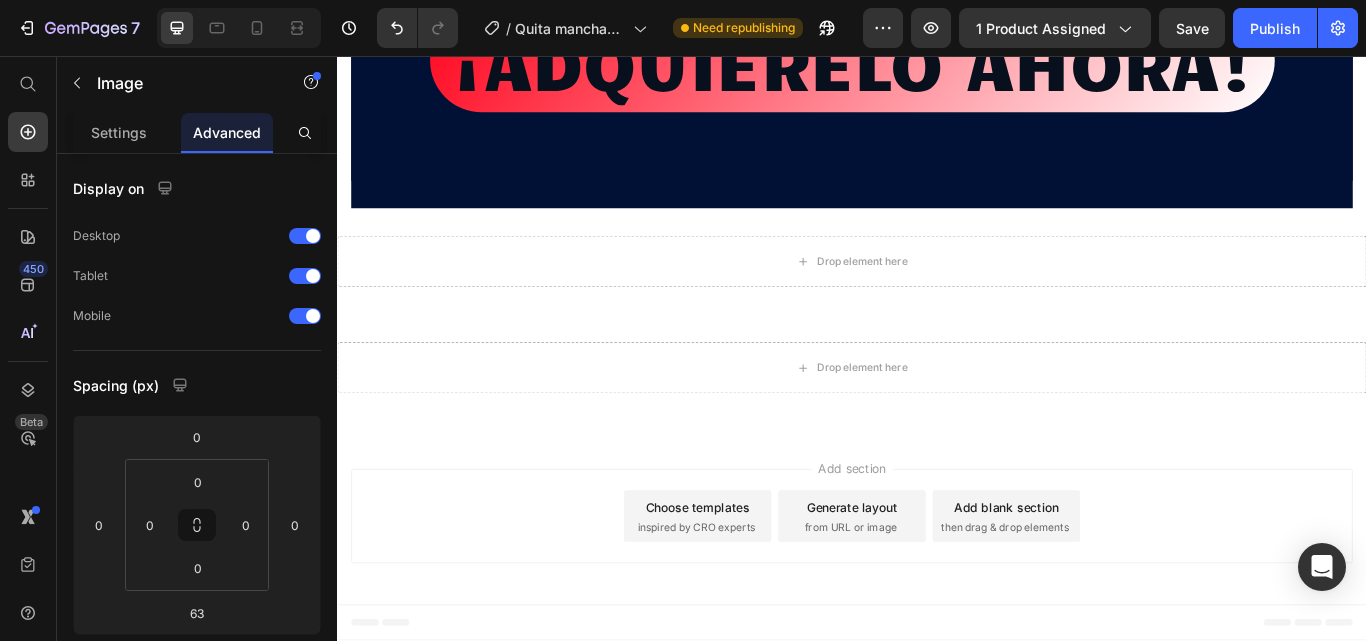 click on "63" at bounding box center (937, -78) 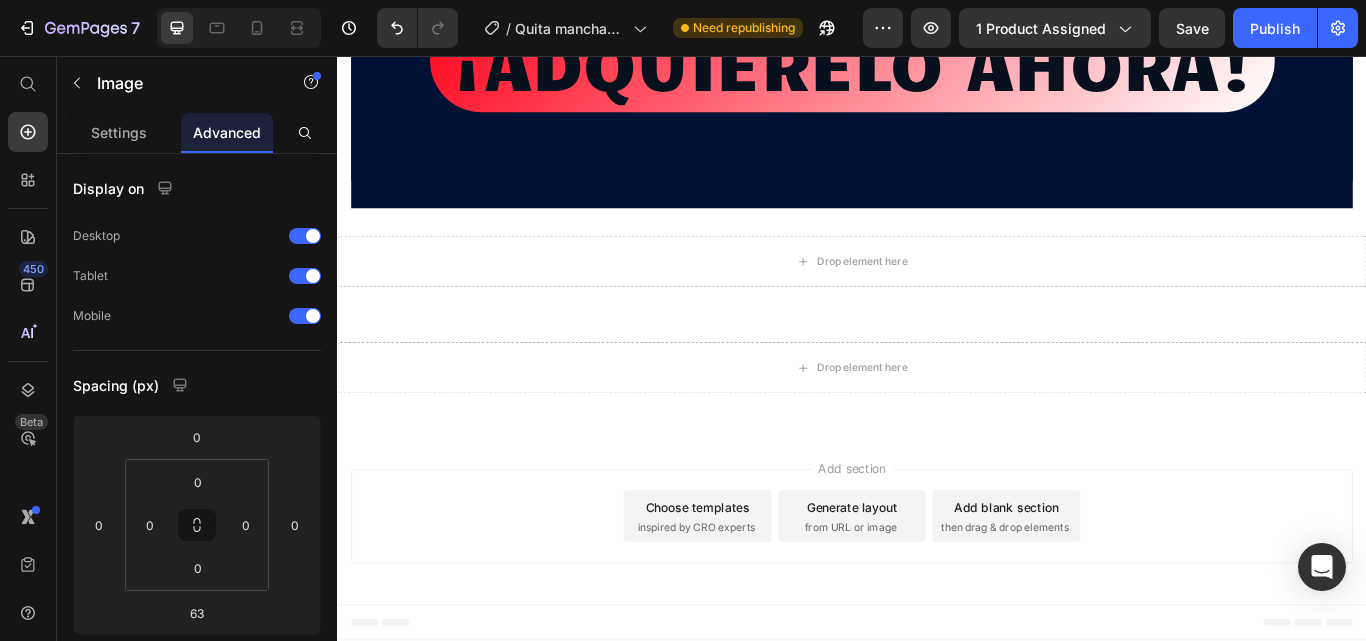 scroll, scrollTop: 15791, scrollLeft: 0, axis: vertical 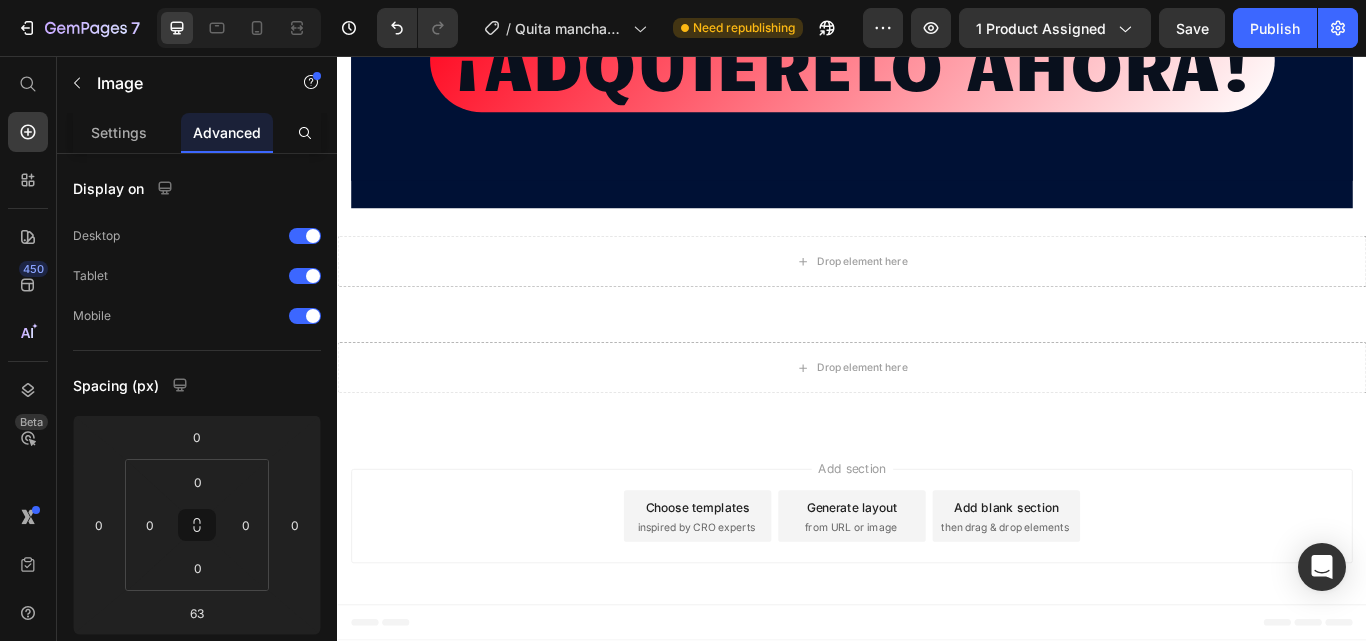 drag, startPoint x: 944, startPoint y: 352, endPoint x: 951, endPoint y: 325, distance: 27.89265 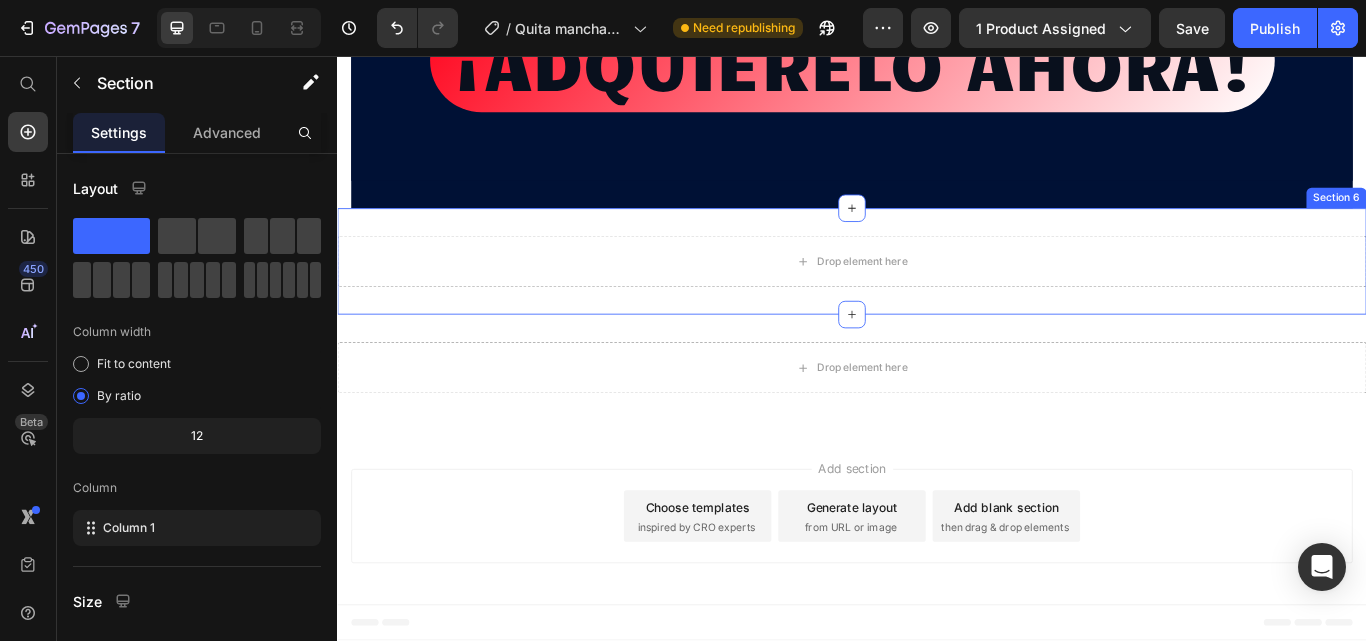 click on "Drop element here" at bounding box center (937, 296) 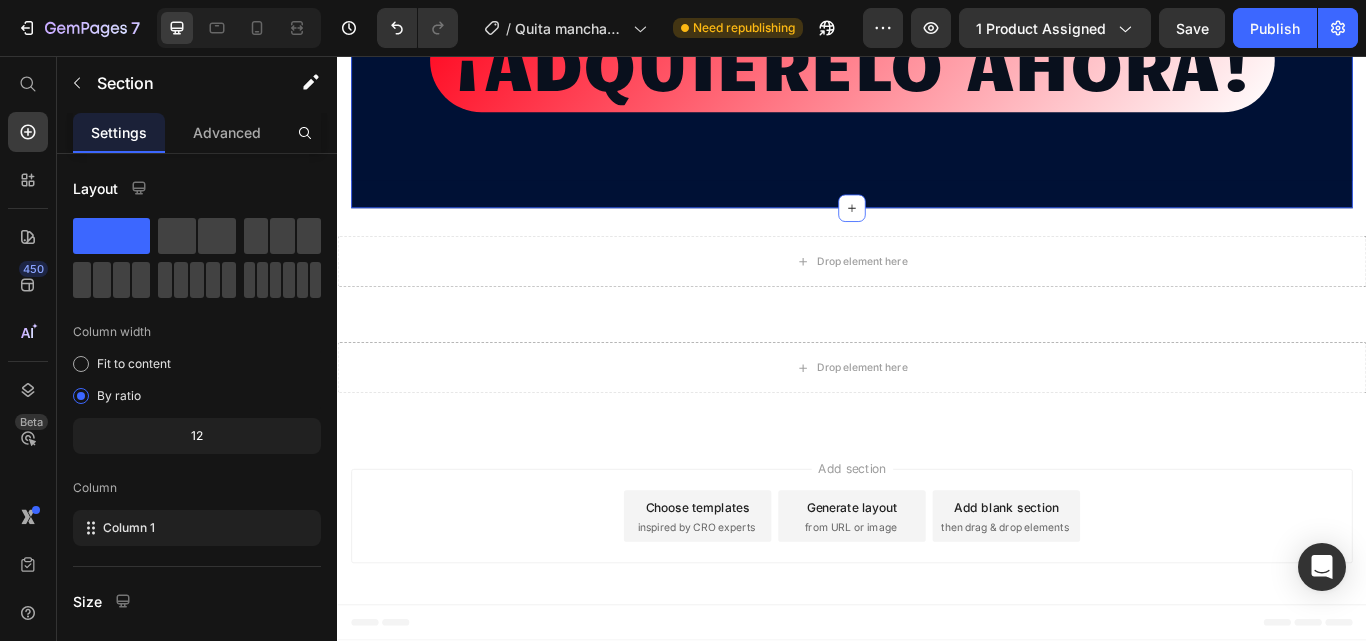 click on "Image Image ¡ADQUIERELO AHORA! Button Row" at bounding box center (937, 54) 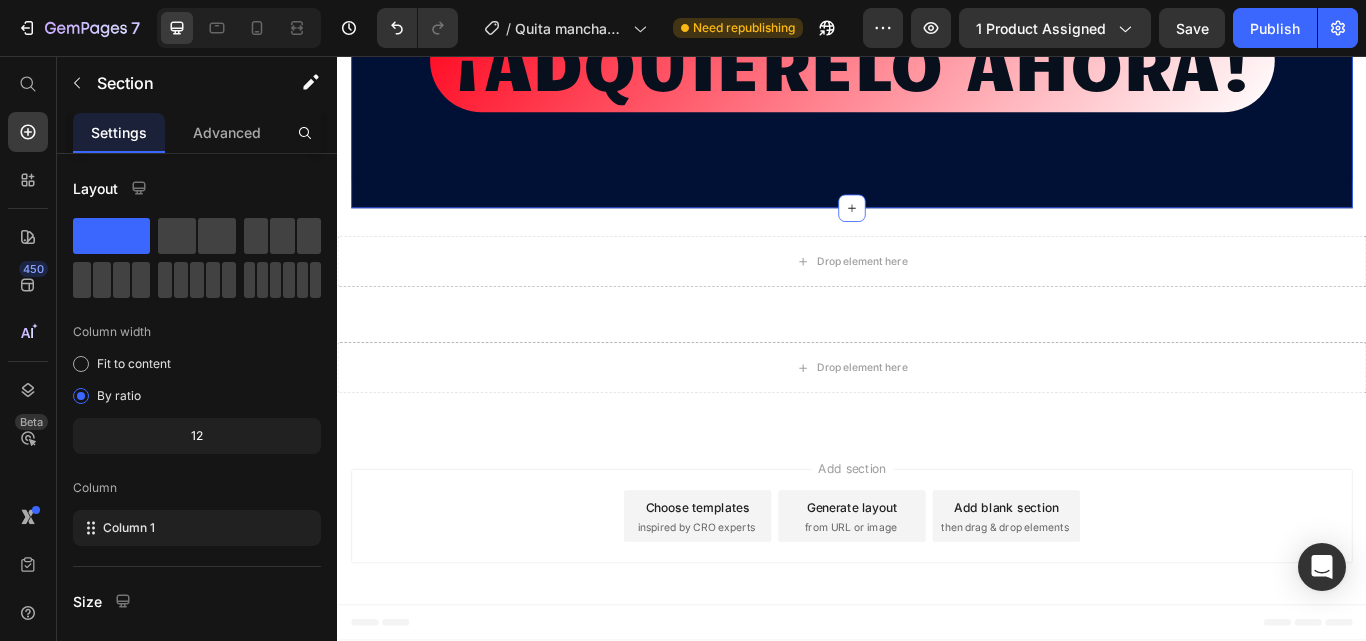 click on "Image Image ¡ADQUIERELO AHORA! Button Row" at bounding box center (937, 54) 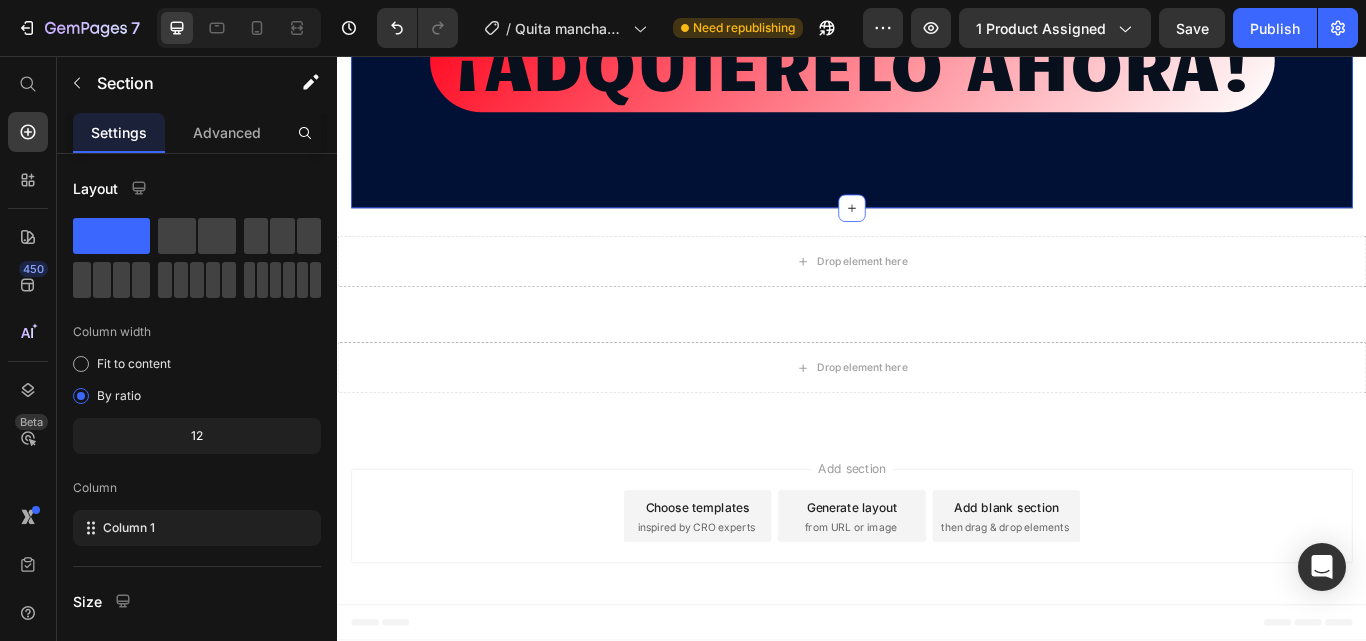click on "Image Image ¡ADQUIERELO AHORA! Button Row" at bounding box center (937, 54) 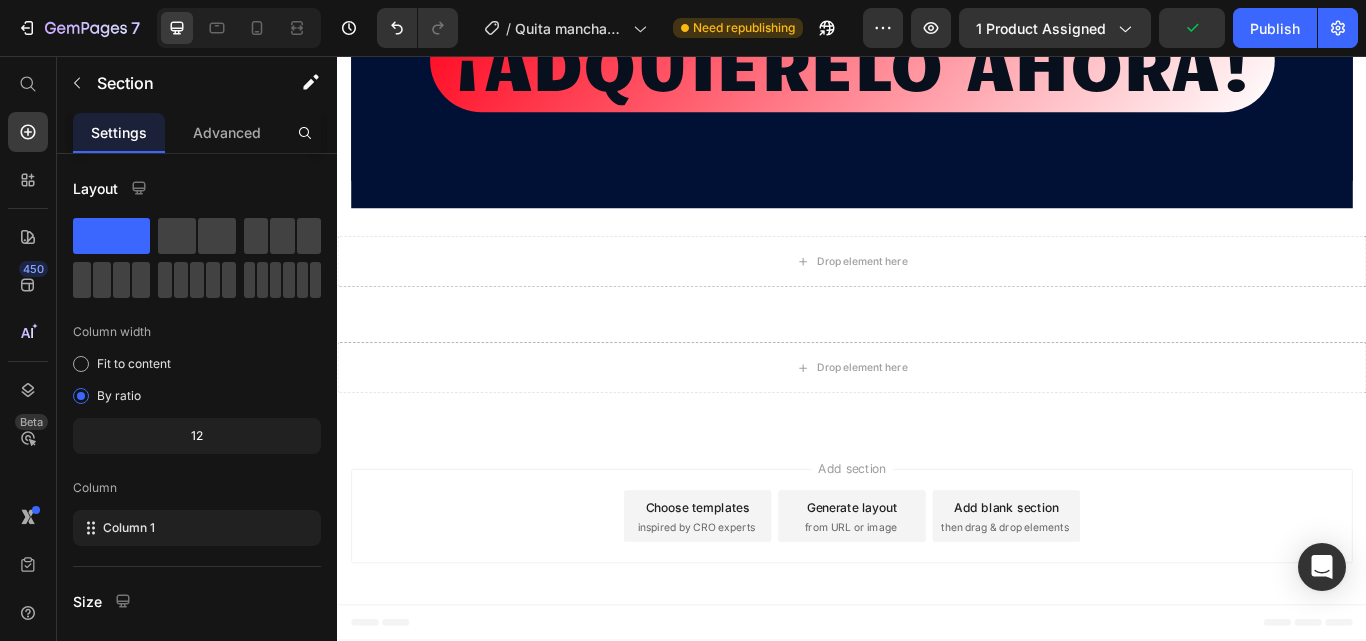click at bounding box center (937, -82) 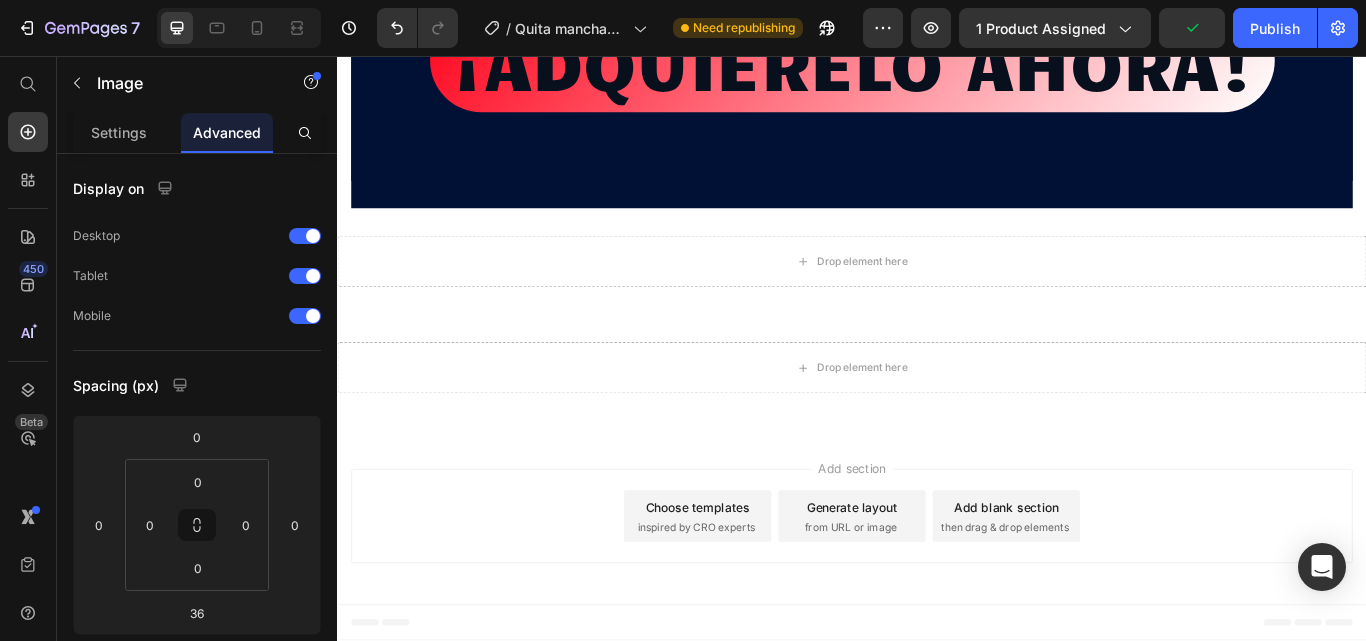 scroll, scrollTop: 15755, scrollLeft: 0, axis: vertical 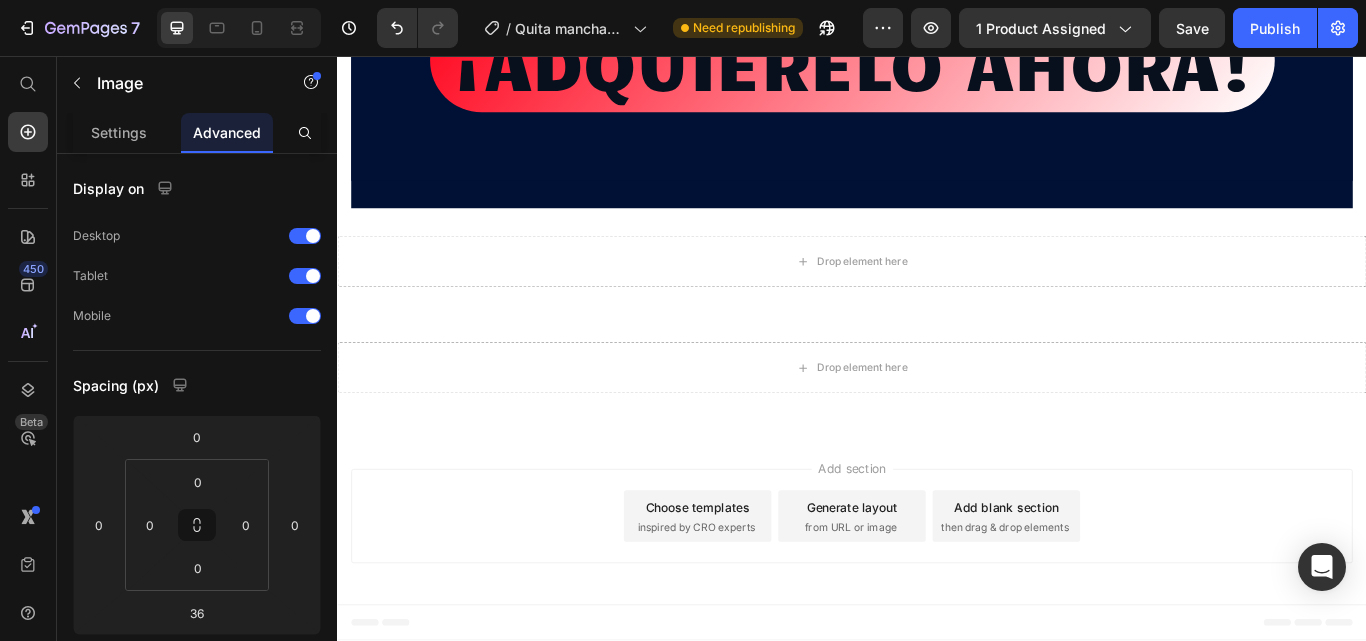 drag, startPoint x: 918, startPoint y: 351, endPoint x: 885, endPoint y: 254, distance: 102.45975 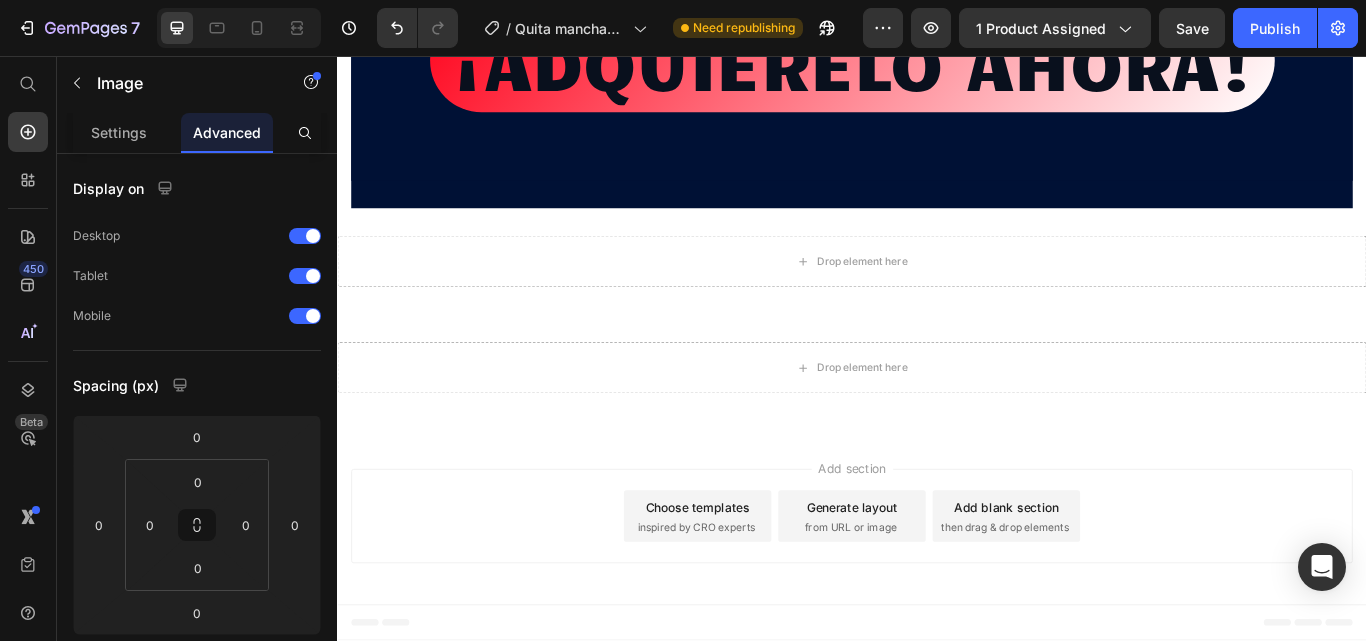 click on "¡ADQUIERELO AHORA! Button" at bounding box center (937, 62) 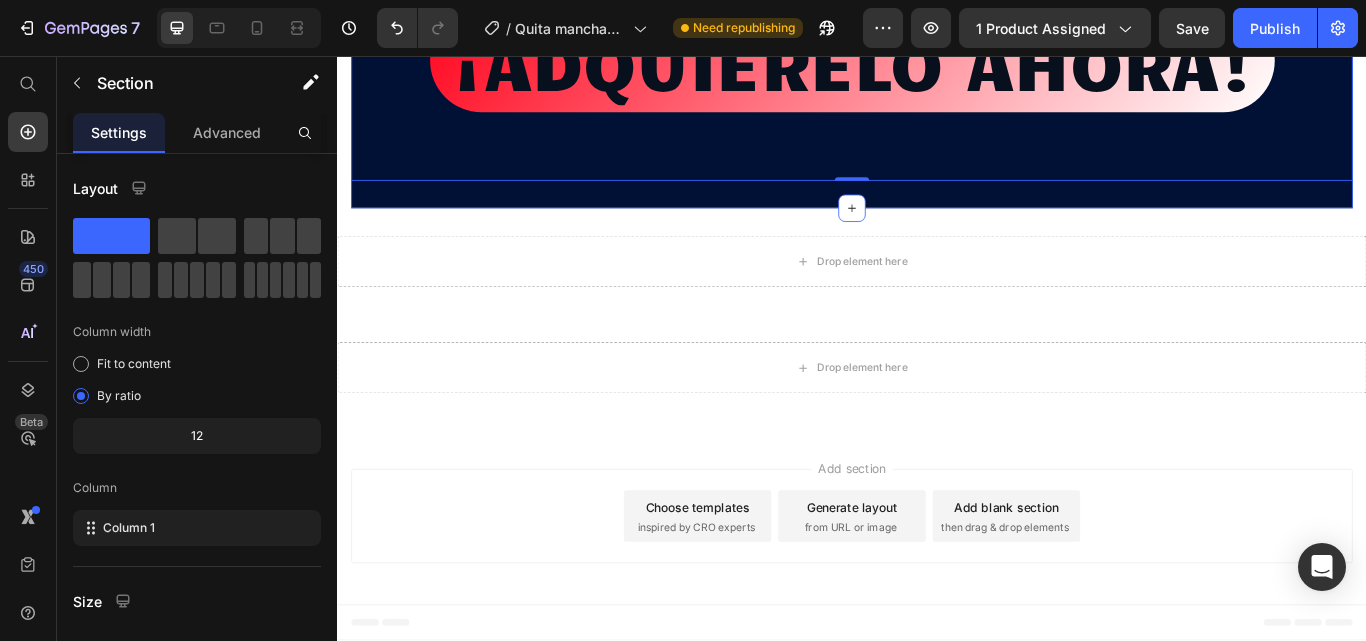 click on "Image Image ¡ADQUIERELO AHORA! Button Row   0 Section 5" at bounding box center (937, 88) 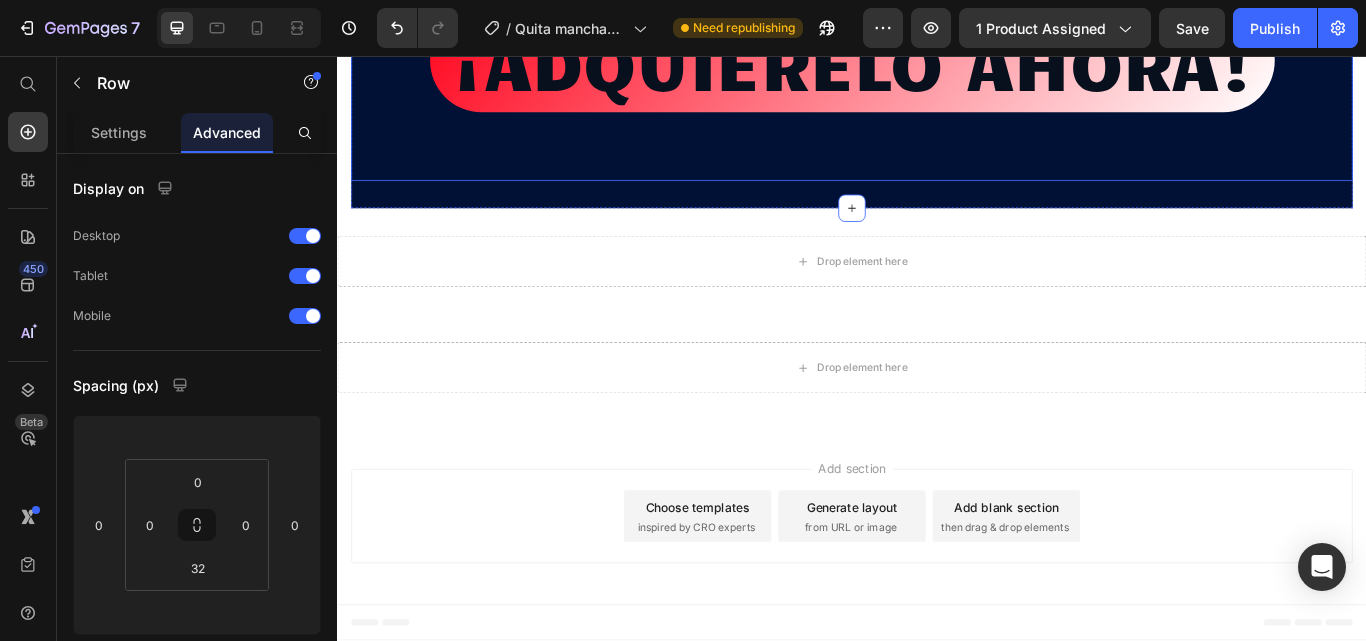 click on "¡ADQUIERELO AHORA! Button Row" at bounding box center (937, 78) 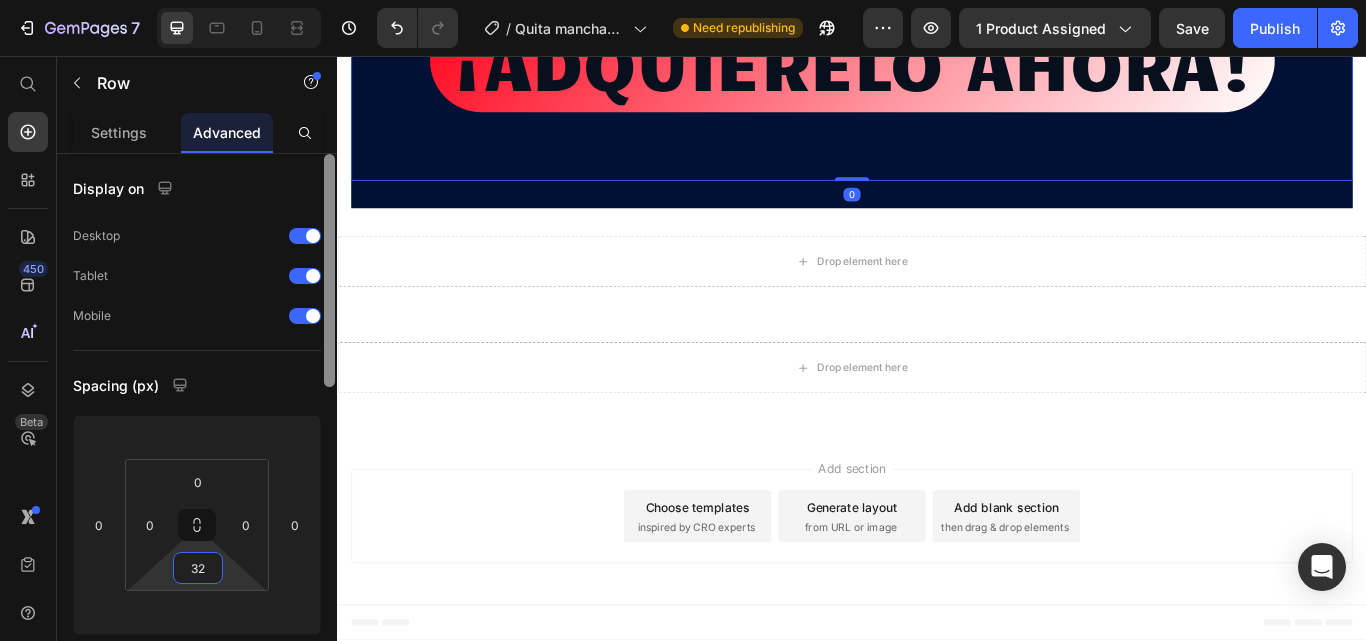 drag, startPoint x: 204, startPoint y: 574, endPoint x: 325, endPoint y: 535, distance: 127.12985 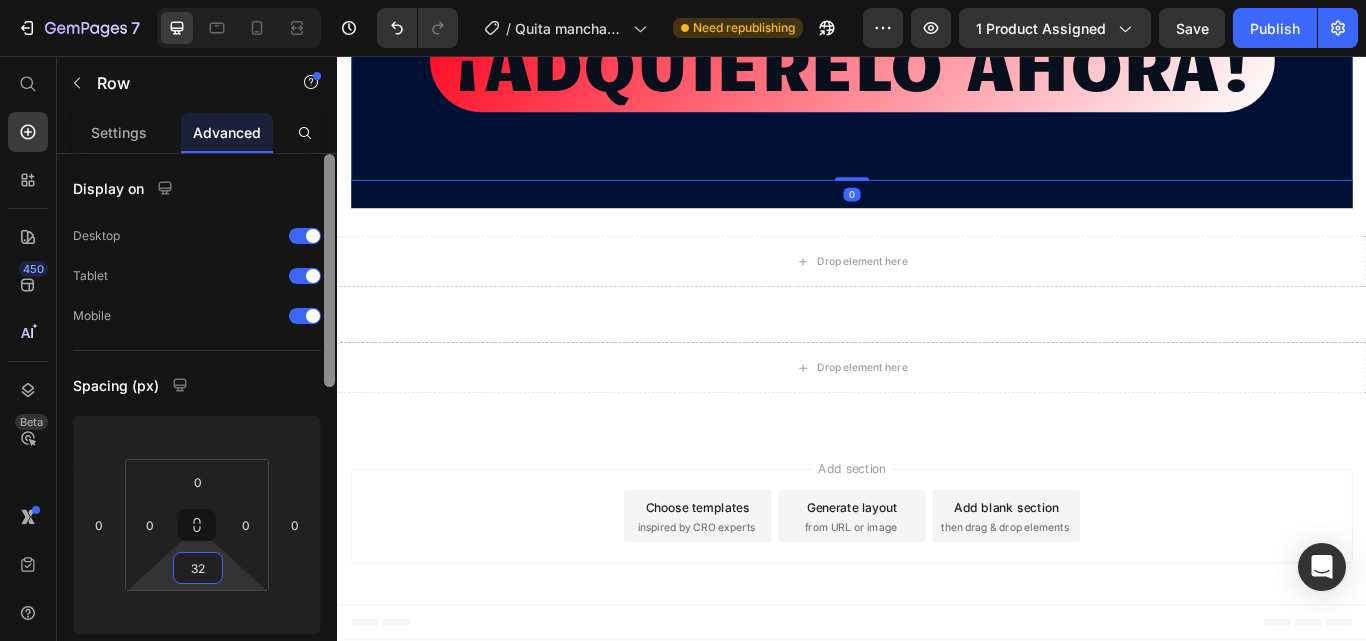 click on "32" at bounding box center [198, 568] 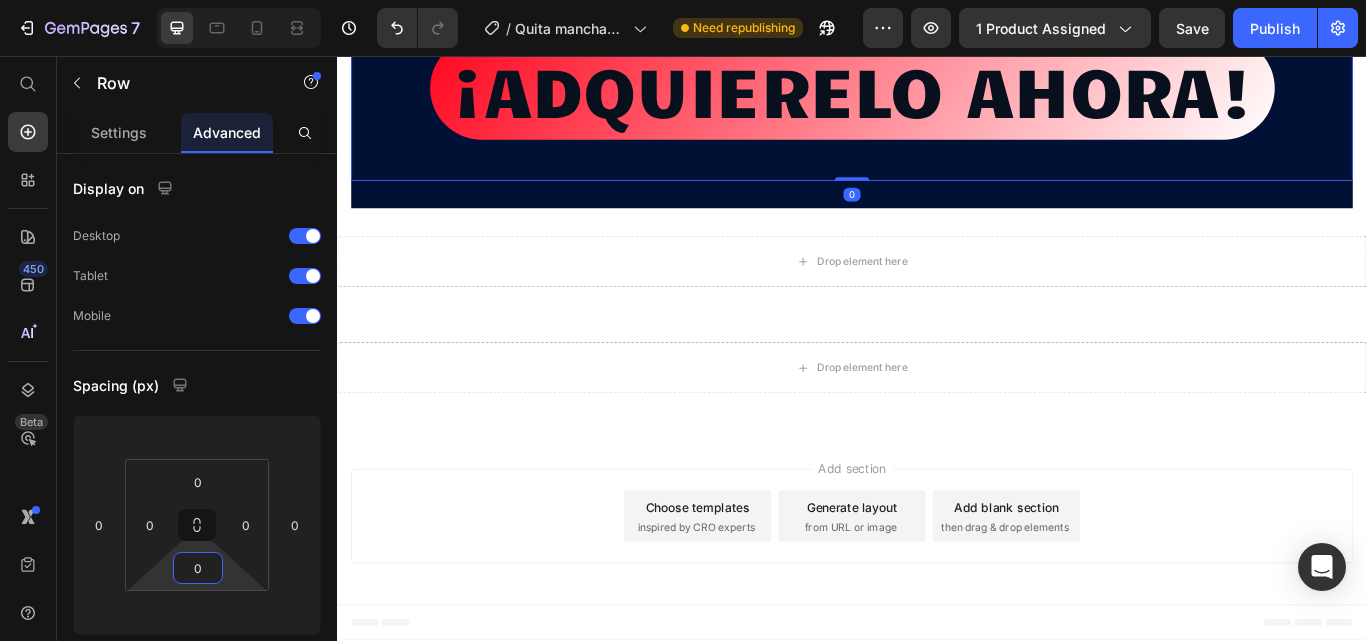 type on "0" 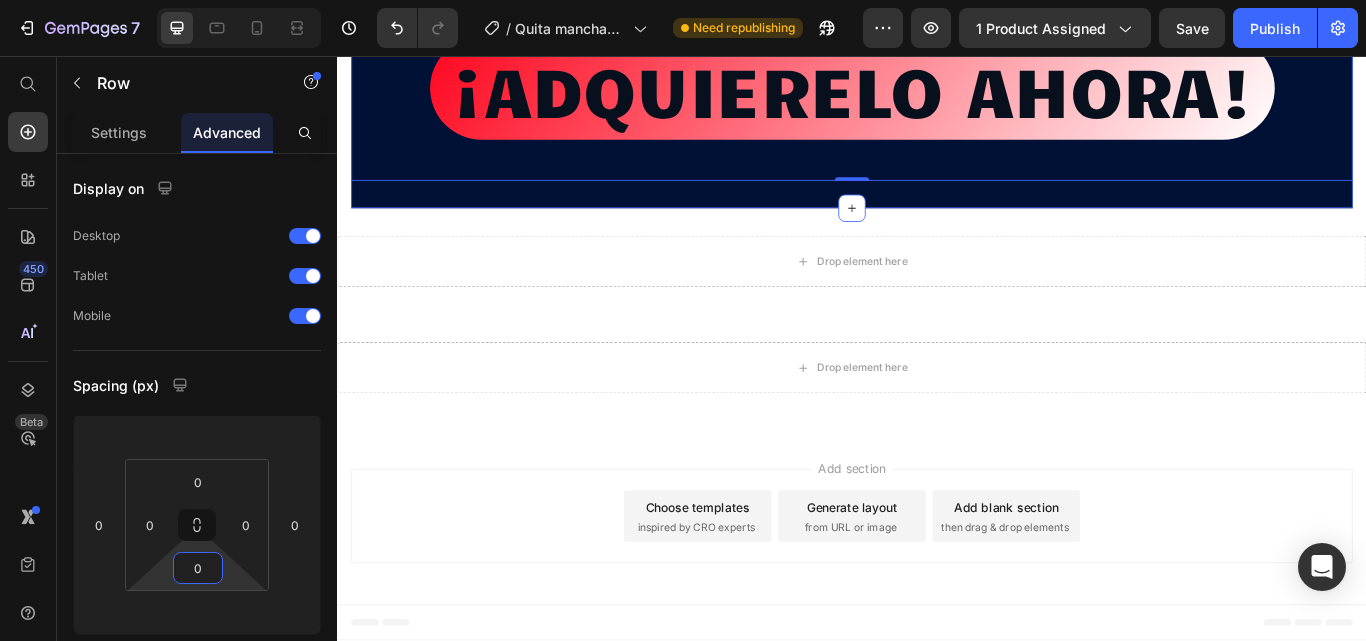 click on "Image Image ¡ADQUIERELO AHORA! Button Row   0 Section 5" at bounding box center [937, 104] 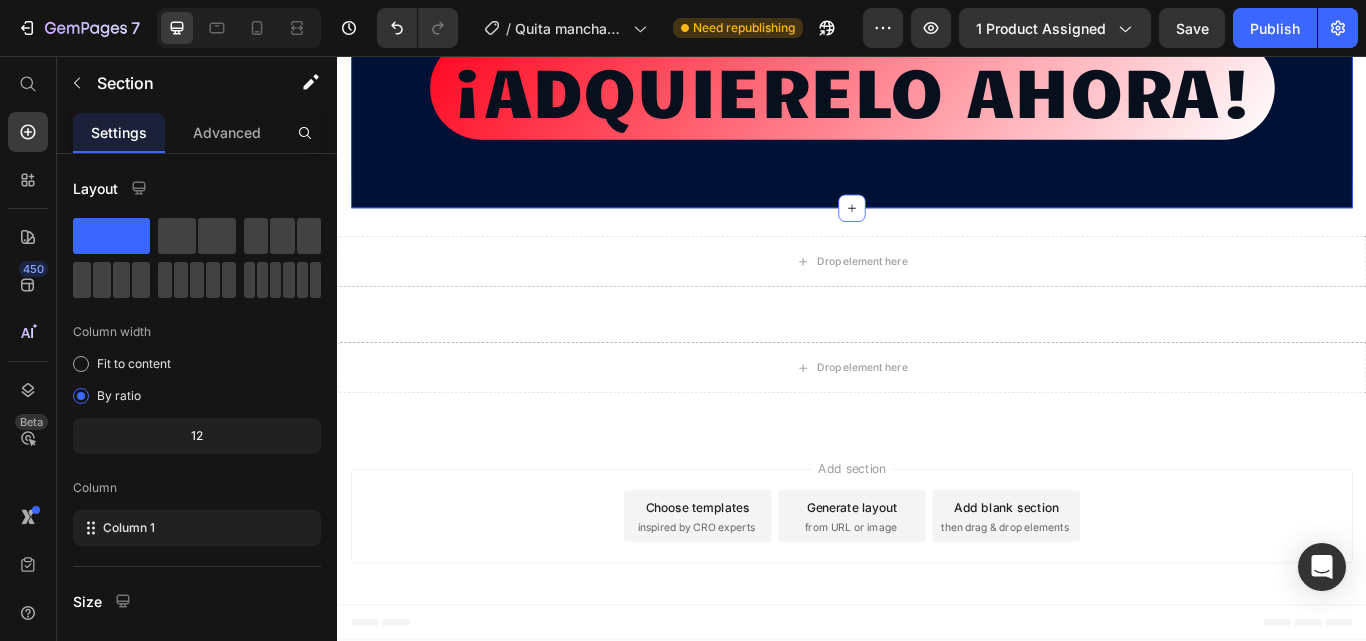 click on "Image Image ¡ADQUIERELO AHORA! Button Row Section 5   You can create reusable sections Create Theme Section AI Content Write with GemAI What would you like to describe here? Tone and Voice Persuasive Product Quita manchas - ropa blanca Show more Generate" at bounding box center [937, 104] 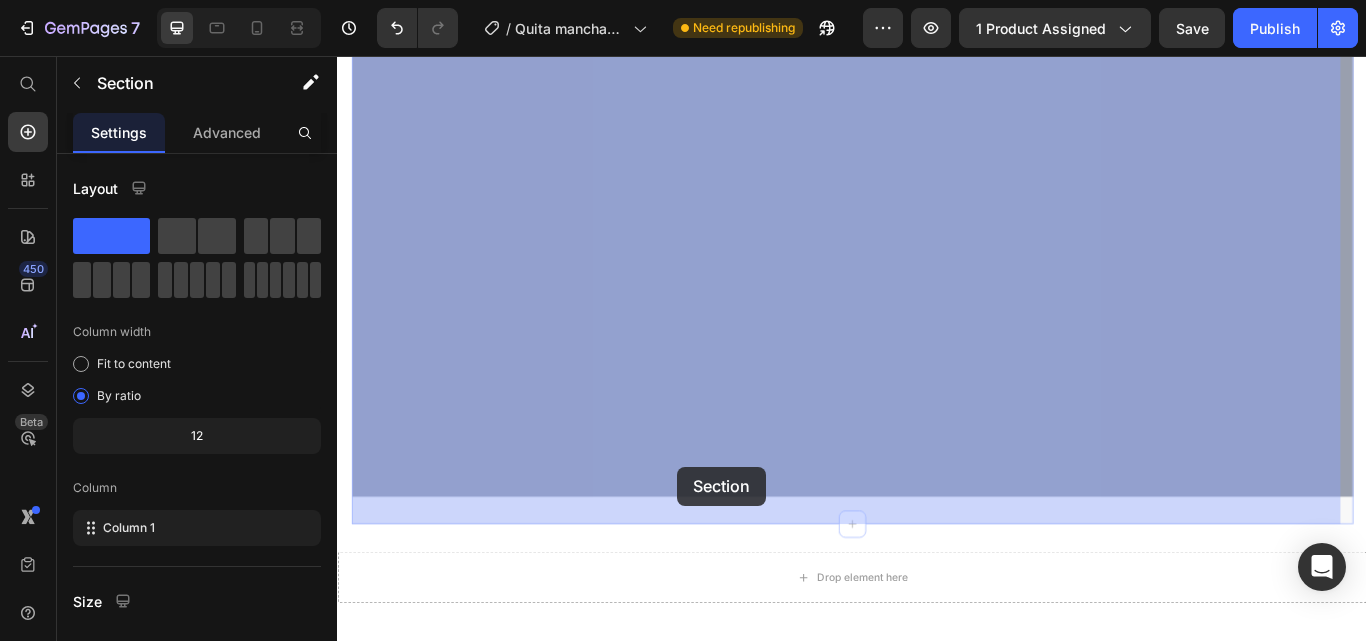 drag, startPoint x: 739, startPoint y: 590, endPoint x: 734, endPoint y: 535, distance: 55.226807 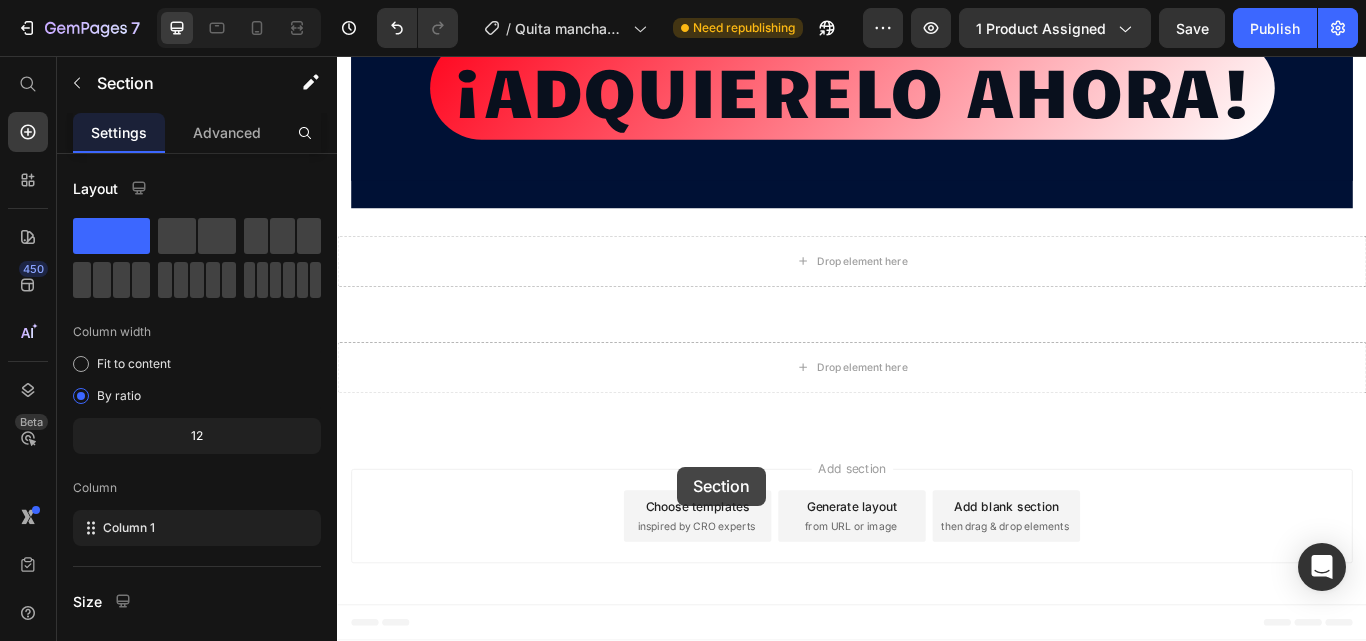 scroll, scrollTop: 11217, scrollLeft: 0, axis: vertical 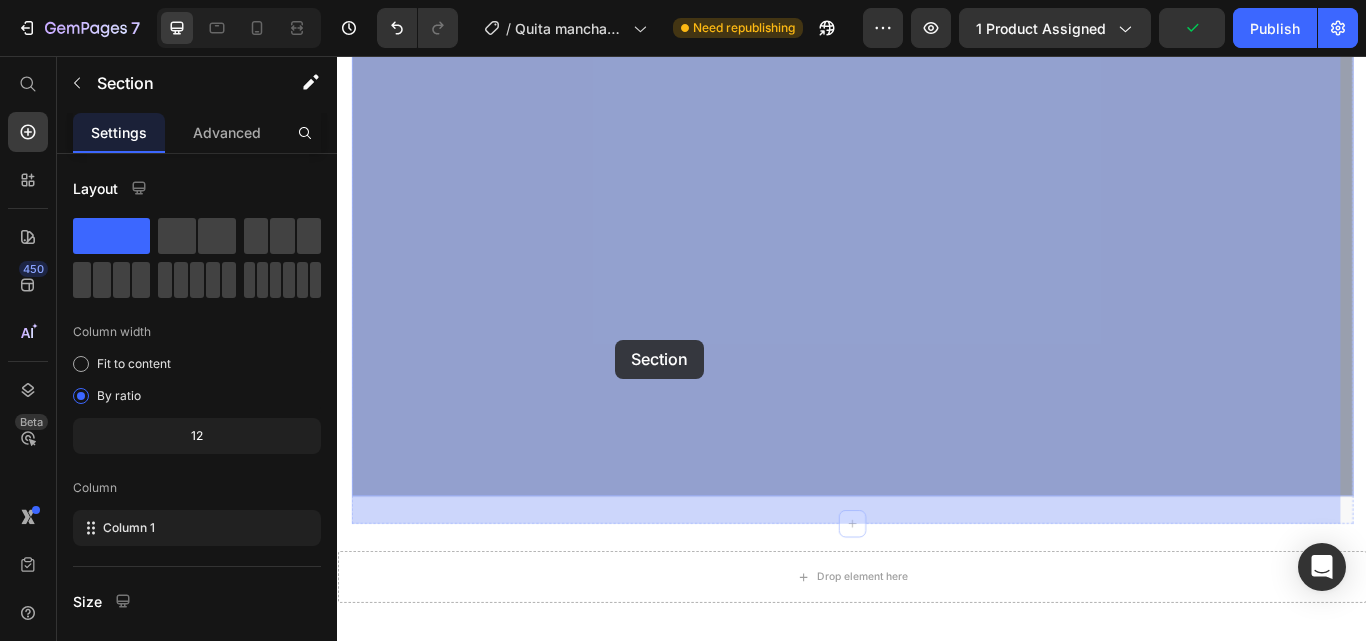drag, startPoint x: 695, startPoint y: 591, endPoint x: 669, endPoint y: 352, distance: 240.41006 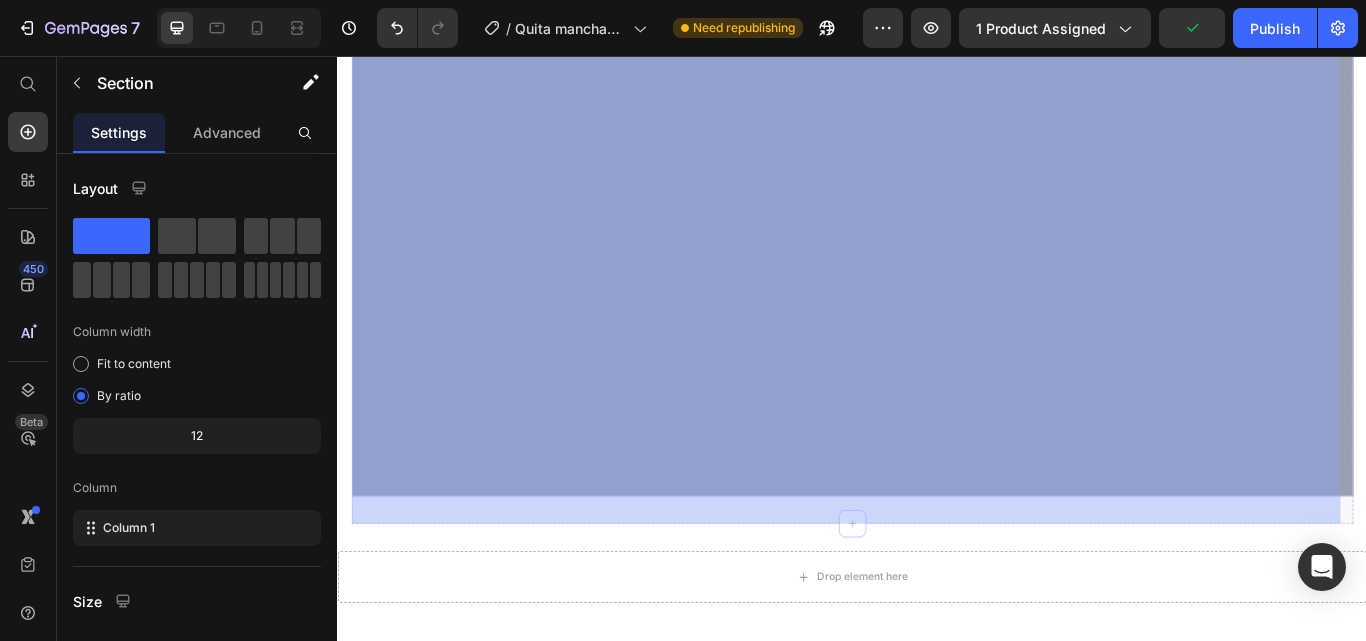scroll, scrollTop: 6840, scrollLeft: 0, axis: vertical 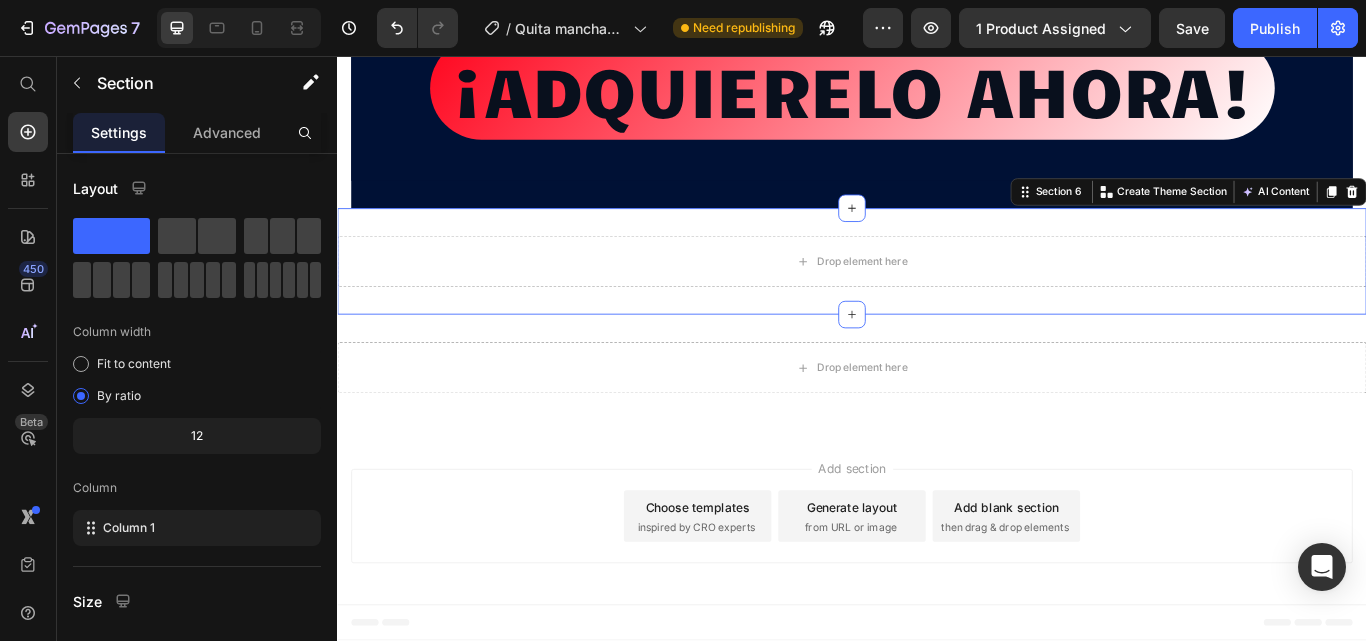 click on "Drop element here Section 6   You can create reusable sections Create Theme Section AI Content Write with GemAI What would you like to describe here? Tone and Voice Persuasive Product Quita manchas - ropa [PERSON_NAME] Show more Generate" at bounding box center (937, 296) 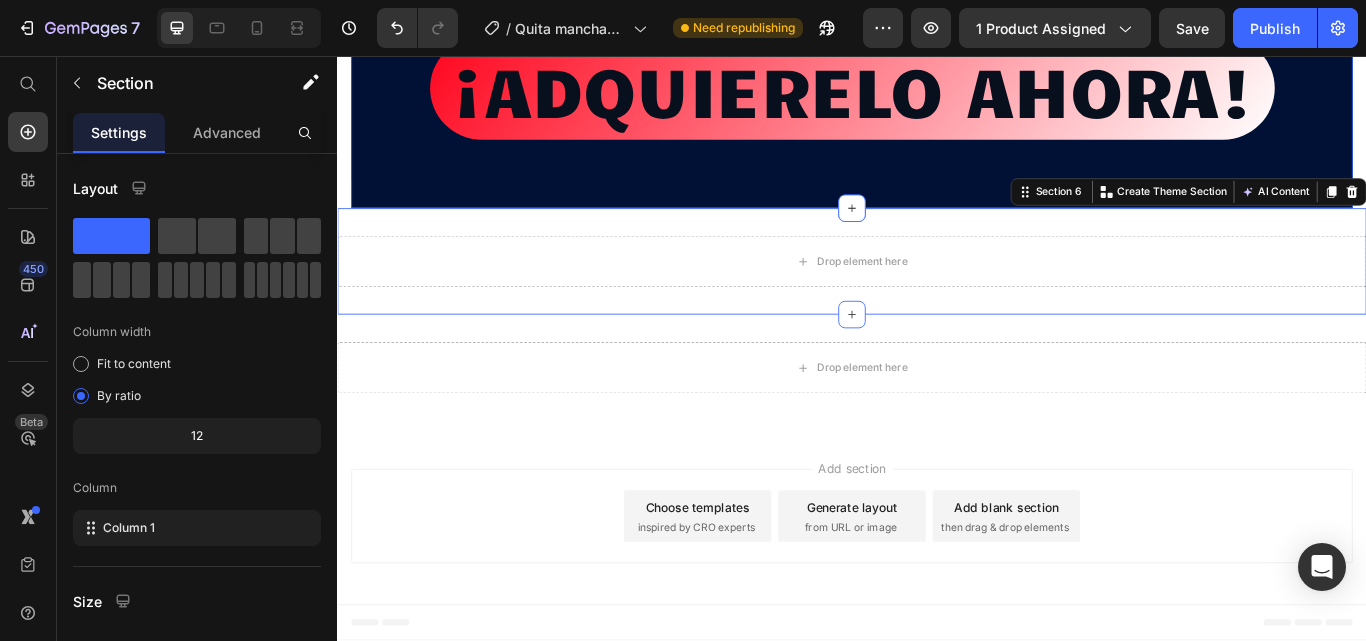 click on "Image Image ¡ADQUIERELO AHORA! Button Row Section 5" at bounding box center [937, 104] 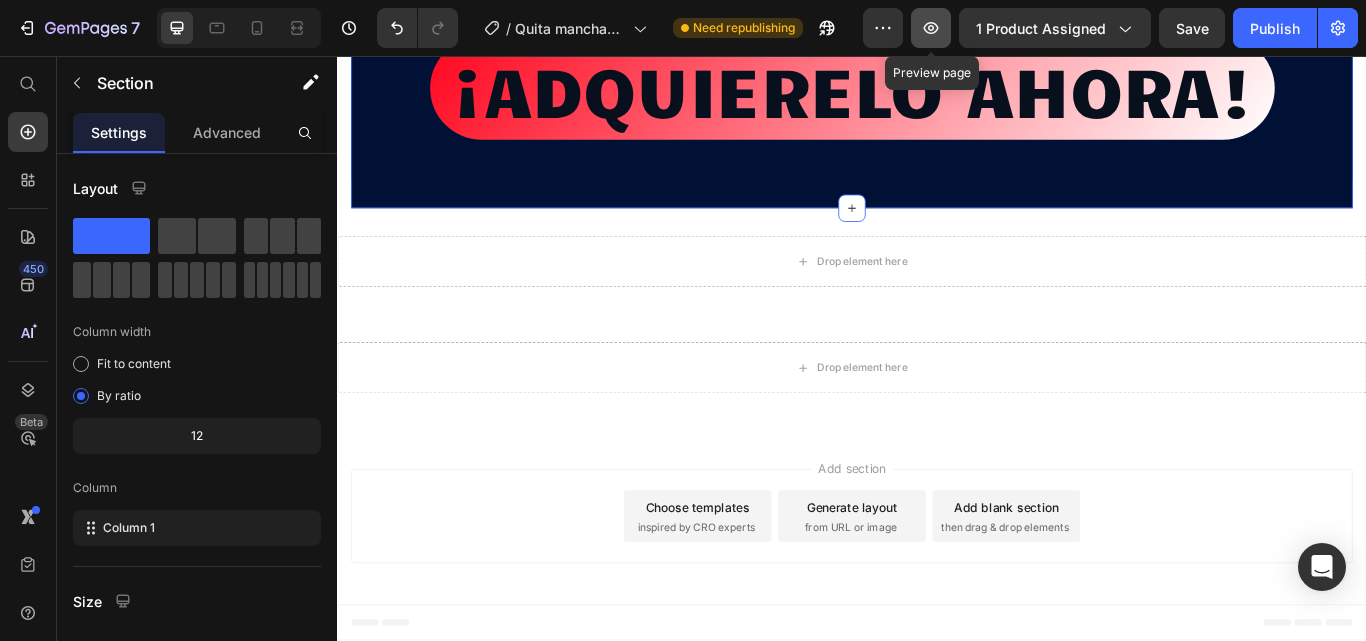 click 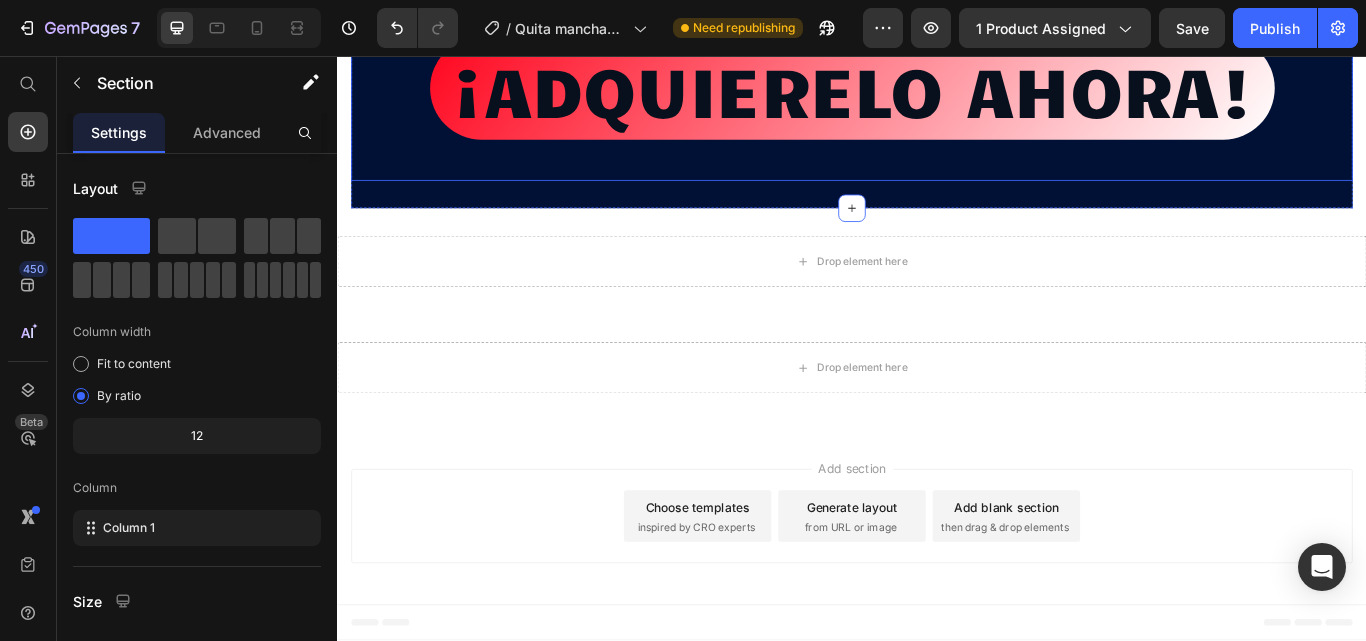 click on "¡ADQUIERELO AHORA! Button" at bounding box center [937, 94] 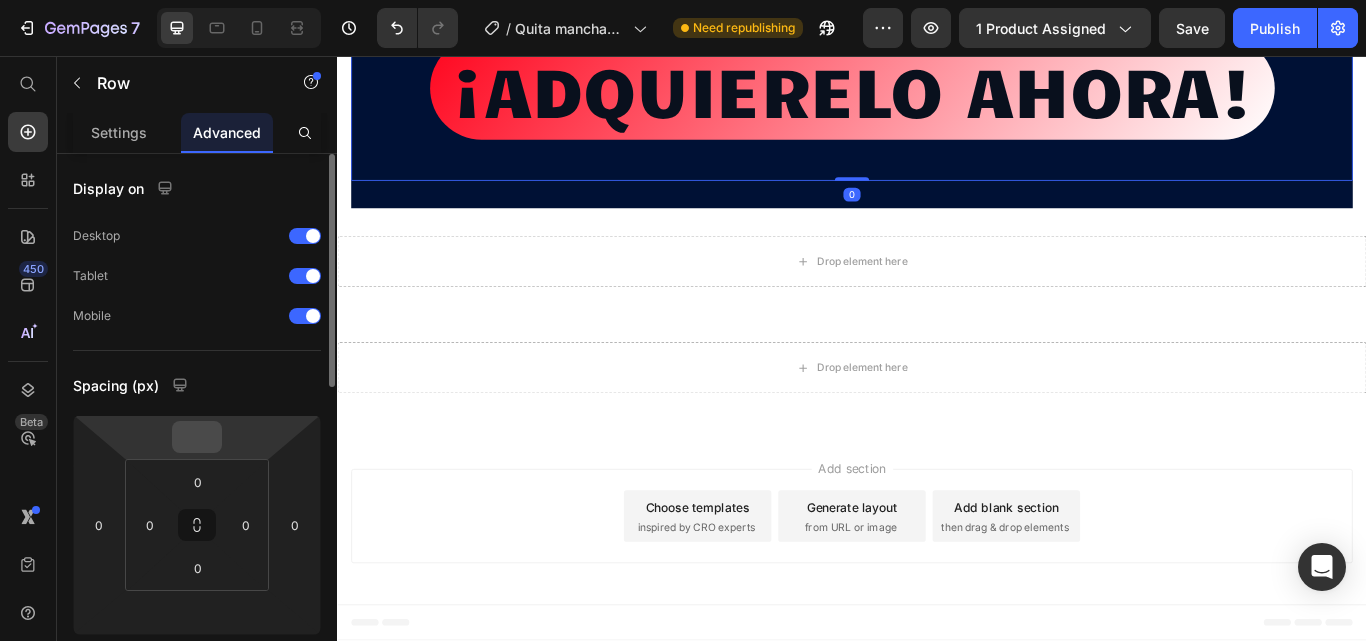 click at bounding box center [197, 437] 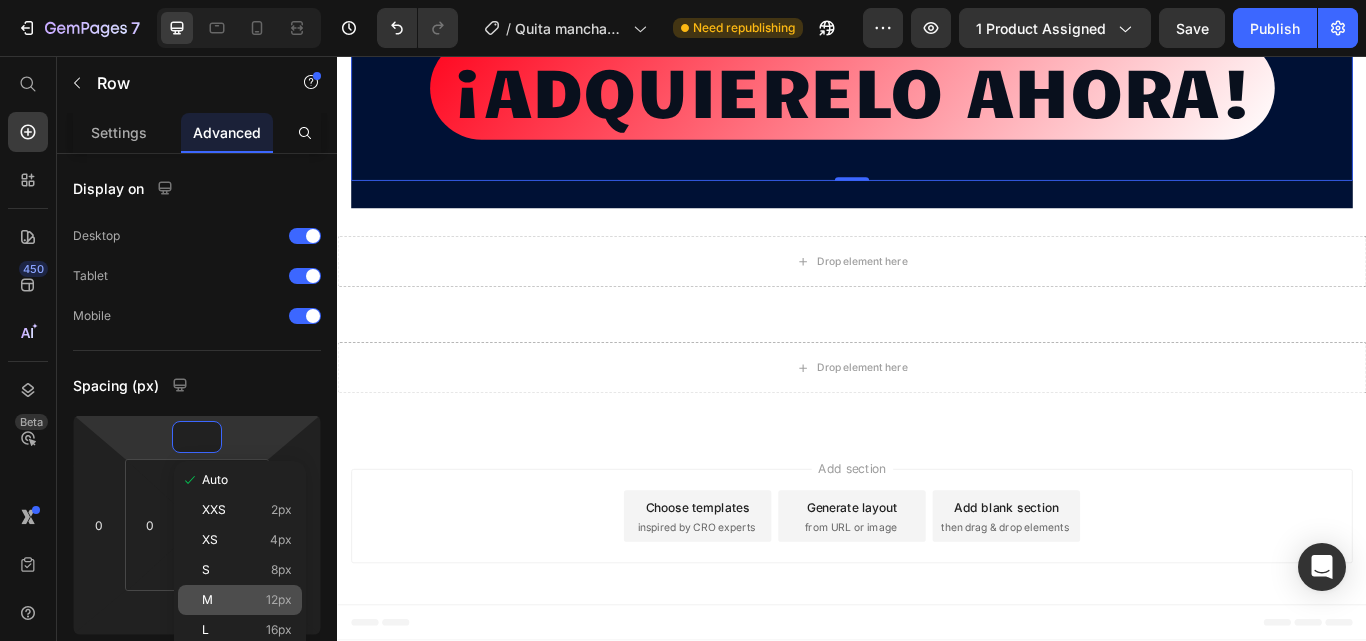 click on "12px" at bounding box center (279, 600) 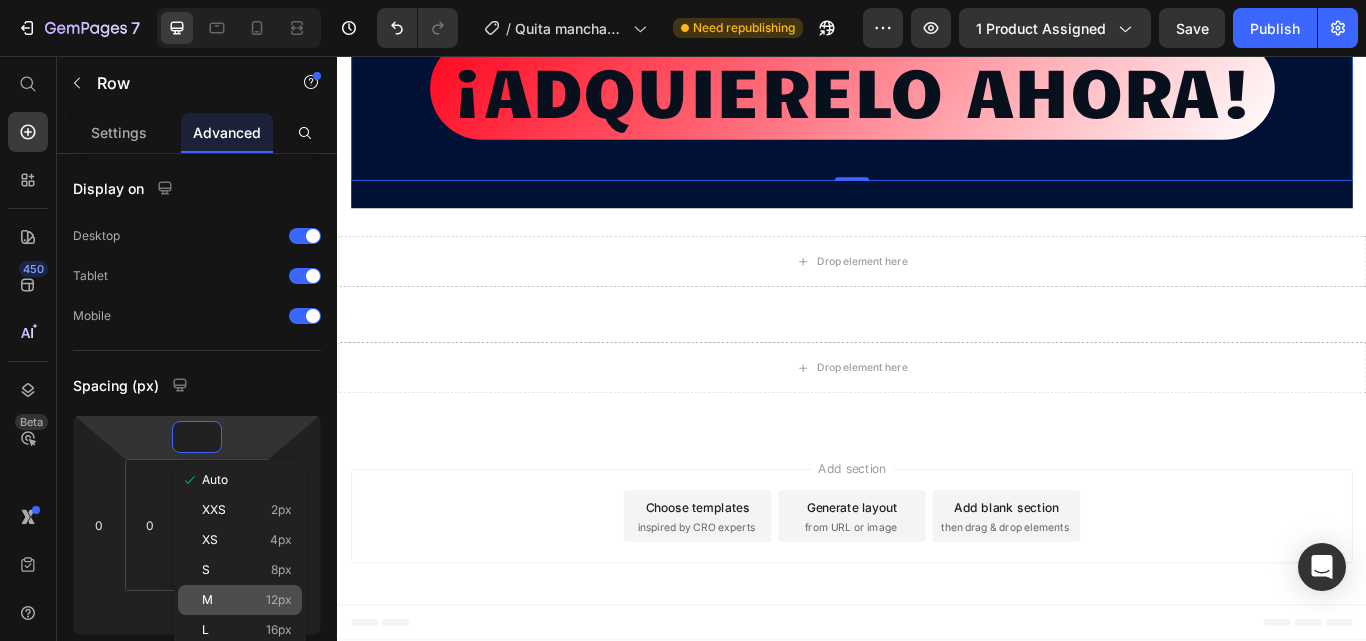 type on "12" 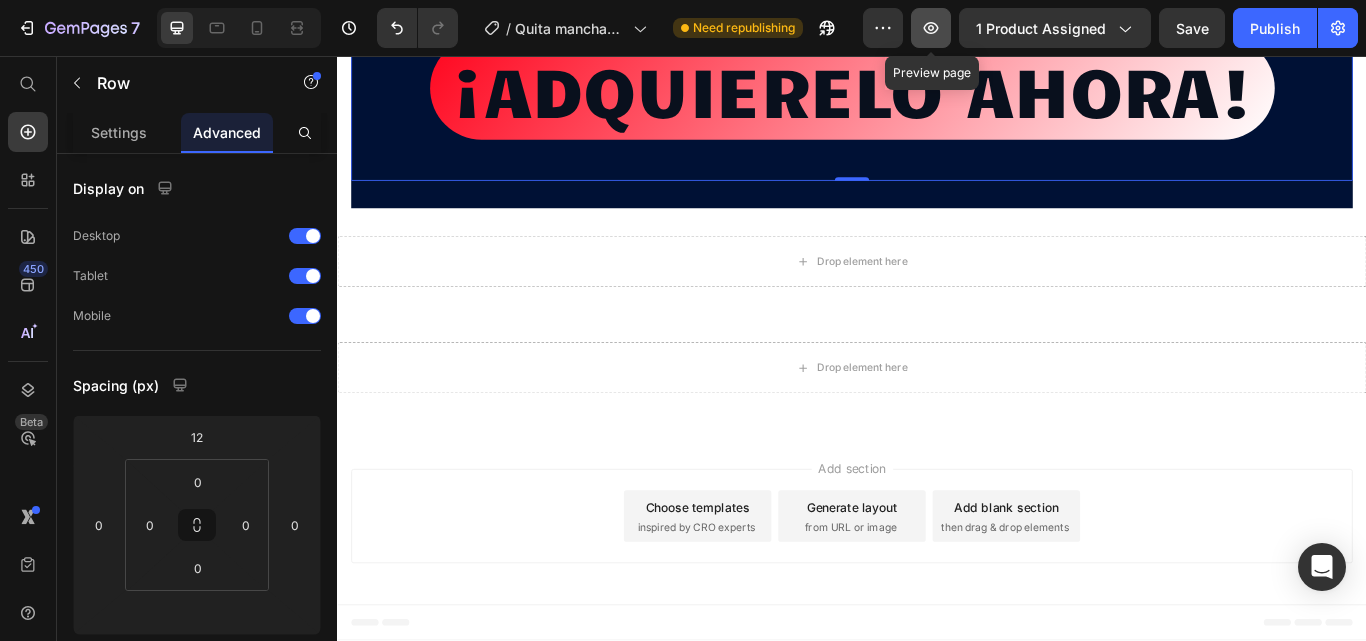 click 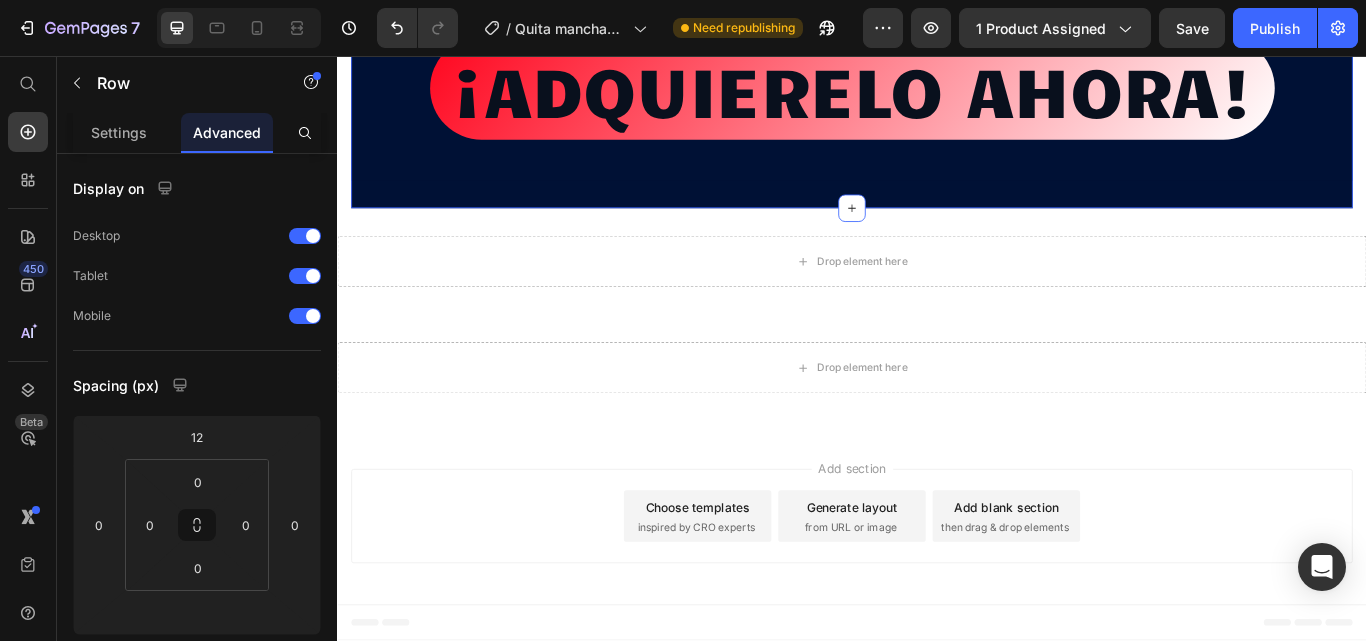 click on "Image Image ¡ADQUIERELO AHORA! Button Row Section 5   You can create reusable sections Create Theme Section AI Content Write with GemAI What would you like to describe here? Tone and Voice Persuasive Product Quita manchas - ropa blanca Show more Generate" at bounding box center (937, 98) 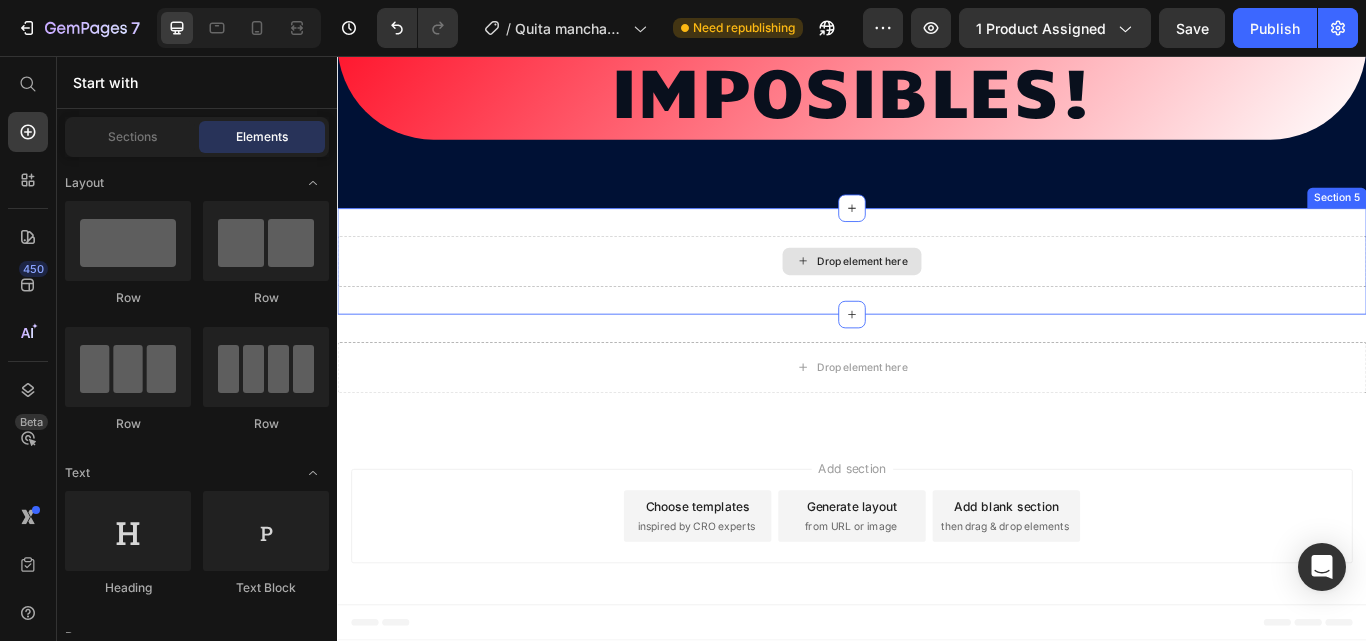 scroll, scrollTop: 17759, scrollLeft: 0, axis: vertical 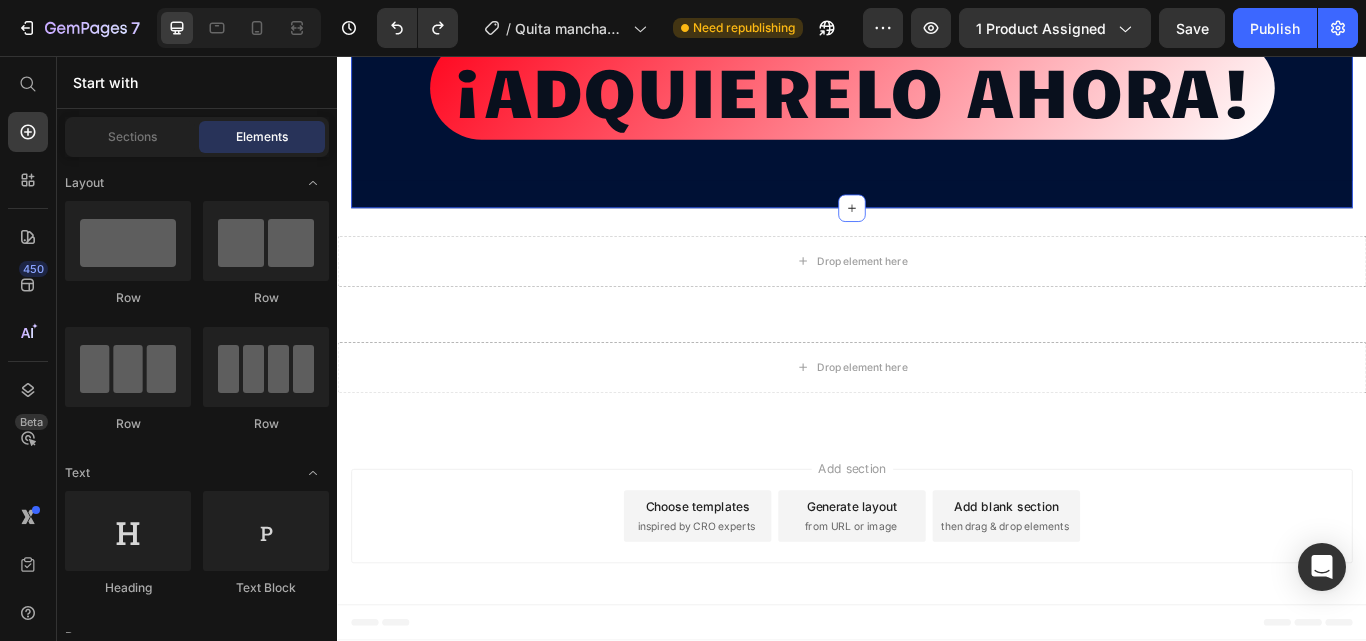 click on "Image Image ¡ADQUIERELO AHORA! Button Row Section 5   You can create reusable sections Create Theme Section AI Content Write with GemAI What would you like to describe here? Tone and Voice Persuasive Product Quita manchas - ropa blanca Show more Generate" at bounding box center (937, 98) 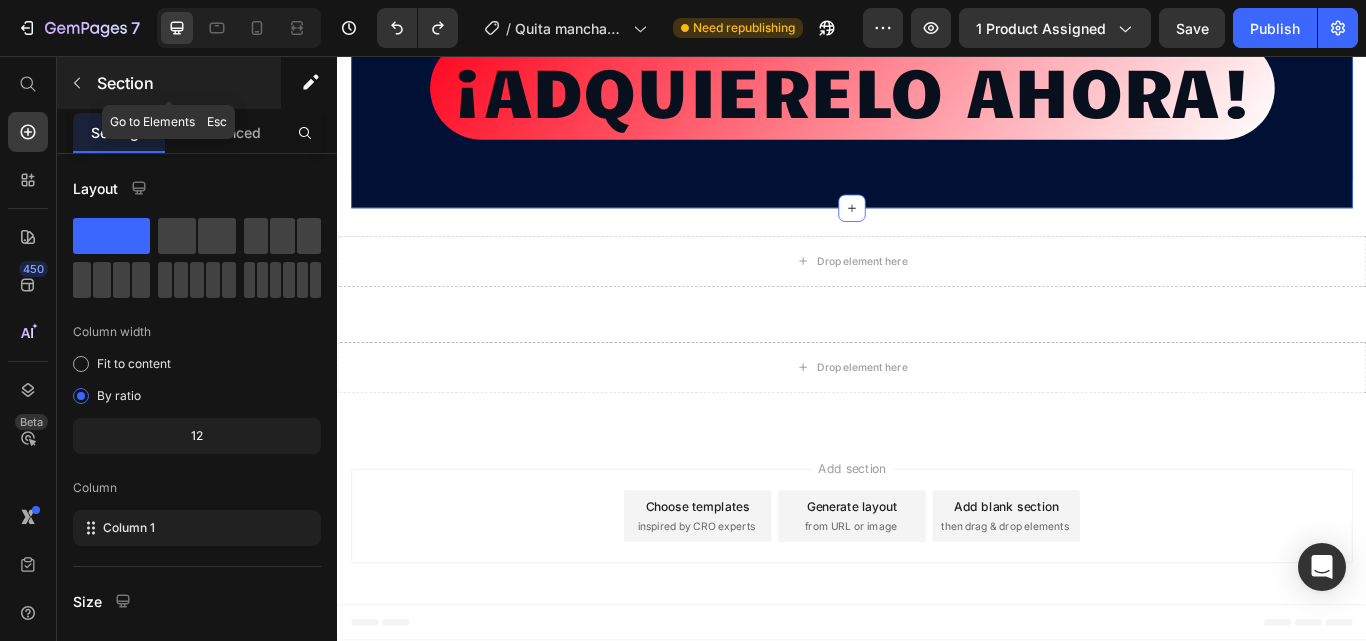 click 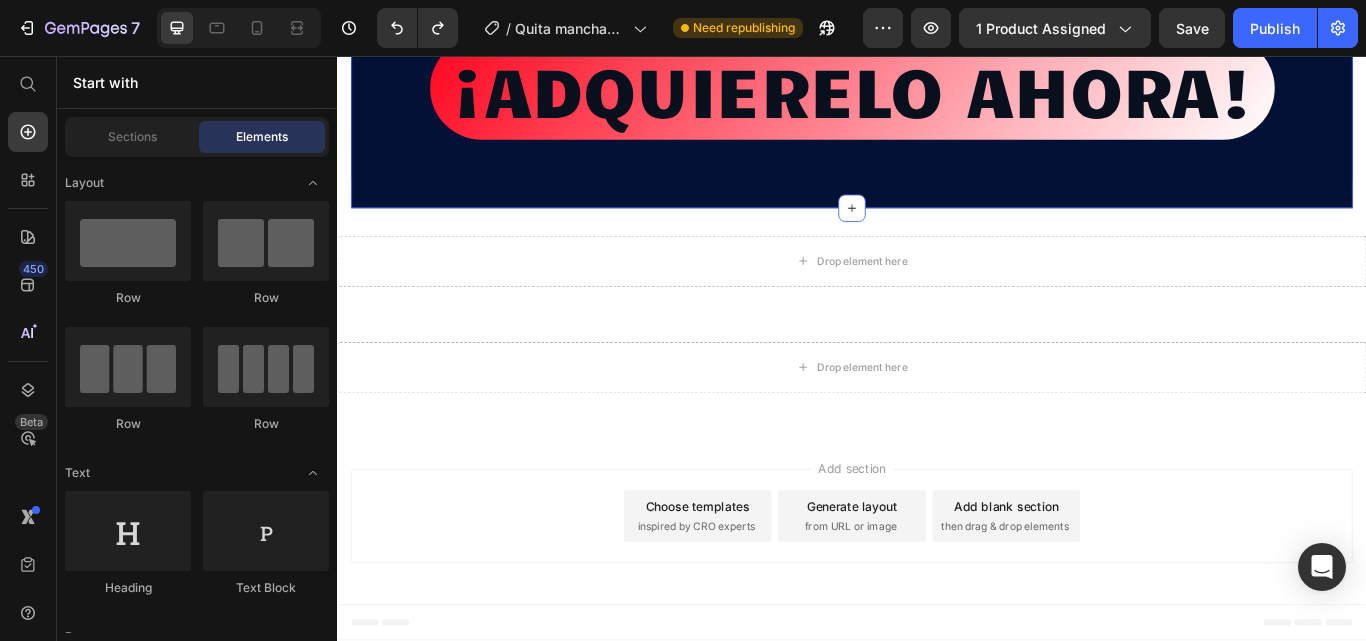 click on "Image Image ¡ADQUIERELO AHORA! Button Row Section 5" at bounding box center (937, 98) 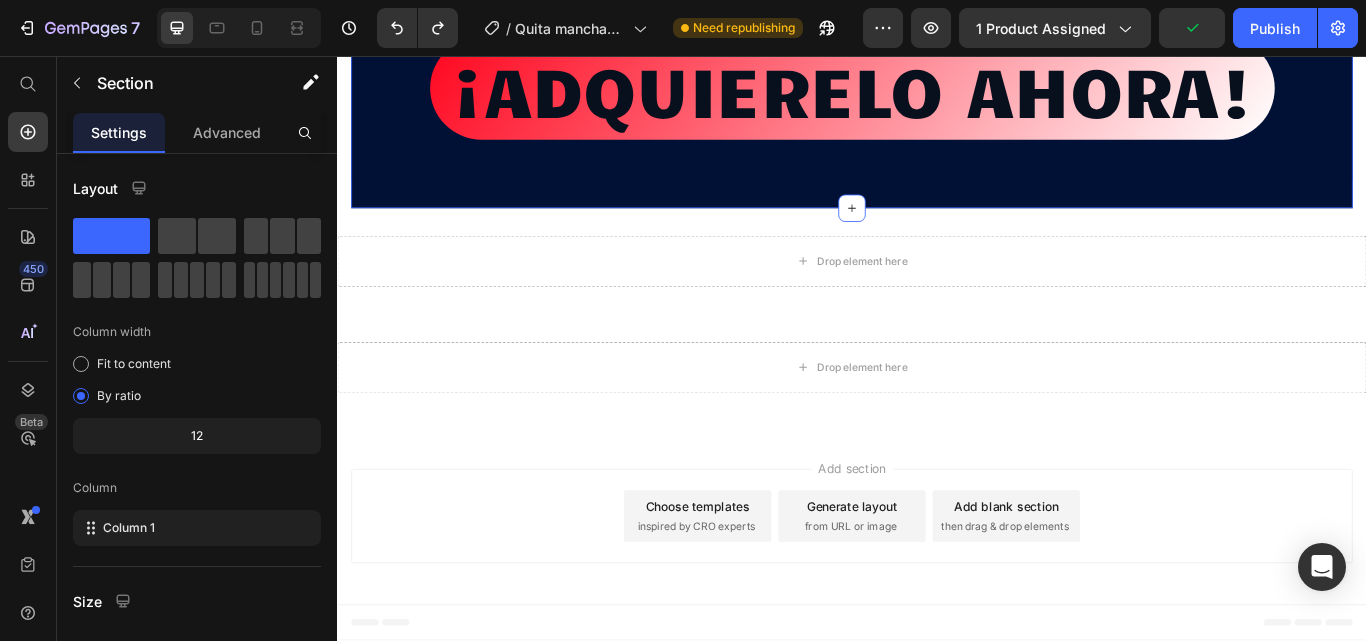 scroll, scrollTop: 17839, scrollLeft: 0, axis: vertical 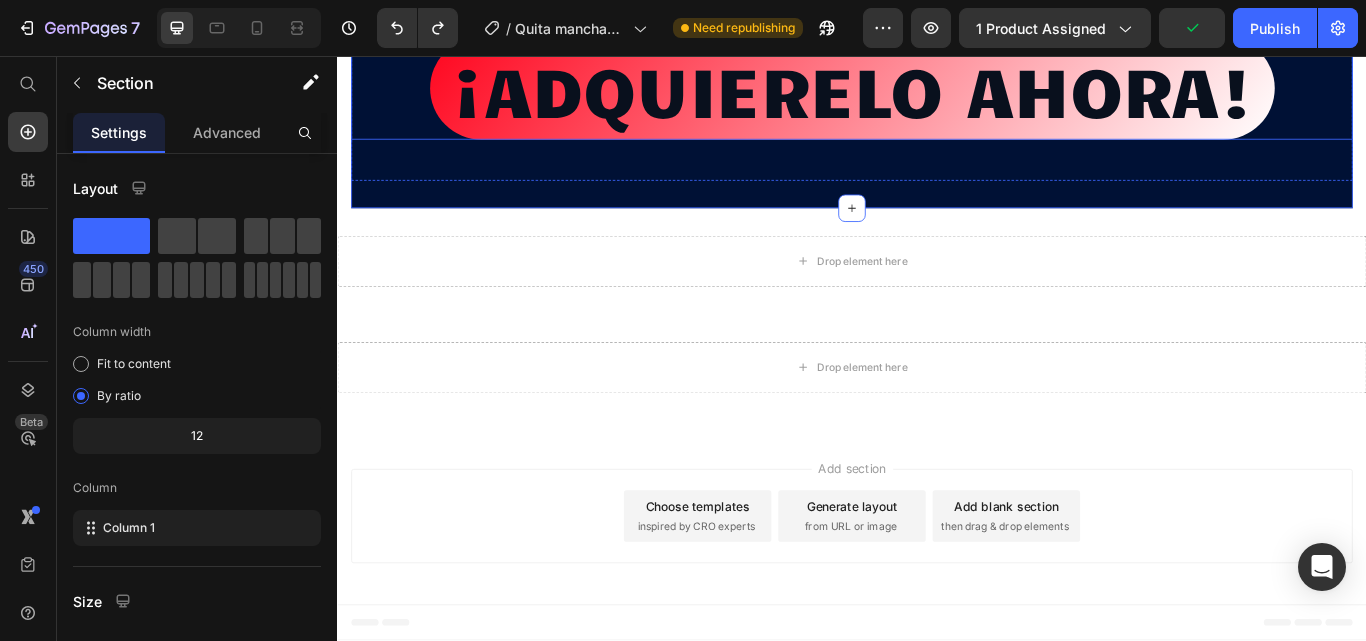 click on "¡ADQUIERELO AHORA! Button" at bounding box center (937, 94) 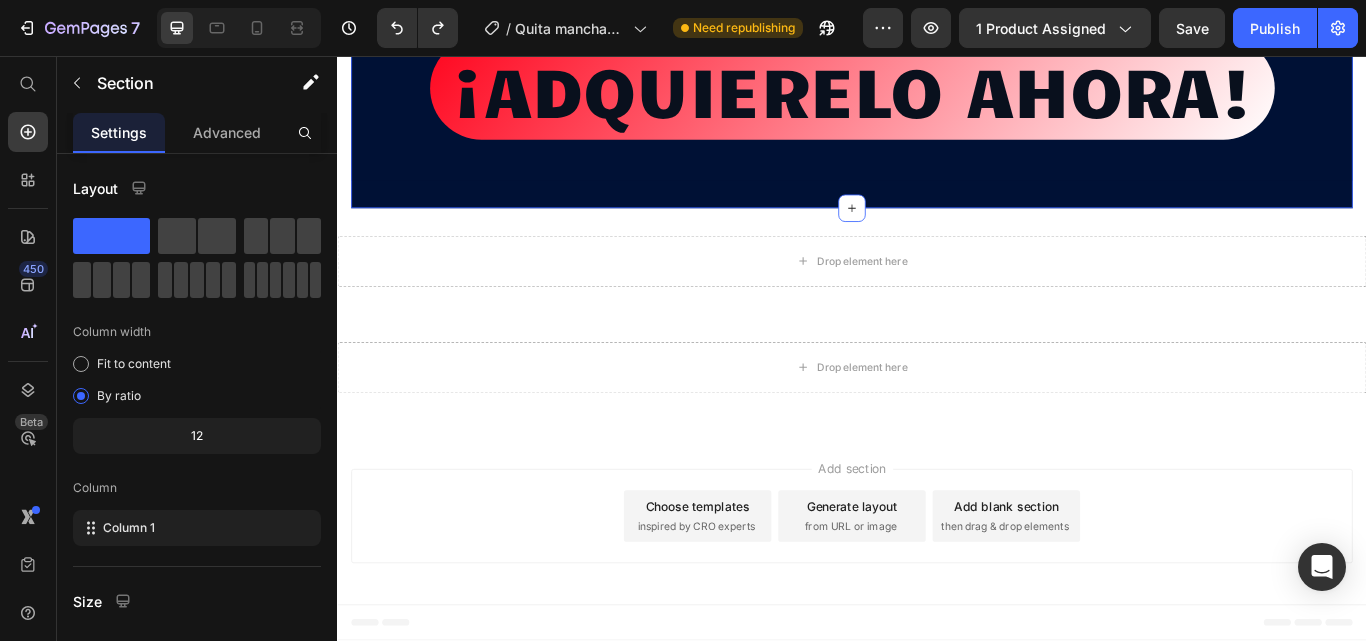 click on "Image Image ¡ADQUIERELO AHORA! Button Row Section 5   You can create reusable sections Create Theme Section AI Content Write with GemAI What would you like to describe here? Tone and Voice Persuasive Product Quita manchas - ropa blanca Show more Generate" at bounding box center [937, 98] 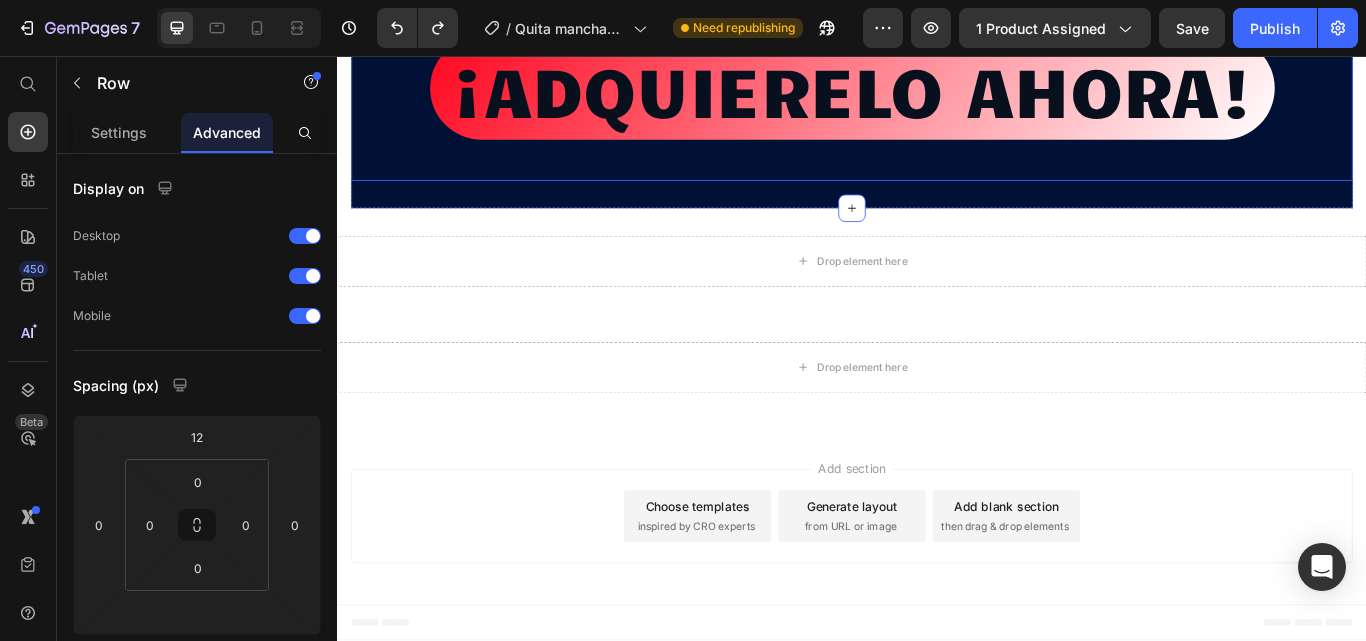 click on "¡ADQUIERELO AHORA! Button" at bounding box center (937, 94) 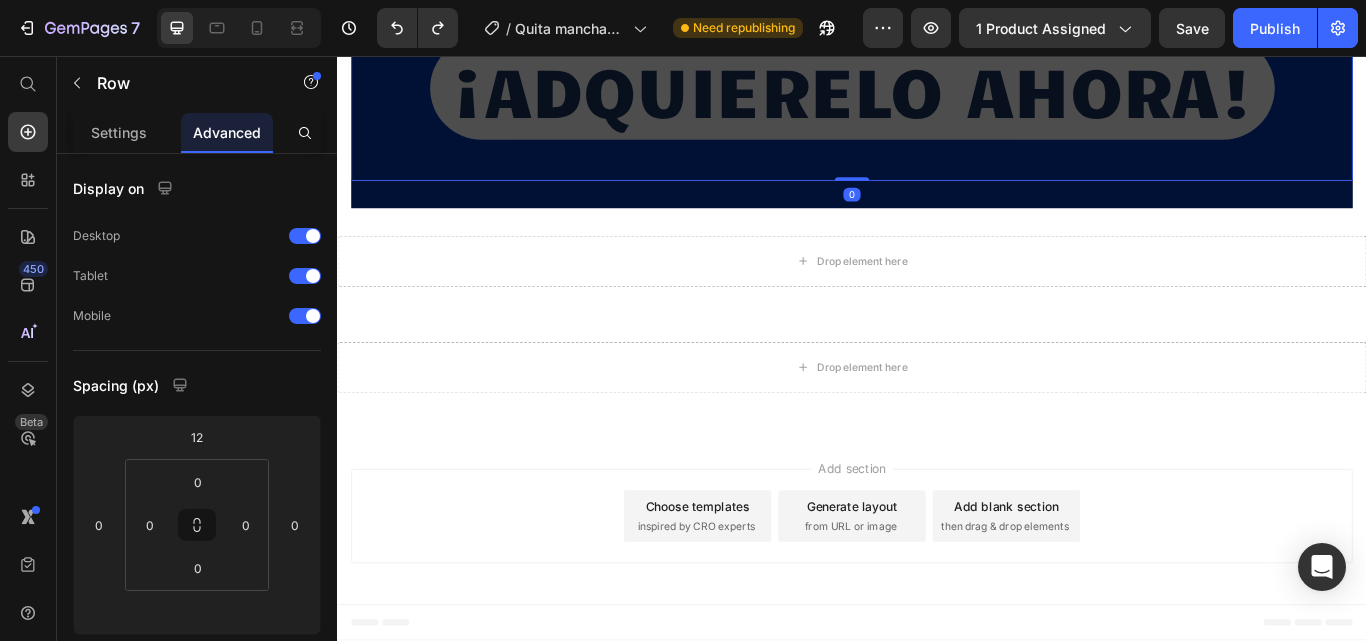 drag, startPoint x: 923, startPoint y: 501, endPoint x: 936, endPoint y: 447, distance: 55.542778 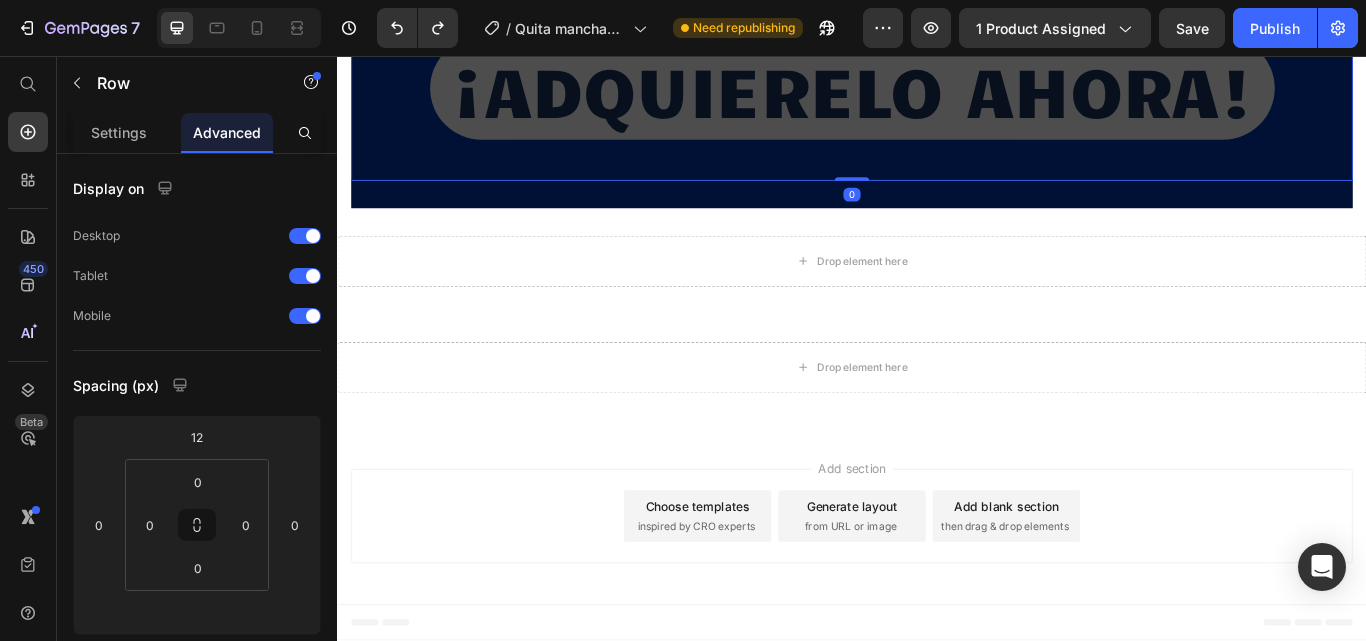 click on "¡ADQUIERELO AHORA! Button Row   0" at bounding box center [937, 94] 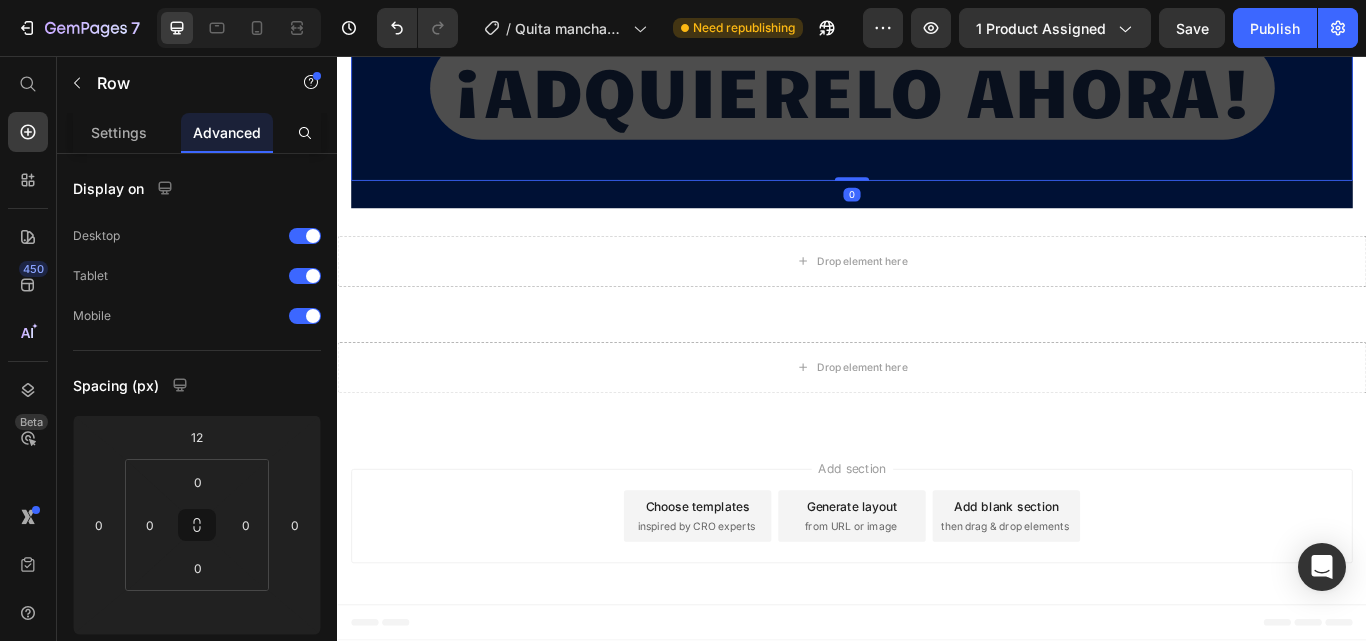 type on "0" 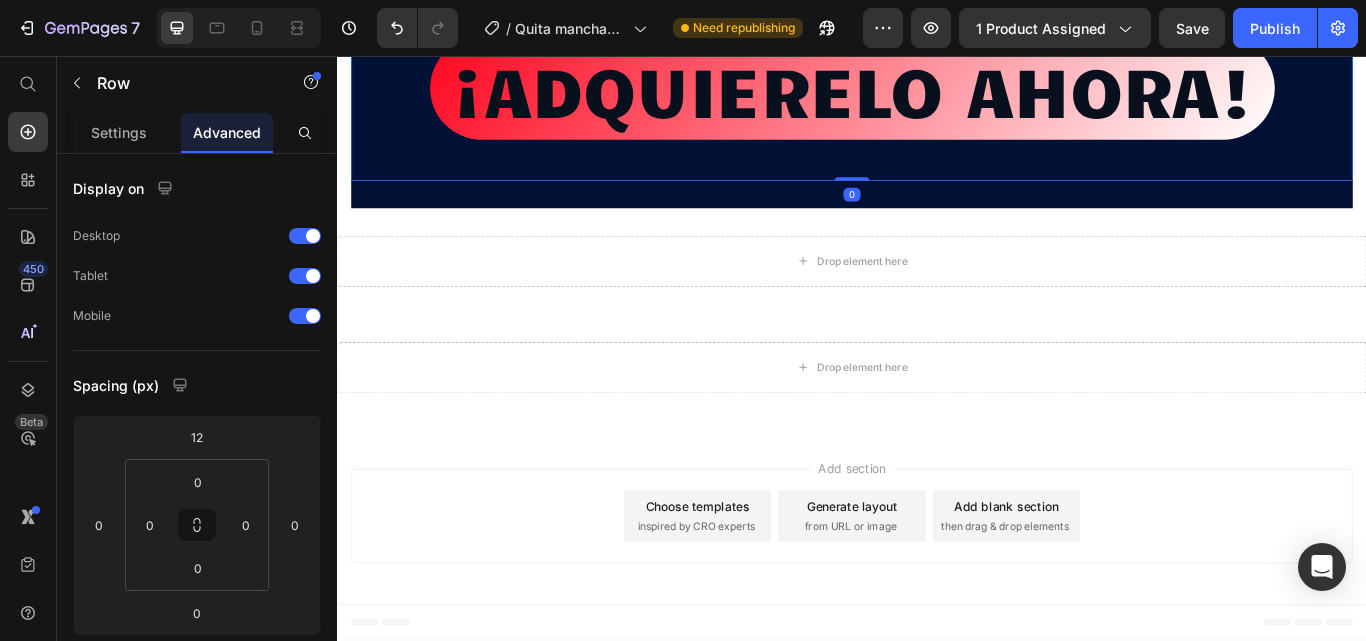 click on "¡ADQUIERELO AHORA! Button" at bounding box center [937, 94] 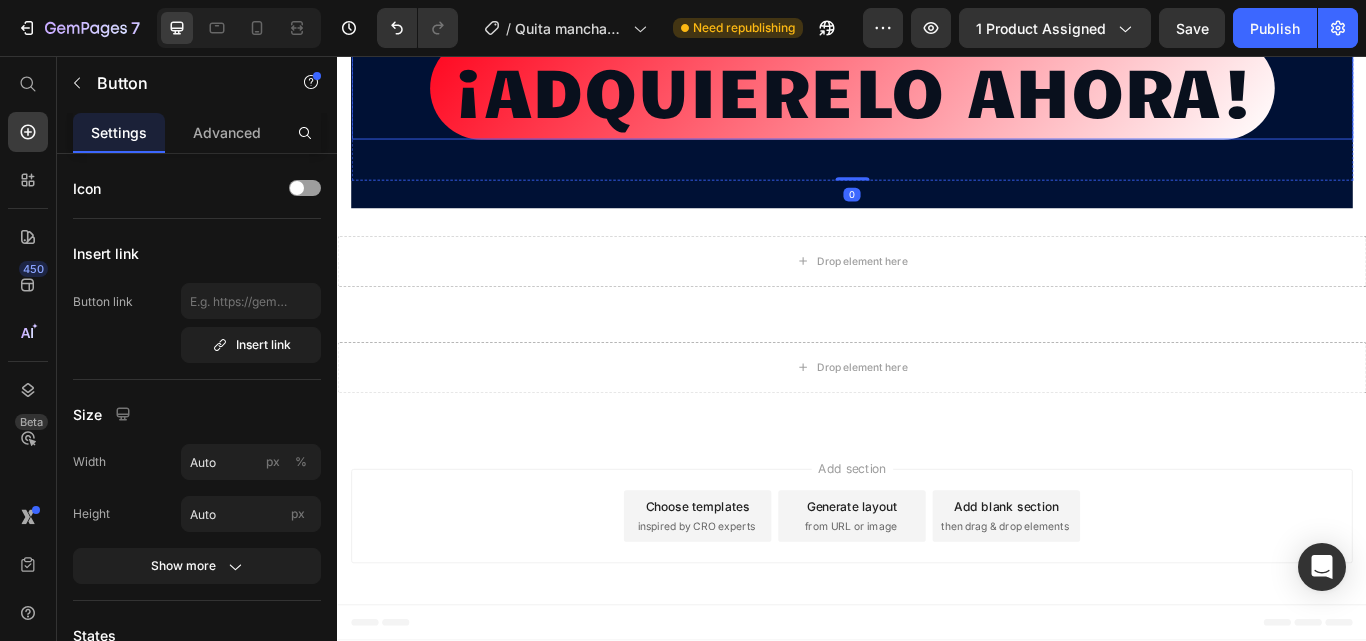 click on "¡ADQUIERELO AHORA! Button" at bounding box center (937, 94) 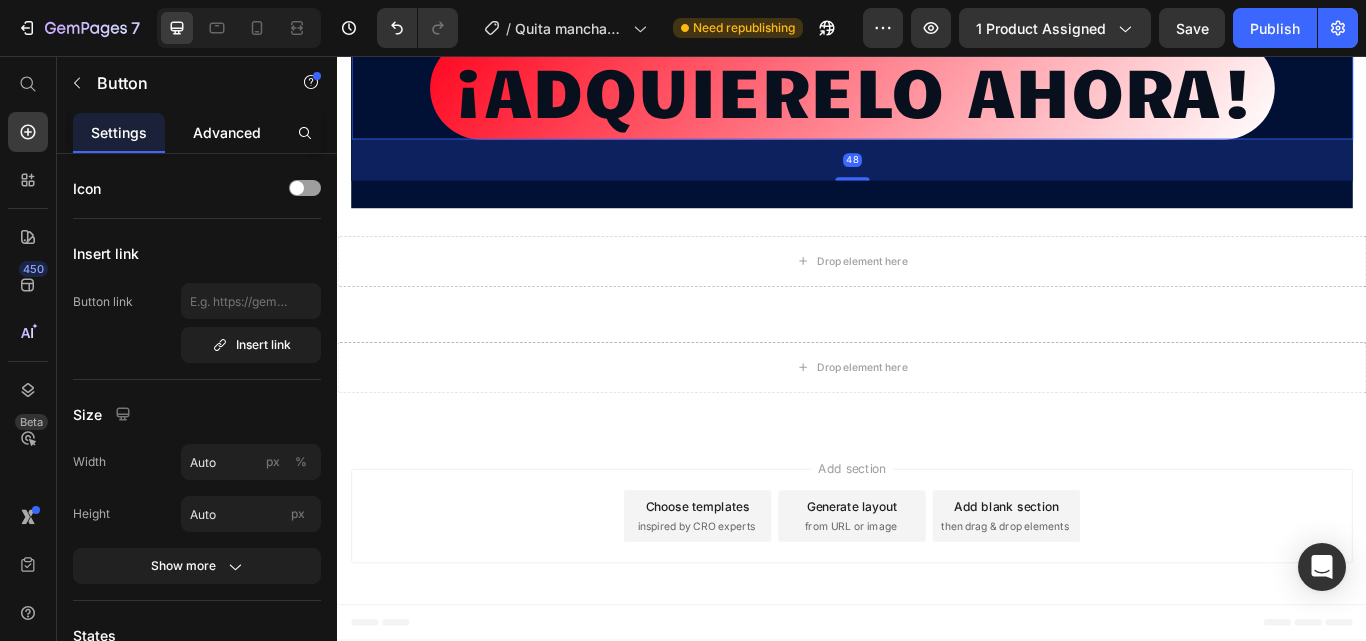 click on "Advanced" at bounding box center (227, 132) 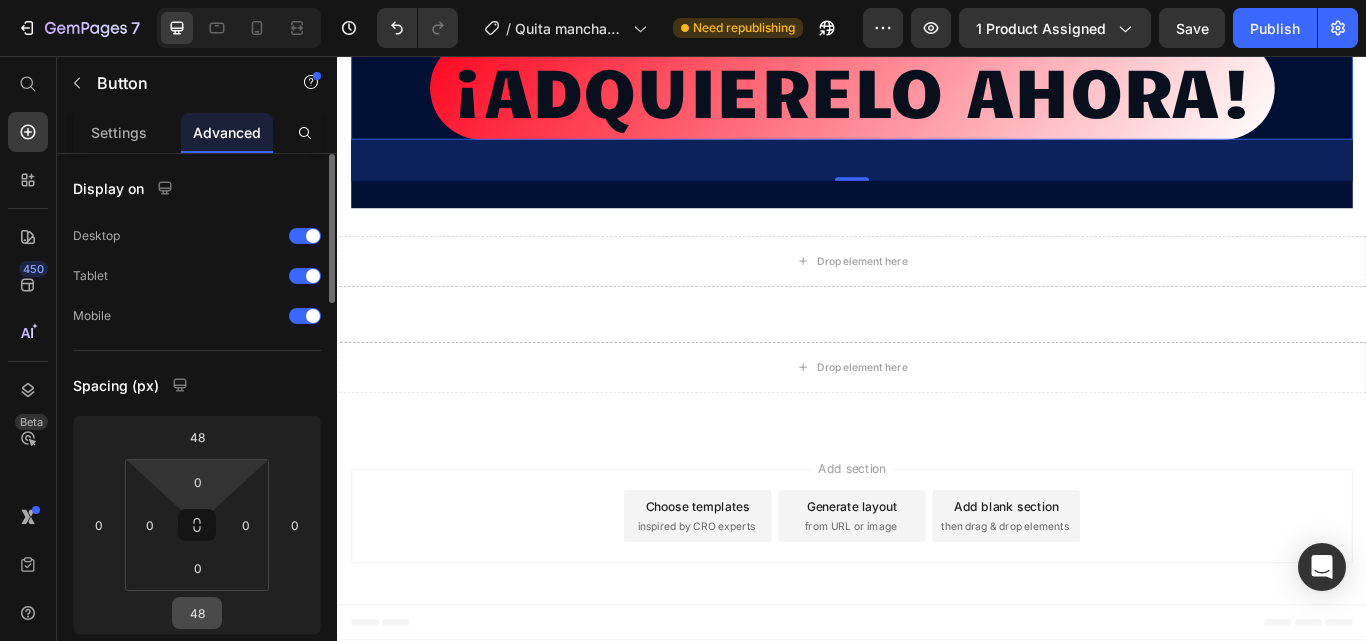 scroll, scrollTop: 100, scrollLeft: 0, axis: vertical 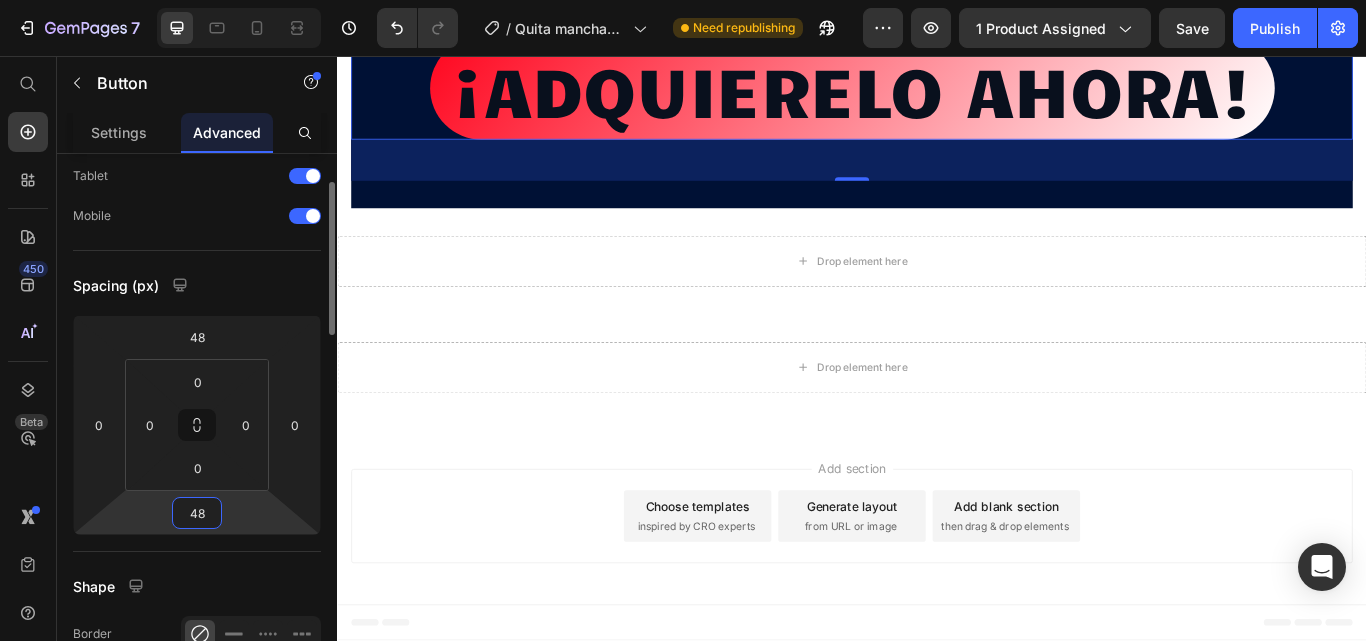click on "48" at bounding box center [197, 513] 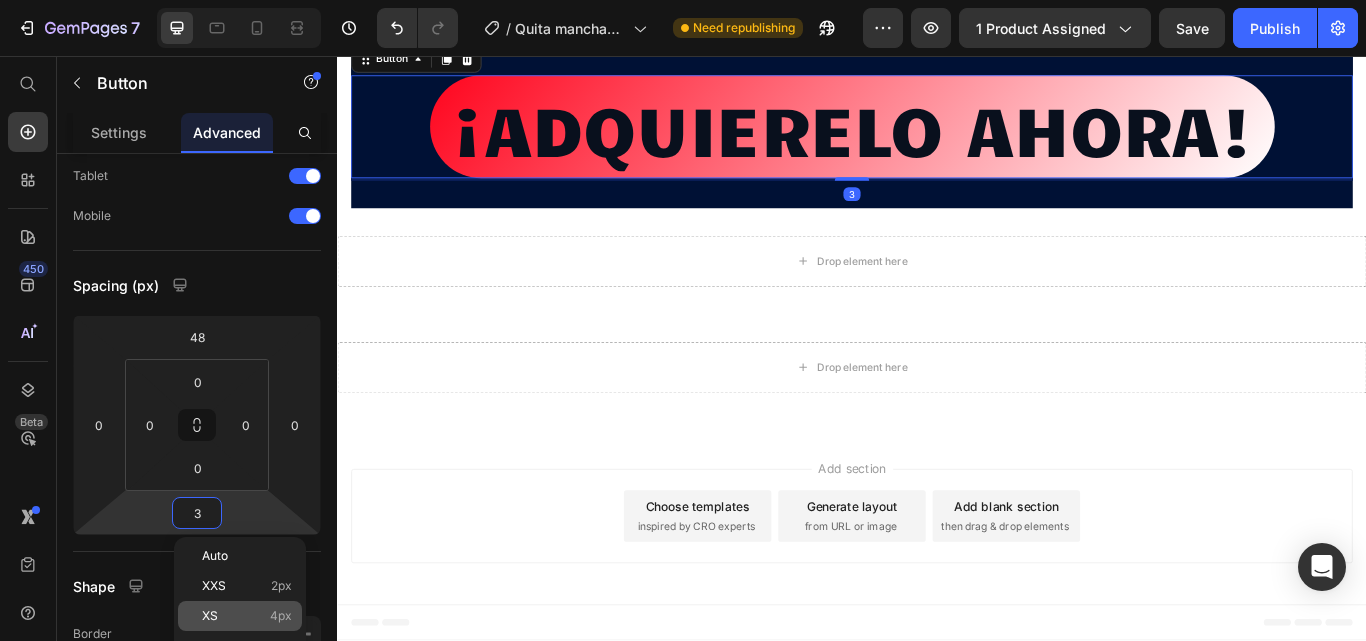 click on "XS 4px" at bounding box center (247, 616) 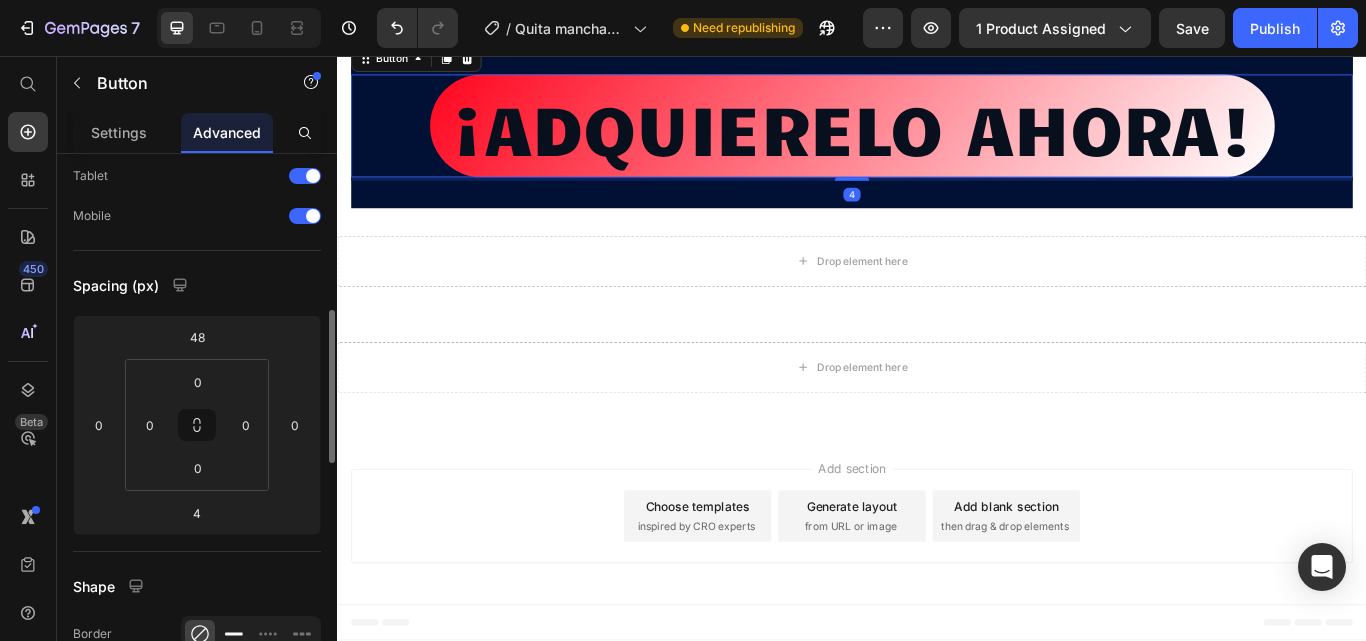 scroll, scrollTop: 300, scrollLeft: 0, axis: vertical 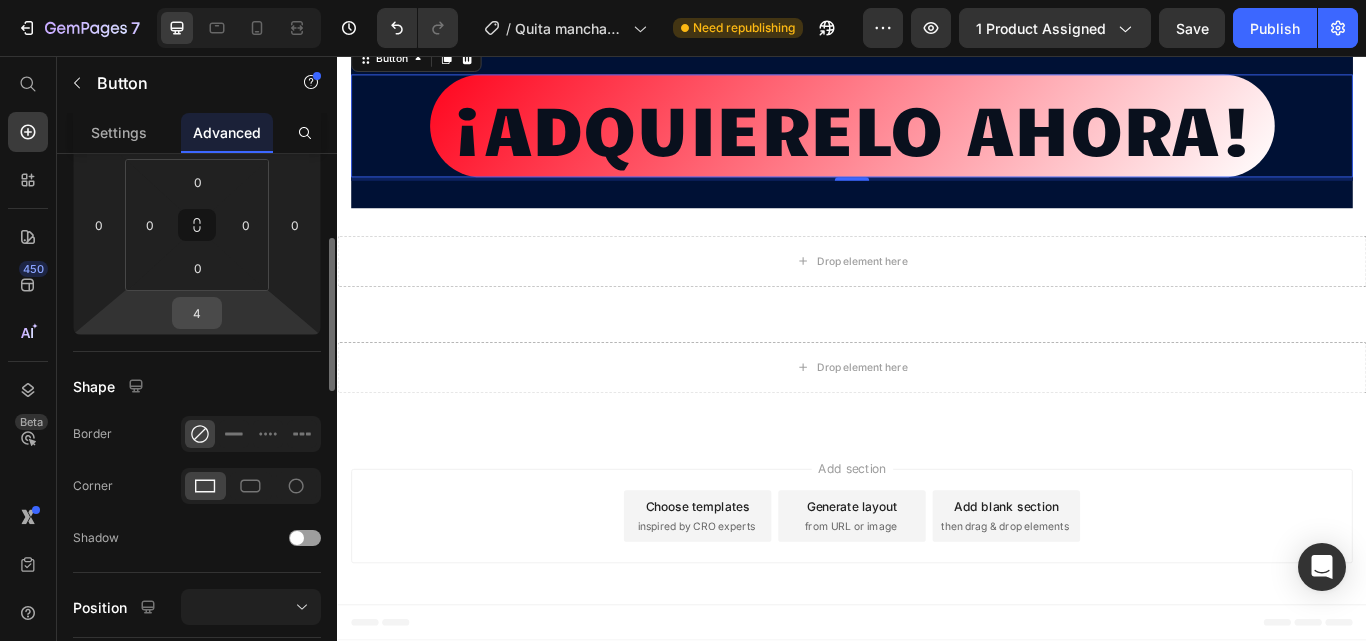 click on "4" at bounding box center [197, 313] 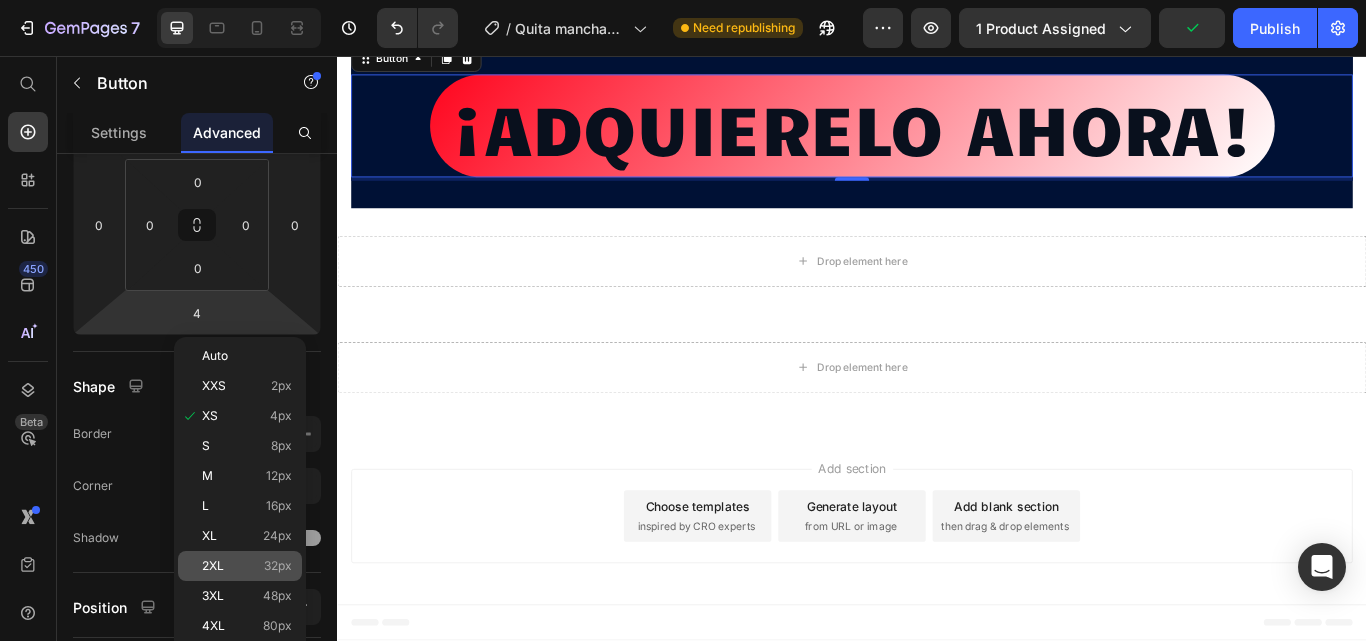 click on "2XL 32px" at bounding box center (247, 566) 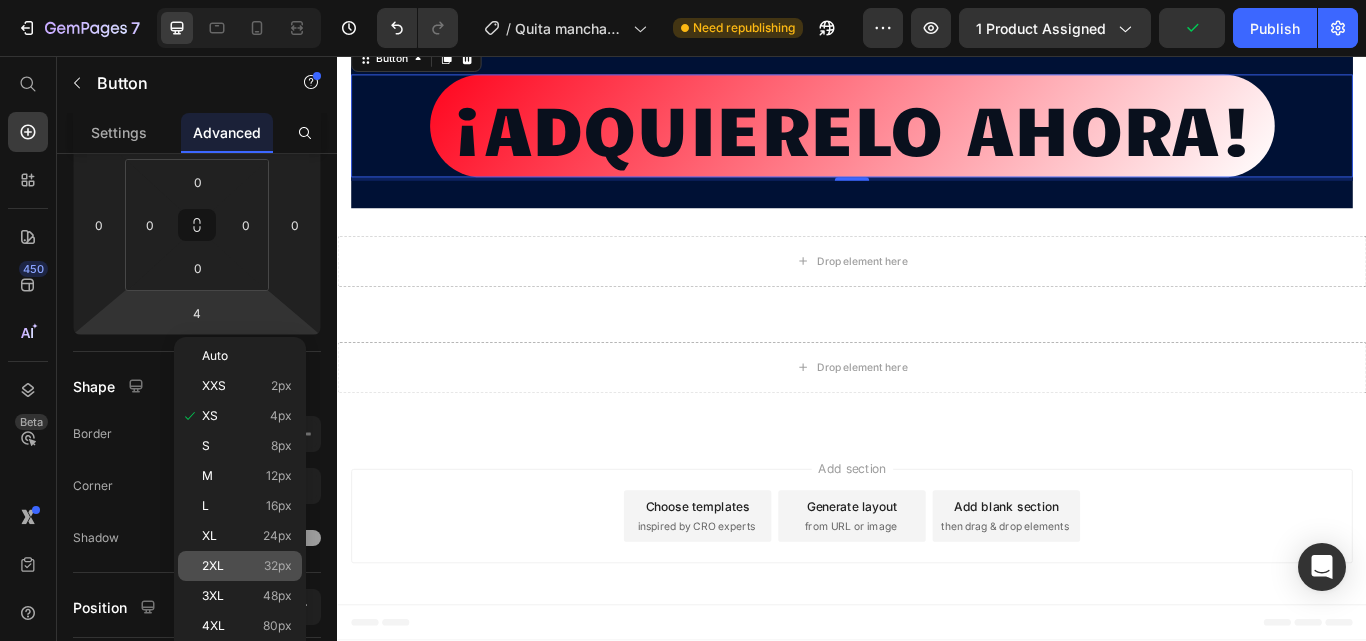 type on "32" 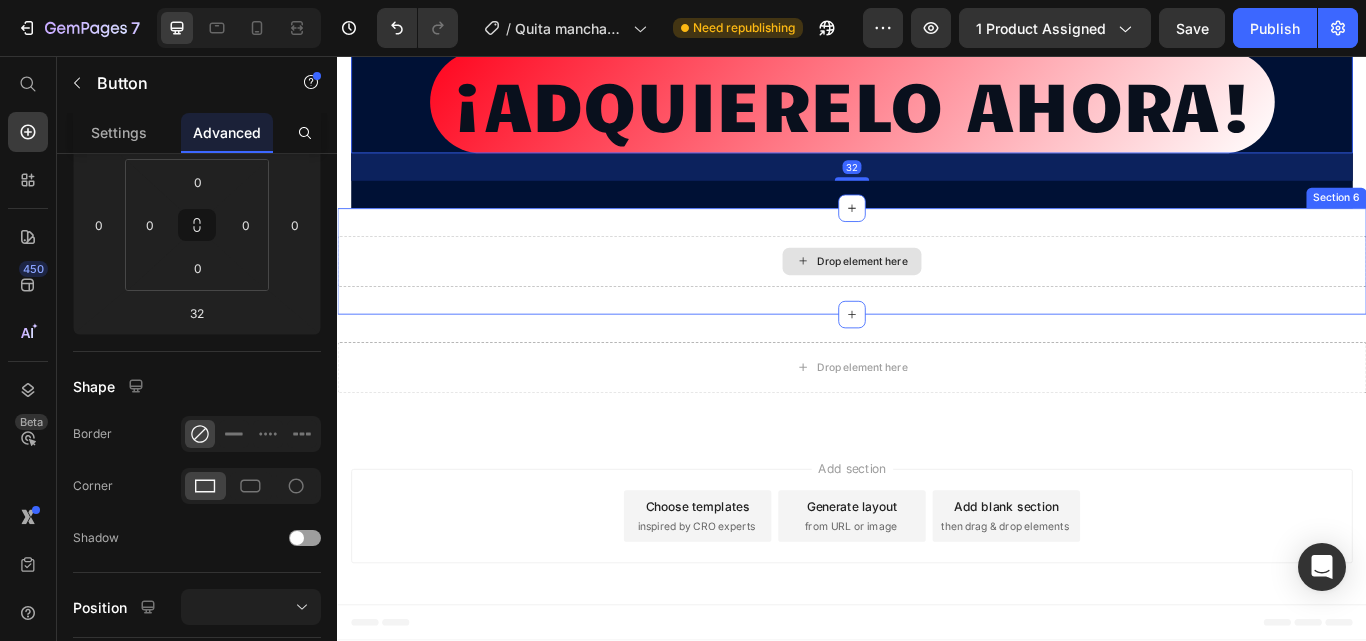 click on "Drop element here" at bounding box center [937, 296] 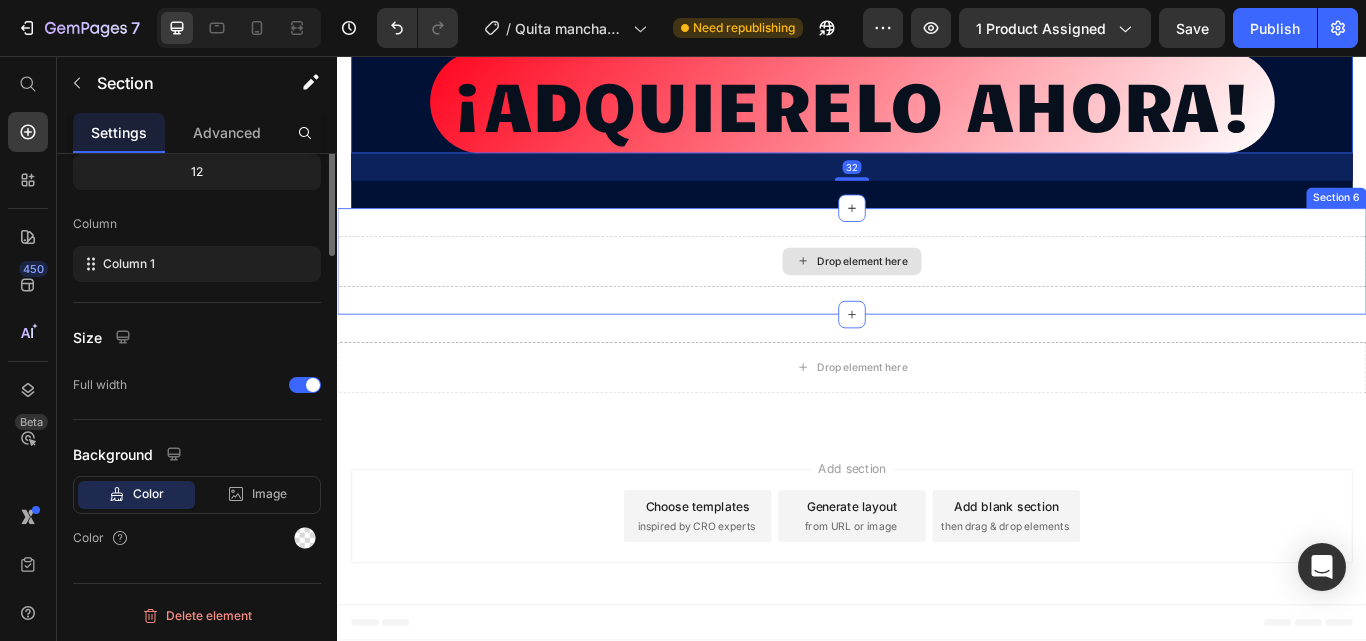 scroll, scrollTop: 0, scrollLeft: 0, axis: both 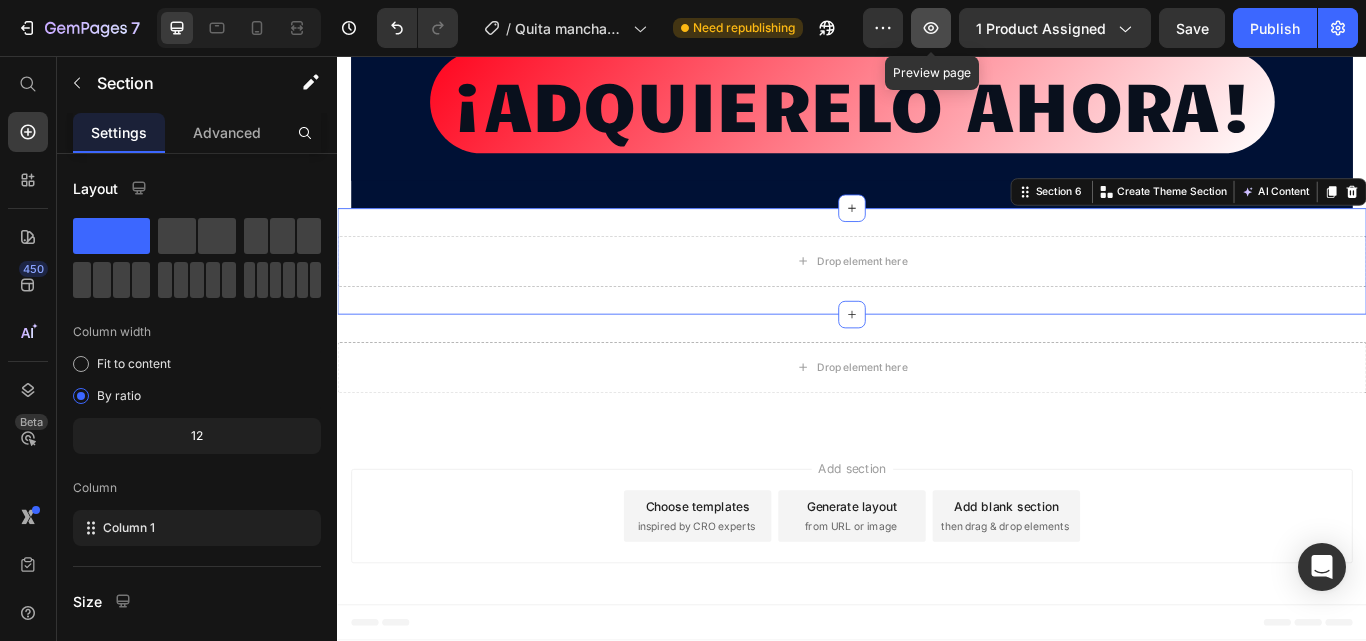 click 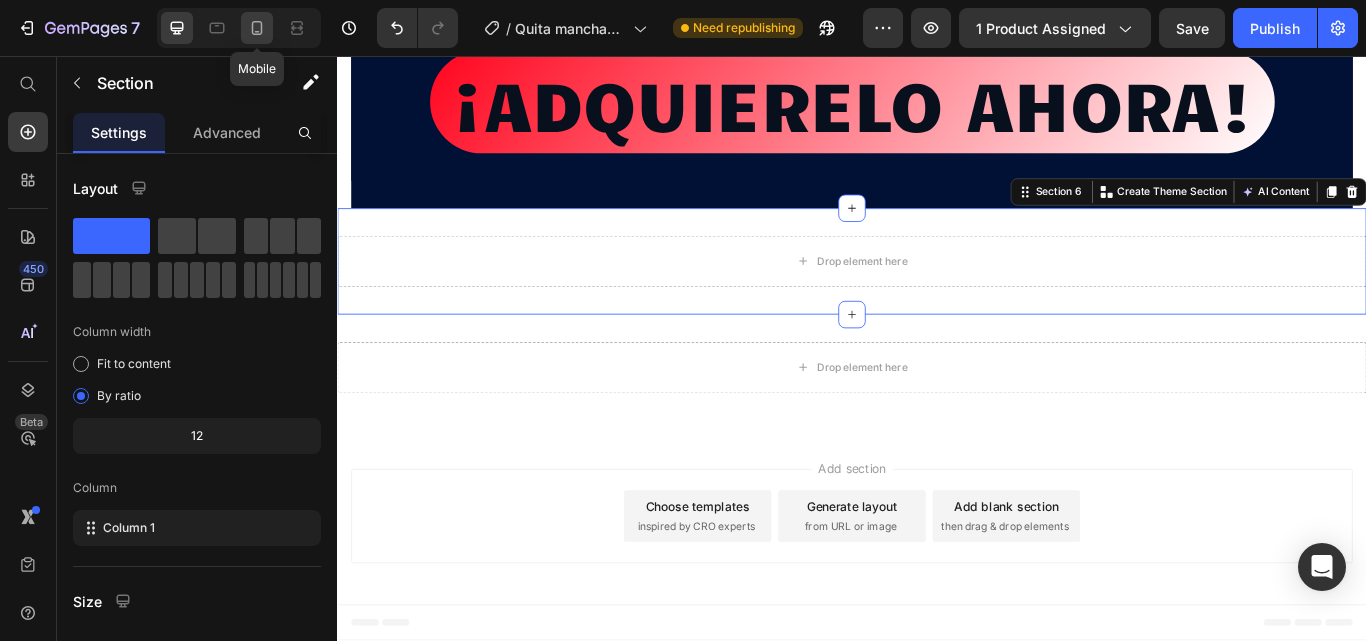 click 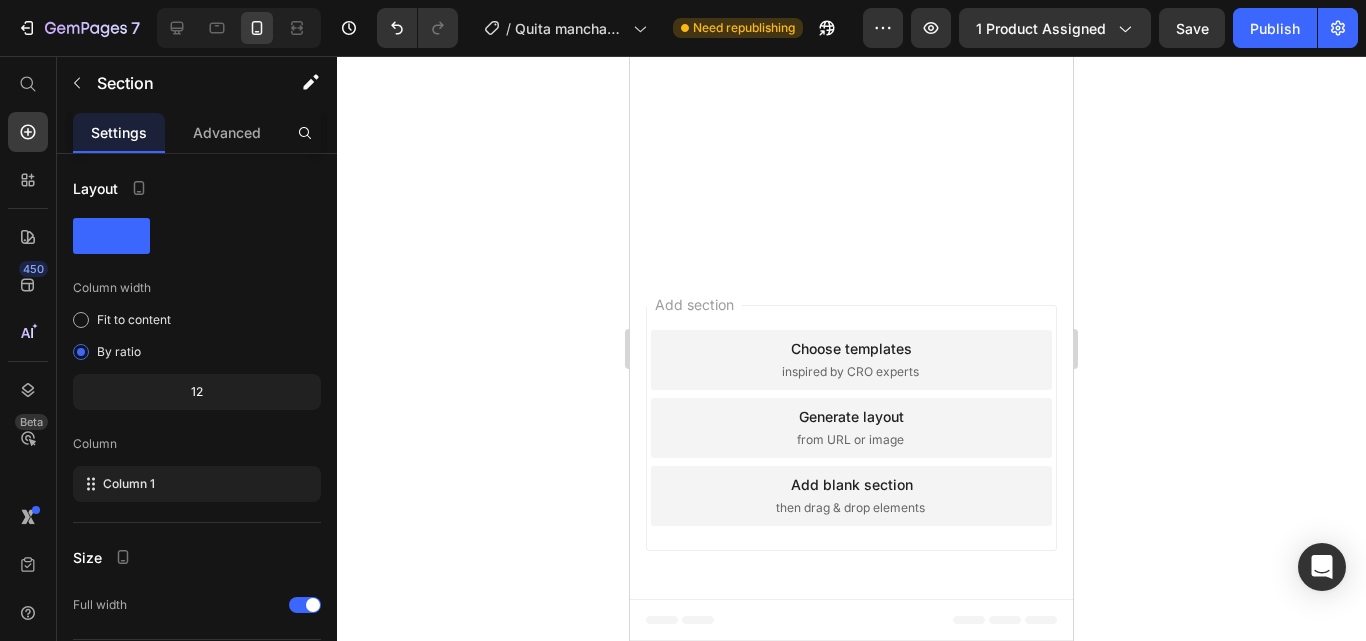 scroll, scrollTop: 6540, scrollLeft: 0, axis: vertical 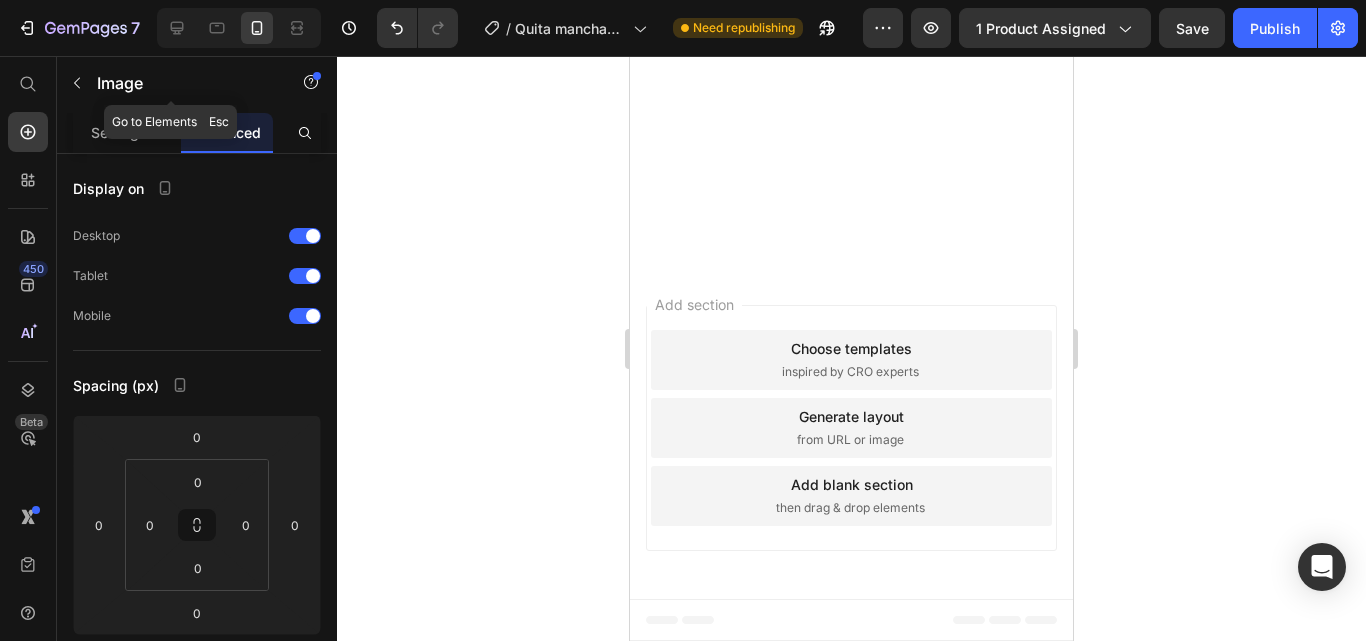 click at bounding box center (77, 83) 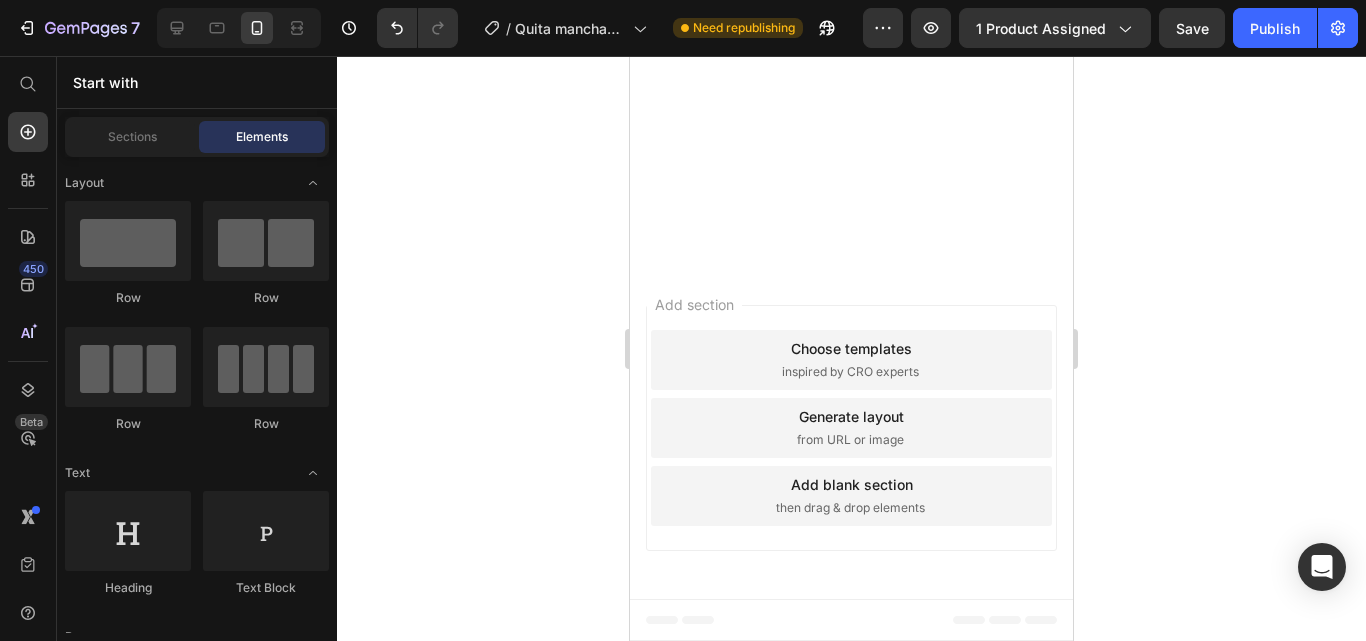 click at bounding box center [851, -87] 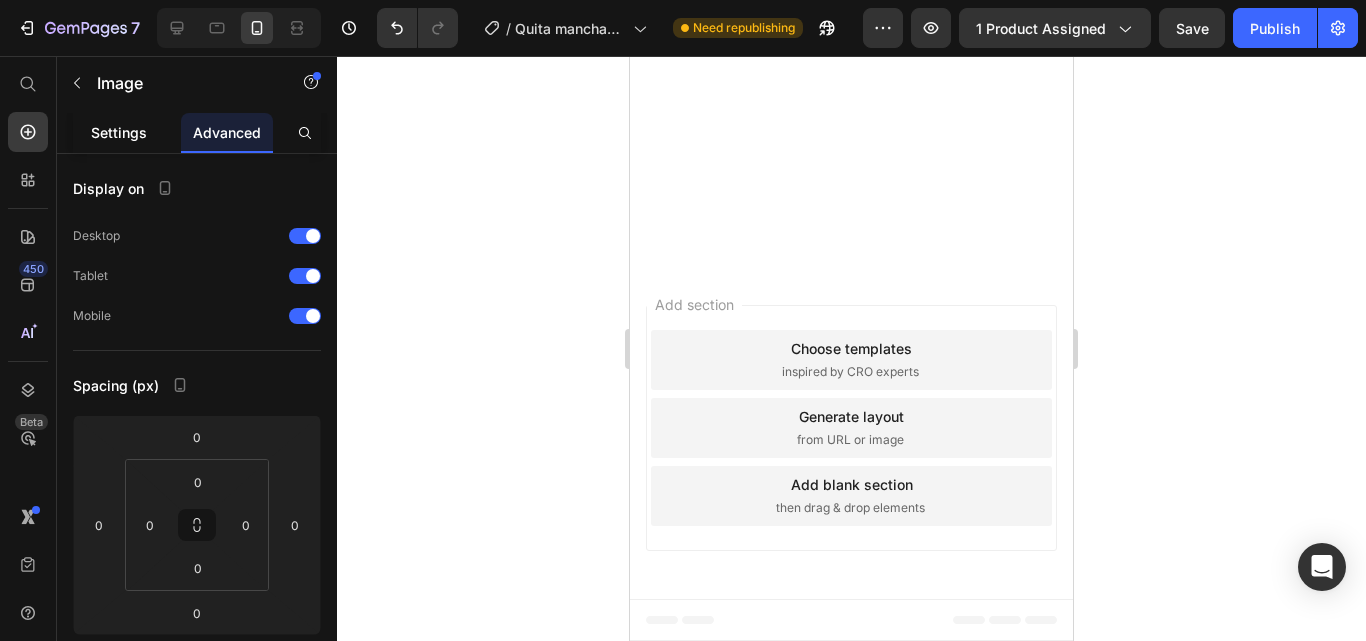click on "Settings" at bounding box center [119, 132] 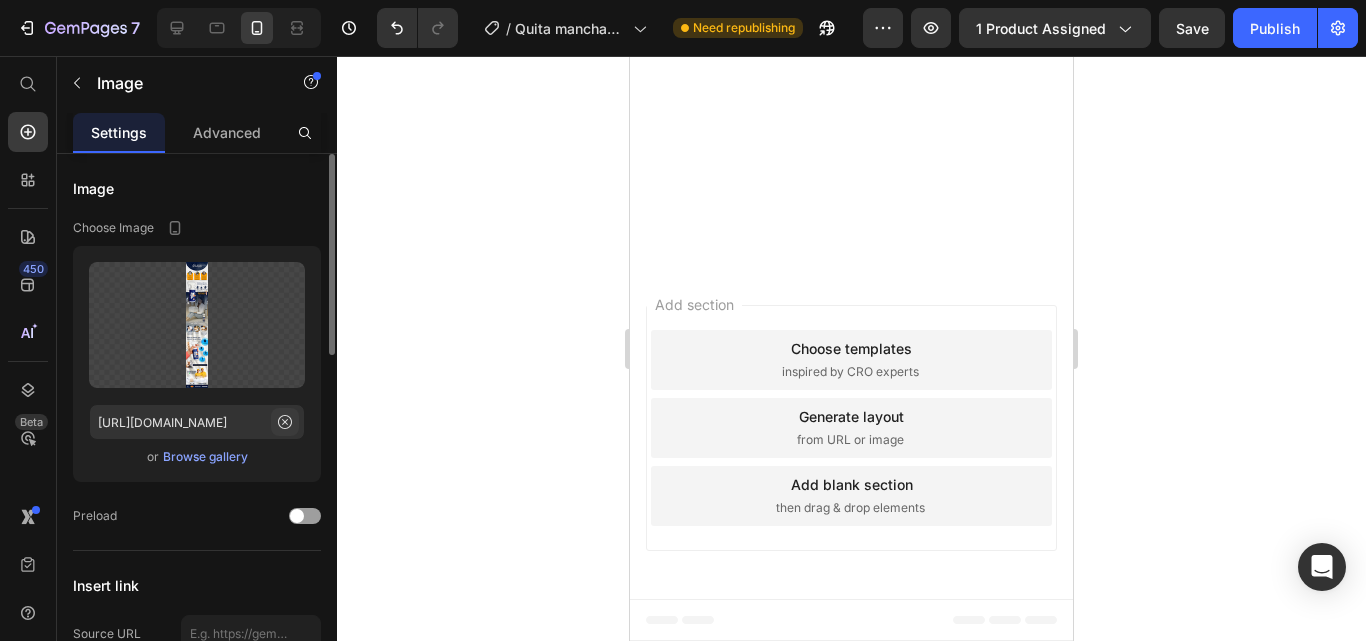 click 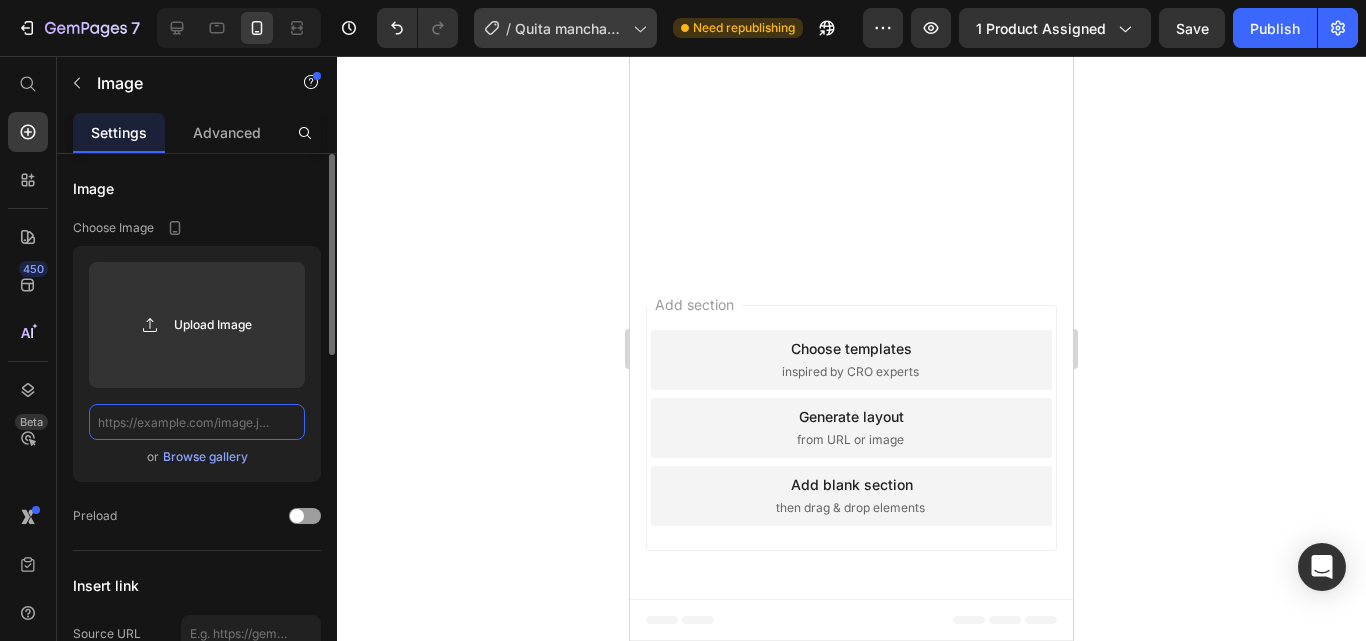 scroll, scrollTop: 0, scrollLeft: 0, axis: both 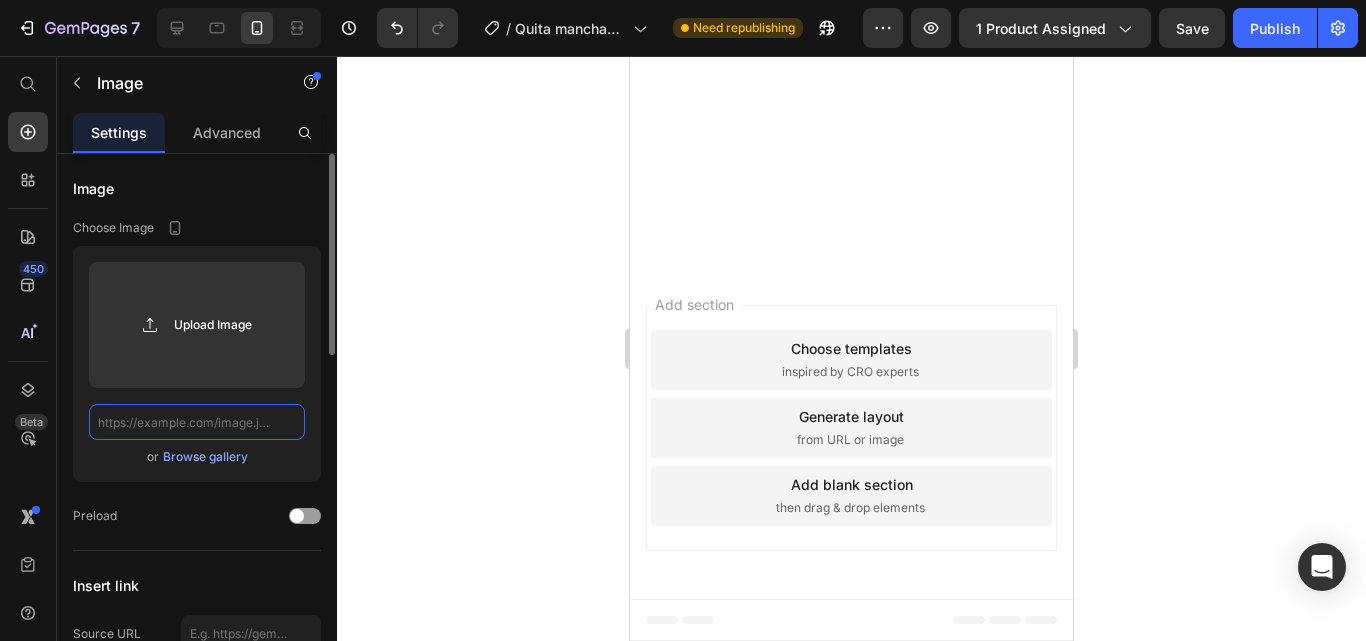 click 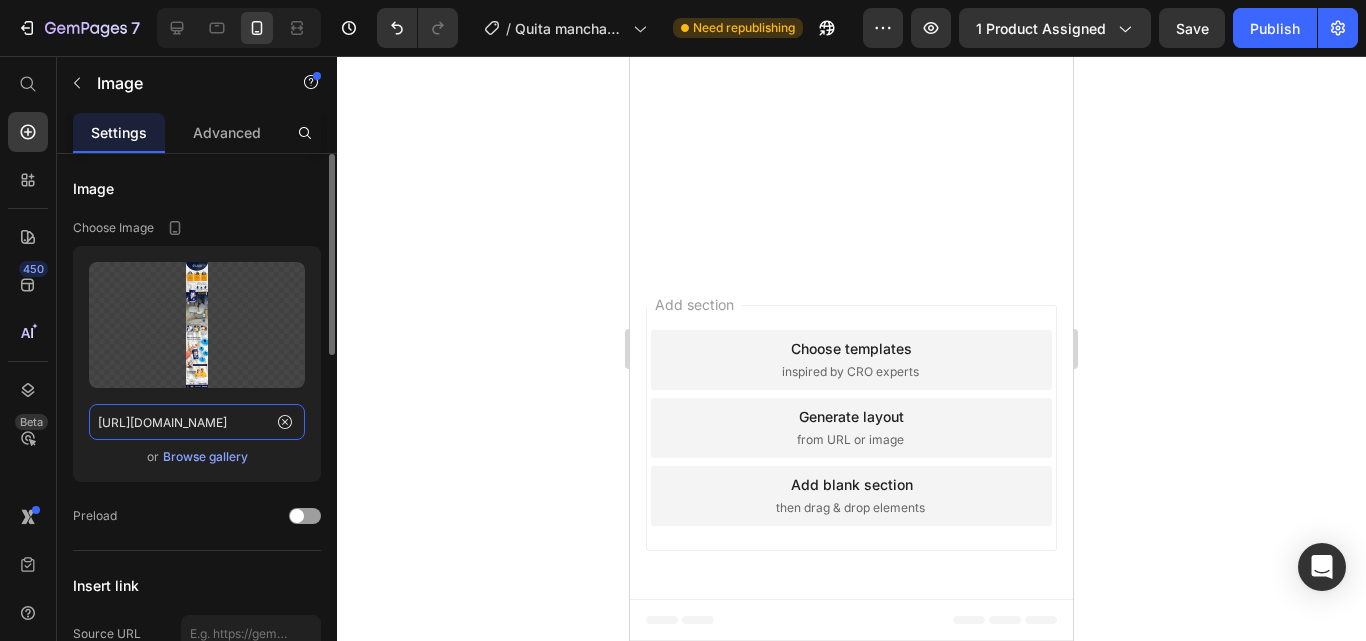 scroll, scrollTop: 0, scrollLeft: 557, axis: horizontal 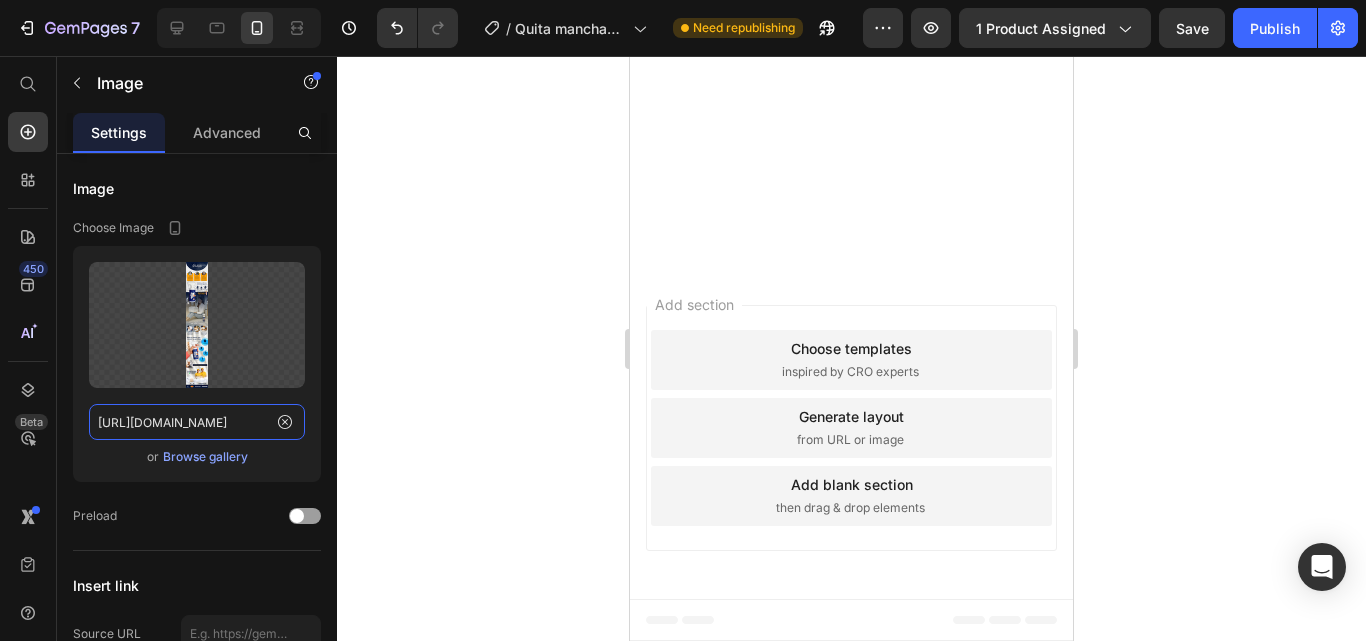 type on "https://cdn.shopify.com/s/files/1/0671/1073/1857/files/IMG_4_-_V2_6ad8ae38-9037-40c8-b331-7cfad8f146ec.png?v=1752176913" 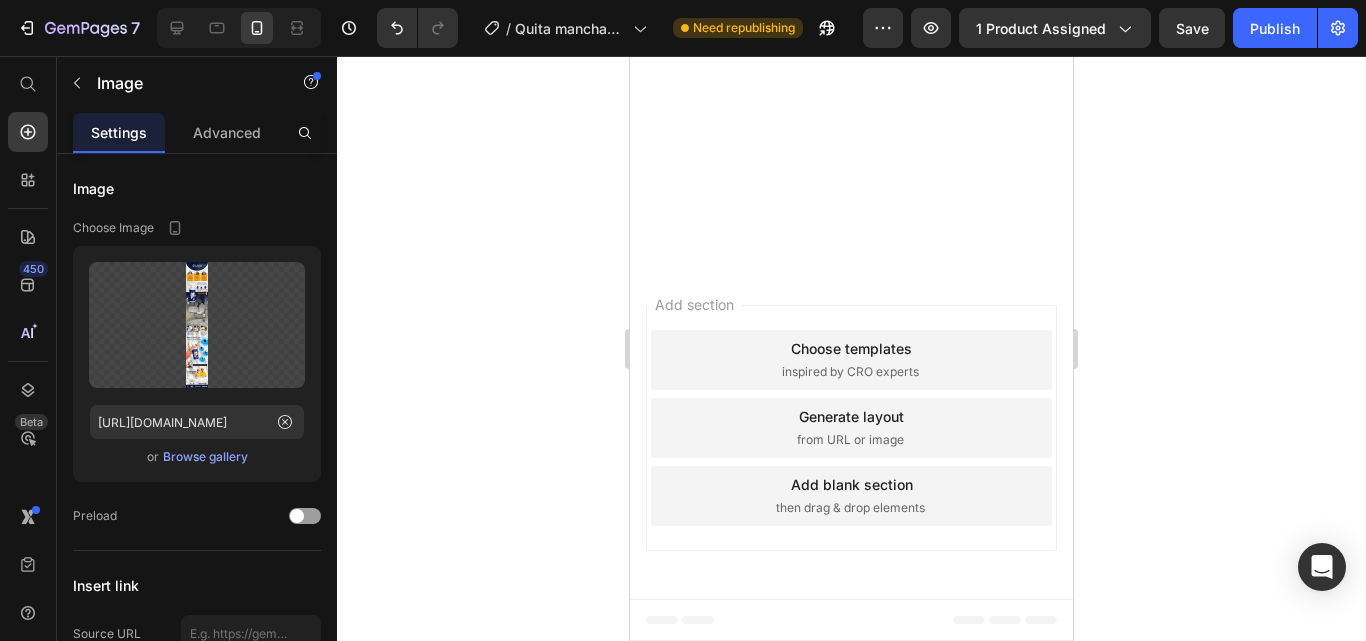 click 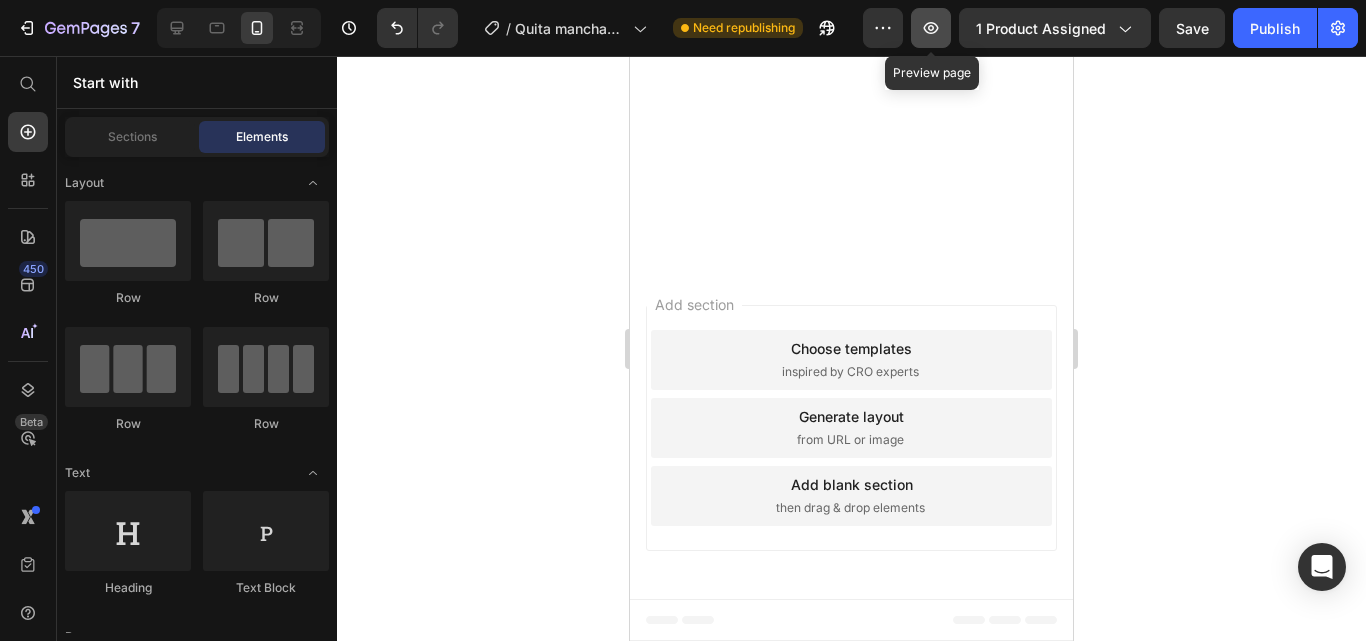 click 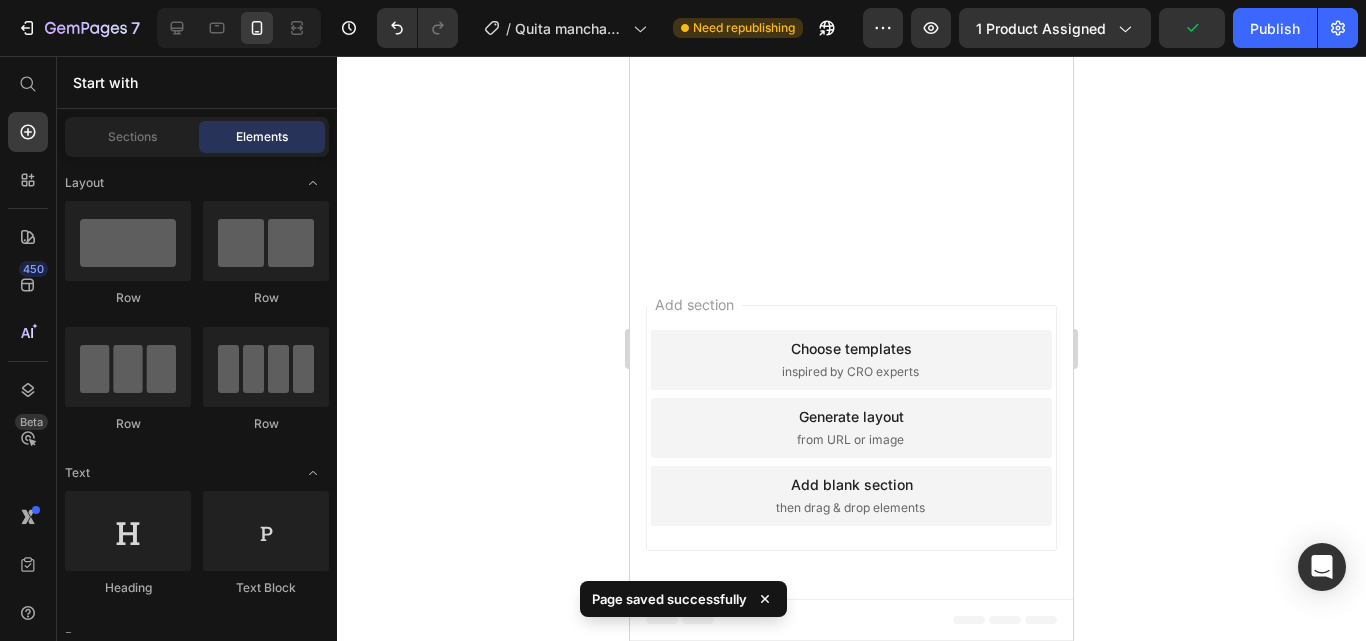 click 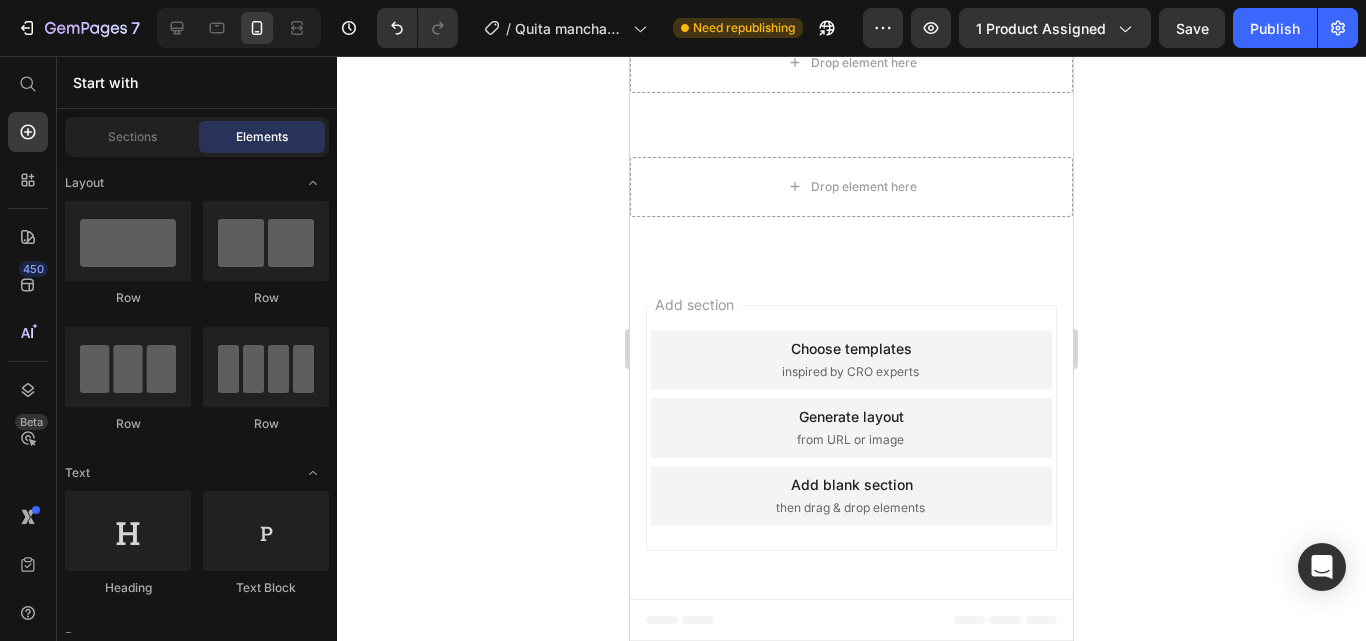 scroll, scrollTop: 8665, scrollLeft: 0, axis: vertical 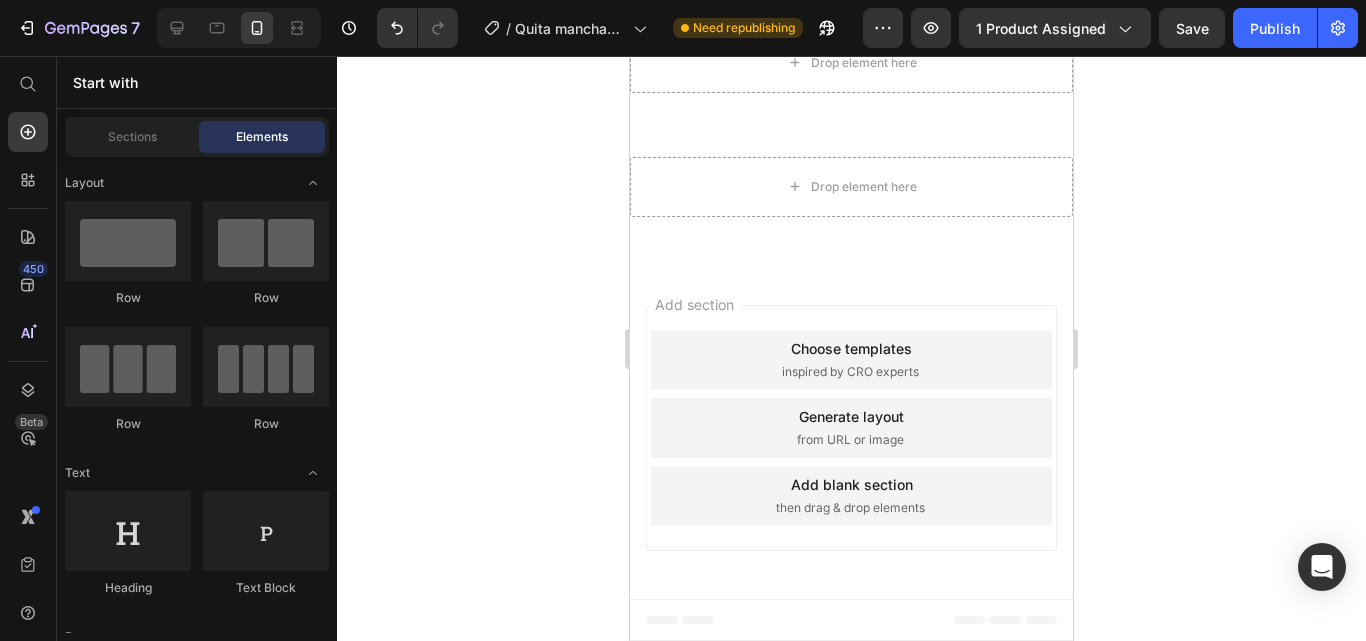 click on "Image Image ¡ADQUIERELO AHORA! Button Row Section 5" at bounding box center (851, -49) 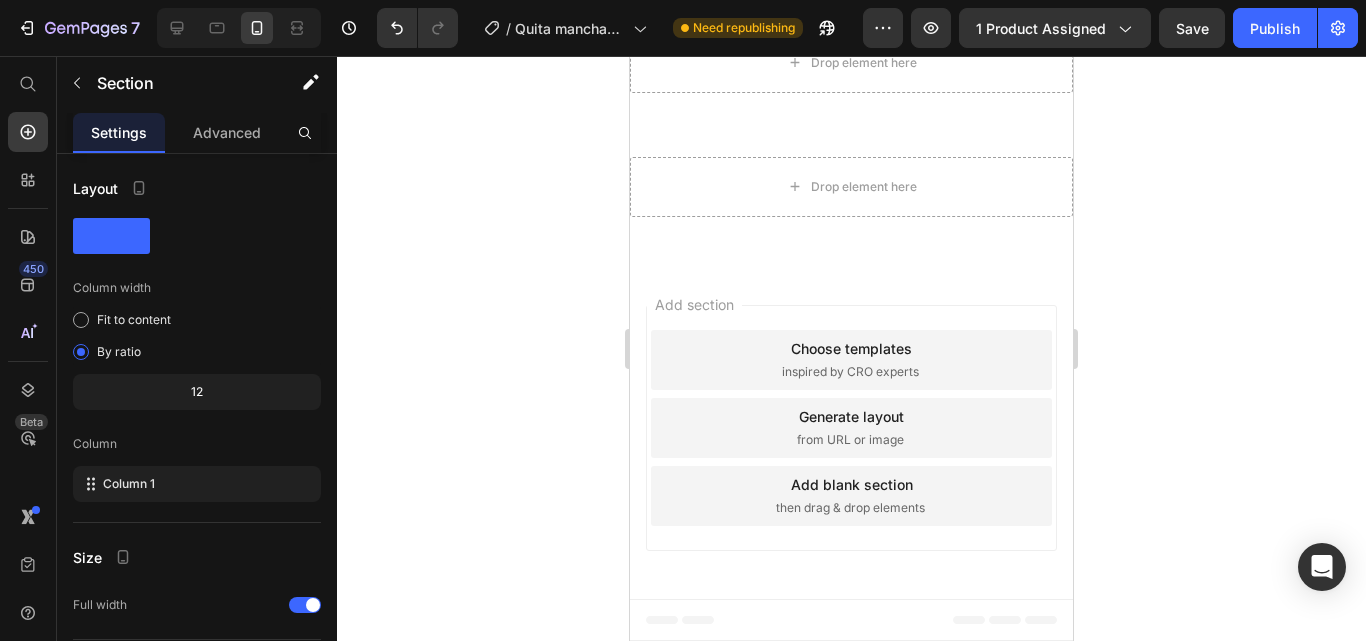click on "Image Image ¡ADQUIERELO AHORA! Button Row Section 5   You can create reusable sections Create Theme Section AI Content Write with GemAI What would you like to describe here? Tone and Voice Persuasive Product Quita manchas - ropa blanca Show more Generate" at bounding box center [851, -49] 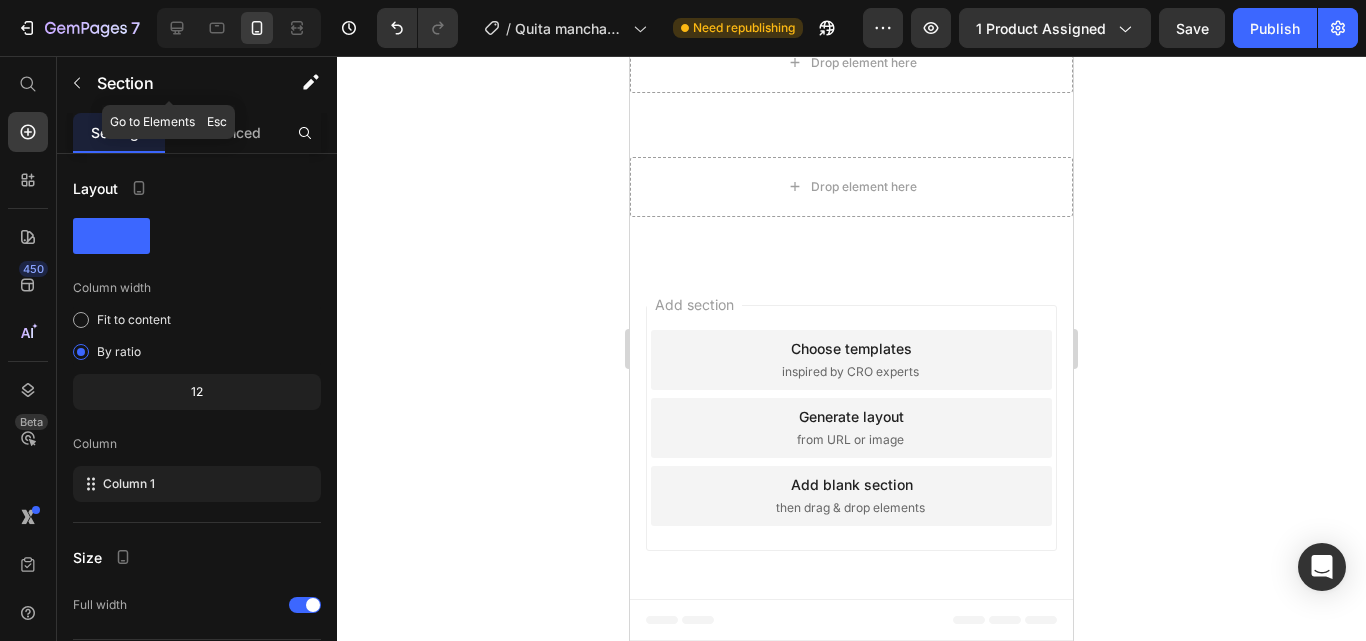 click at bounding box center [77, 83] 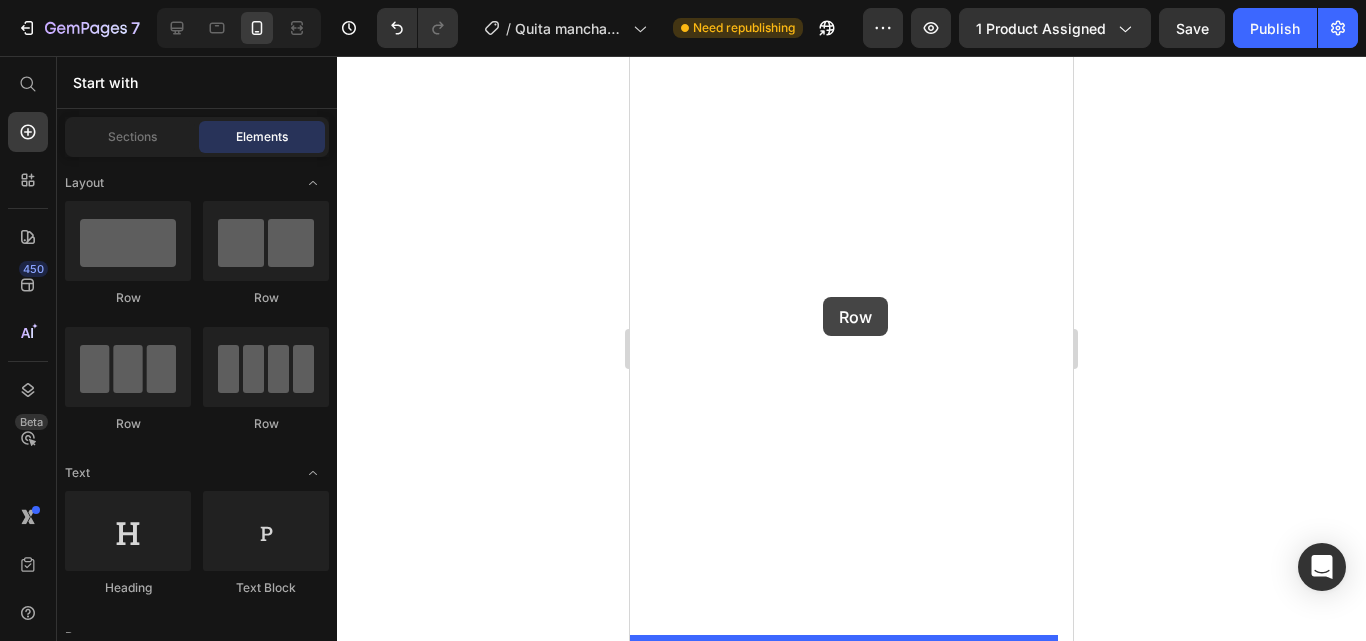 drag, startPoint x: 779, startPoint y: 310, endPoint x: 823, endPoint y: 297, distance: 45.88028 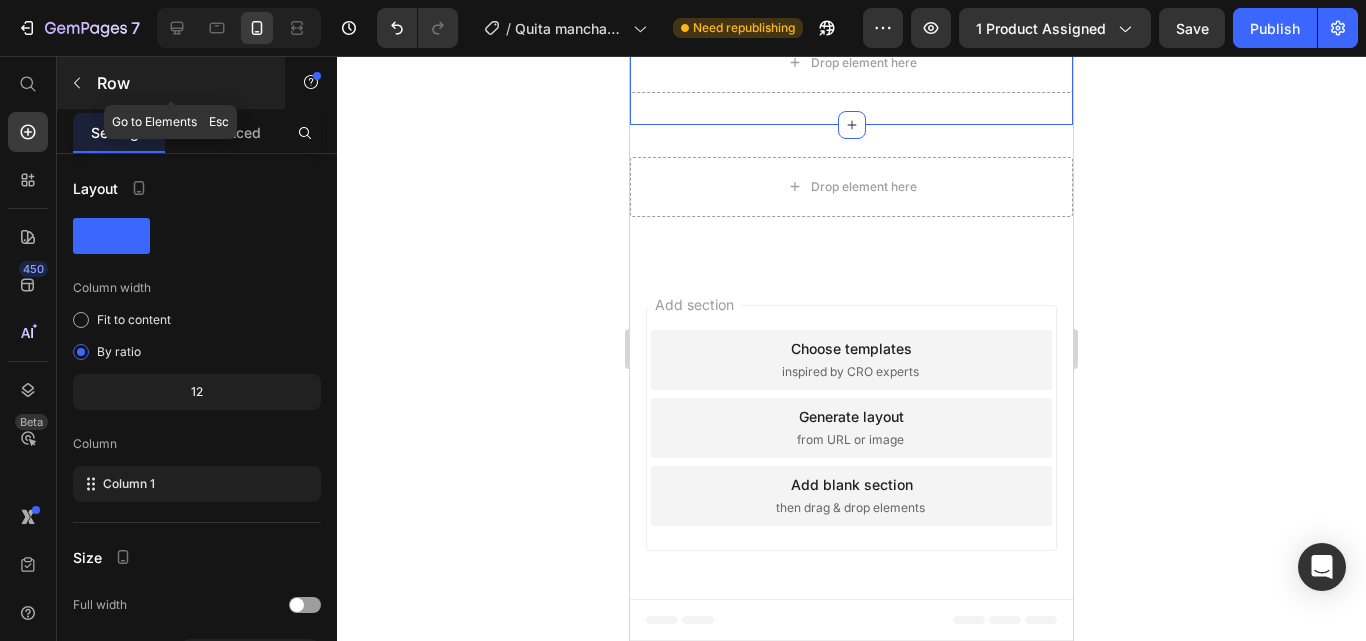 click 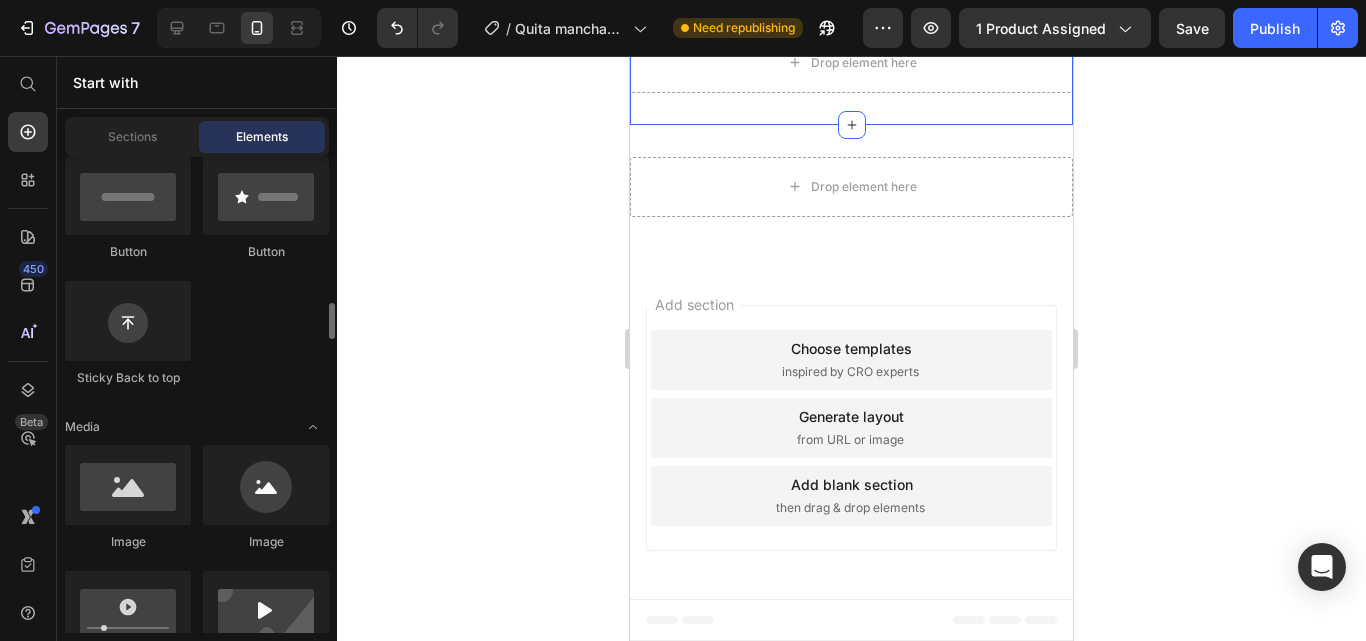 scroll, scrollTop: 600, scrollLeft: 0, axis: vertical 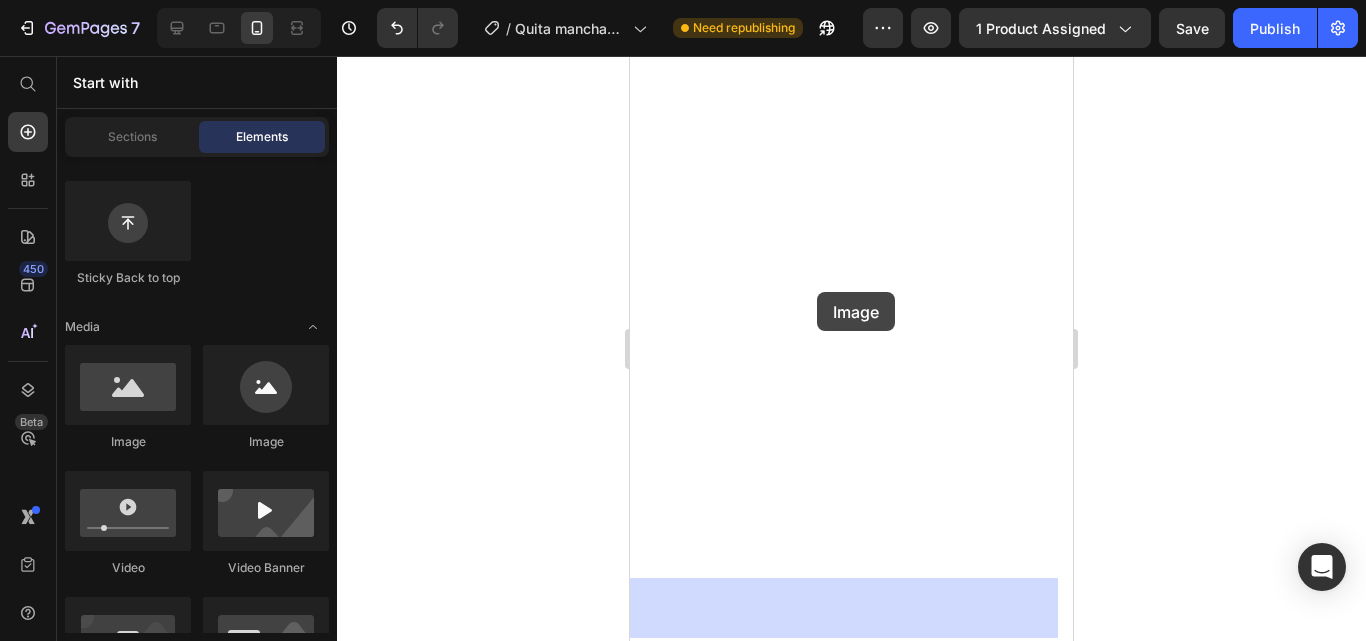 drag, startPoint x: 759, startPoint y: 448, endPoint x: 817, endPoint y: 292, distance: 166.43317 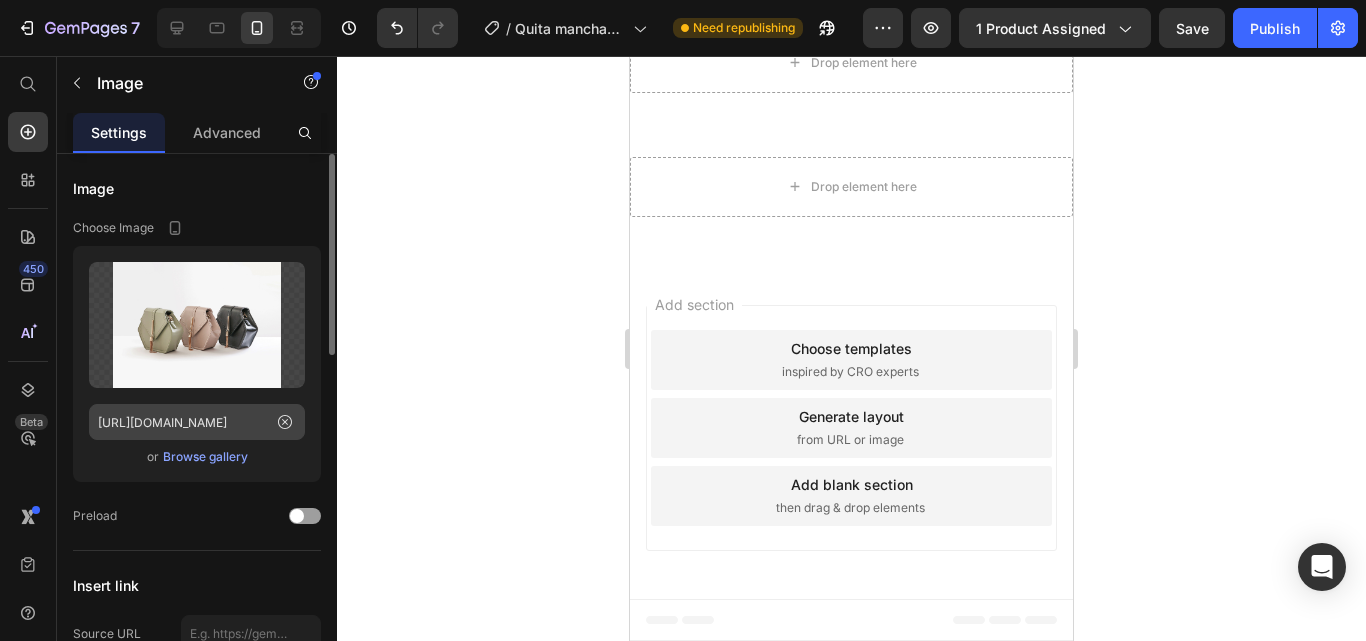 click 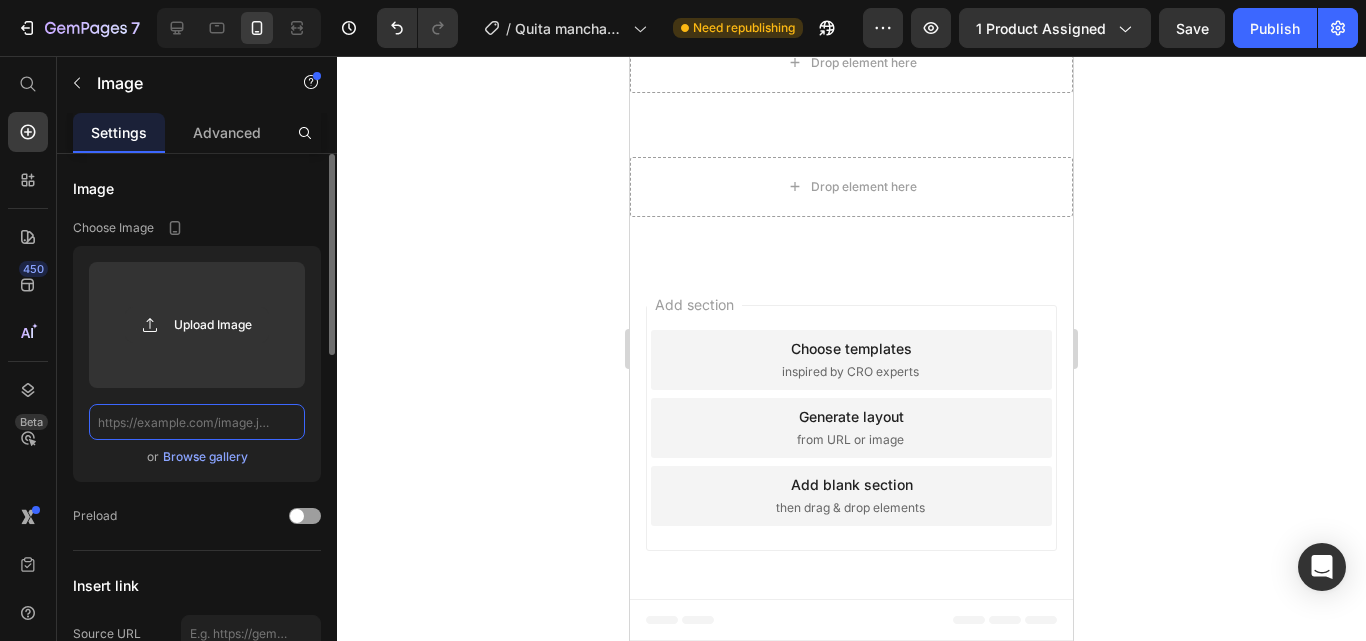 scroll, scrollTop: 0, scrollLeft: 0, axis: both 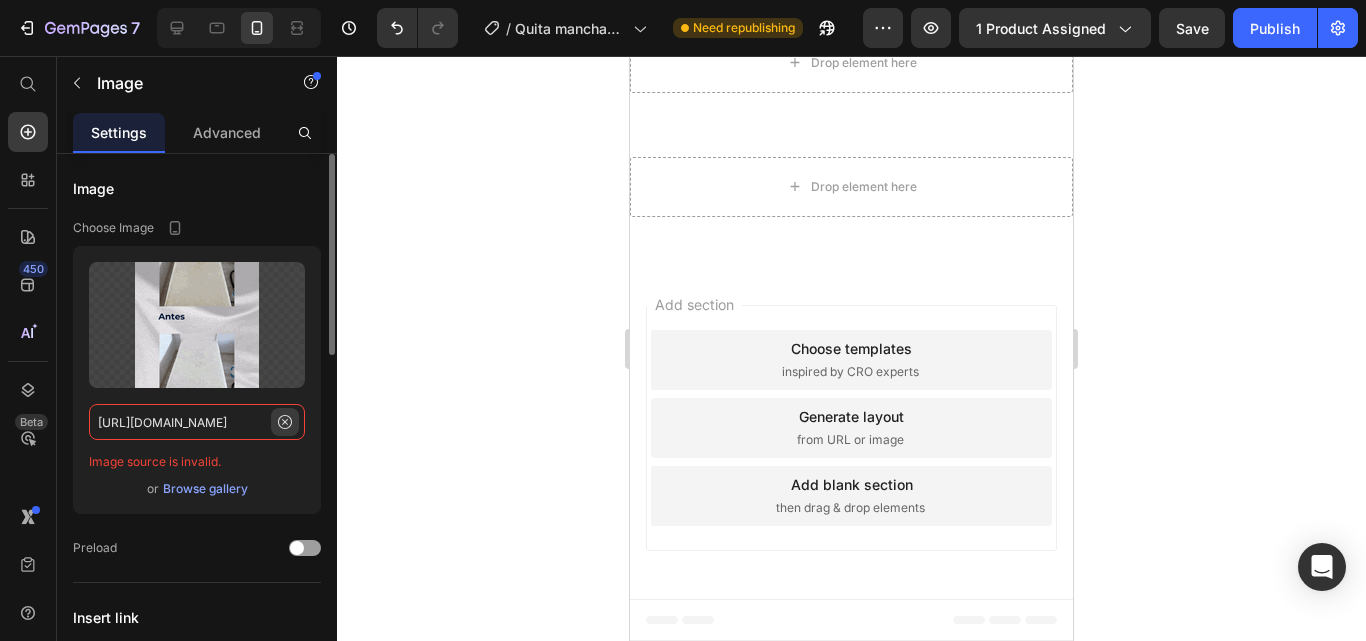 type on "https://cdn.shopify.com/s/files/1/0671/1073/1857/files/Antes_despues_colchon.gif?v=1752177084" 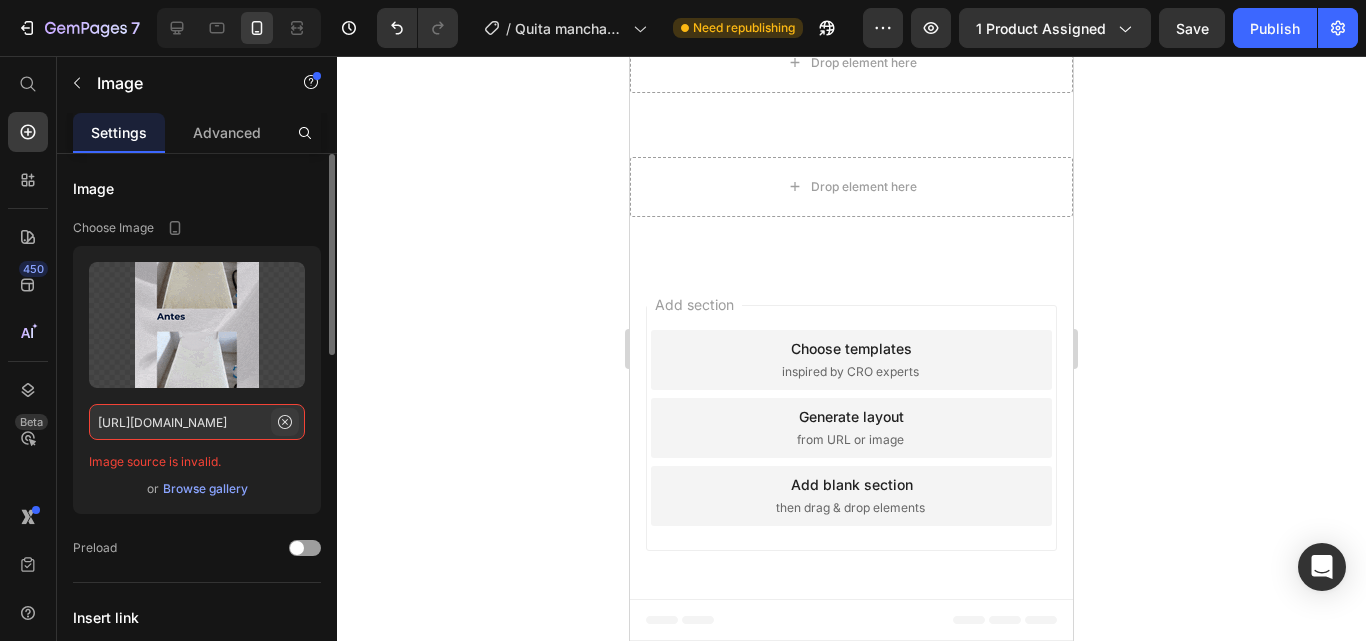 click 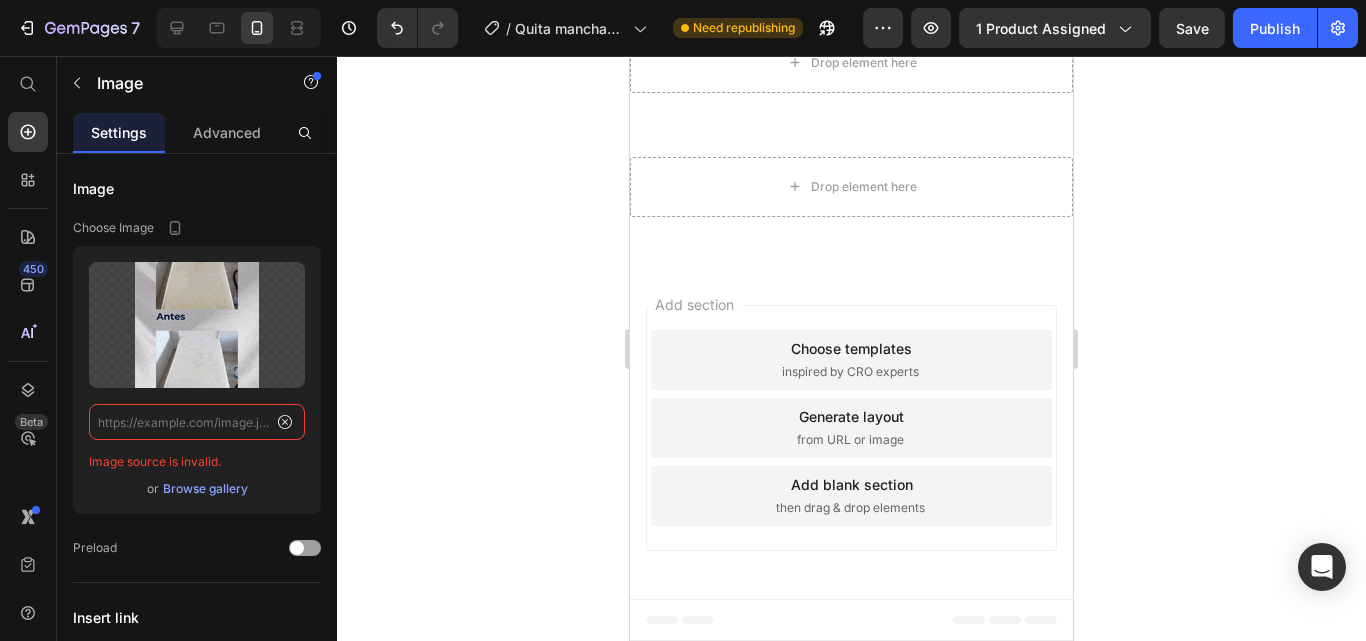 scroll, scrollTop: 0, scrollLeft: 0, axis: both 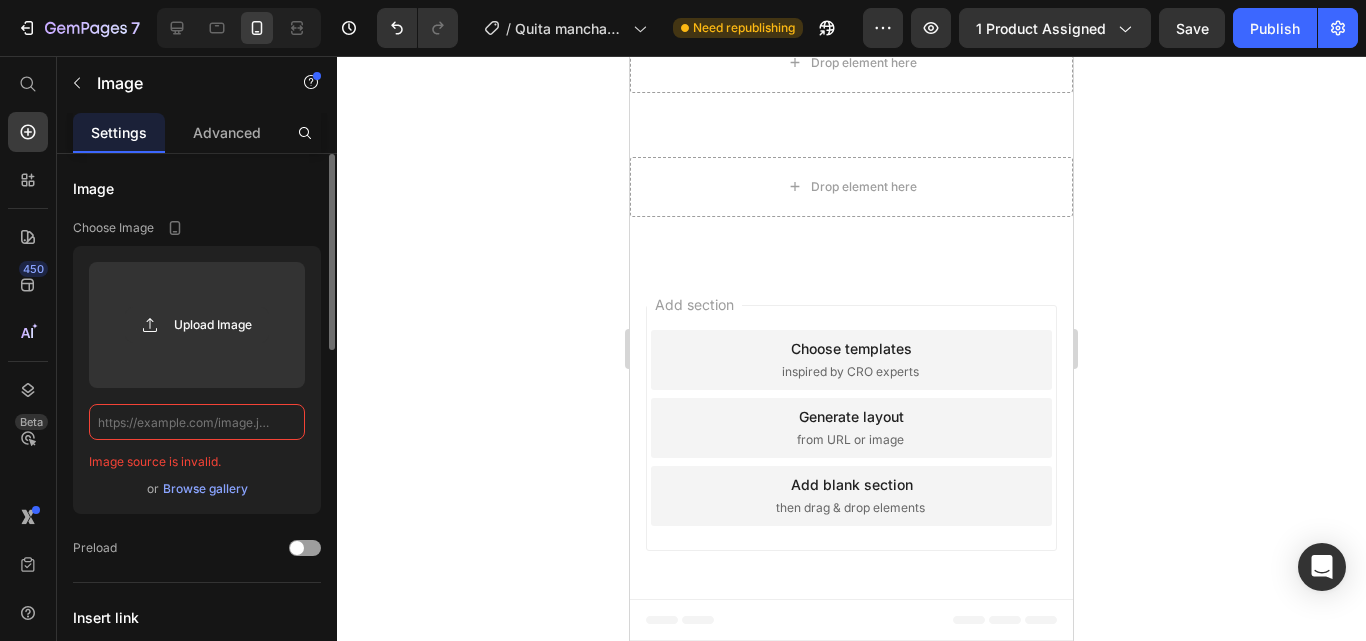 click 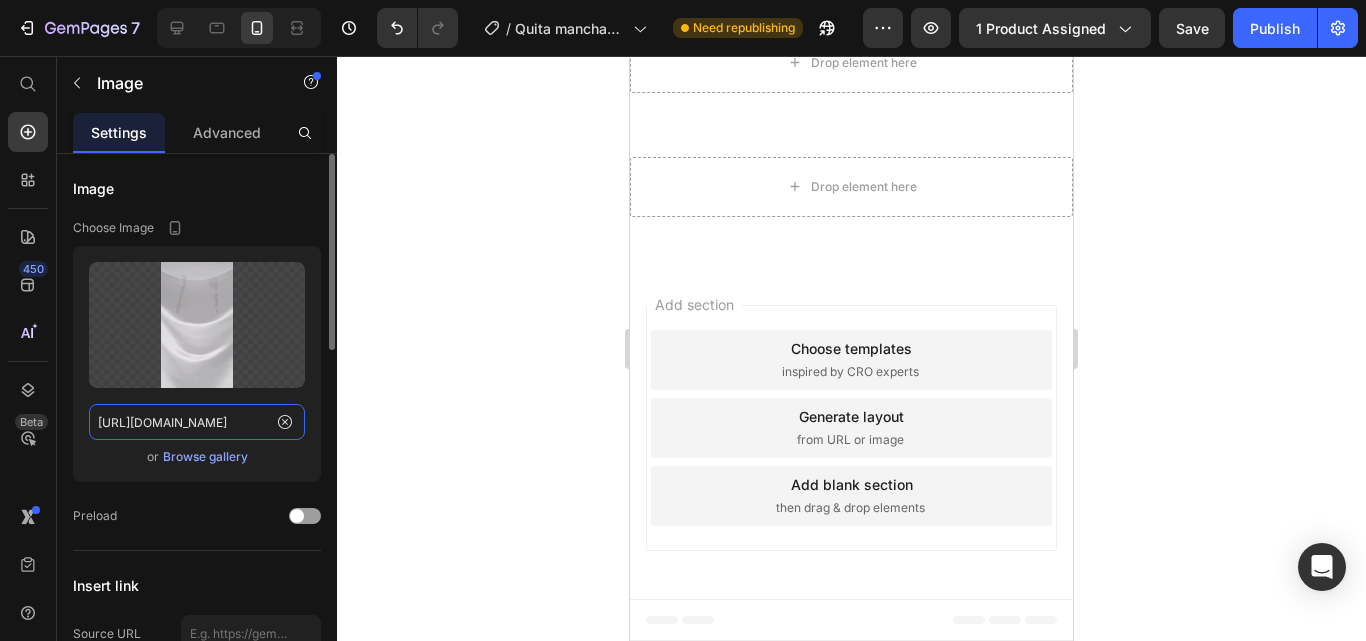 scroll, scrollTop: 0, scrollLeft: 267, axis: horizontal 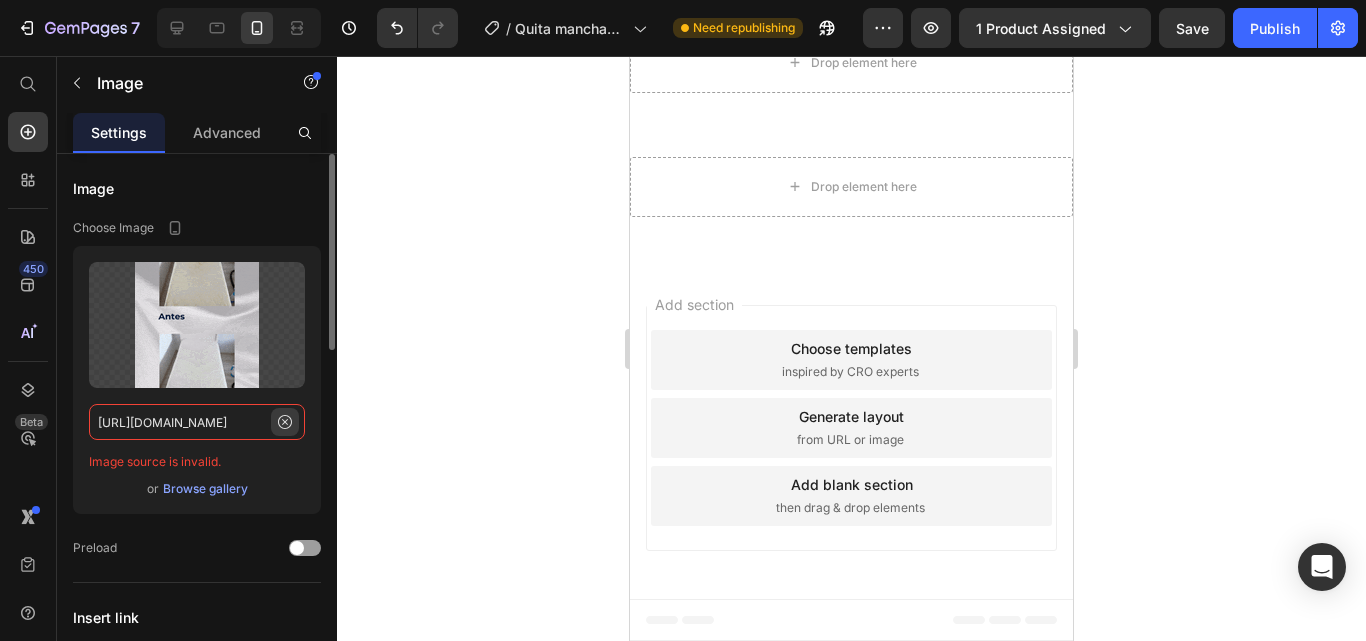 type on "[URL][DOMAIN_NAME]" 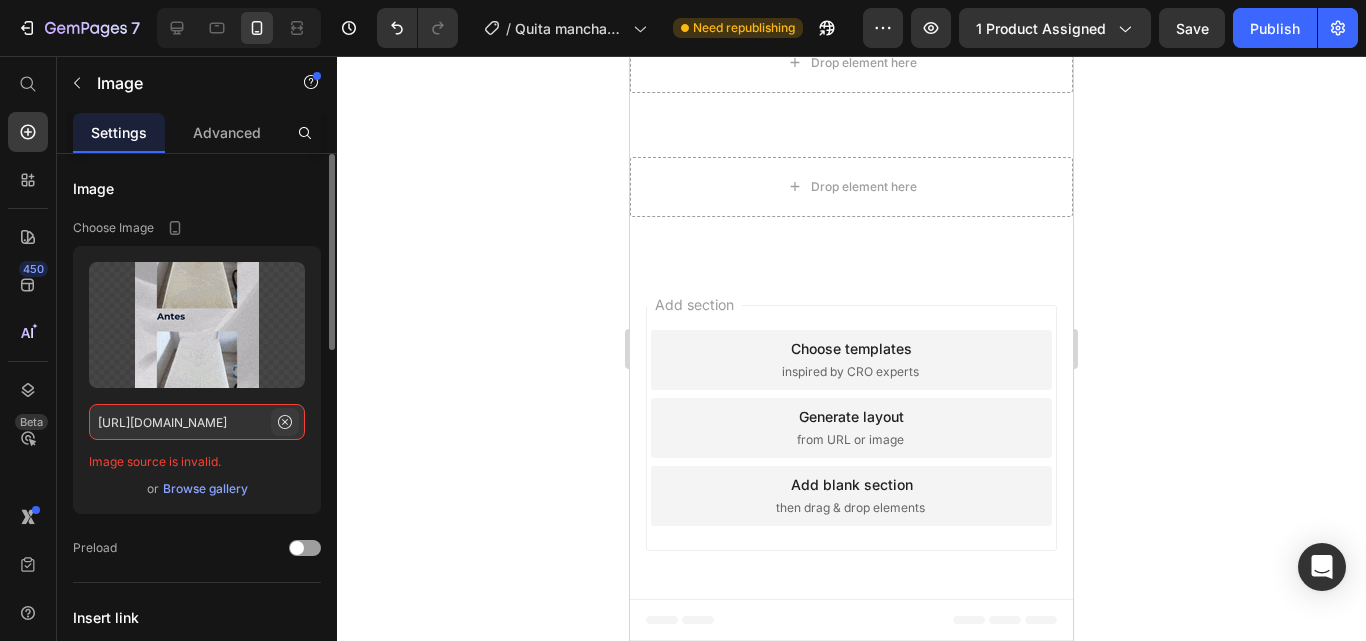 click 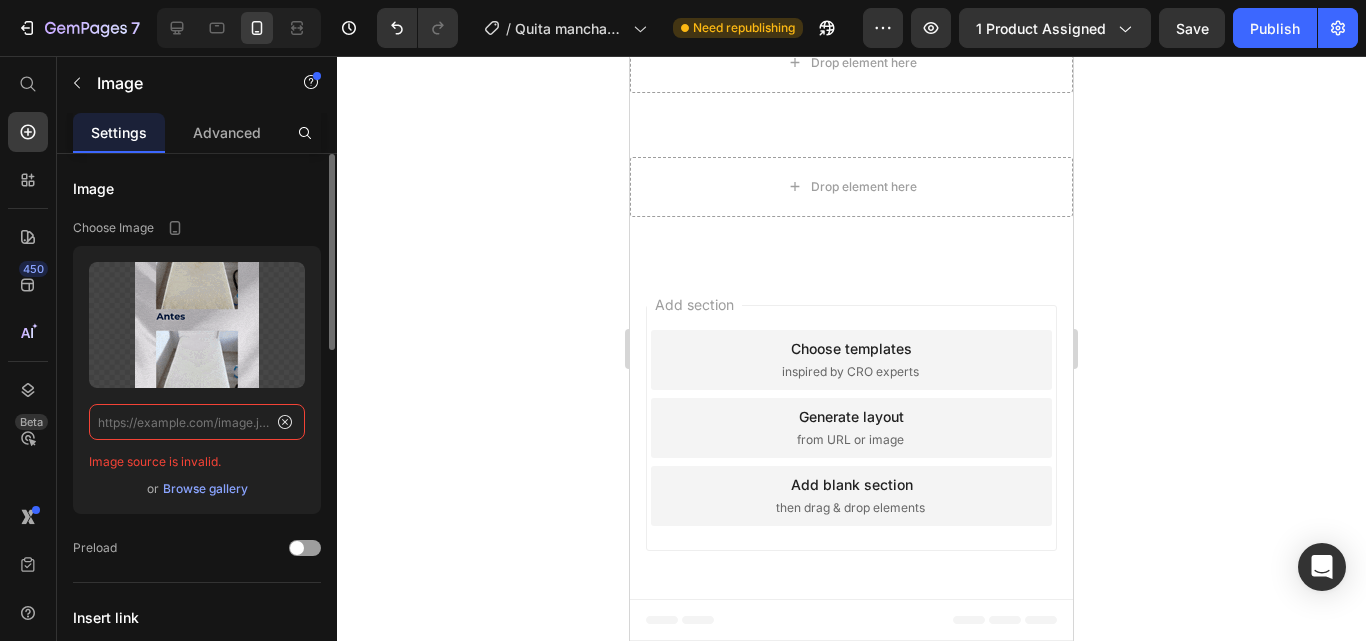 scroll, scrollTop: 0, scrollLeft: 0, axis: both 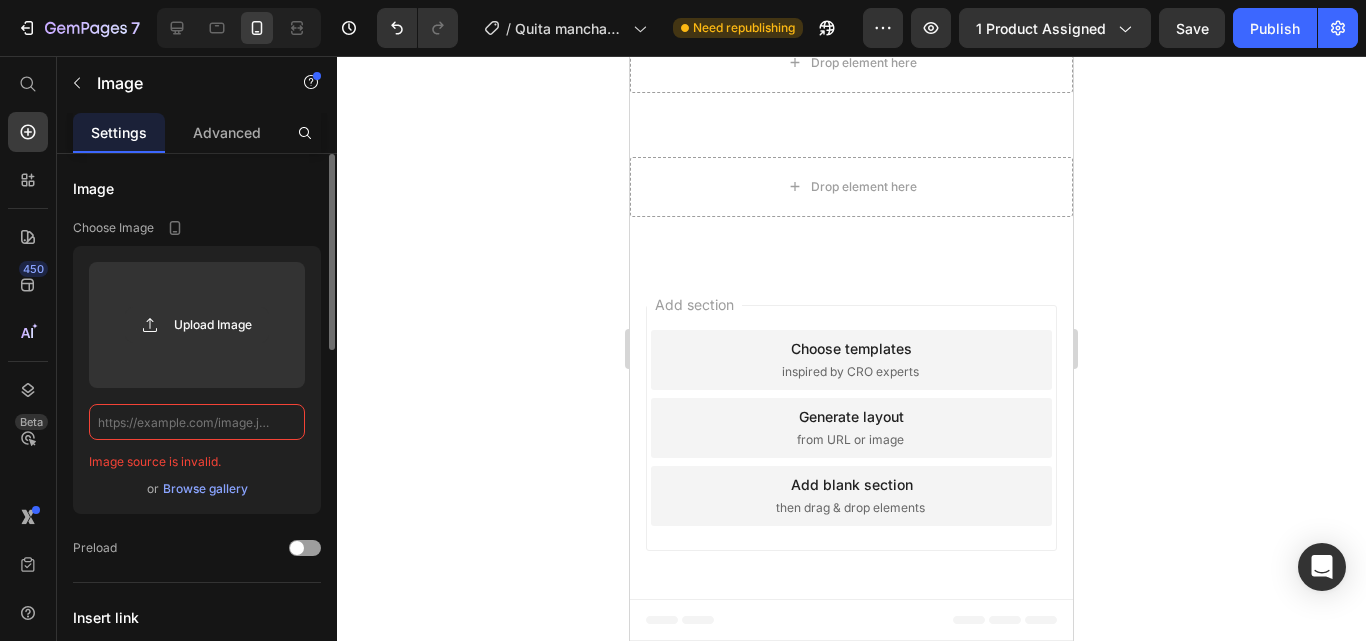 click 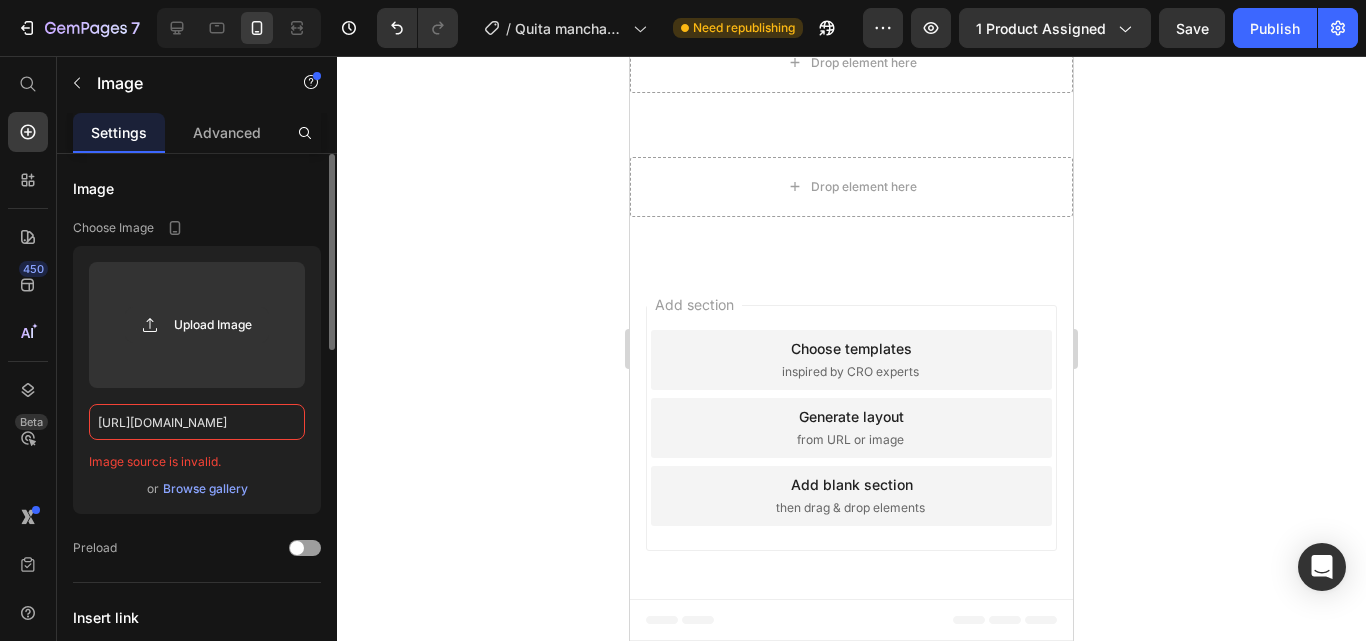 scroll, scrollTop: 0, scrollLeft: 267, axis: horizontal 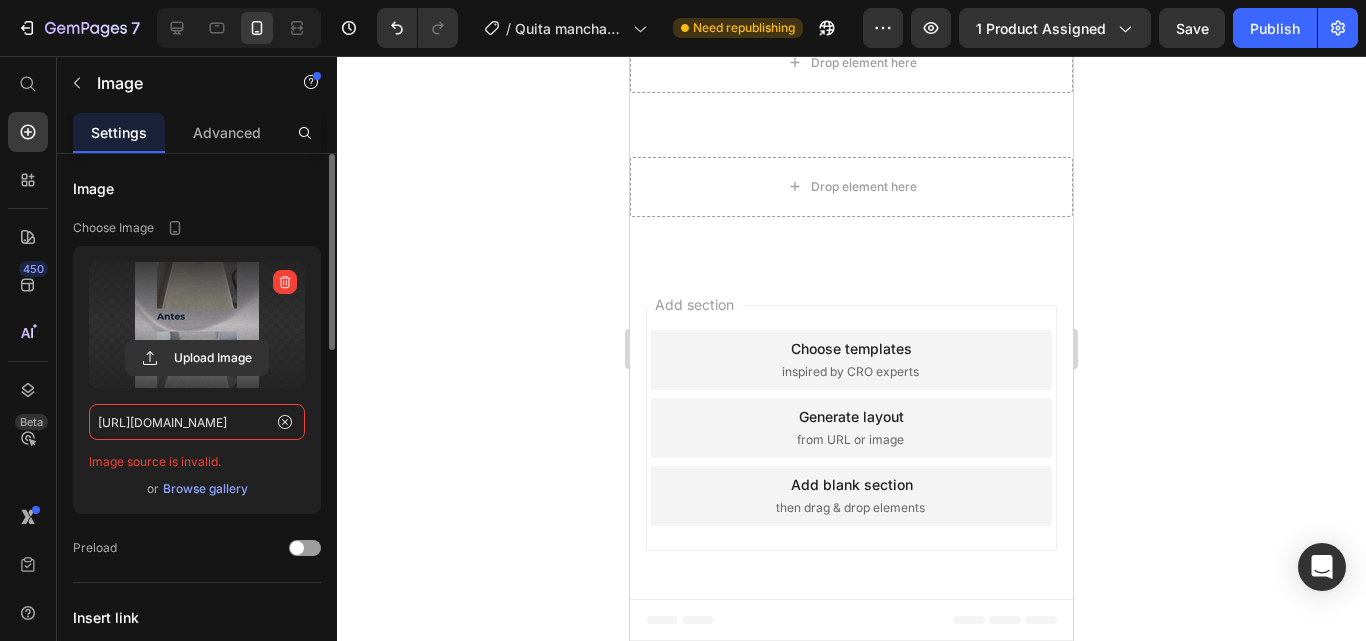 type on "[URL][DOMAIN_NAME]" 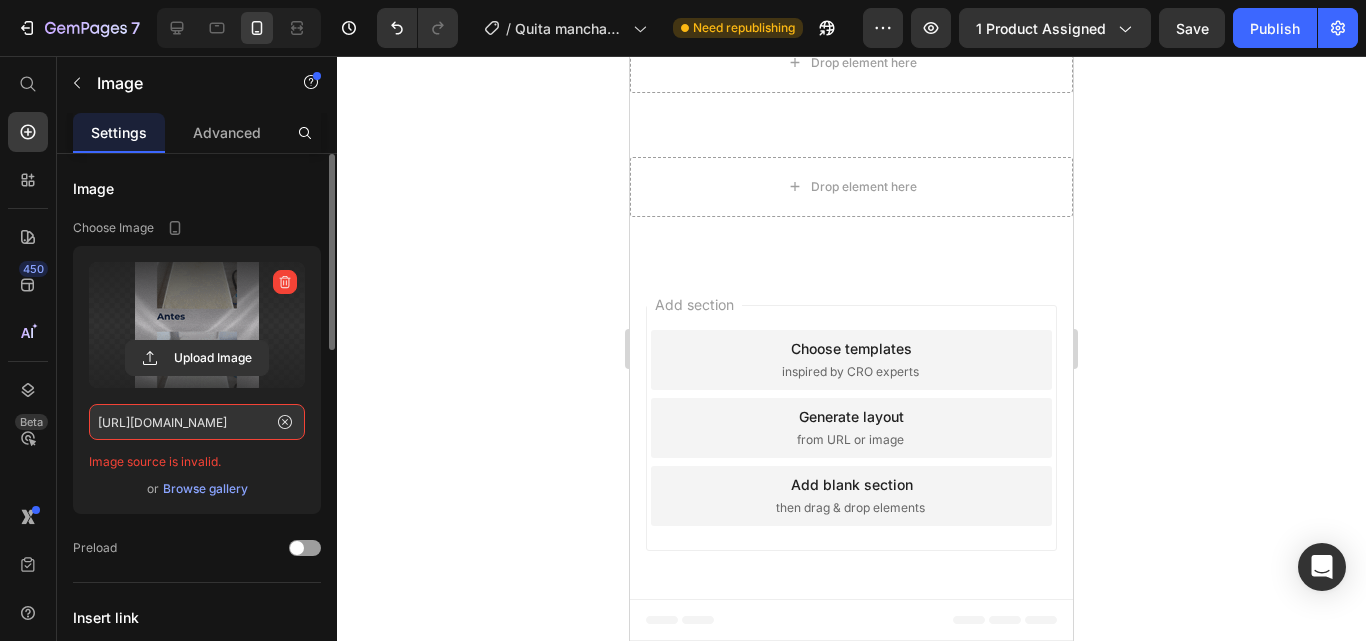 click at bounding box center [197, 325] 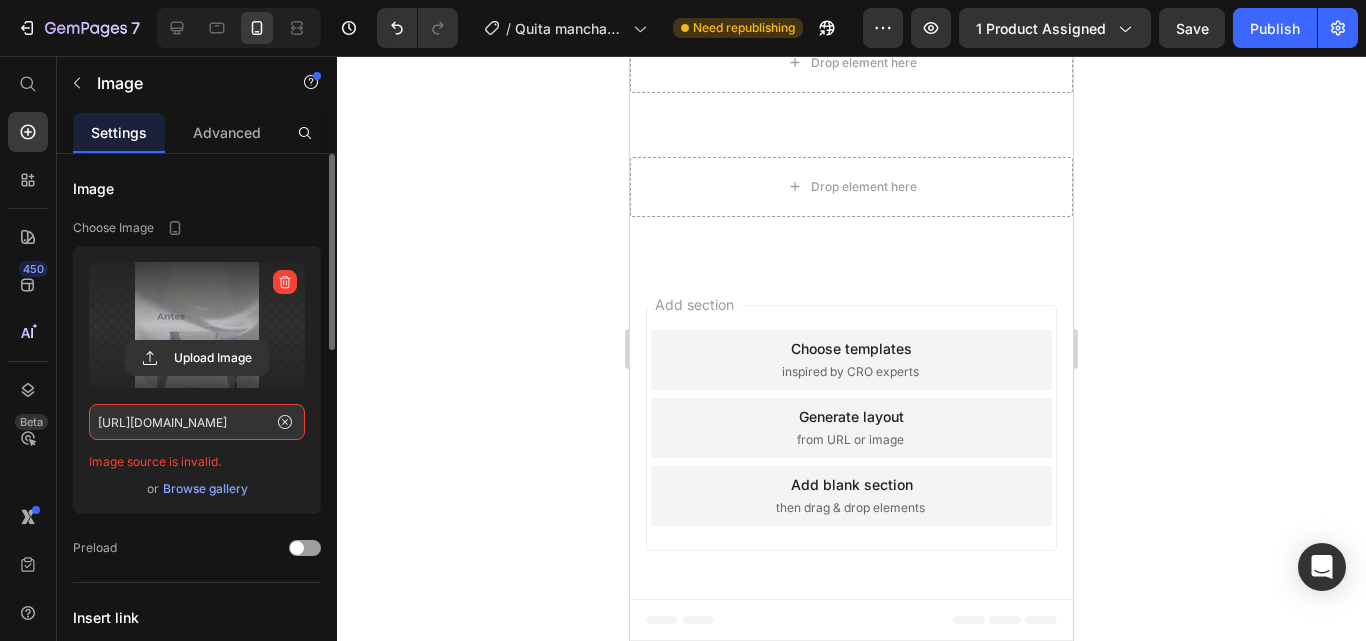 click 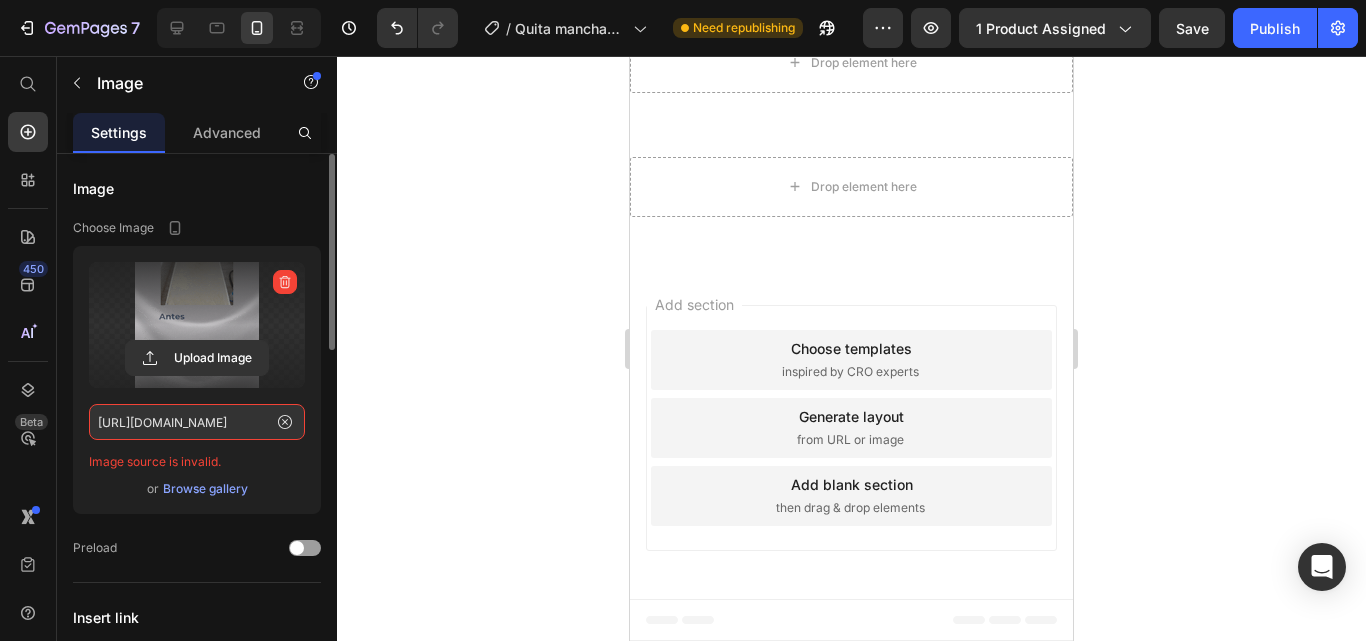 scroll, scrollTop: 0, scrollLeft: 0, axis: both 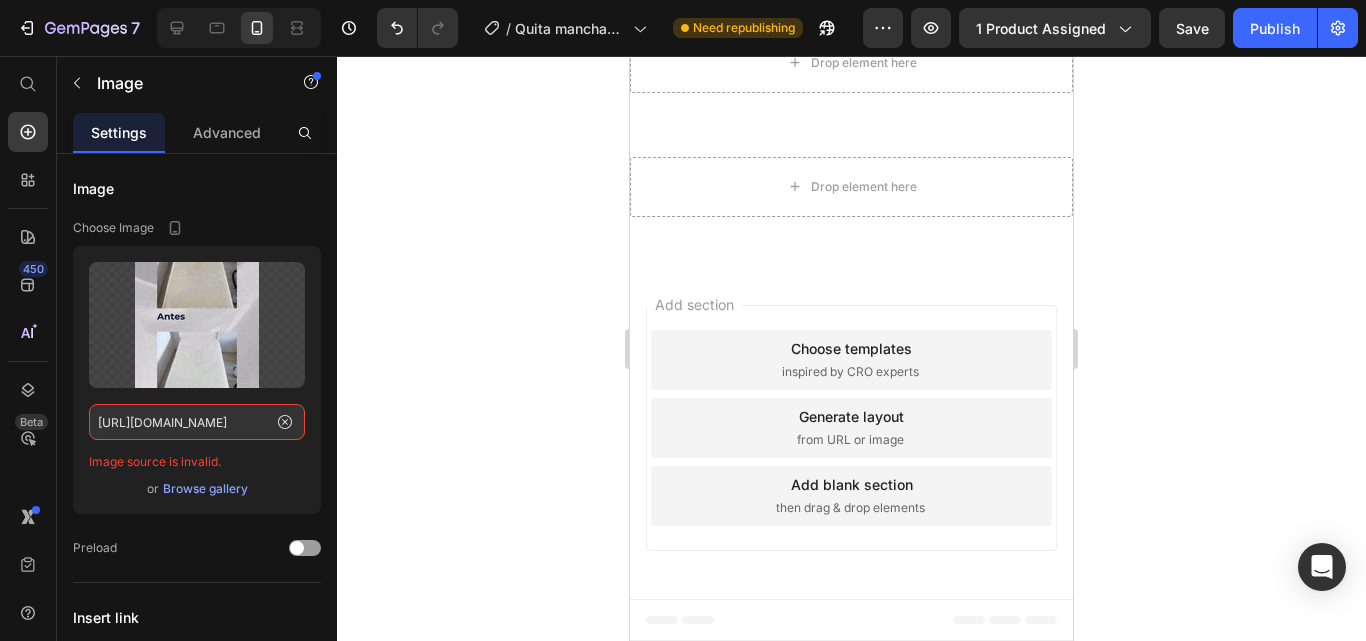 click at bounding box center (851, -31) 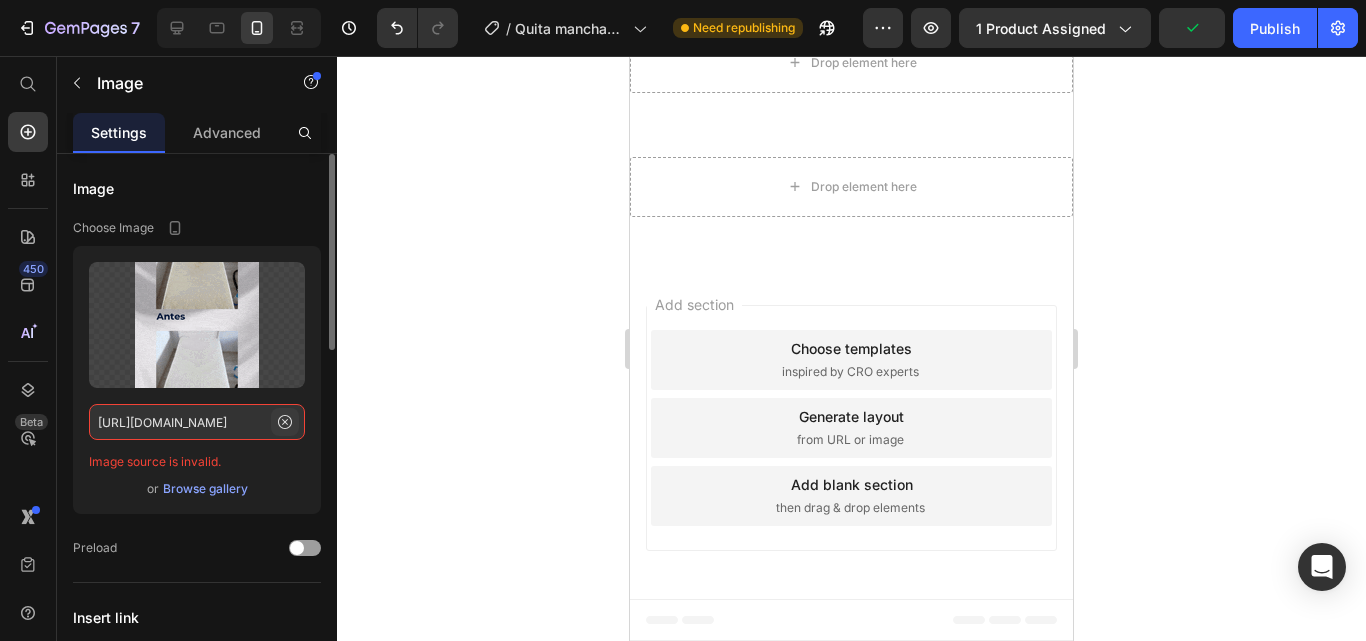 drag, startPoint x: 286, startPoint y: 424, endPoint x: 275, endPoint y: 422, distance: 11.18034 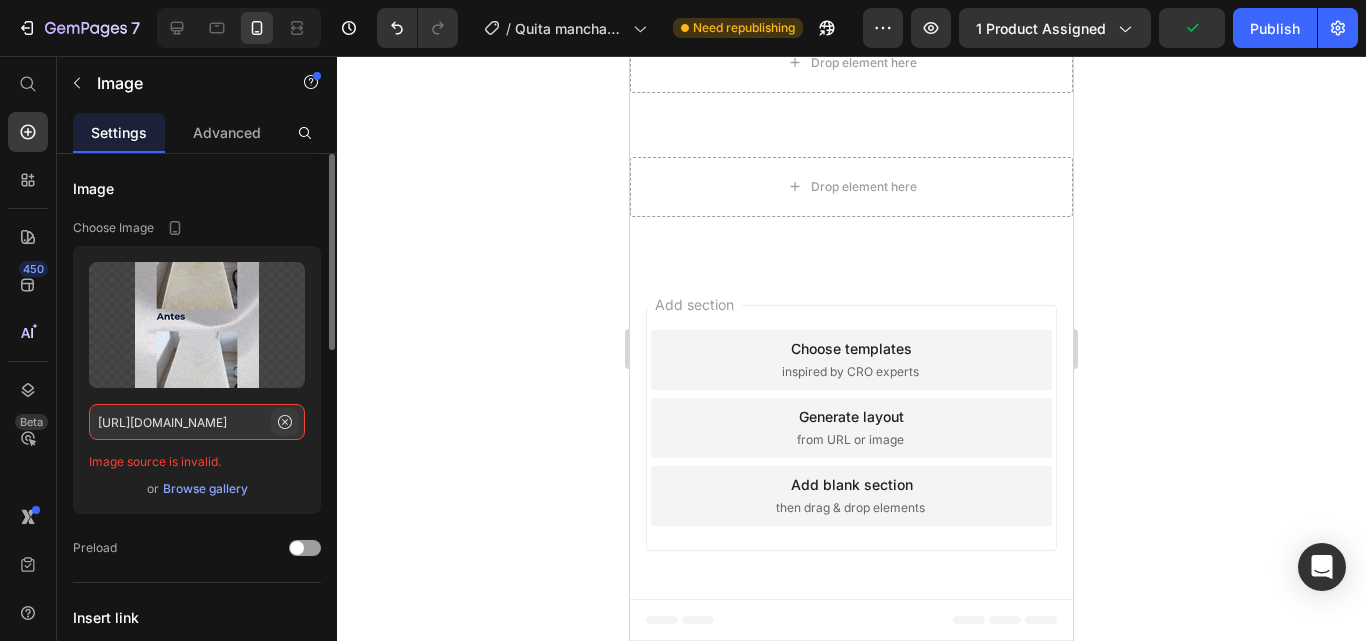 click 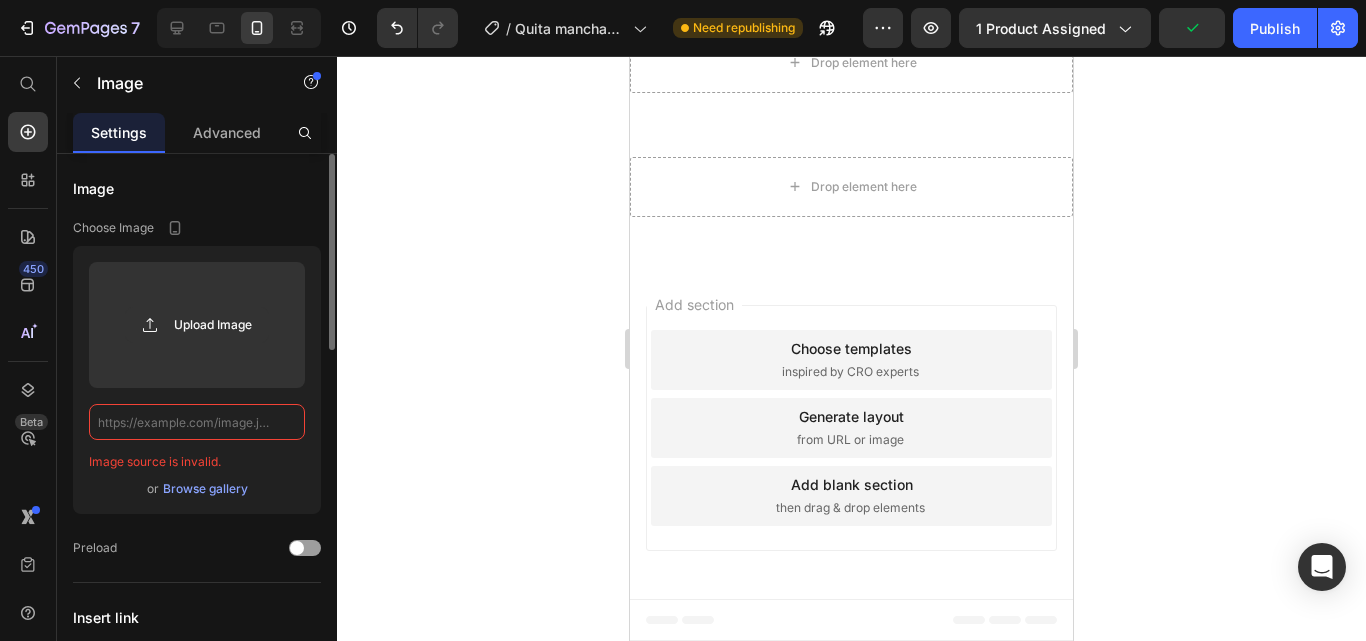 scroll, scrollTop: 0, scrollLeft: 0, axis: both 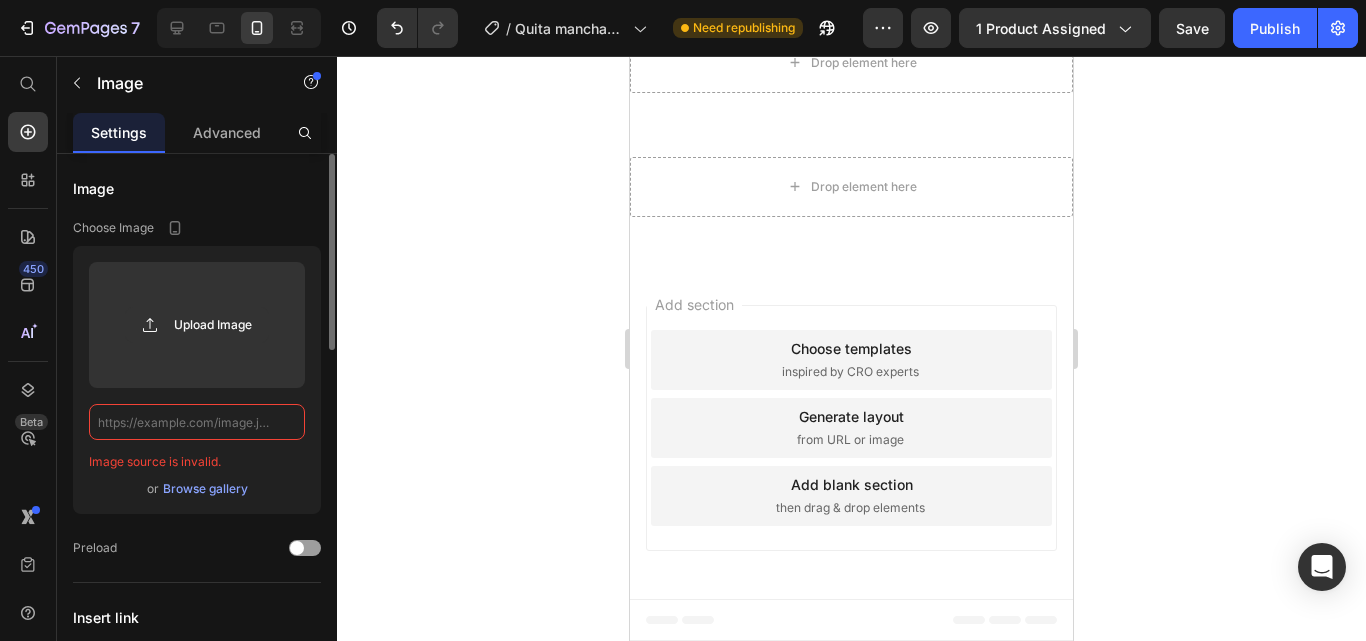 paste on "[URL][DOMAIN_NAME]" 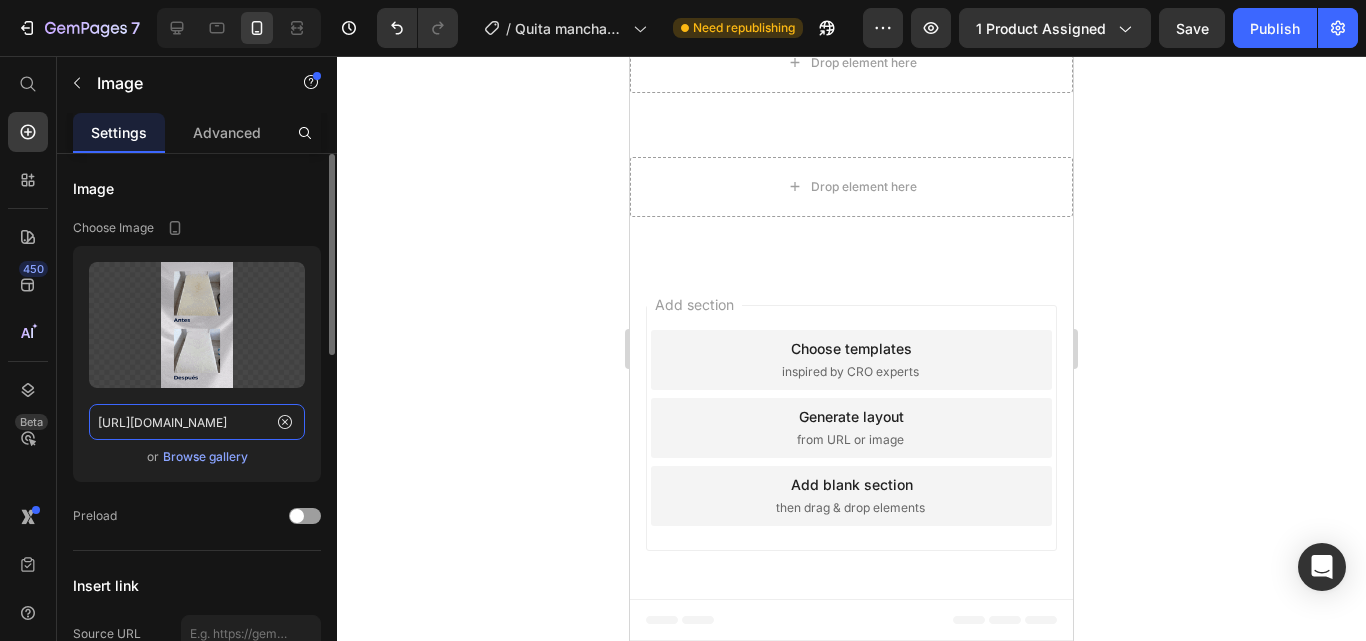 scroll, scrollTop: 0, scrollLeft: 267, axis: horizontal 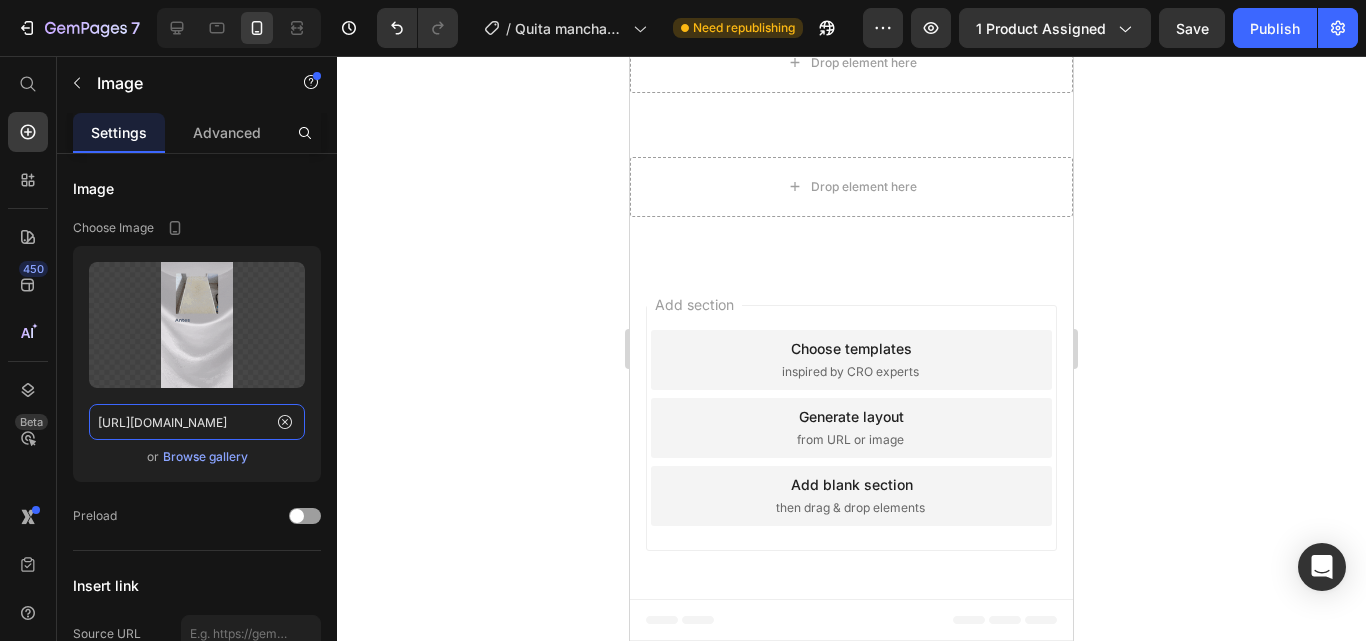type on "[URL][DOMAIN_NAME]" 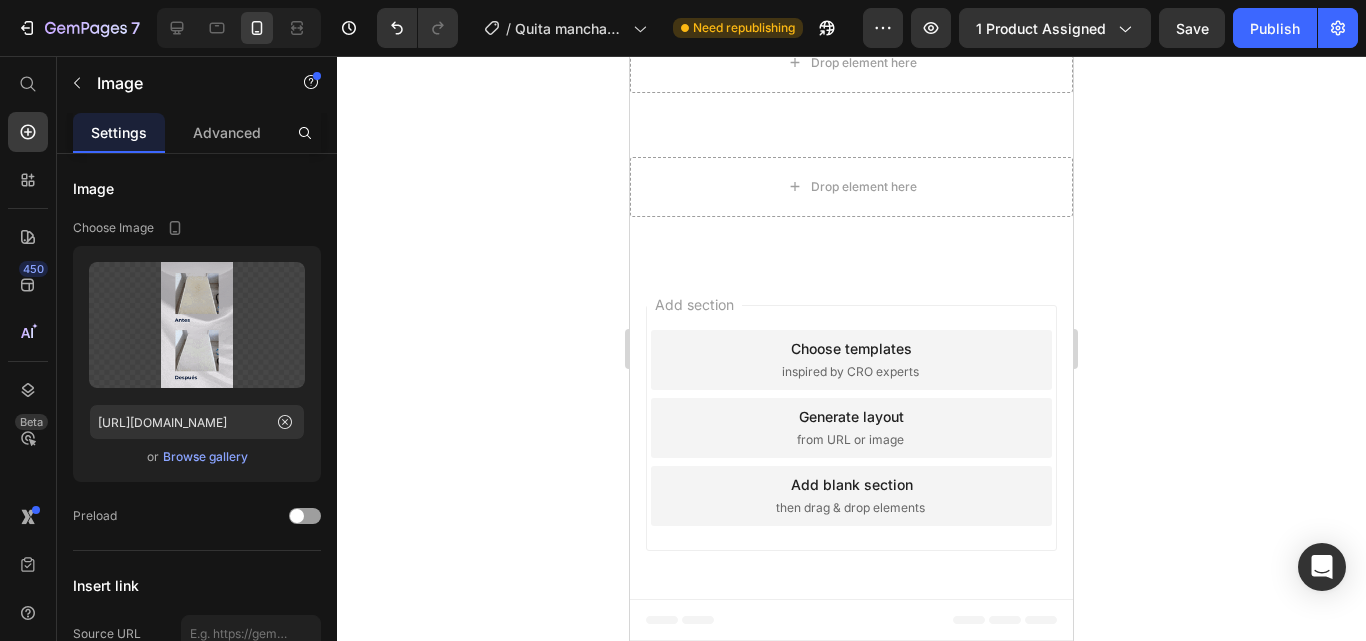 scroll, scrollTop: 0, scrollLeft: 0, axis: both 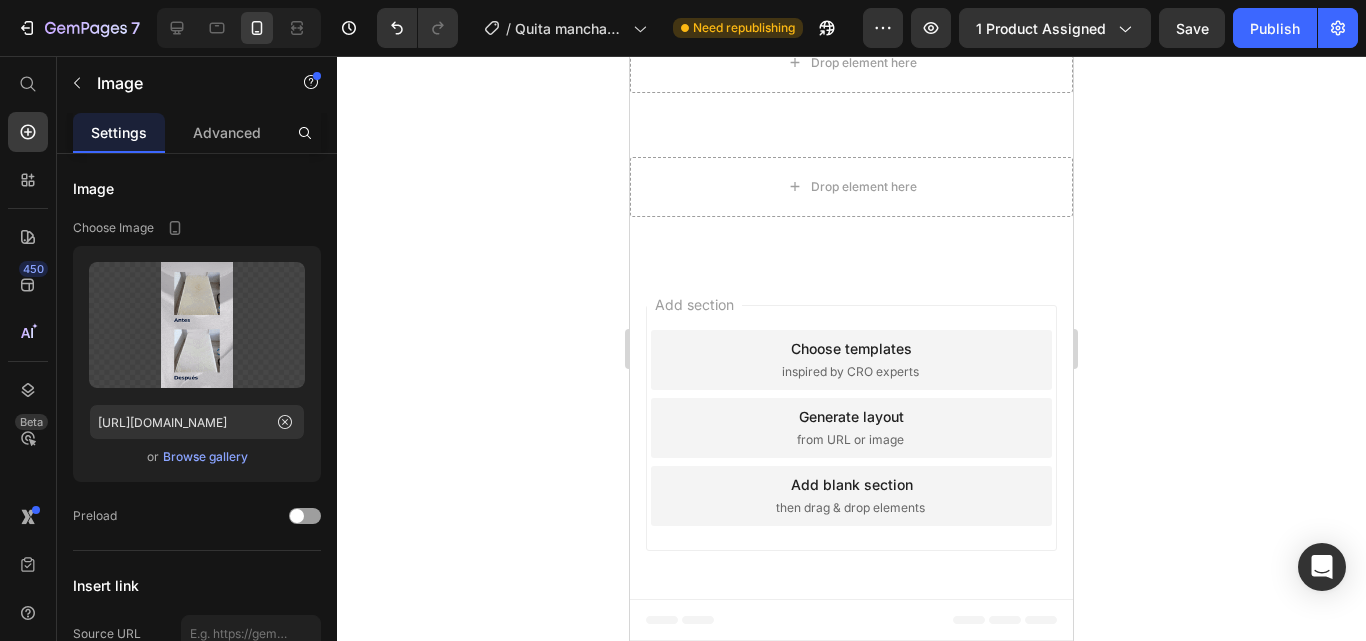 click 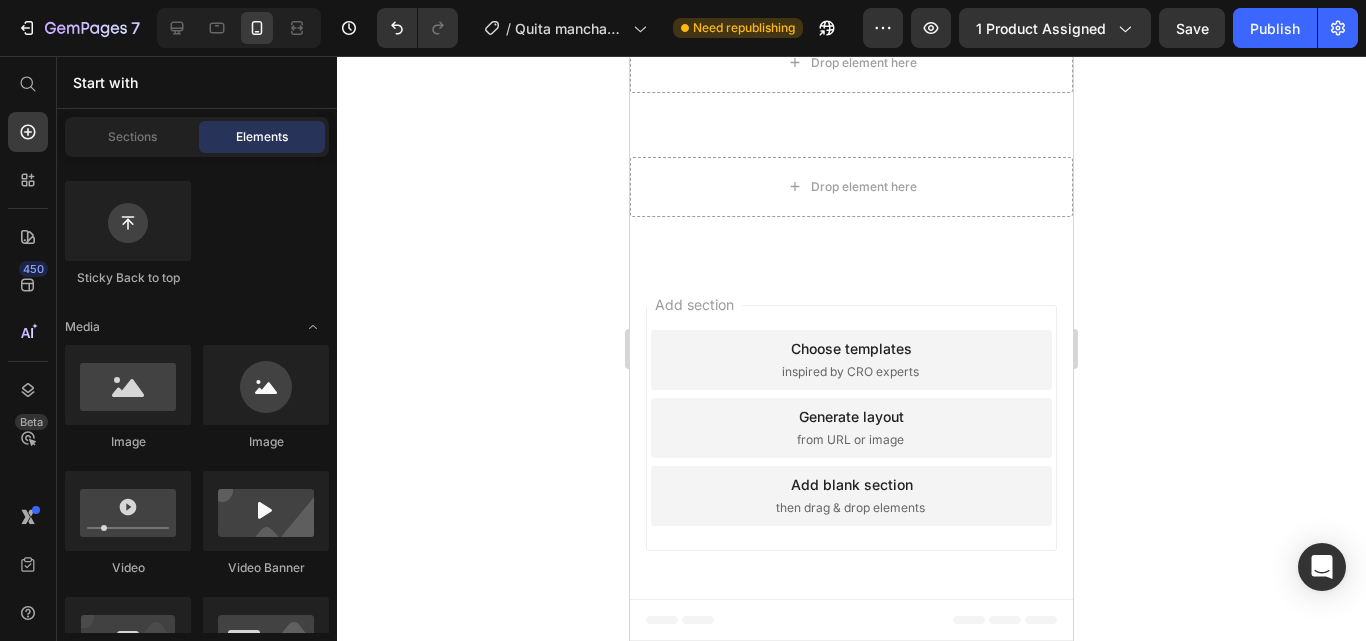 scroll, scrollTop: 9165, scrollLeft: 0, axis: vertical 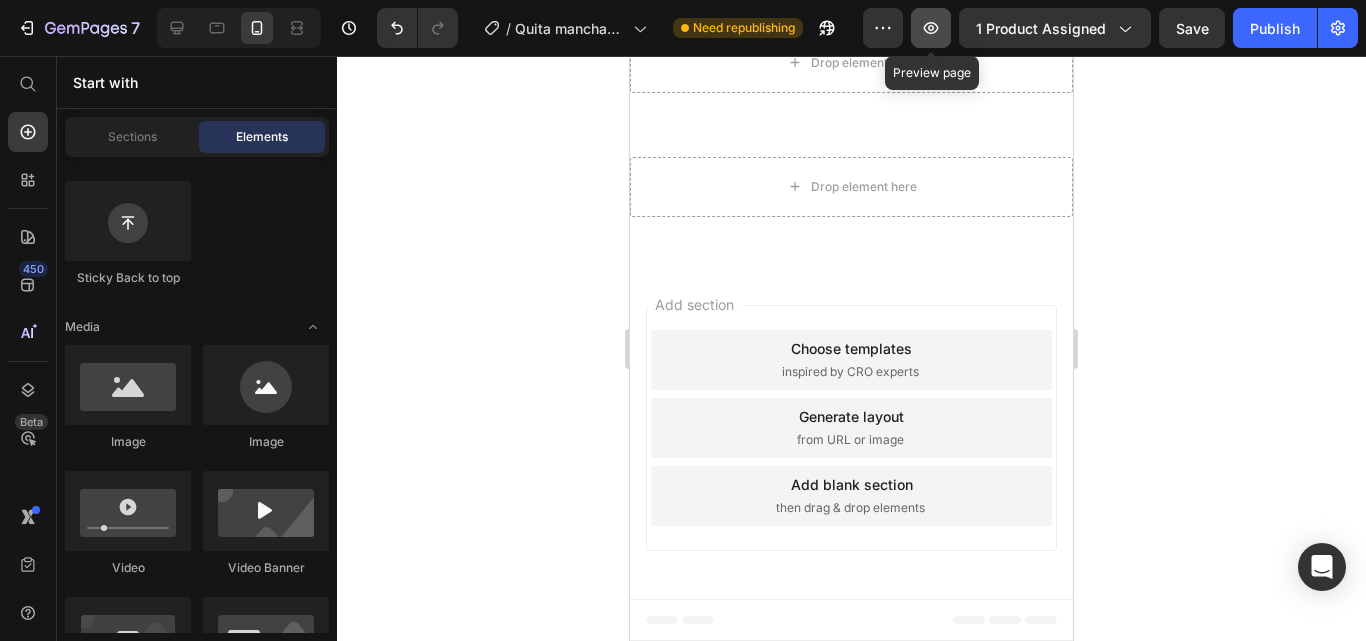 click 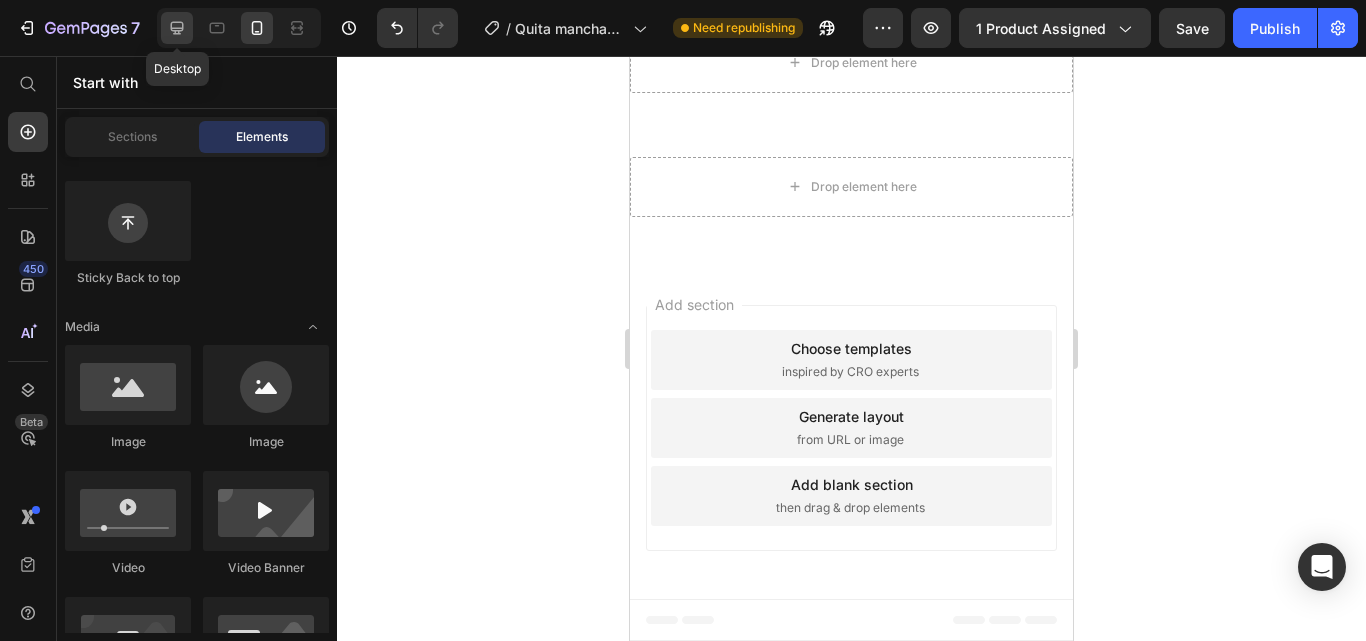 click 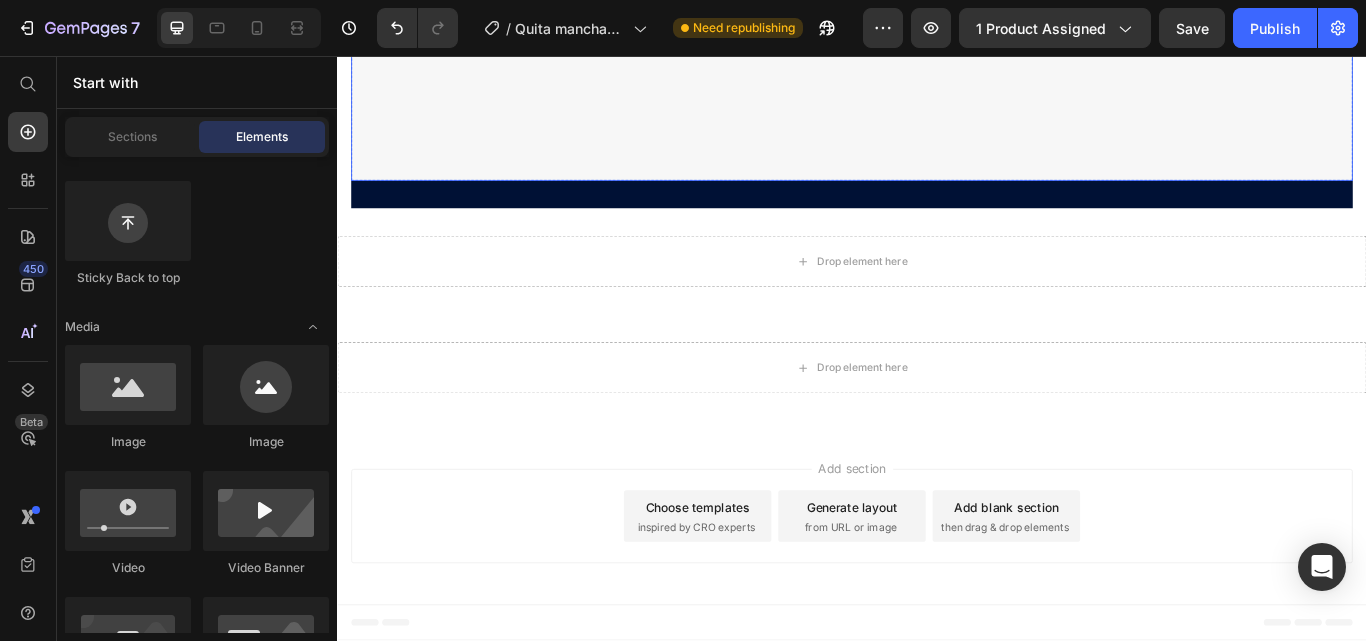 scroll, scrollTop: 13242, scrollLeft: 0, axis: vertical 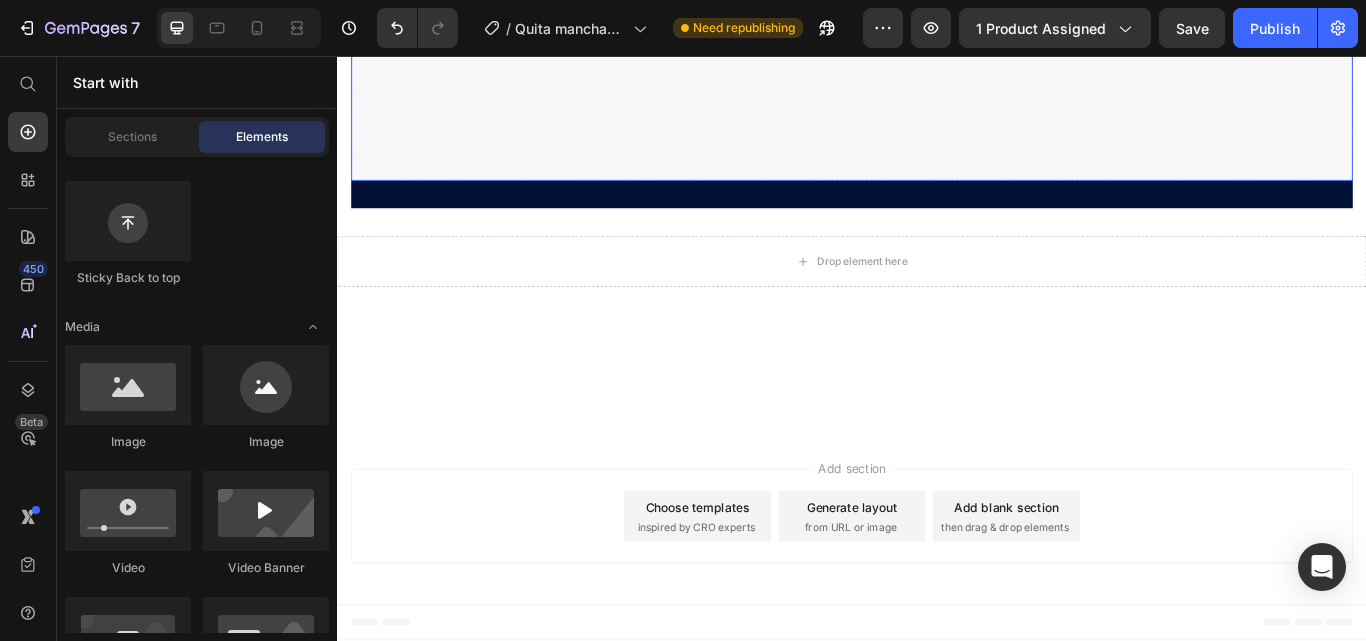 click at bounding box center (937, -236) 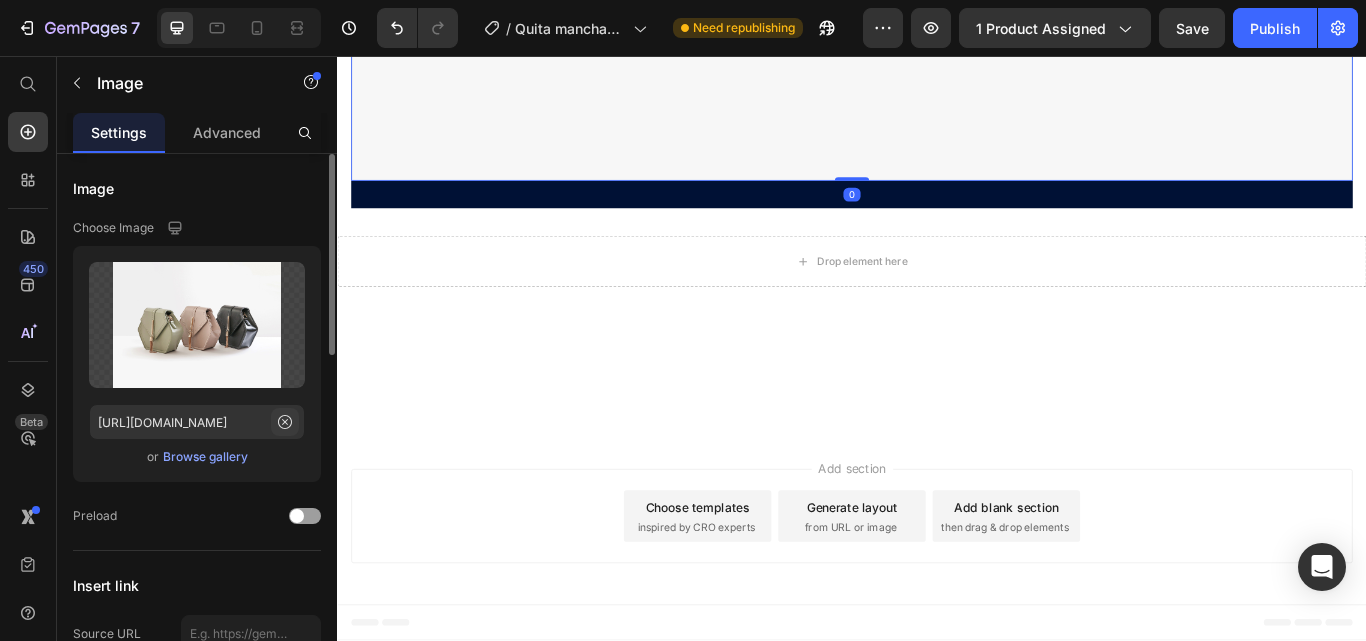 click 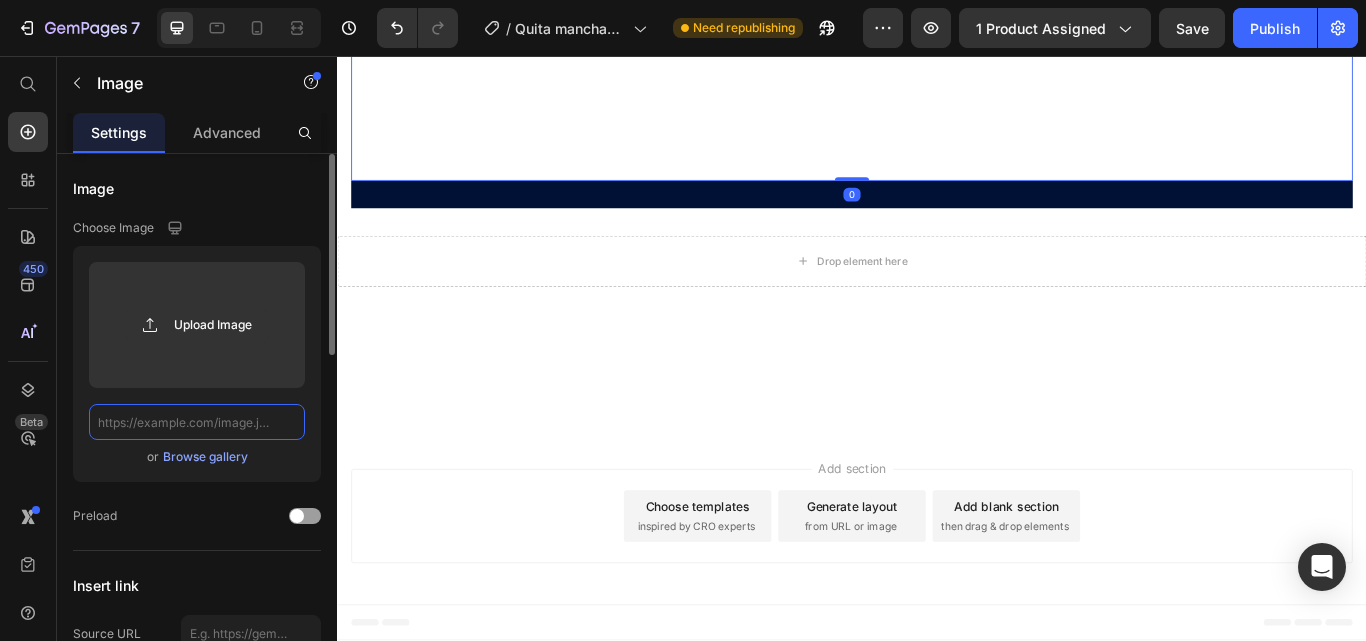 scroll, scrollTop: 0, scrollLeft: 0, axis: both 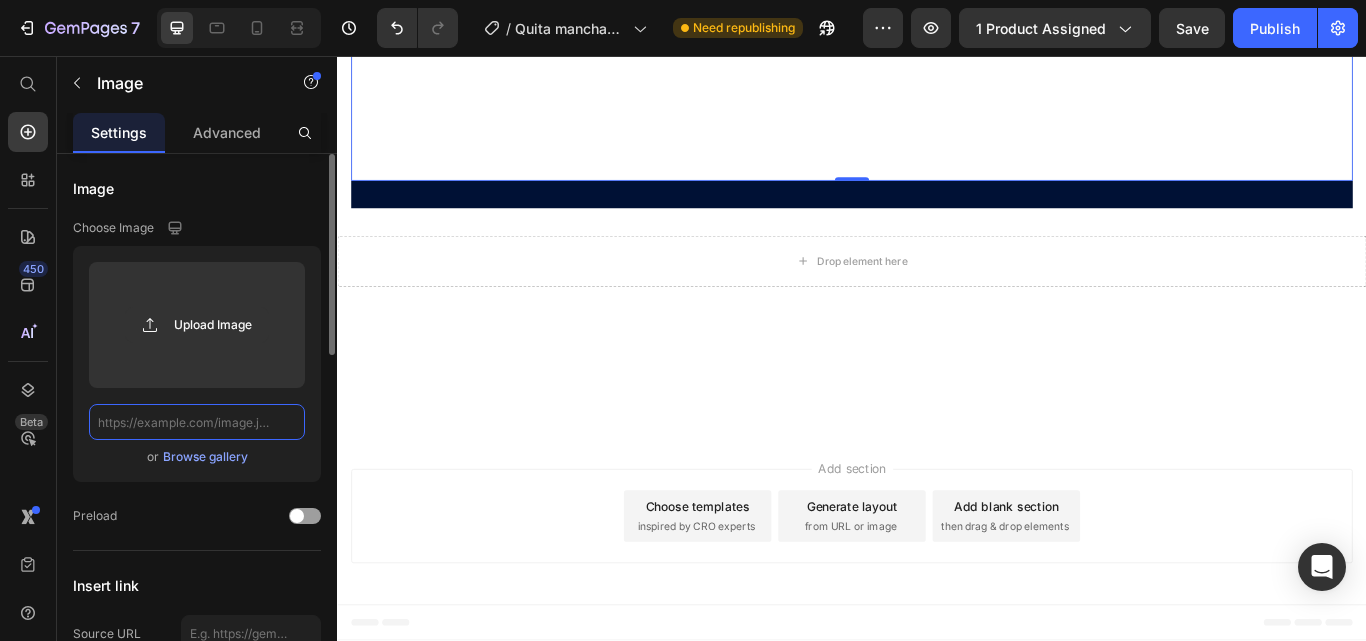 paste on "[URL][DOMAIN_NAME]" 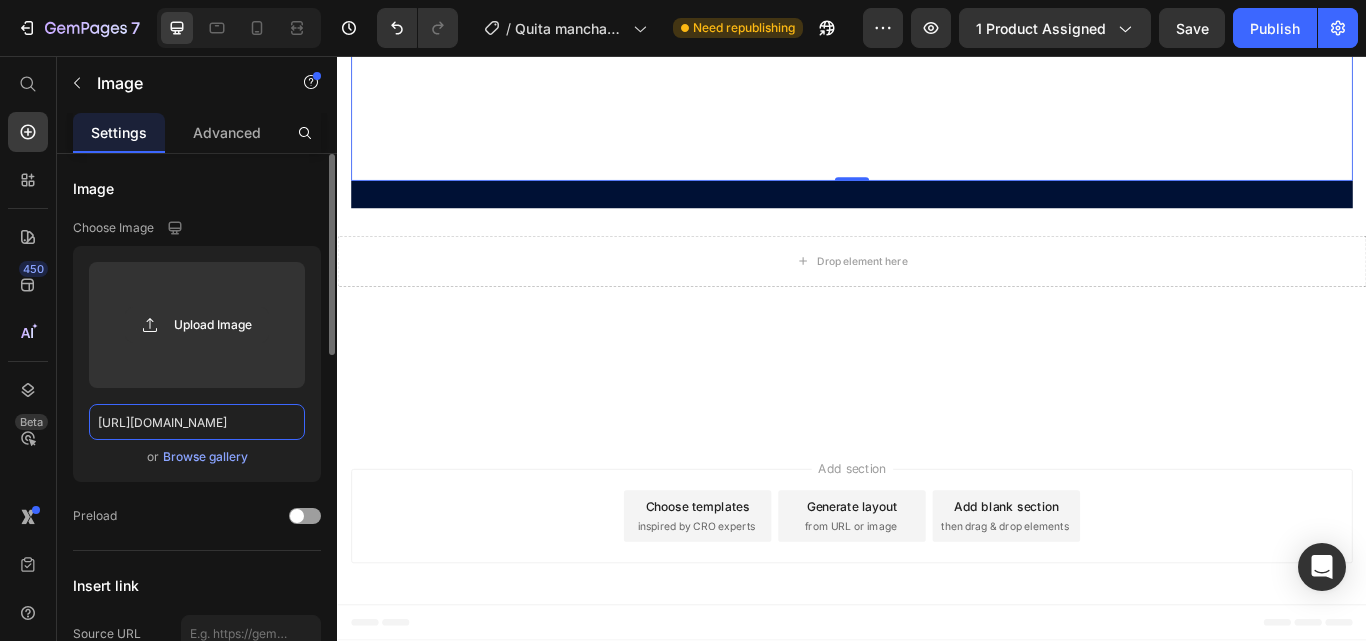 scroll, scrollTop: 0, scrollLeft: 267, axis: horizontal 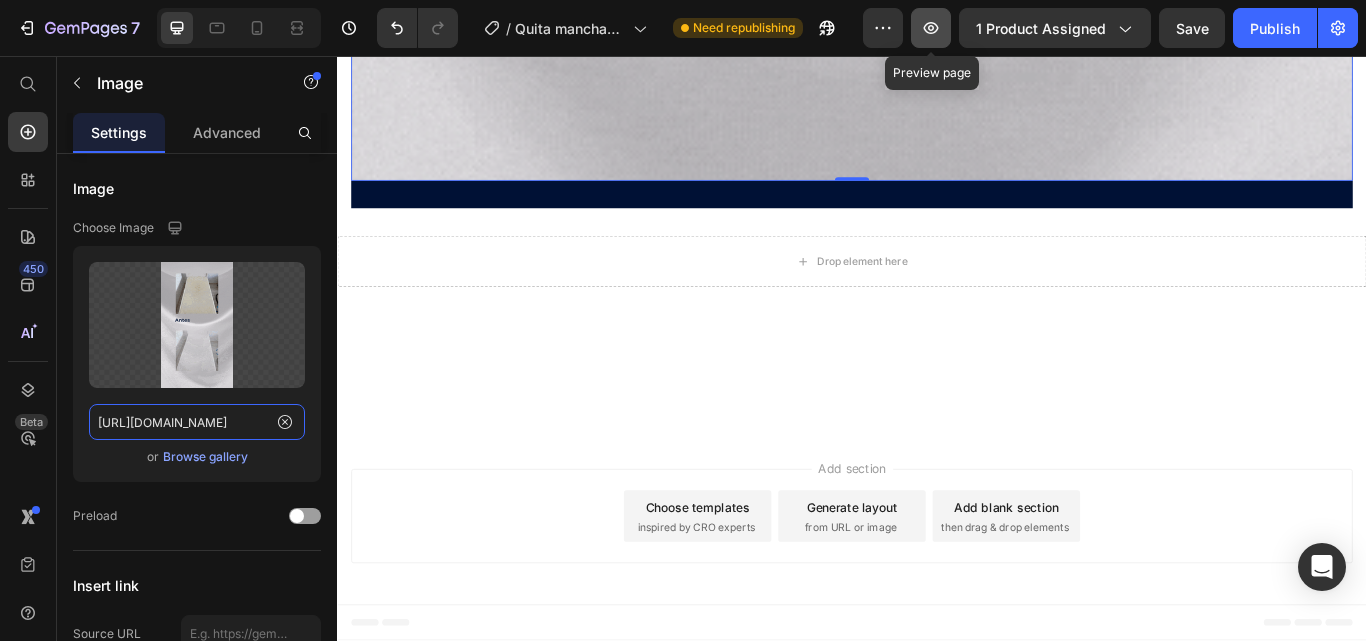 type on "[URL][DOMAIN_NAME]" 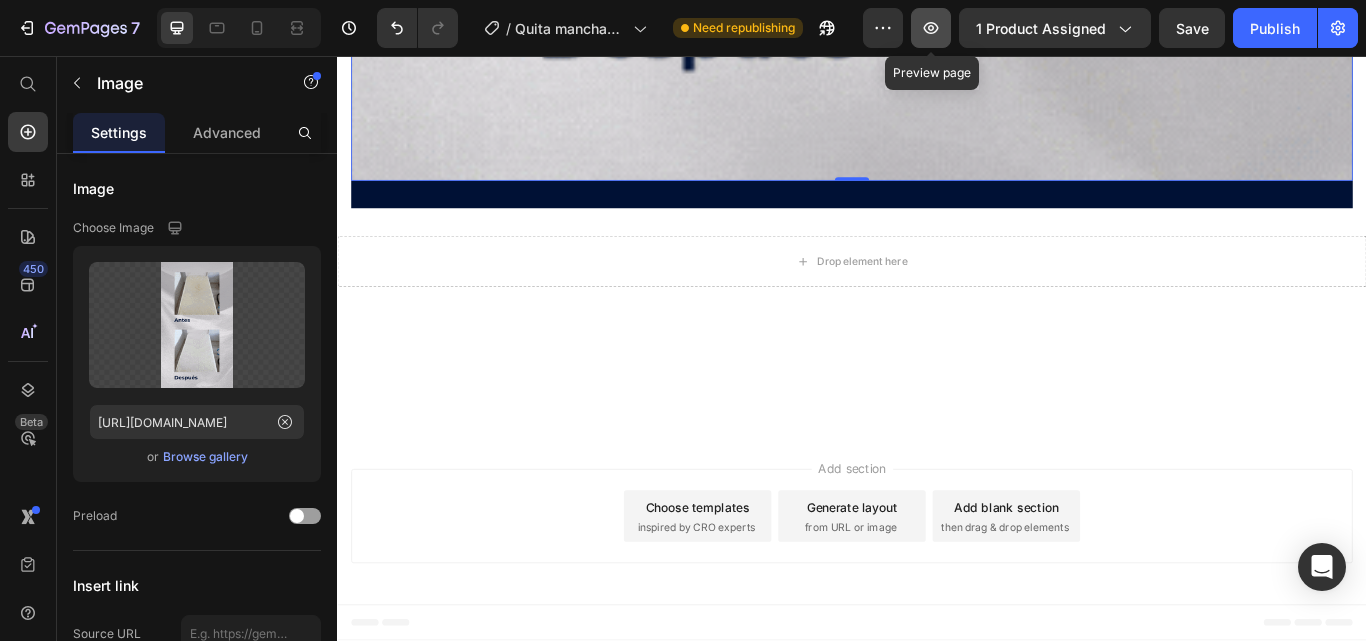 click 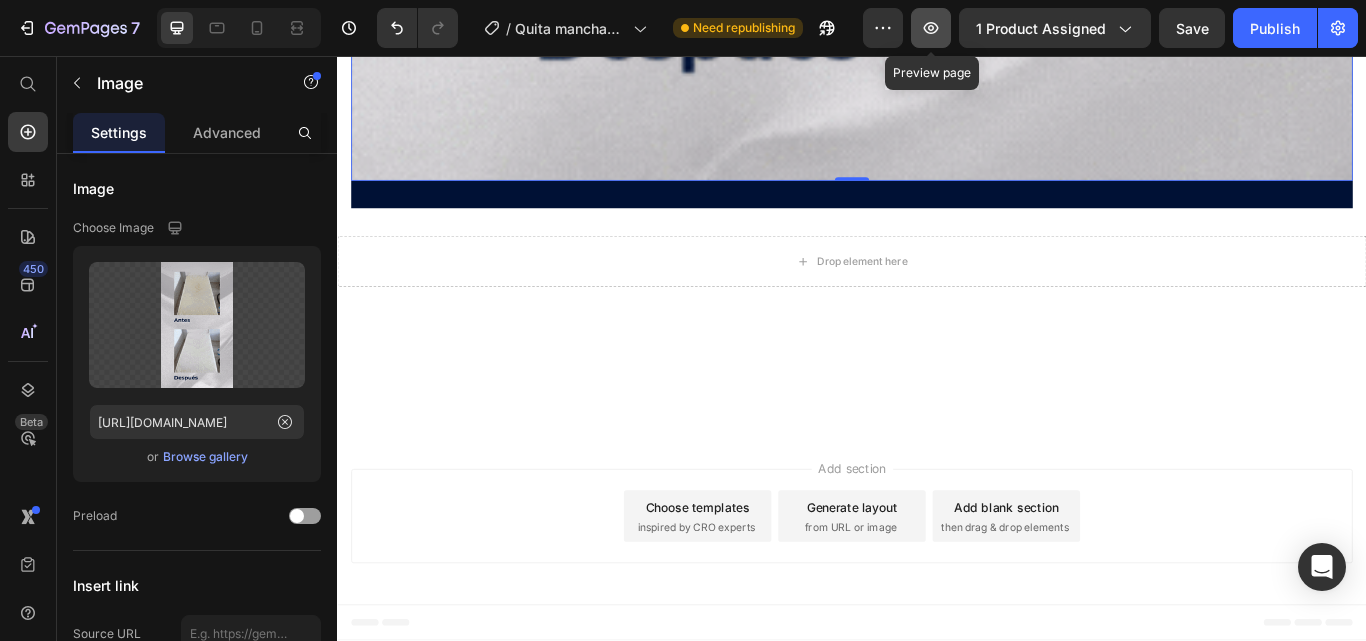 scroll, scrollTop: 0, scrollLeft: 0, axis: both 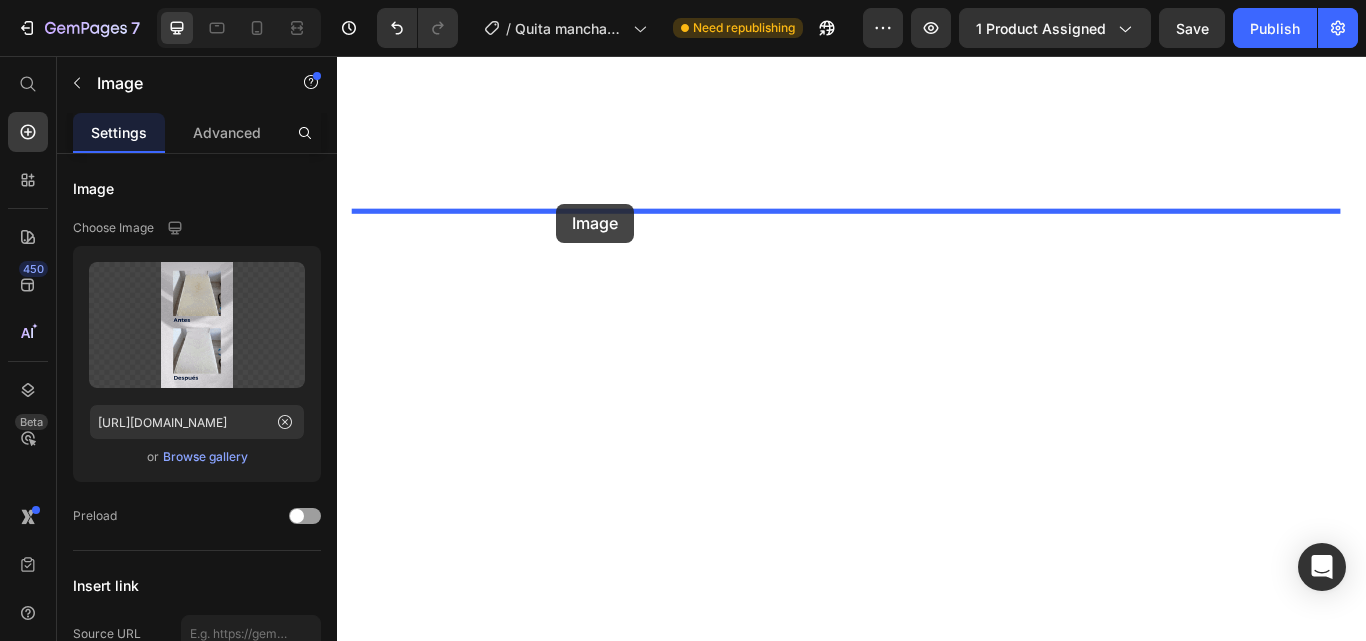 drag, startPoint x: 590, startPoint y: 401, endPoint x: 592, endPoint y: 228, distance: 173.01157 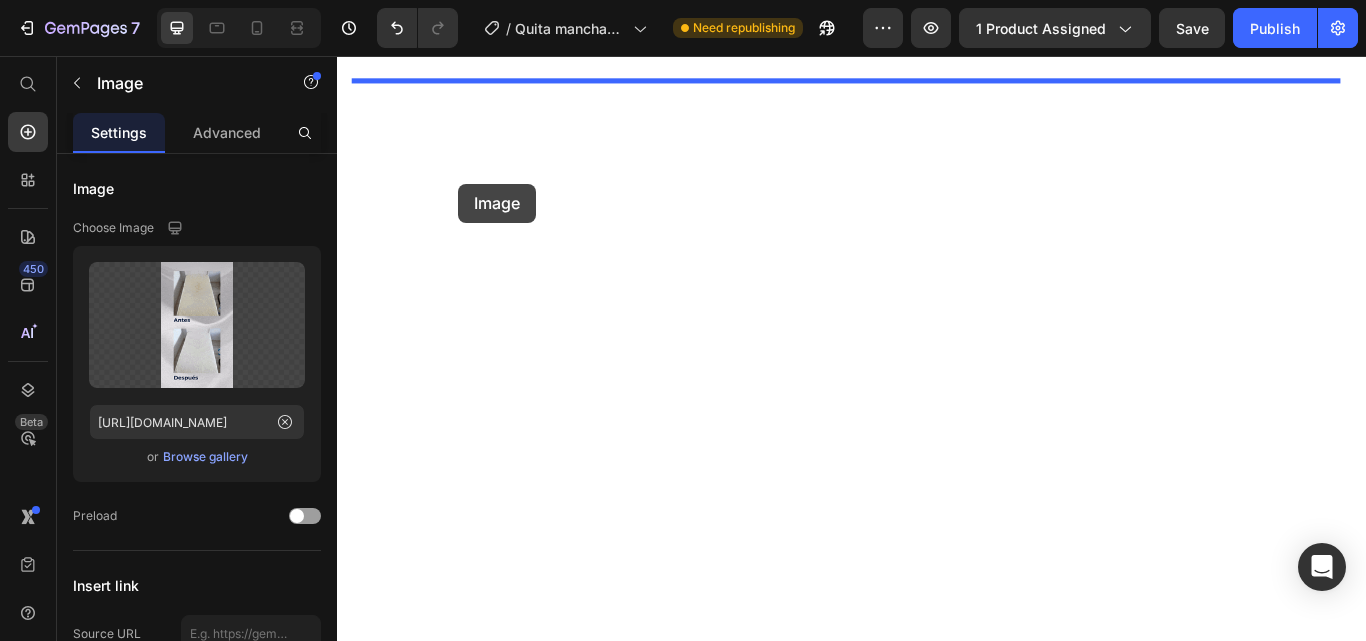 drag, startPoint x: 497, startPoint y: 295, endPoint x: 478, endPoint y: 204, distance: 92.96236 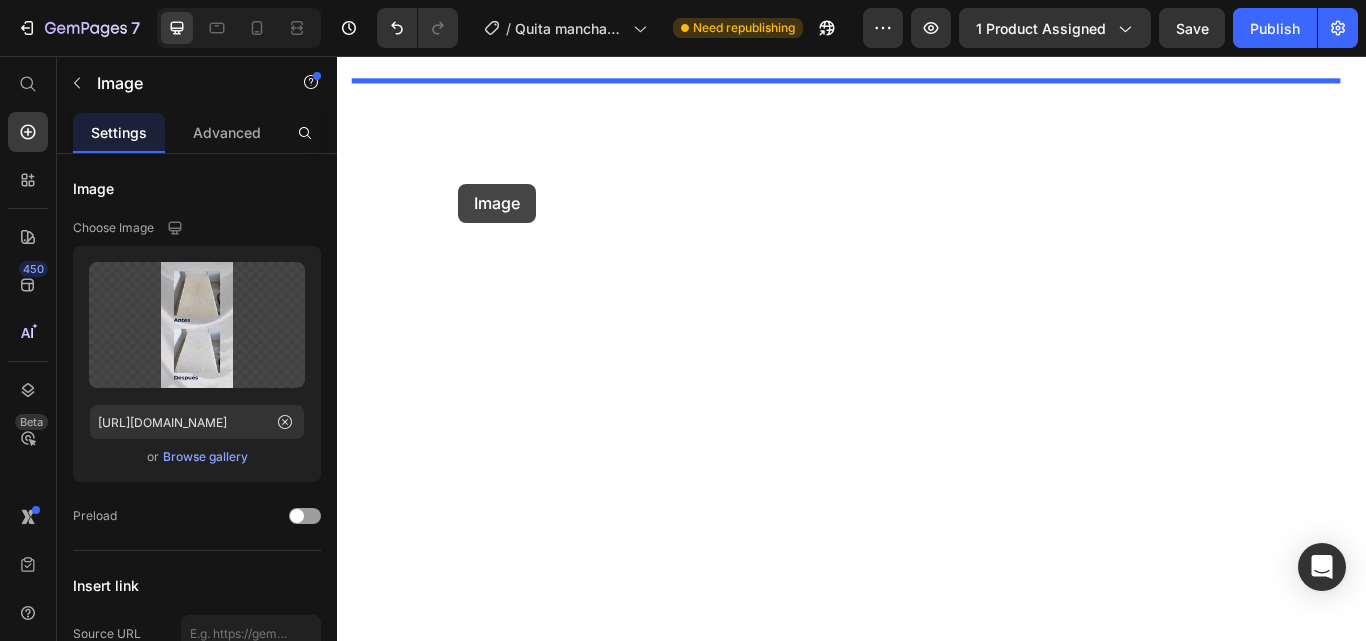 click on "Header Image Image ¡ADQUIERELO AHORA! Button Image   0 Image   0 Row
Drop element here Row Section 5
Drop element here Section 6 Root Start with Sections from sidebar Add sections Add elements Start with Generating from URL or image Add section Choose templates inspired by CRO experts Generate layout from URL or image Add blank section then drag & drop elements Footer" at bounding box center [937, -8640] 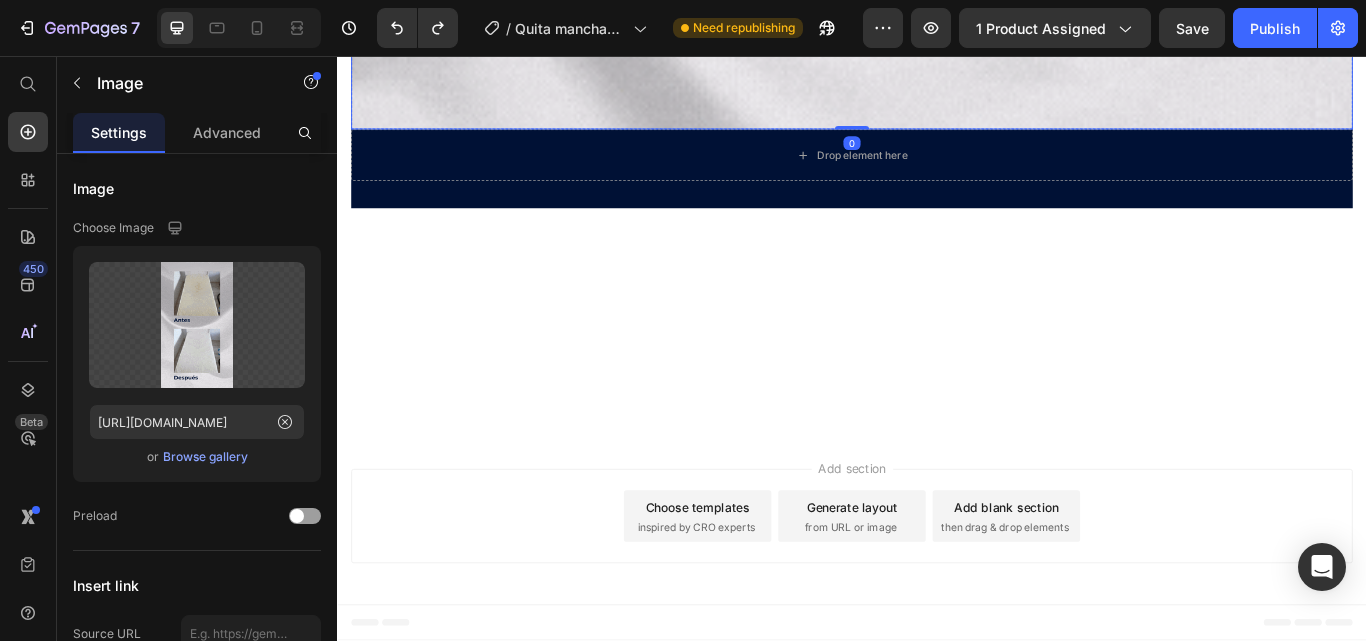 scroll, scrollTop: 13042, scrollLeft: 0, axis: vertical 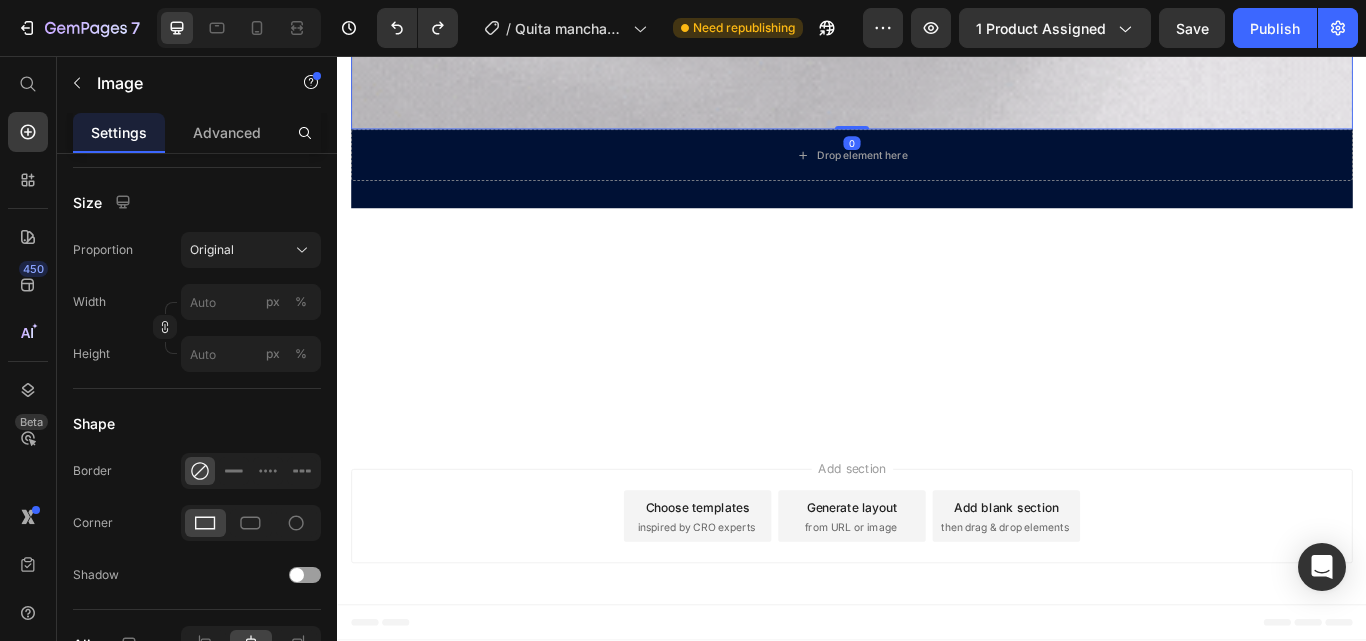 click at bounding box center (329, -118) 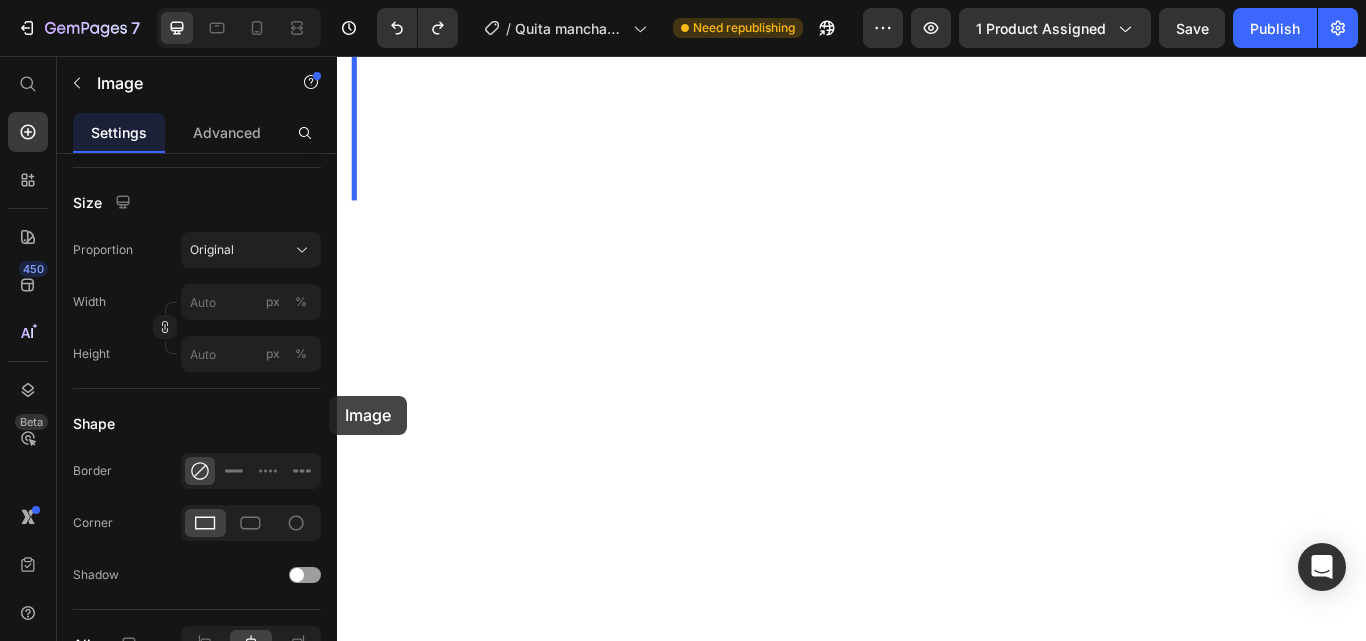 drag, startPoint x: 382, startPoint y: 517, endPoint x: 674, endPoint y: 444, distance: 300.98672 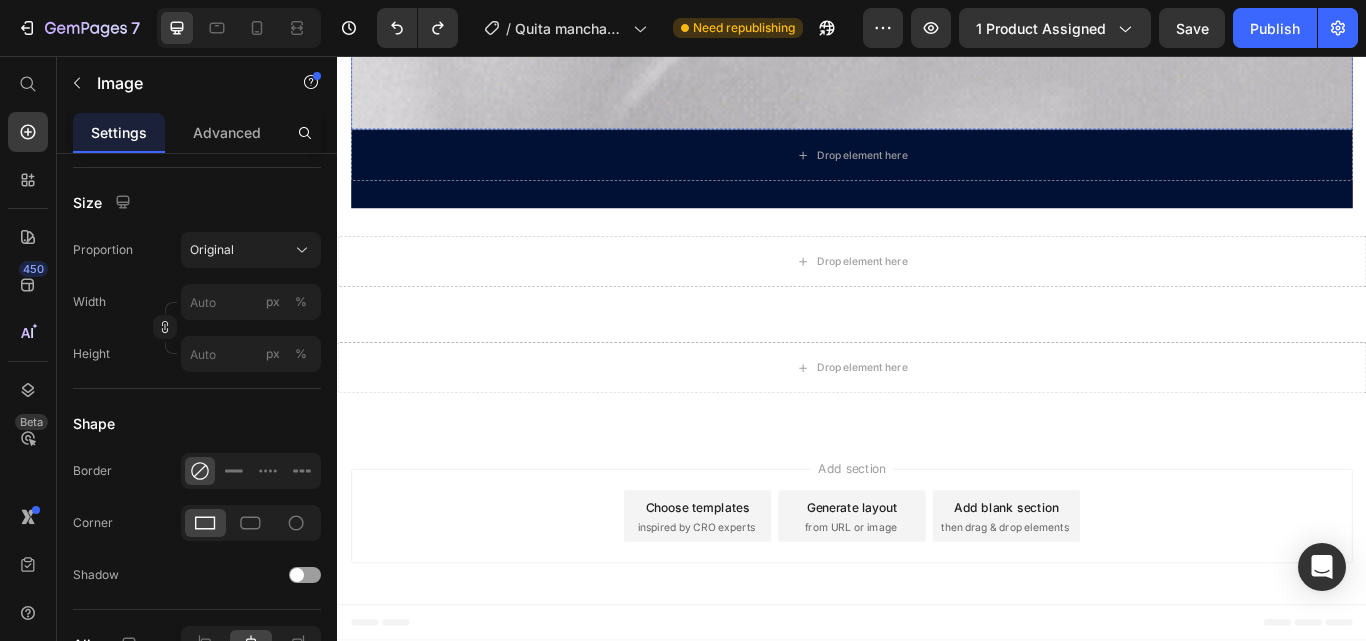 scroll, scrollTop: 13042, scrollLeft: 0, axis: vertical 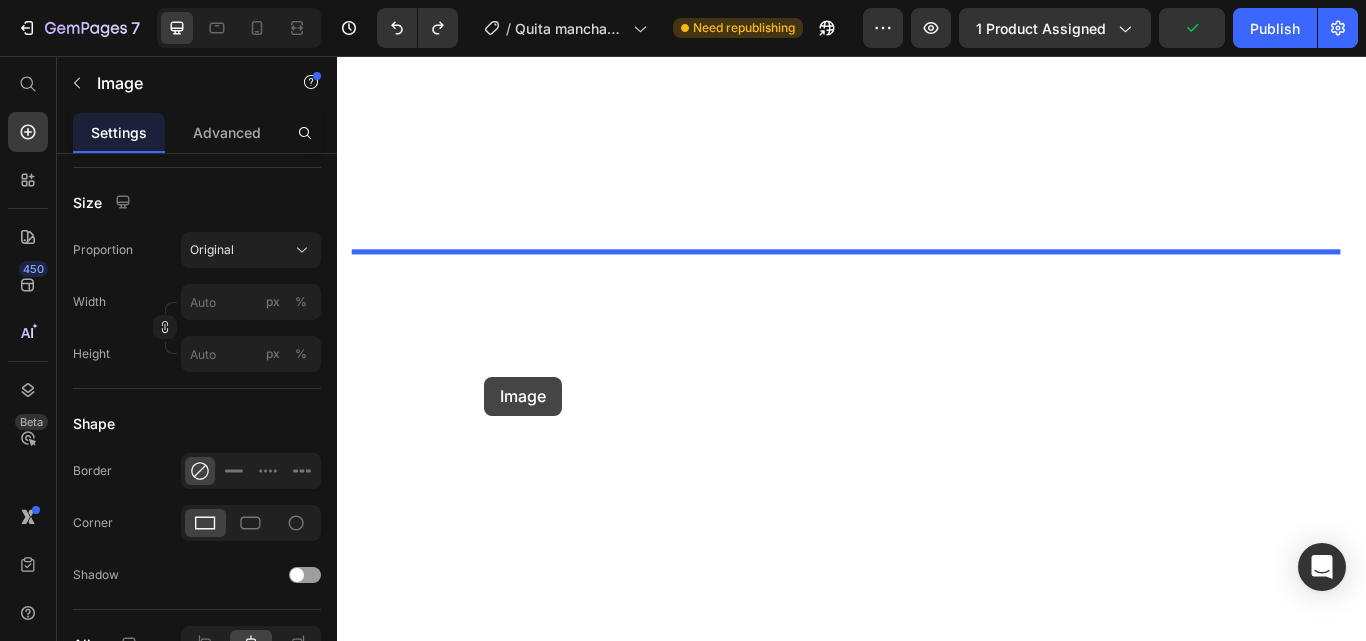 drag, startPoint x: 538, startPoint y: 461, endPoint x: 509, endPoint y: 430, distance: 42.44997 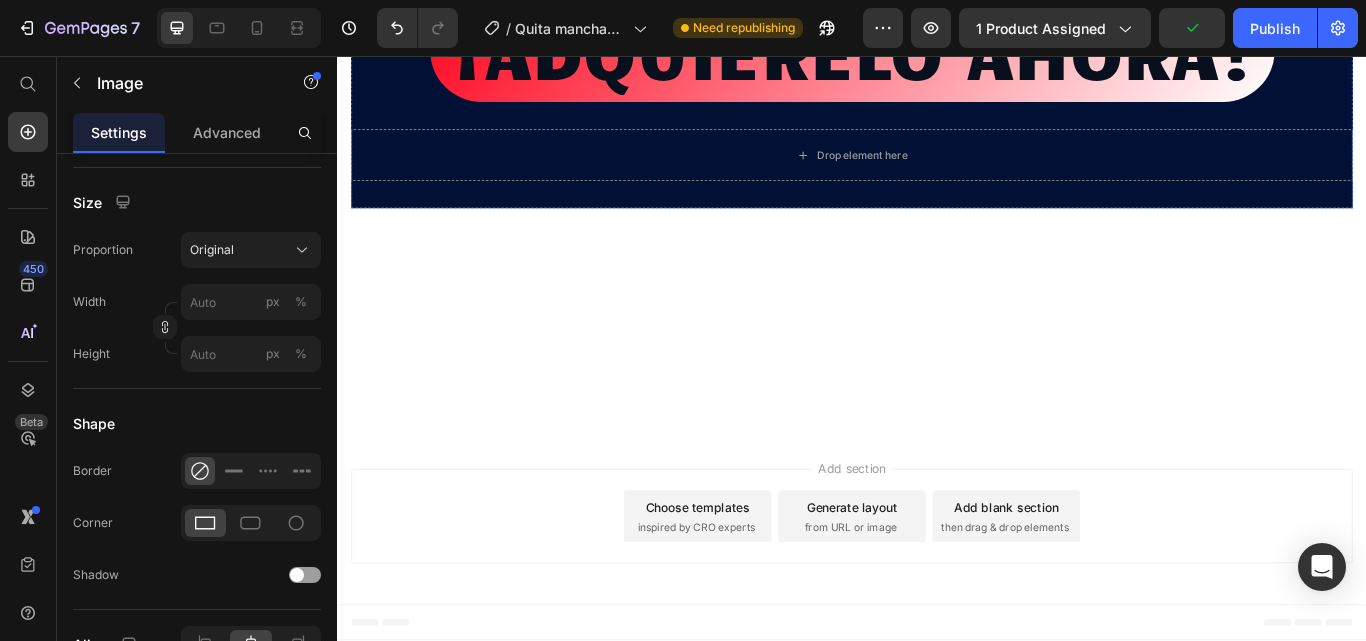 click at bounding box center [937, -2162] 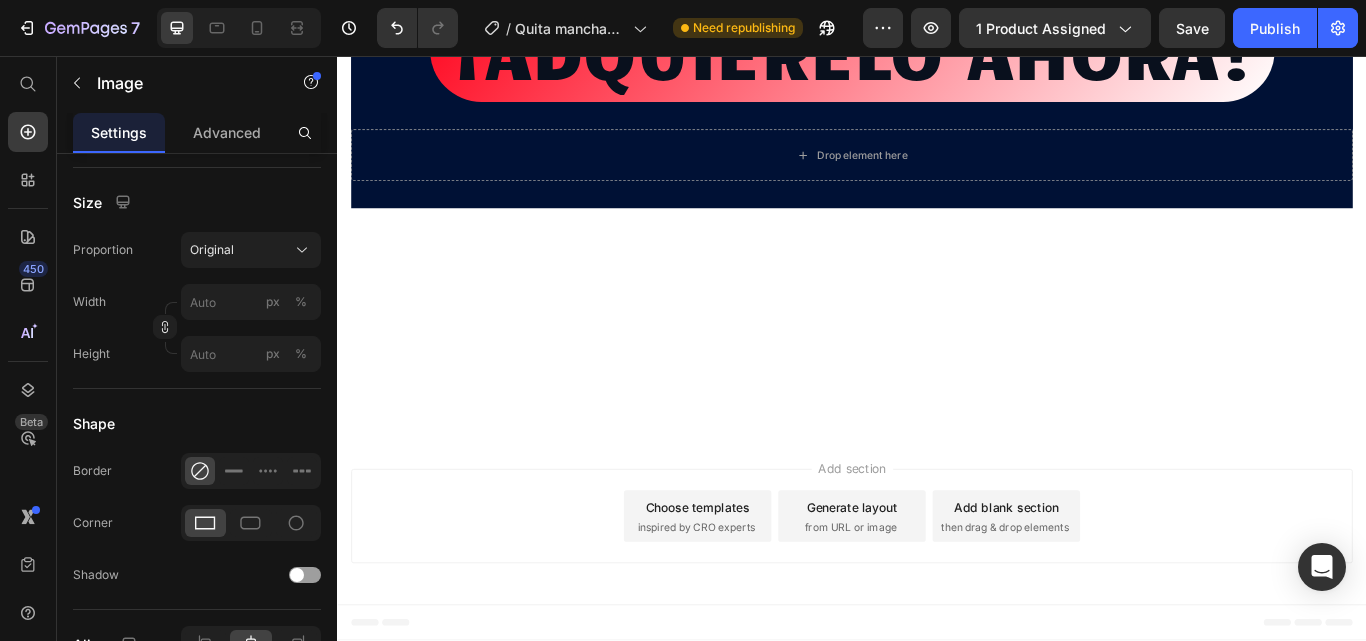 drag, startPoint x: 915, startPoint y: 222, endPoint x: 914, endPoint y: 535, distance: 313.0016 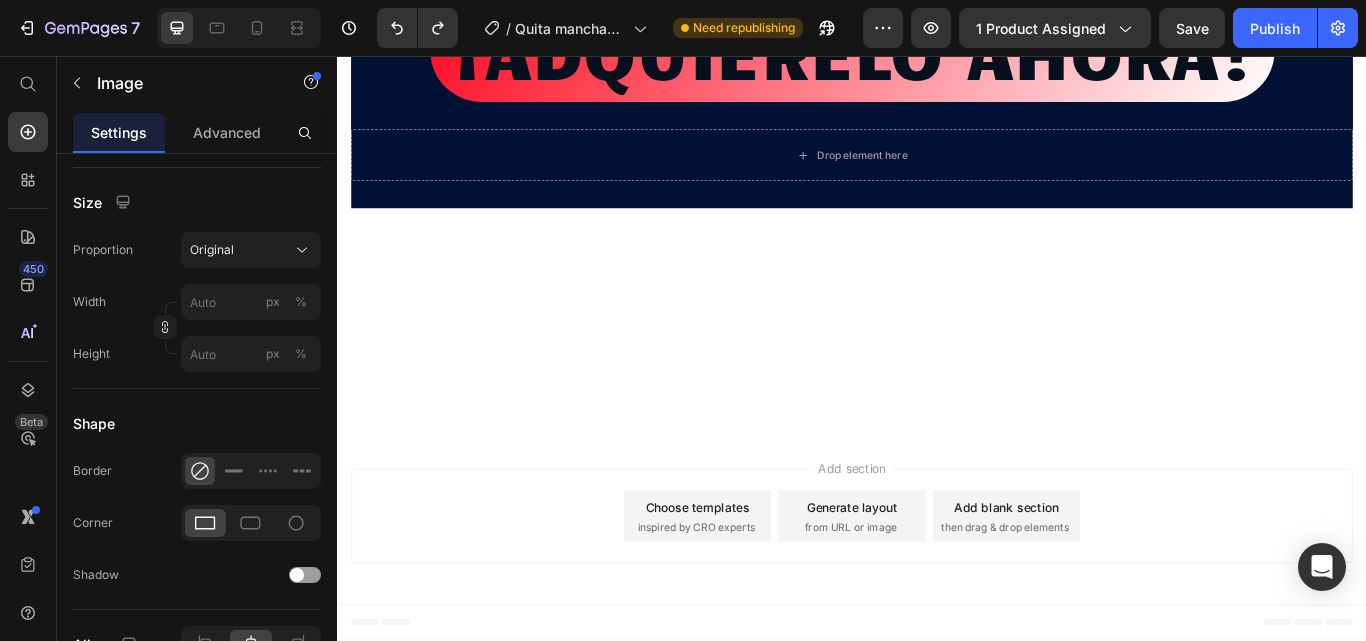 drag, startPoint x: 920, startPoint y: 535, endPoint x: 920, endPoint y: 177, distance: 358 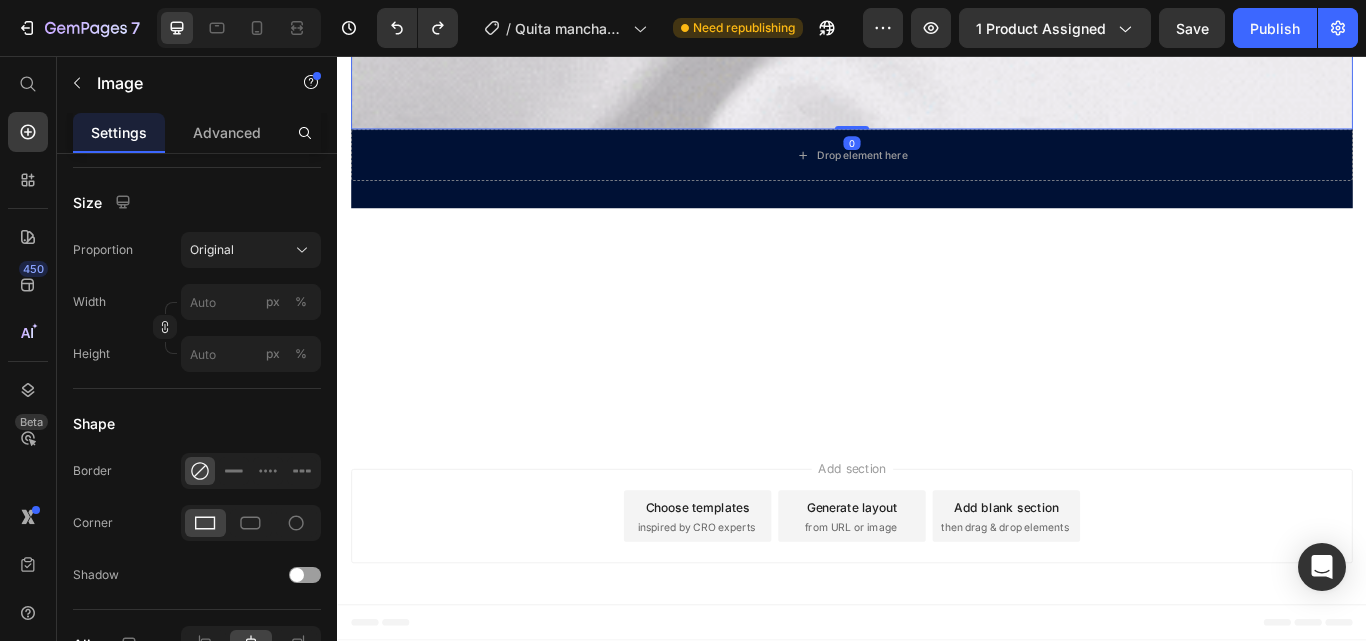 click at bounding box center (937, -896) 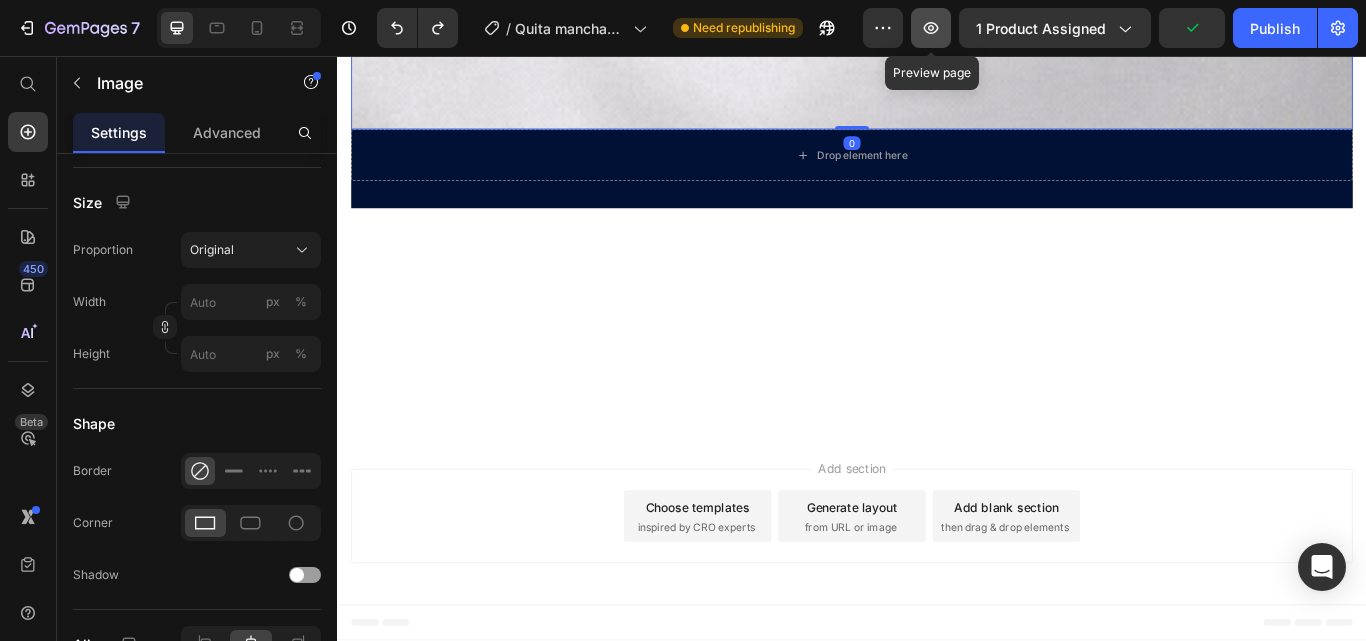 click 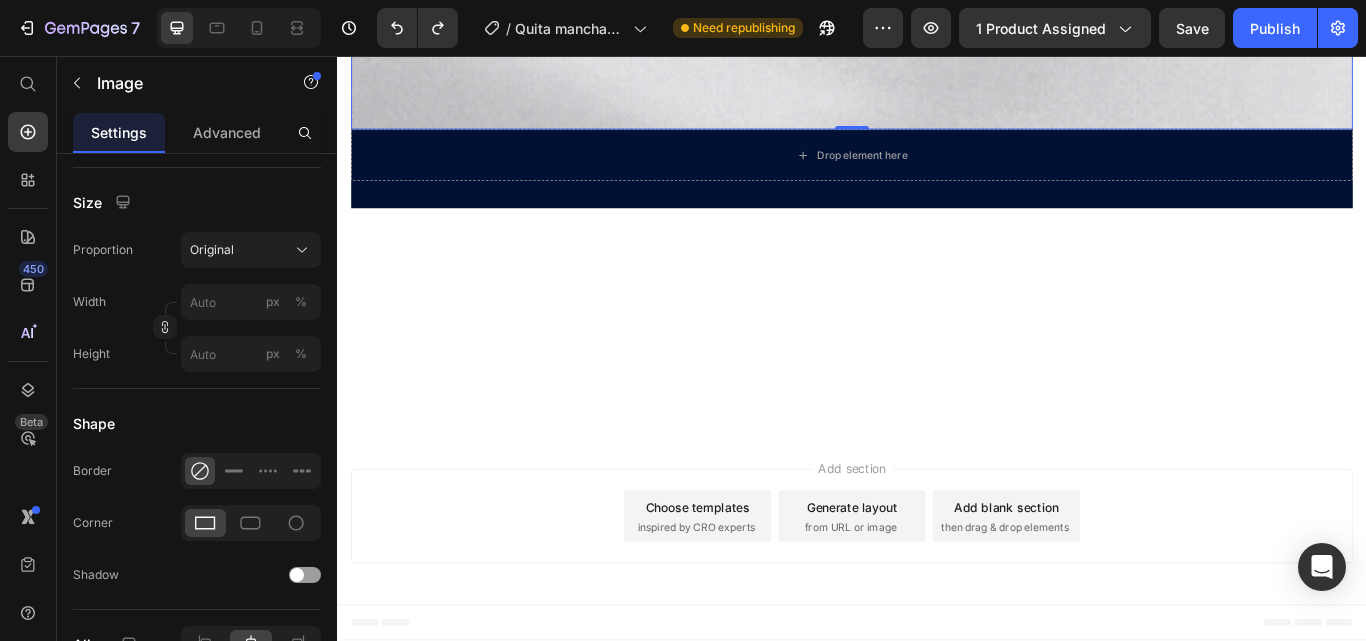 click at bounding box center (486, -1953) 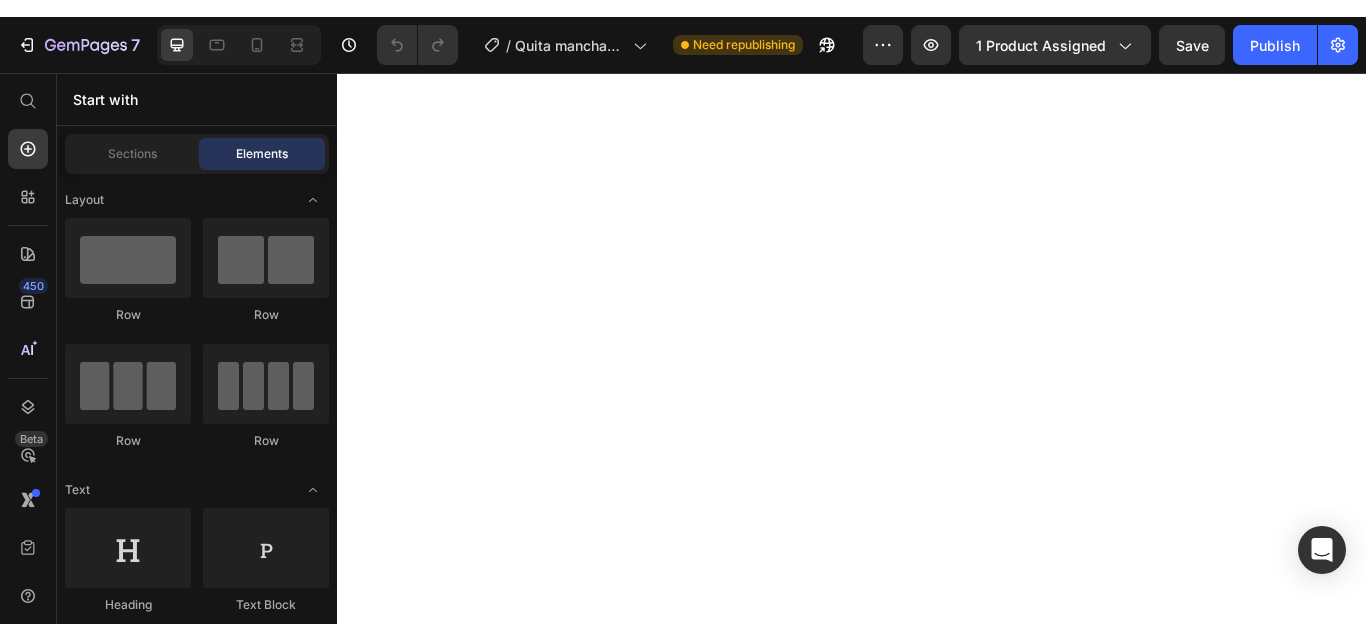 scroll, scrollTop: 0, scrollLeft: 0, axis: both 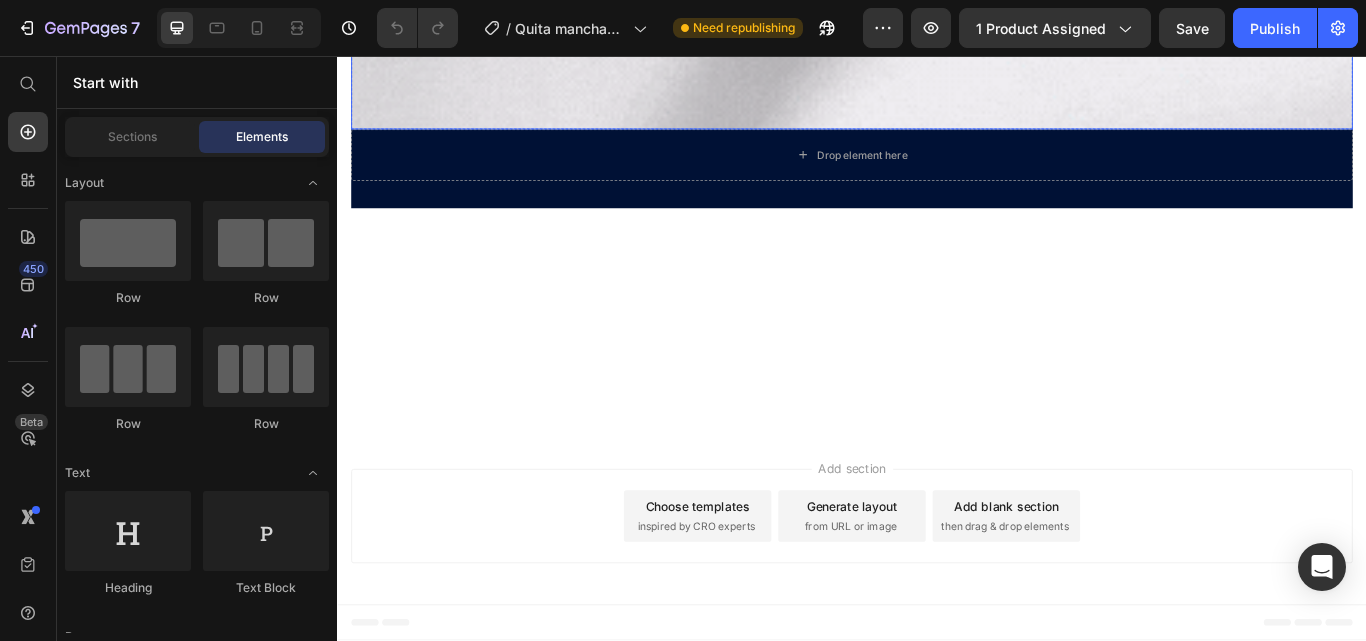 click at bounding box center [937, -897] 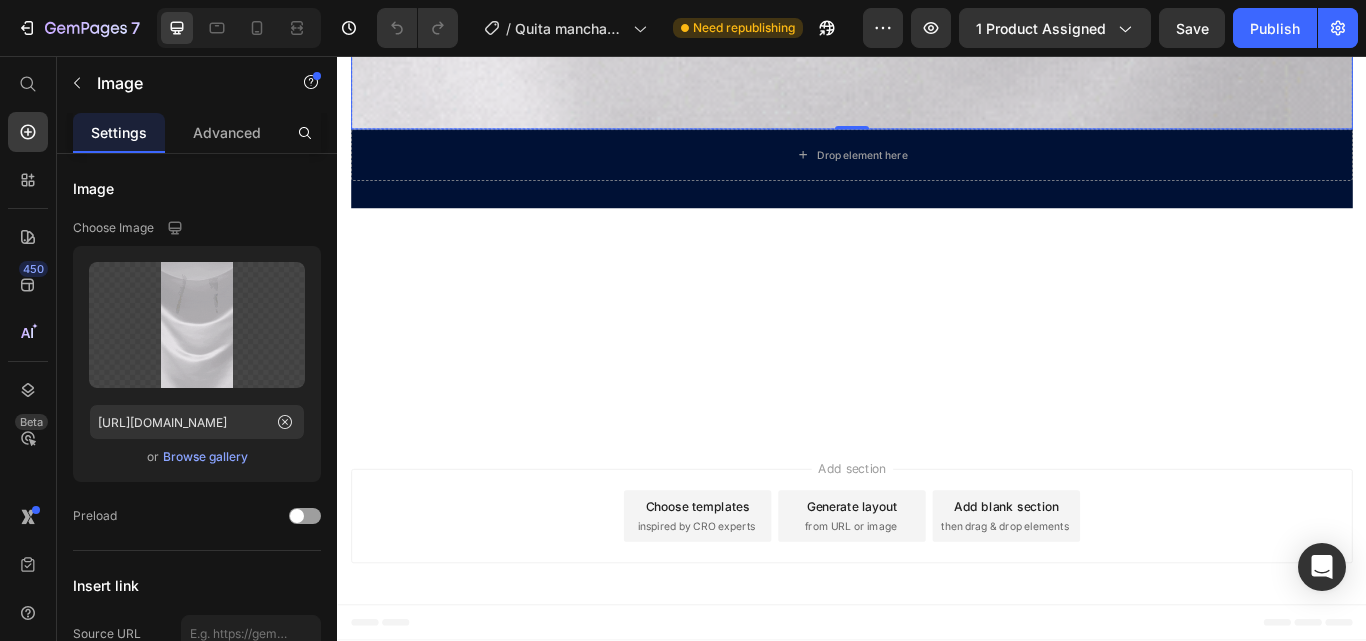 scroll, scrollTop: 13891, scrollLeft: 0, axis: vertical 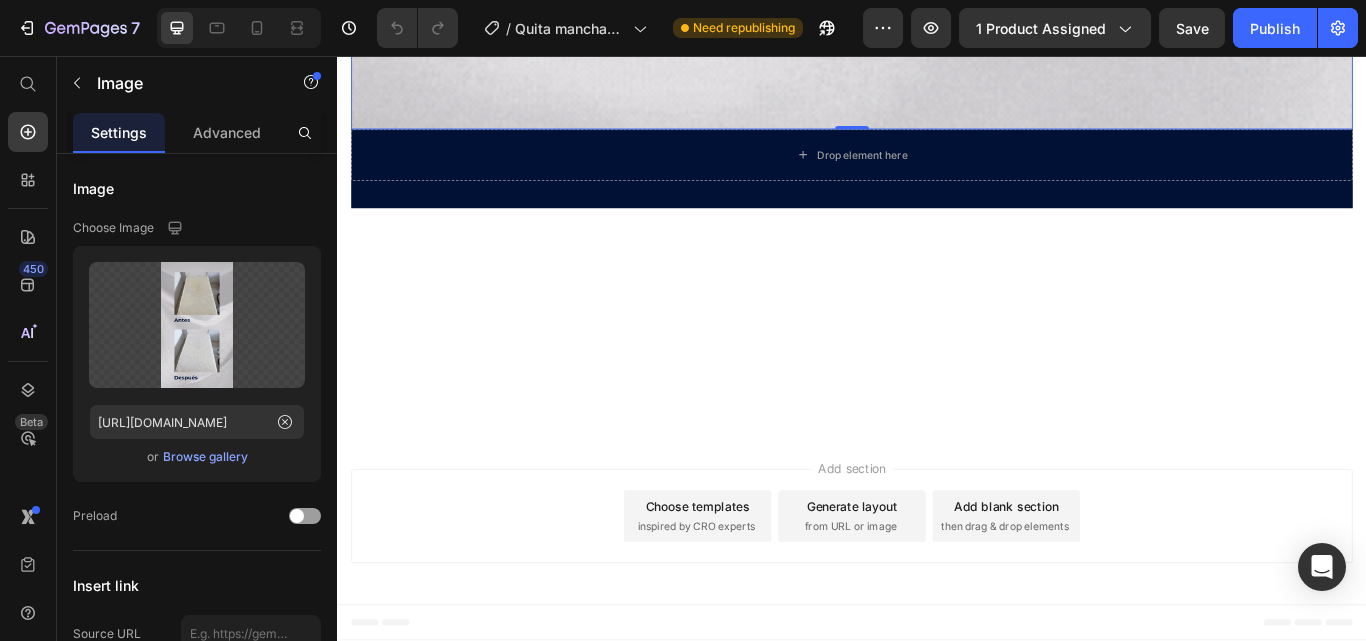 drag, startPoint x: 478, startPoint y: 400, endPoint x: 479, endPoint y: 496, distance: 96.00521 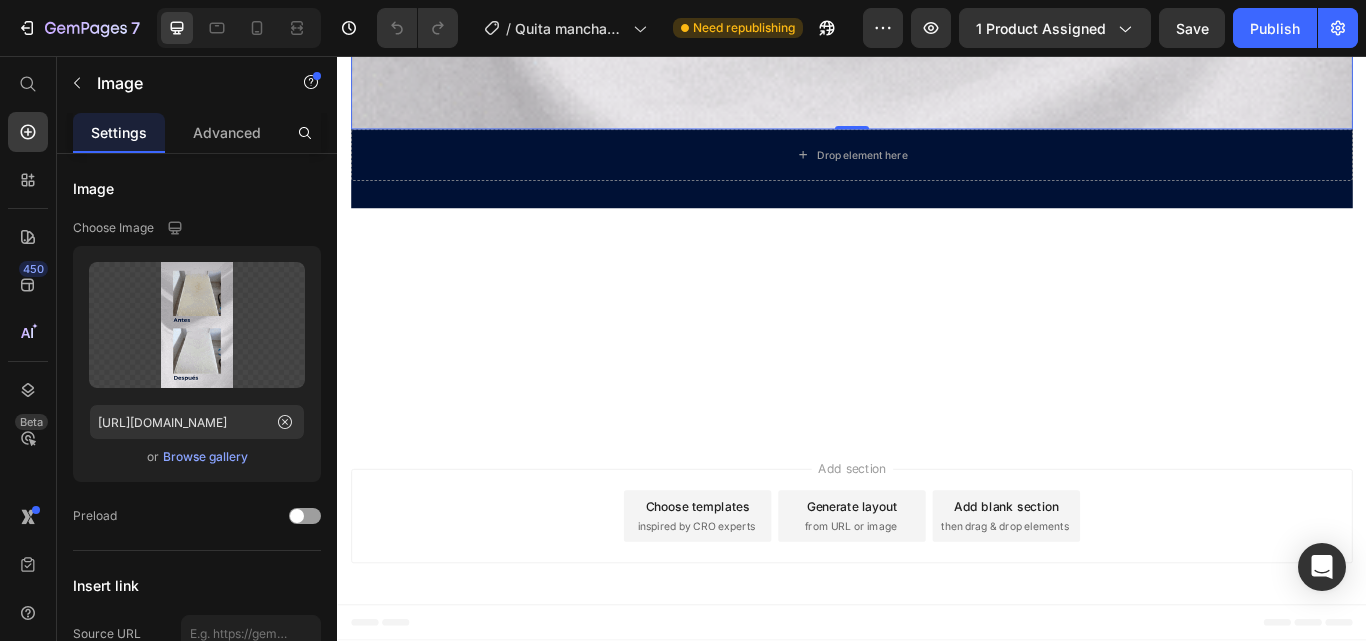click 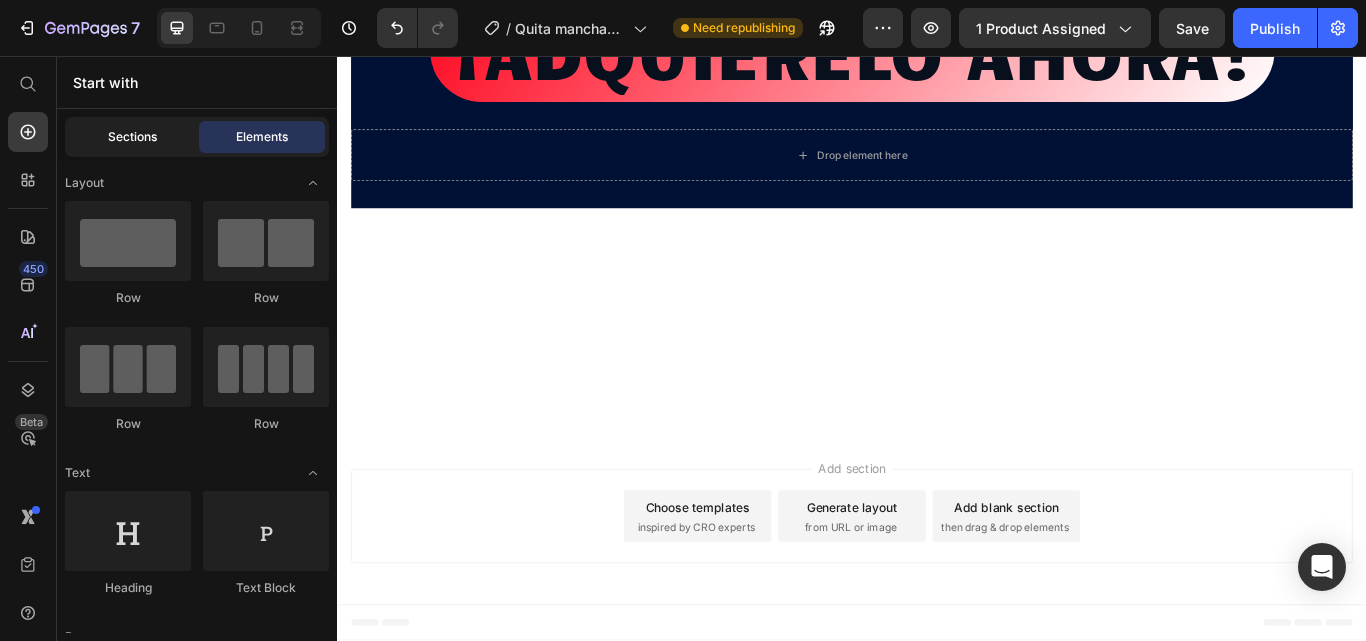 click on "Sections" 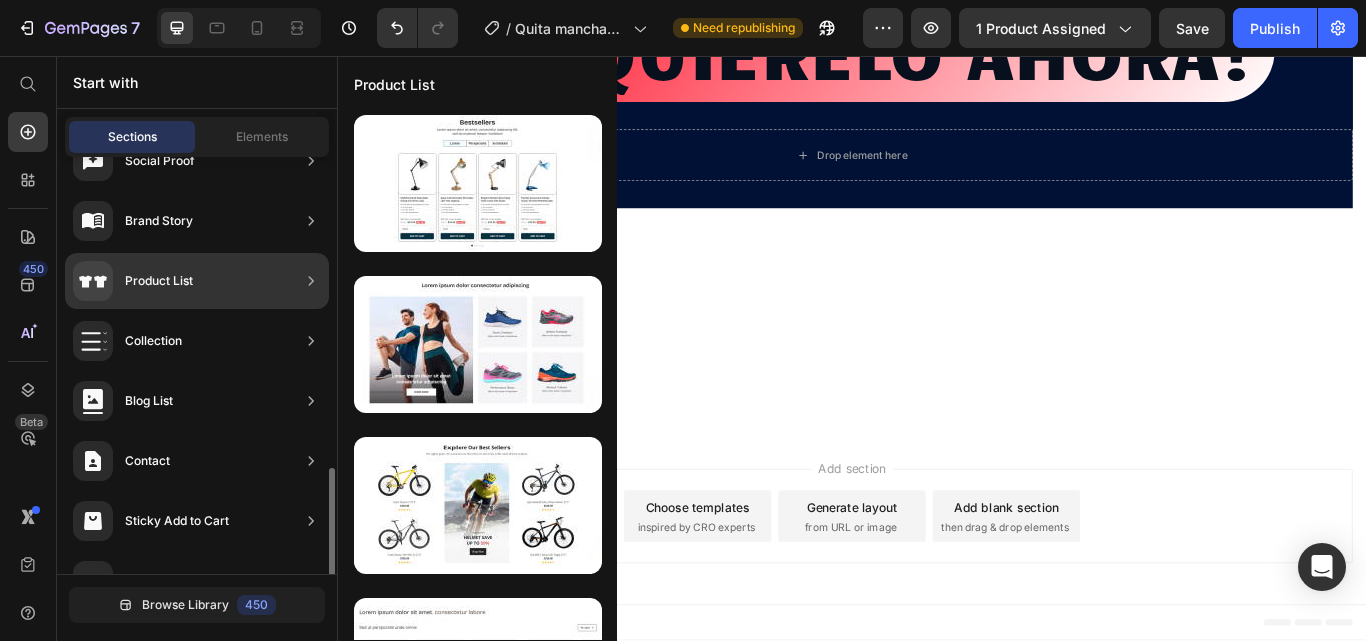 scroll, scrollTop: 743, scrollLeft: 0, axis: vertical 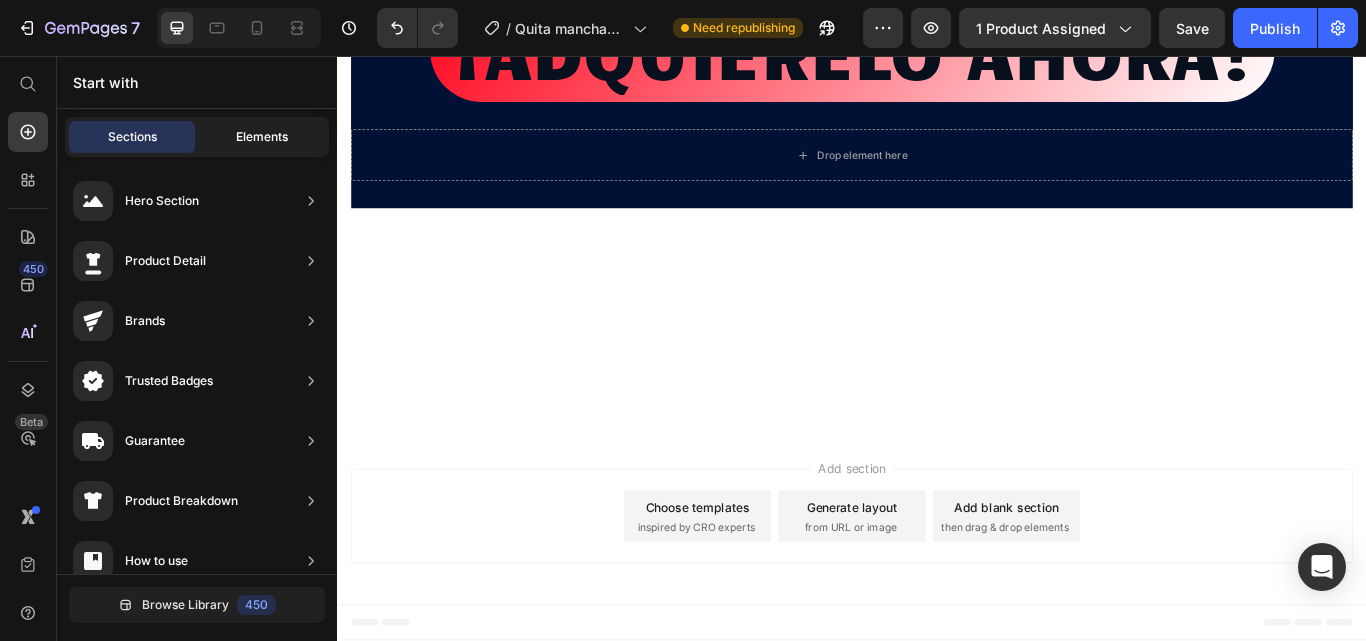 click on "Elements" at bounding box center [262, 137] 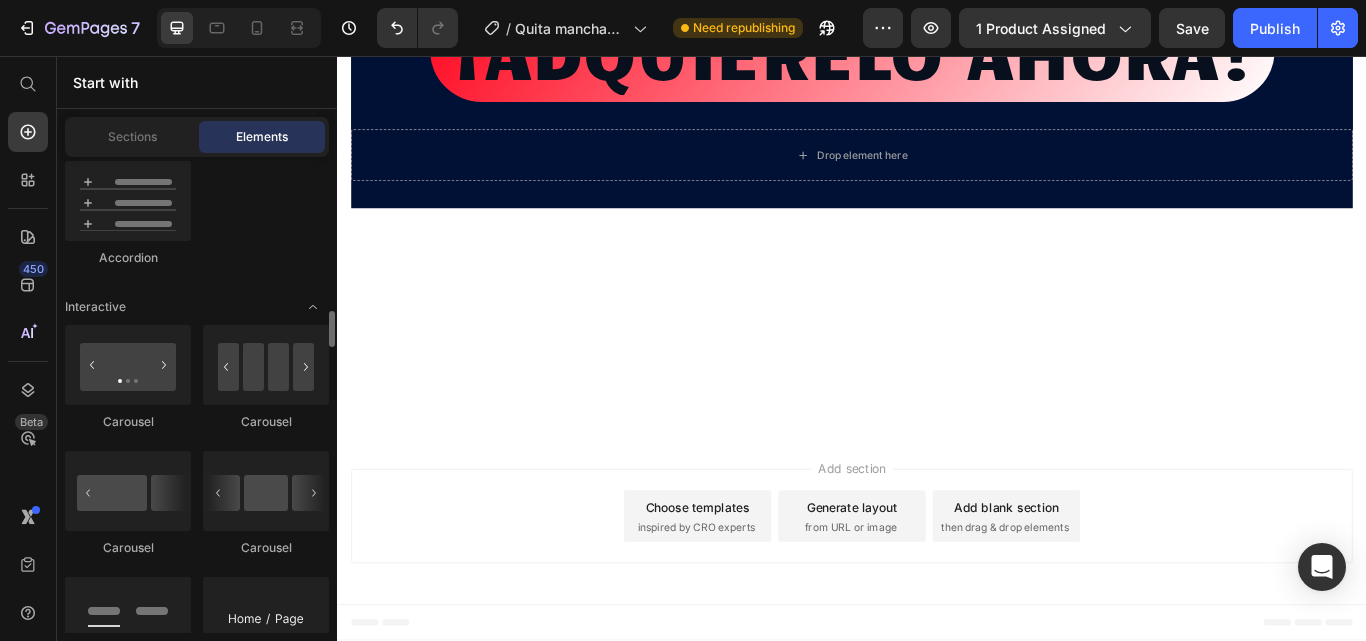 scroll, scrollTop: 2100, scrollLeft: 0, axis: vertical 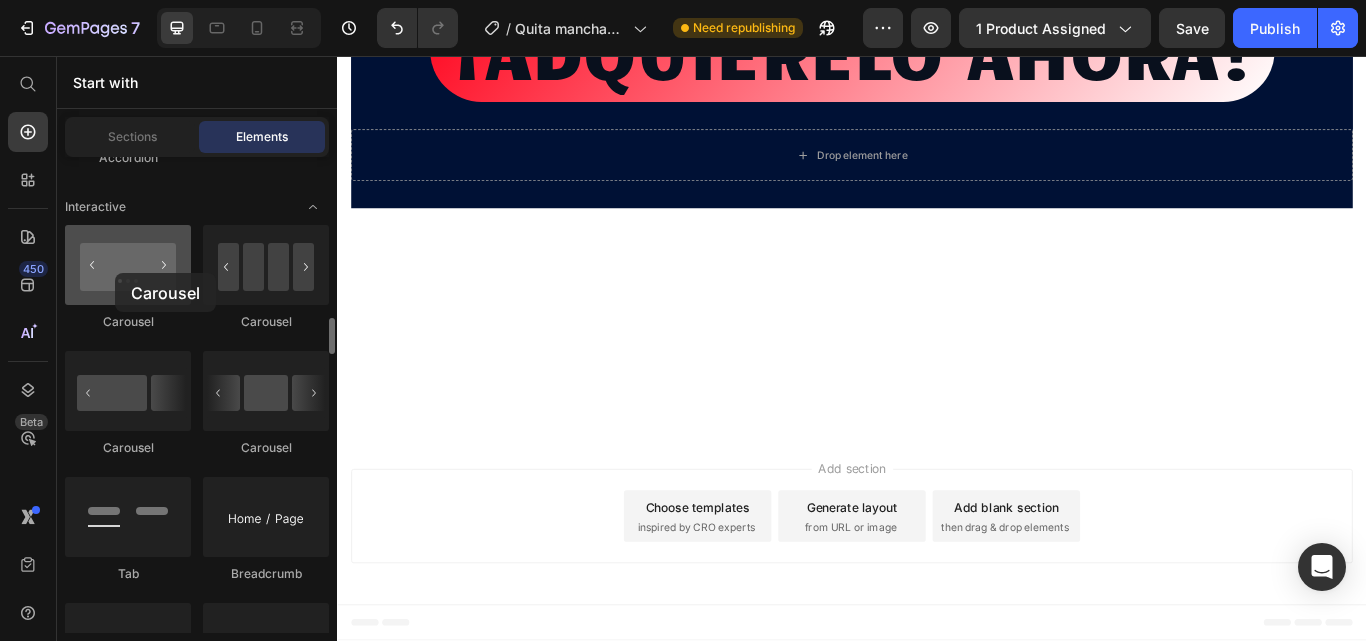 drag, startPoint x: 166, startPoint y: 270, endPoint x: 112, endPoint y: 273, distance: 54.08327 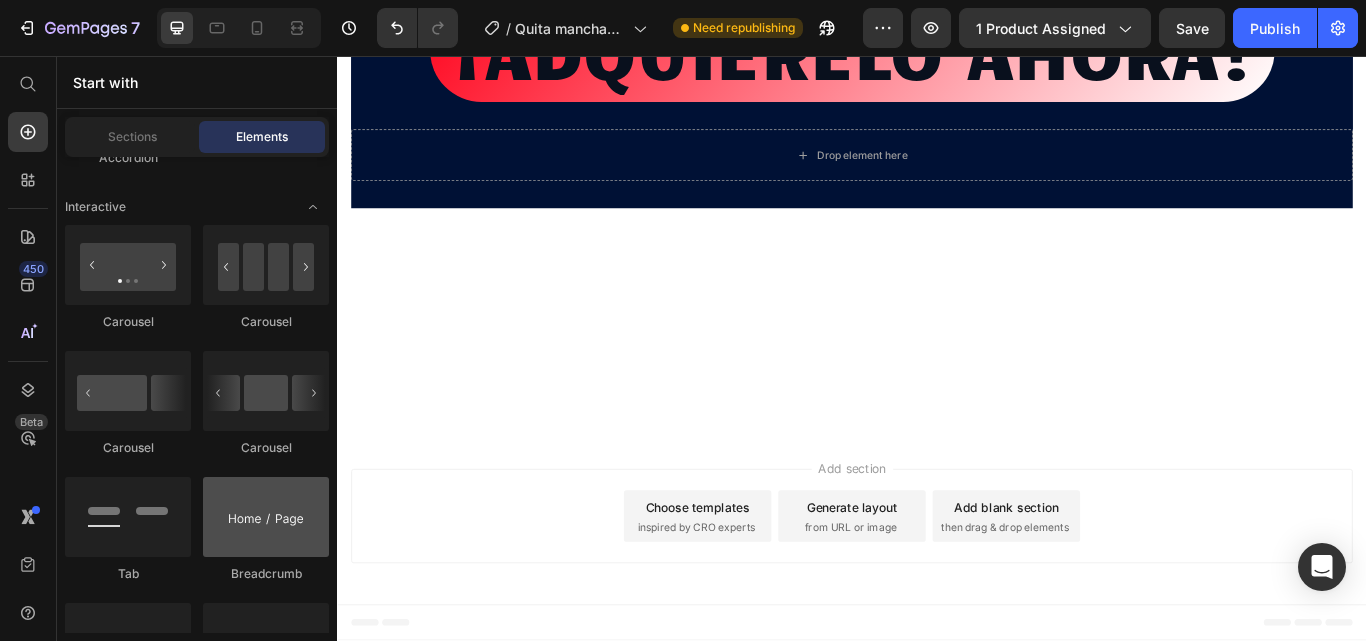 scroll, scrollTop: 1800, scrollLeft: 0, axis: vertical 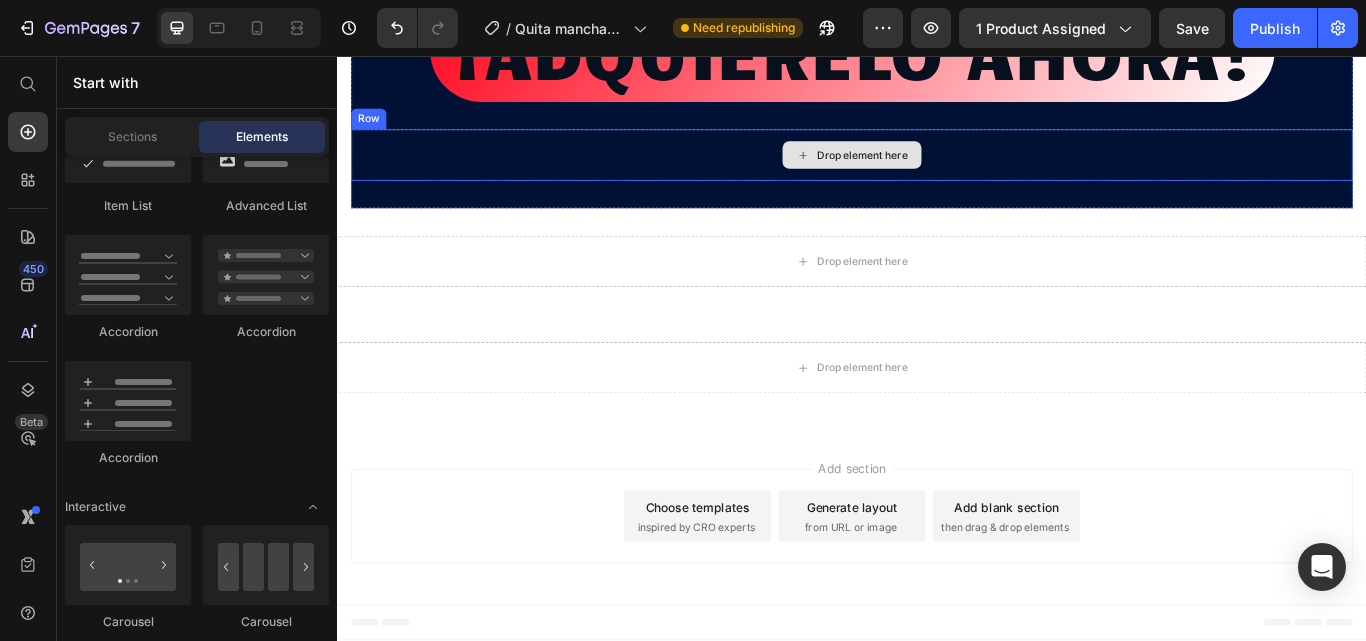 click on "Drop element here" at bounding box center [937, 172] 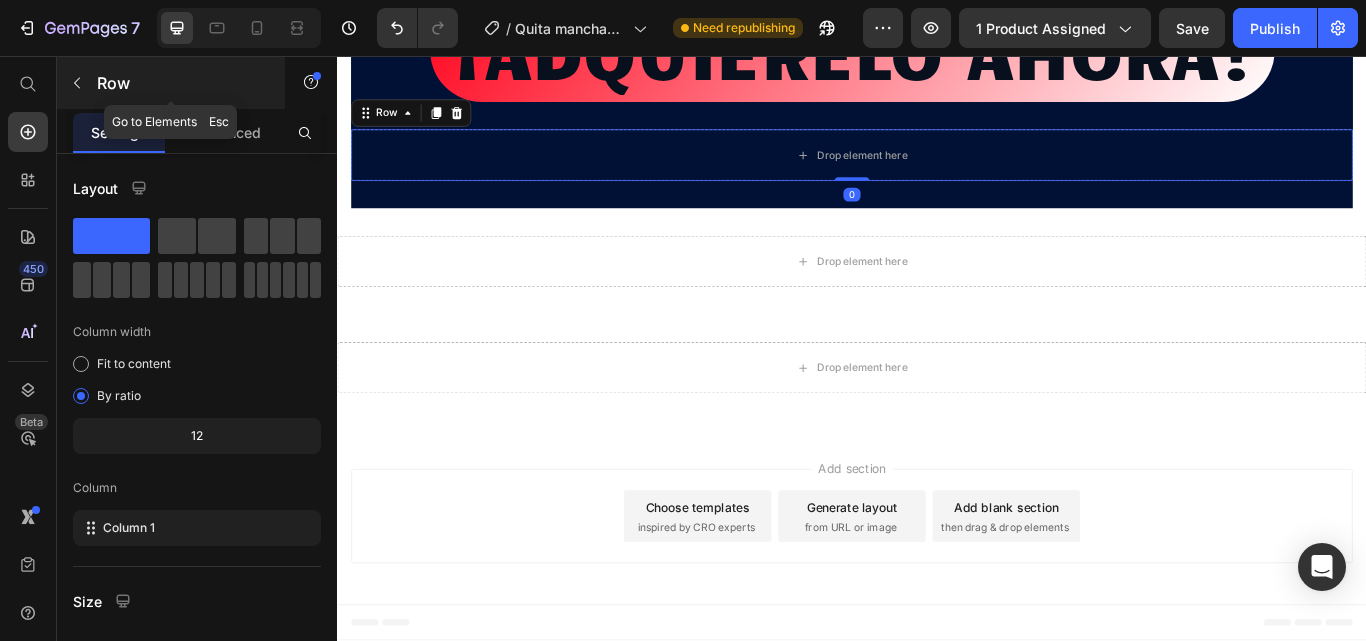 click 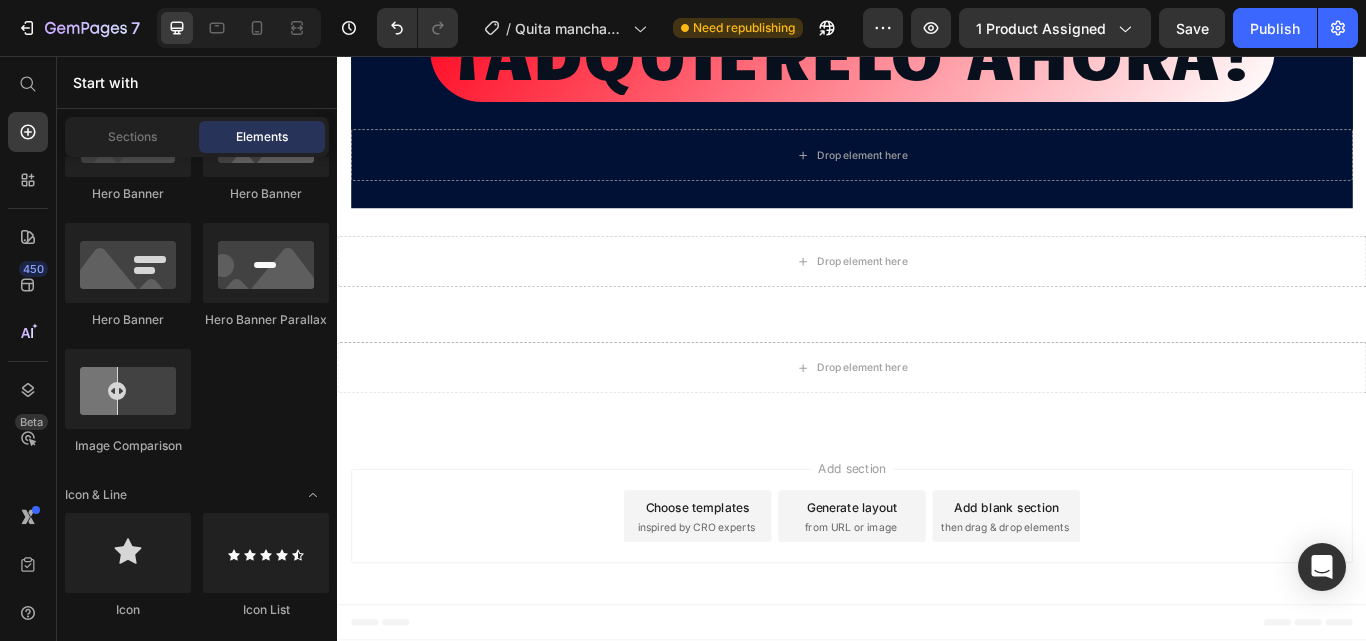 scroll, scrollTop: 700, scrollLeft: 0, axis: vertical 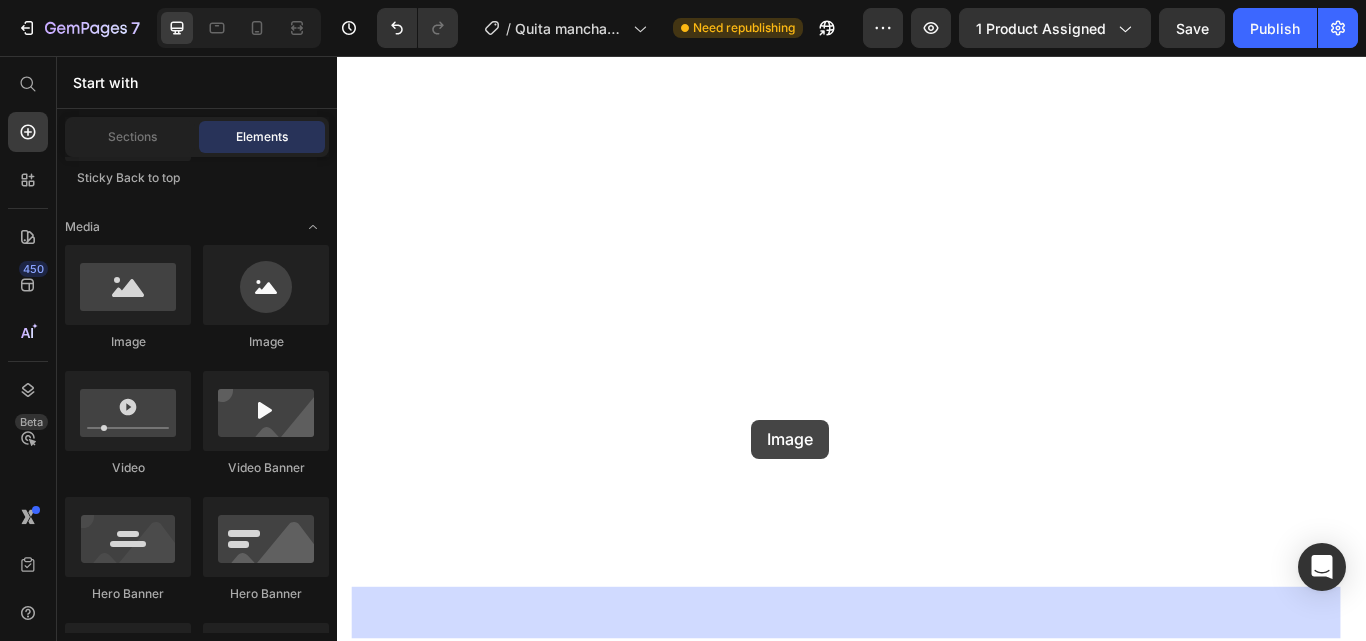 drag, startPoint x: 464, startPoint y: 368, endPoint x: 820, endPoint y: 480, distance: 373.20236 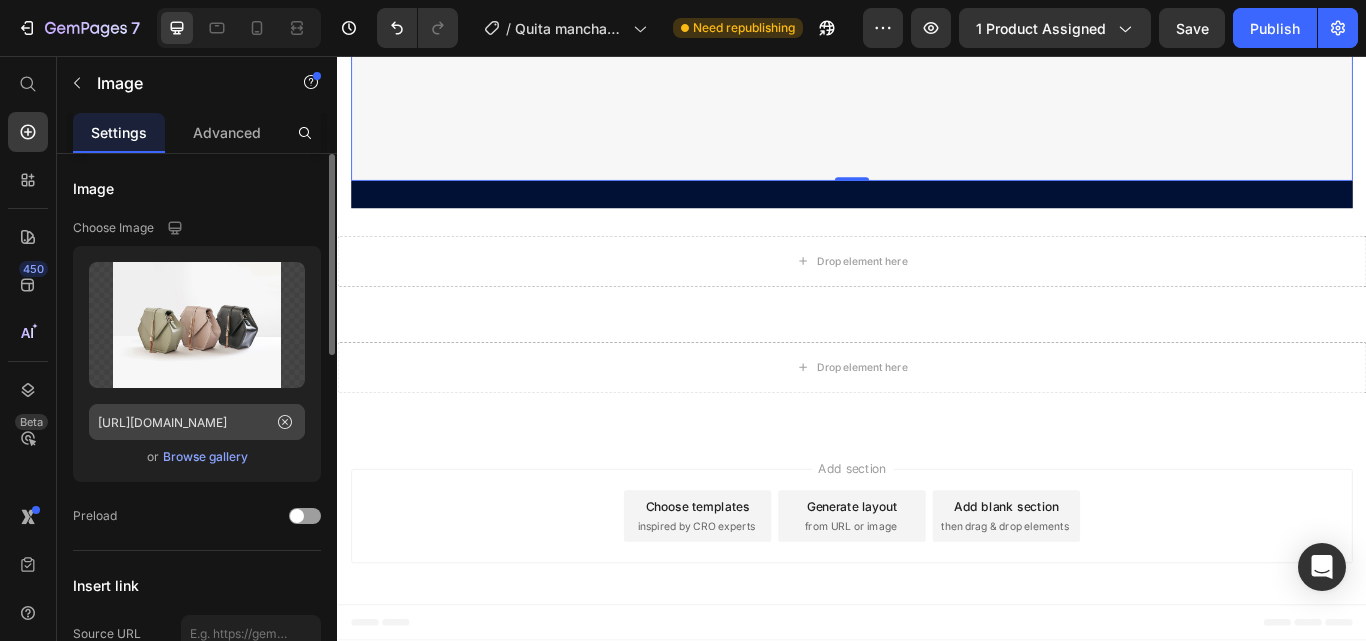 scroll, scrollTop: 14132, scrollLeft: 0, axis: vertical 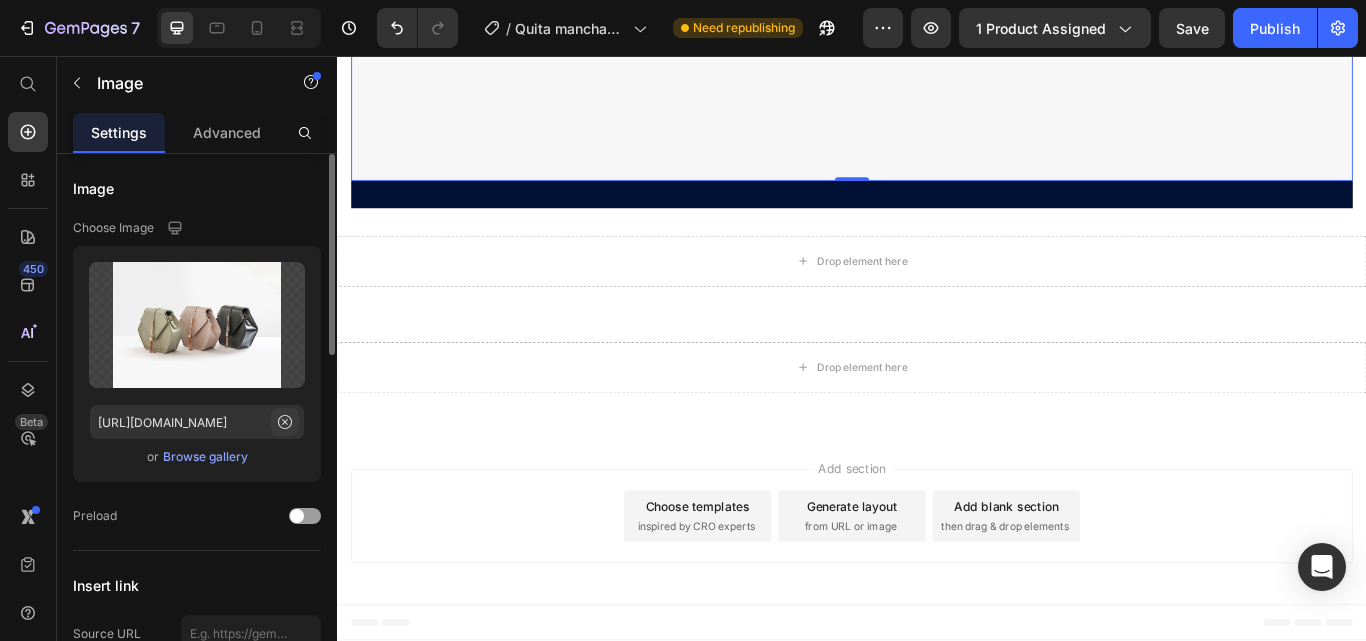 click 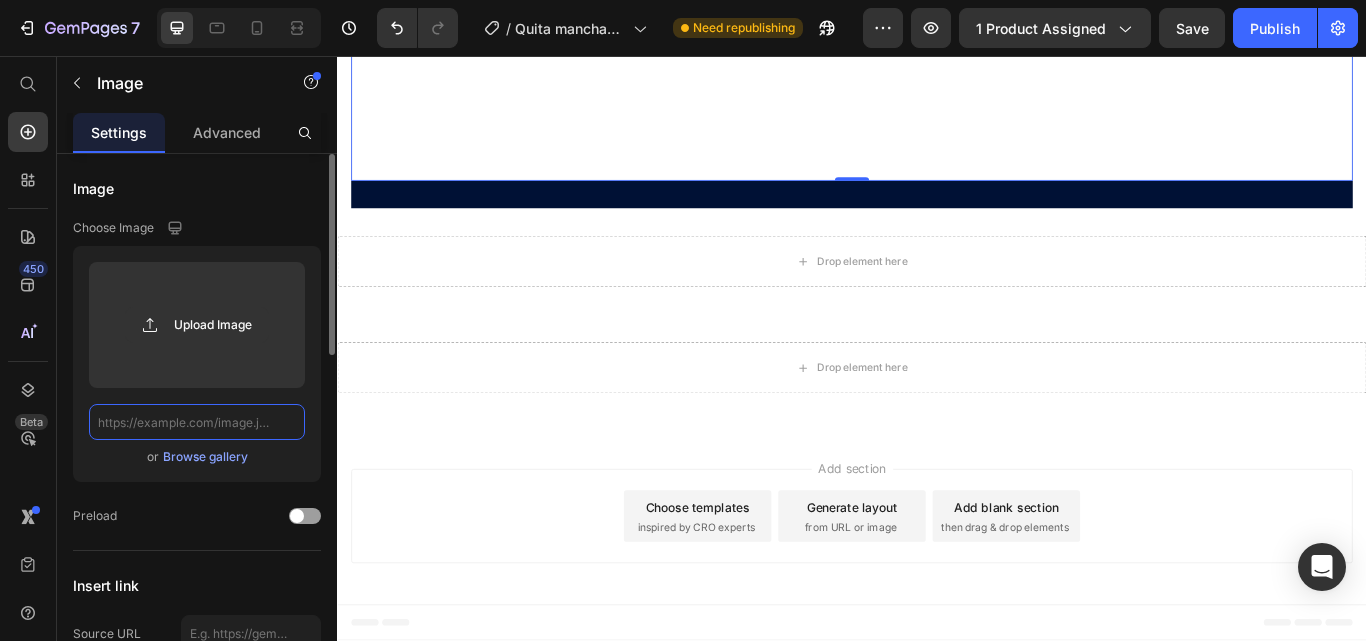 scroll, scrollTop: 0, scrollLeft: 0, axis: both 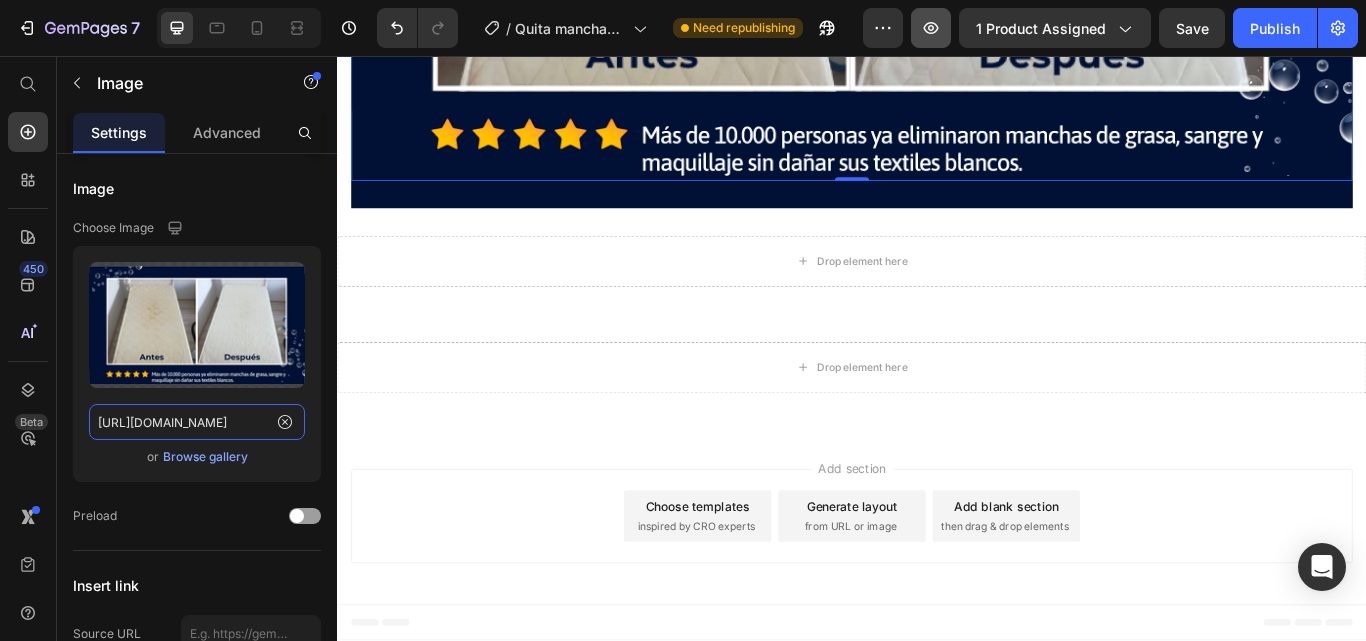 type on "[URL][DOMAIN_NAME]" 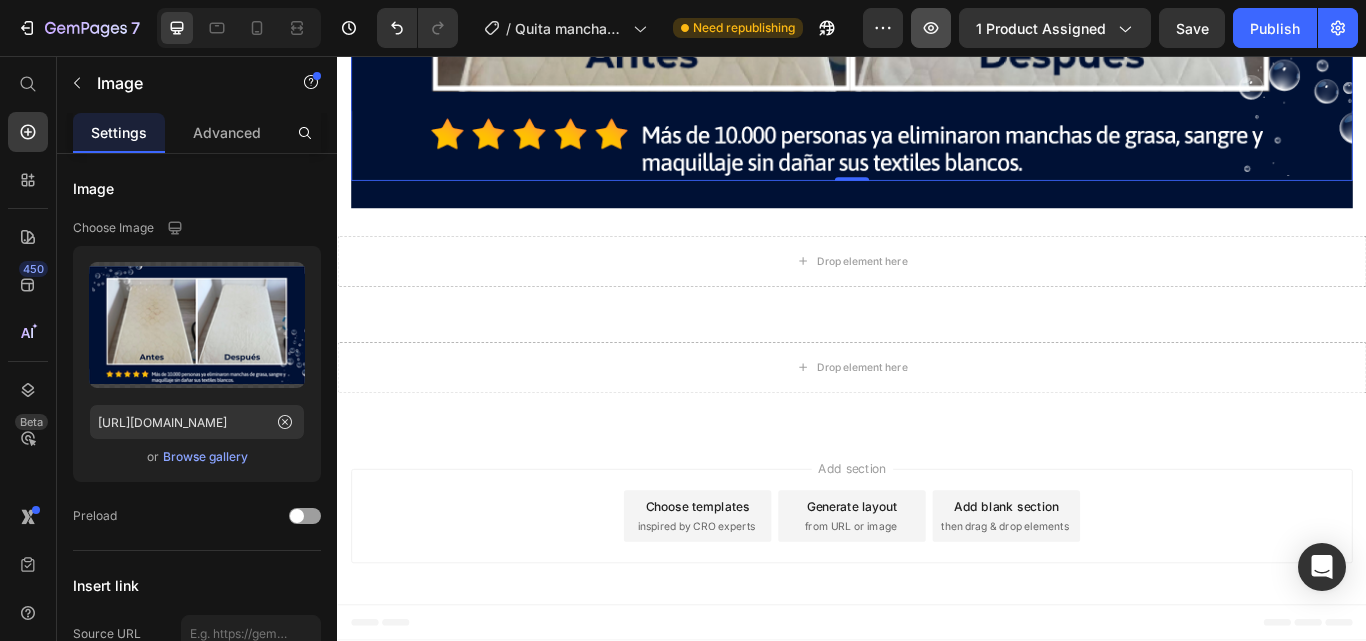 click 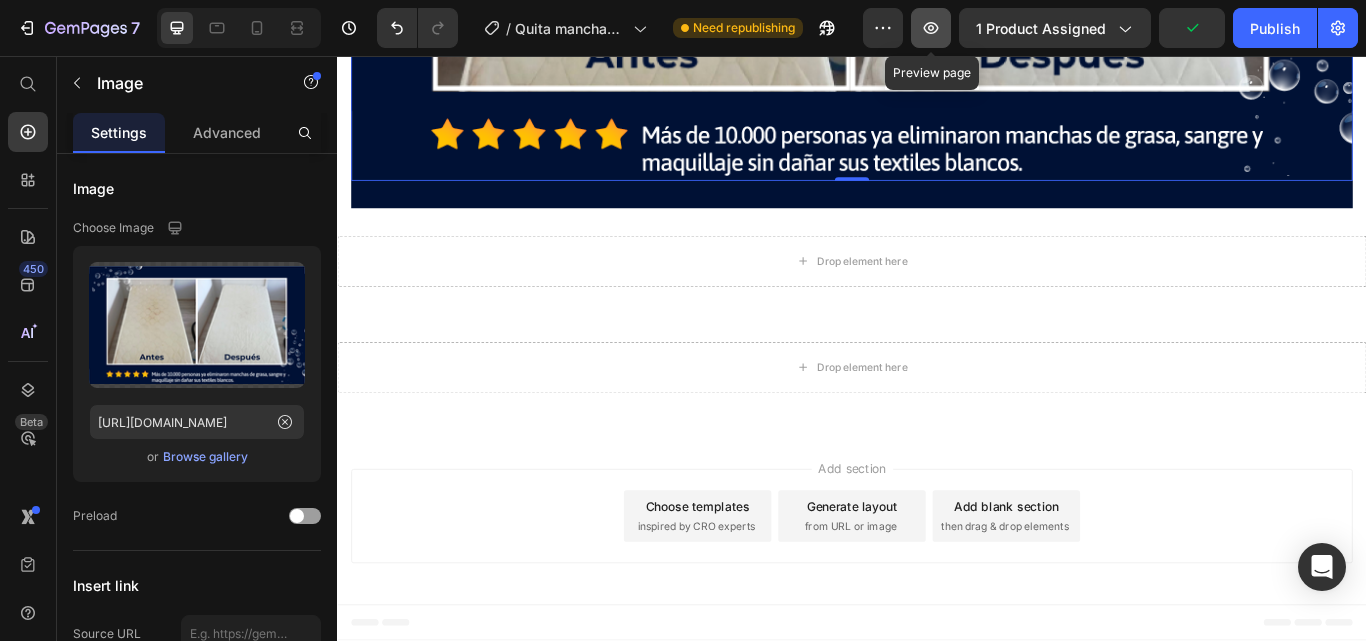 scroll, scrollTop: 0, scrollLeft: 0, axis: both 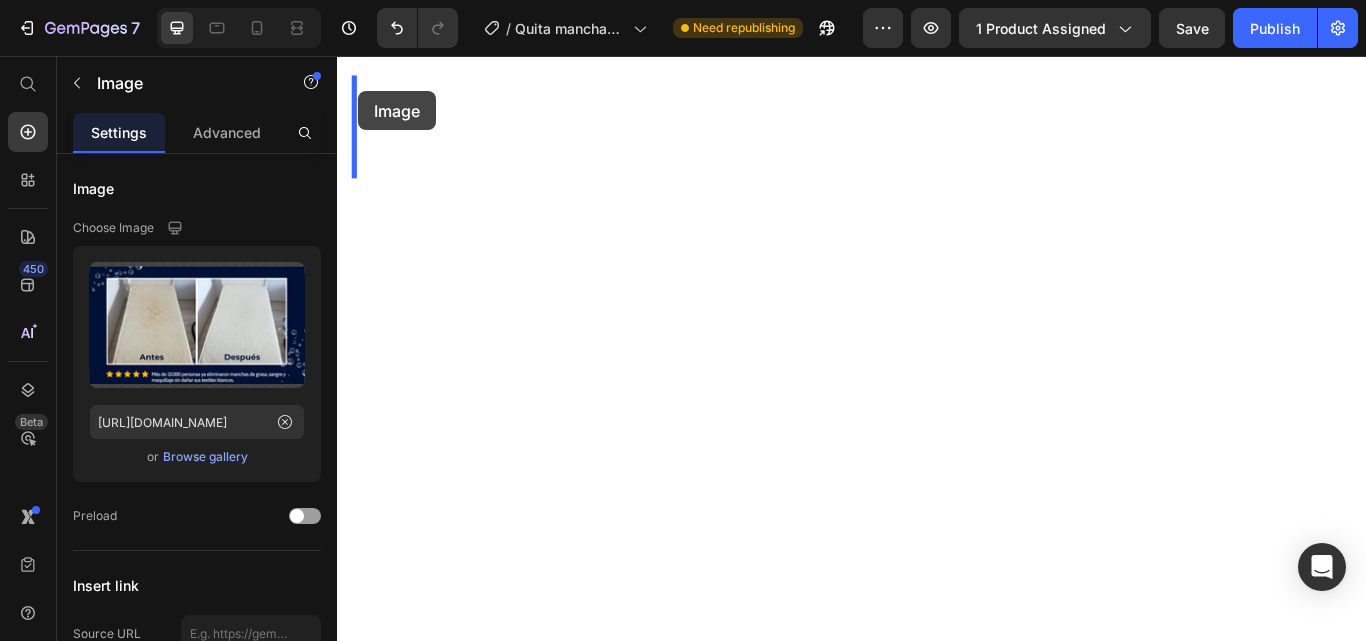 drag, startPoint x: 362, startPoint y: 157, endPoint x: 362, endPoint y: 97, distance: 60 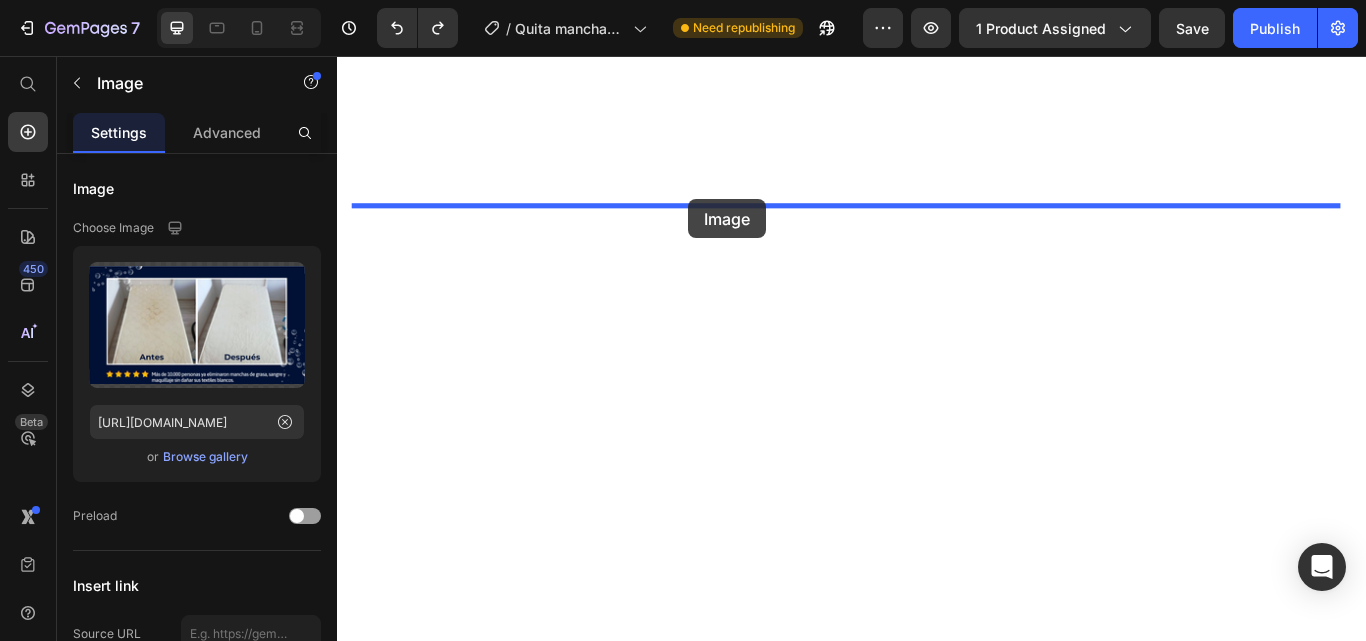 drag, startPoint x: 737, startPoint y: 253, endPoint x: 746, endPoint y: 223, distance: 31.320919 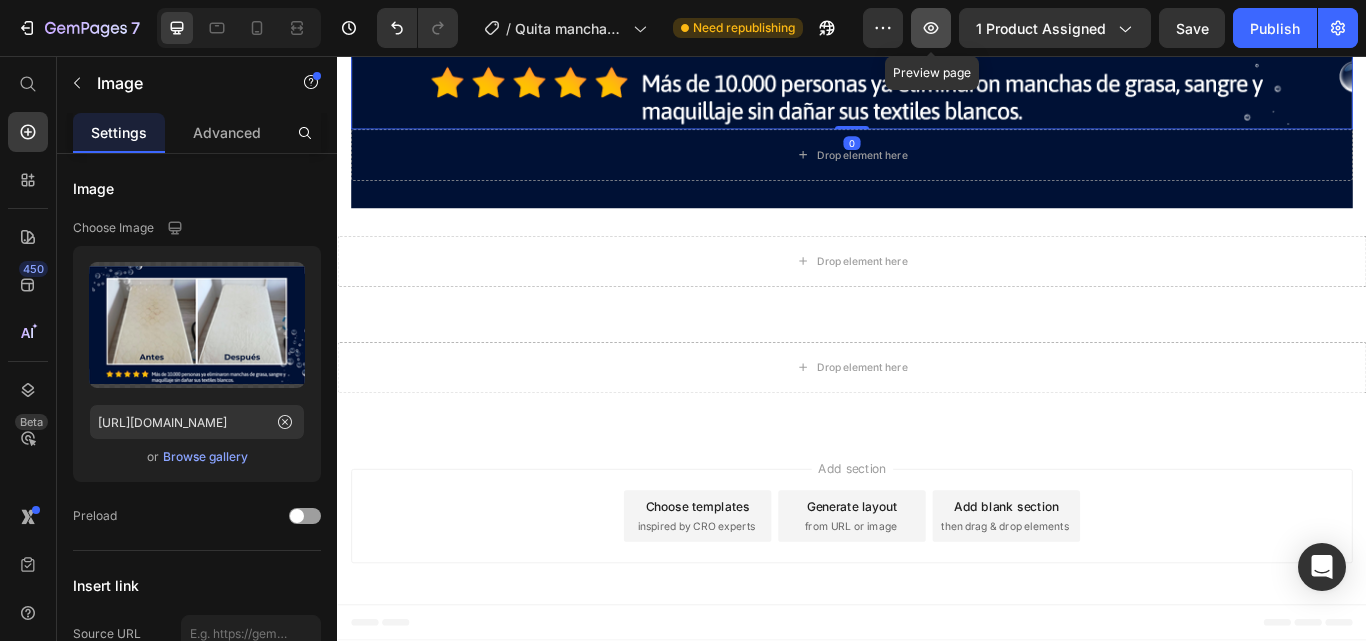 click 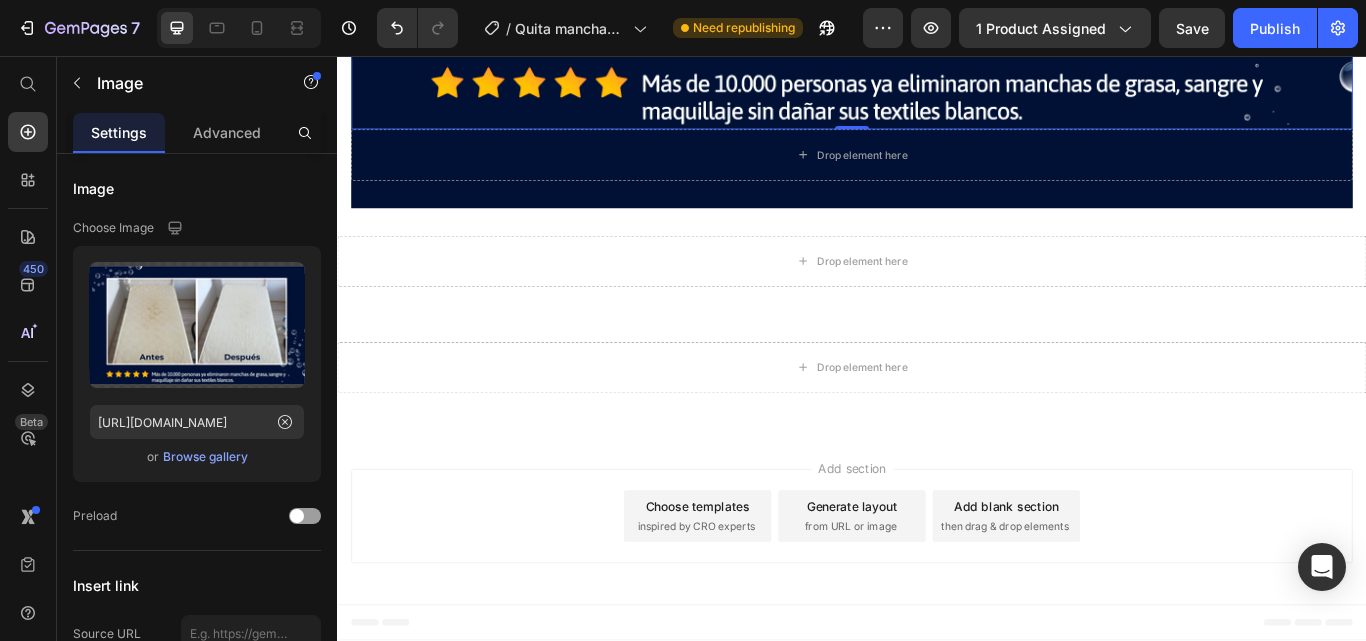 click at bounding box center (937, -179) 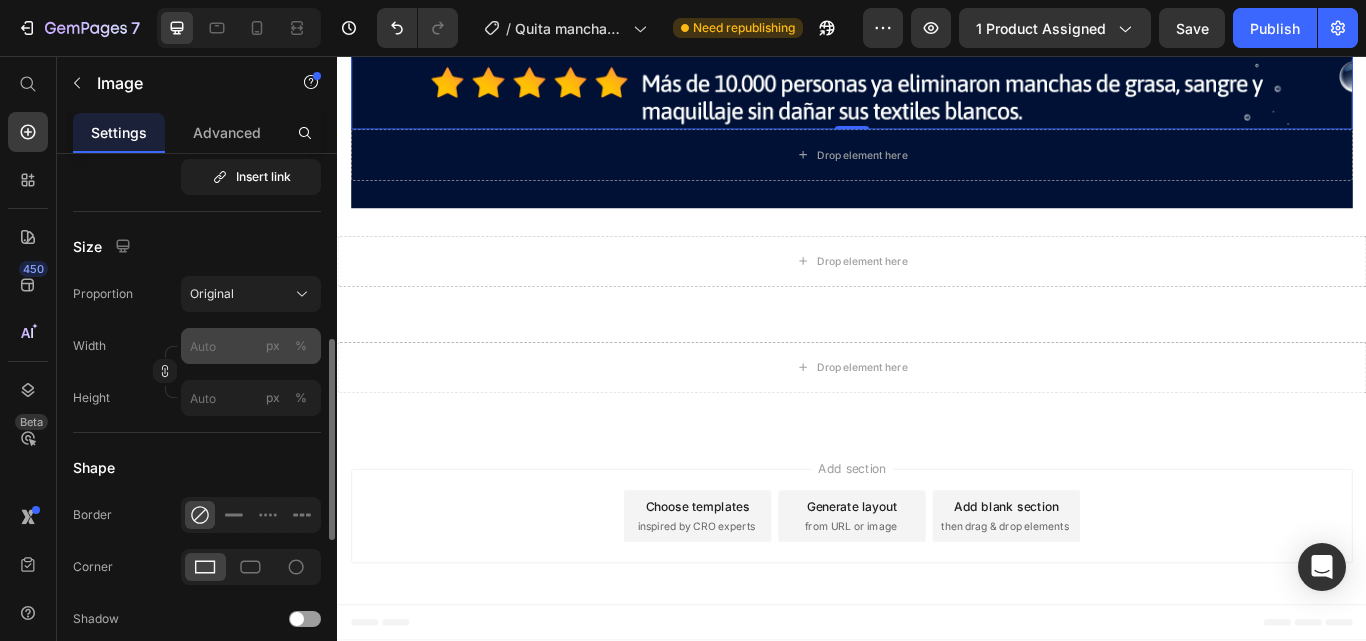 scroll, scrollTop: 600, scrollLeft: 0, axis: vertical 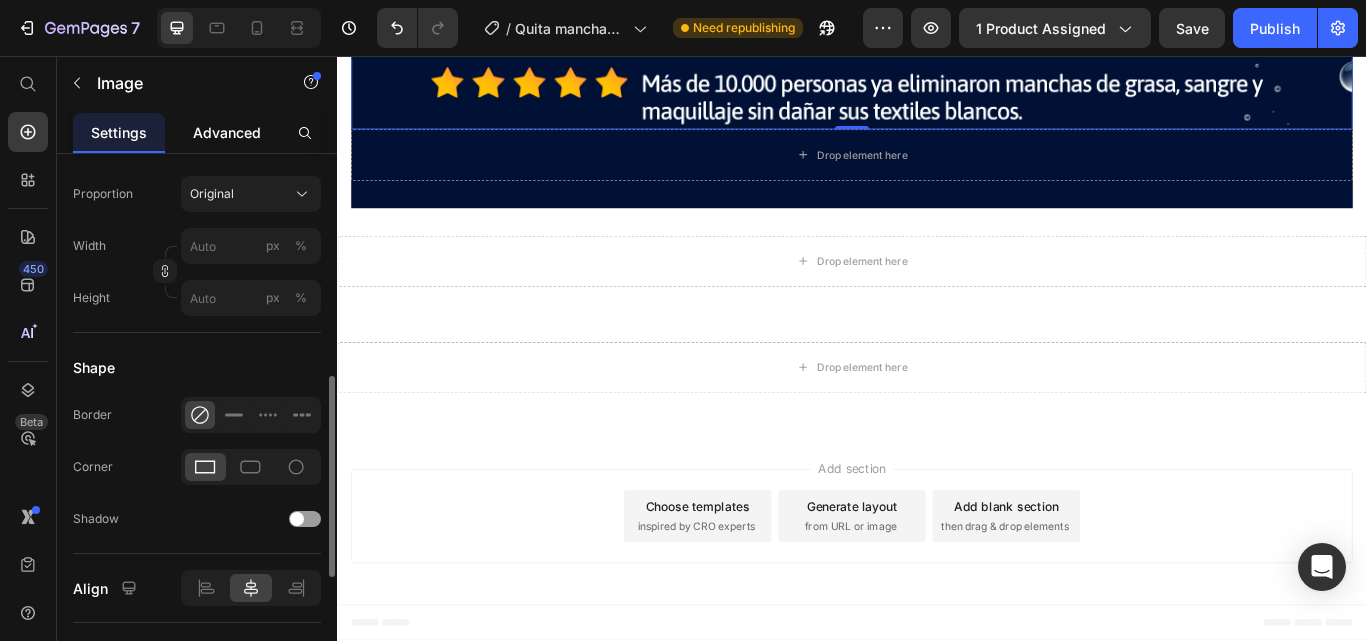 click on "Advanced" at bounding box center [227, 132] 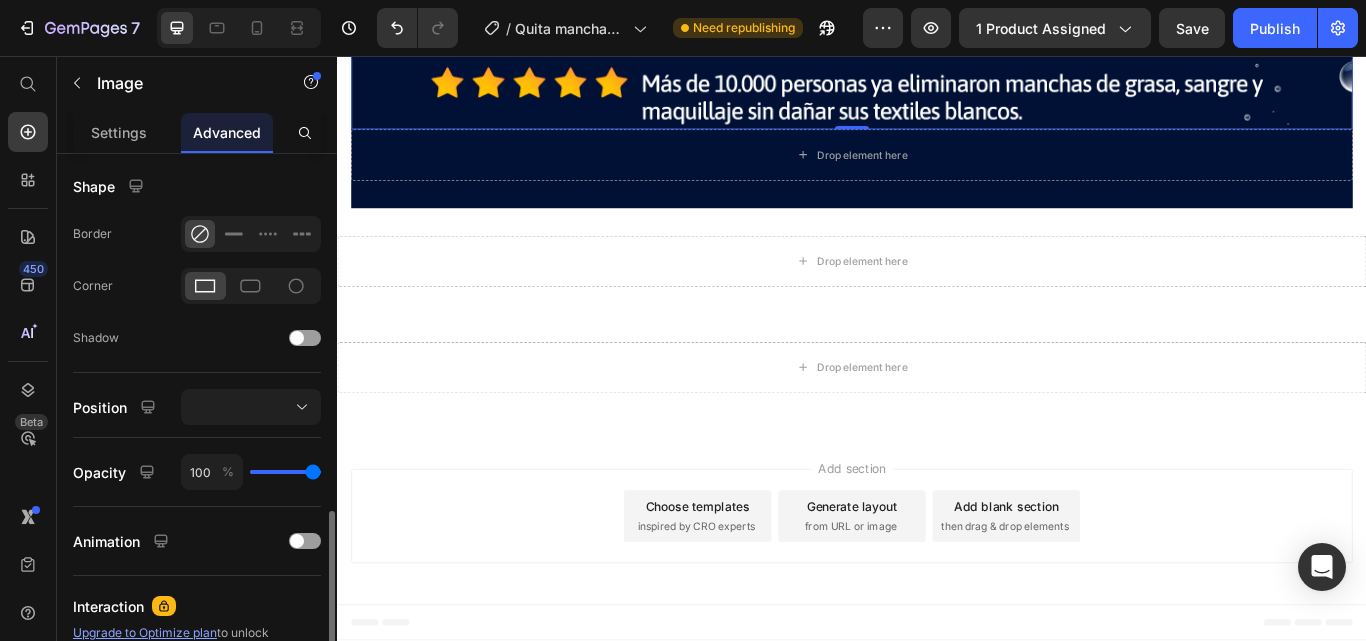 scroll, scrollTop: 600, scrollLeft: 0, axis: vertical 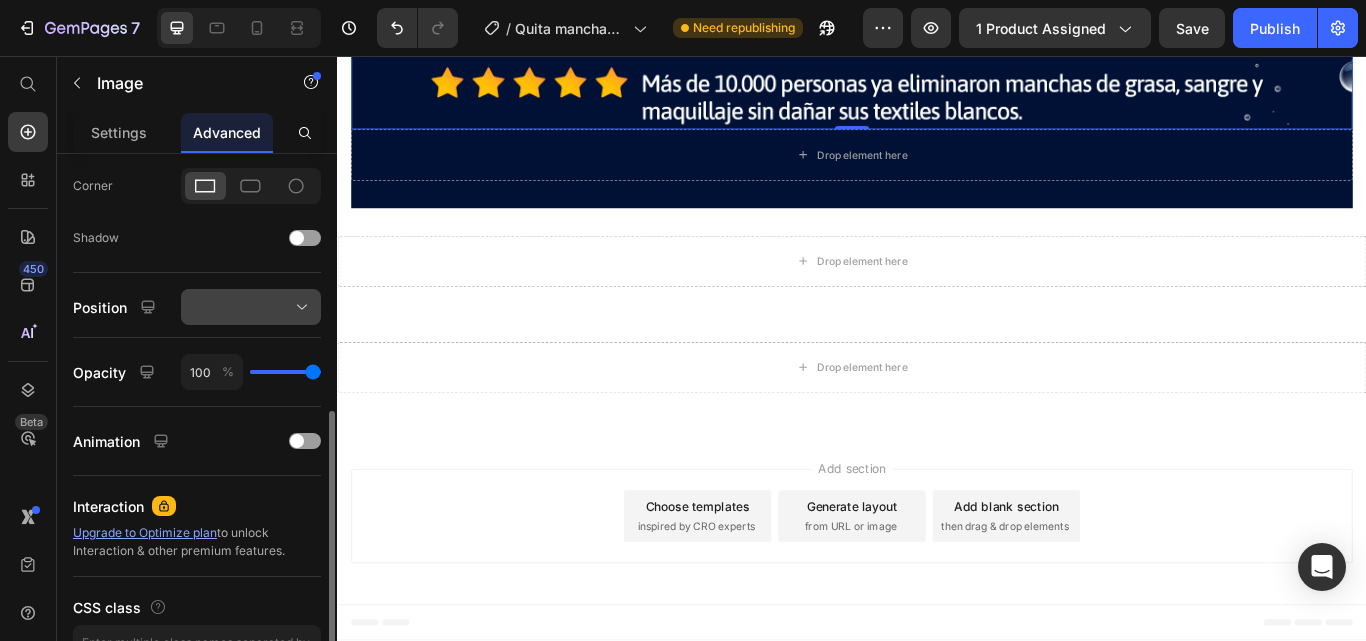 click at bounding box center (251, 307) 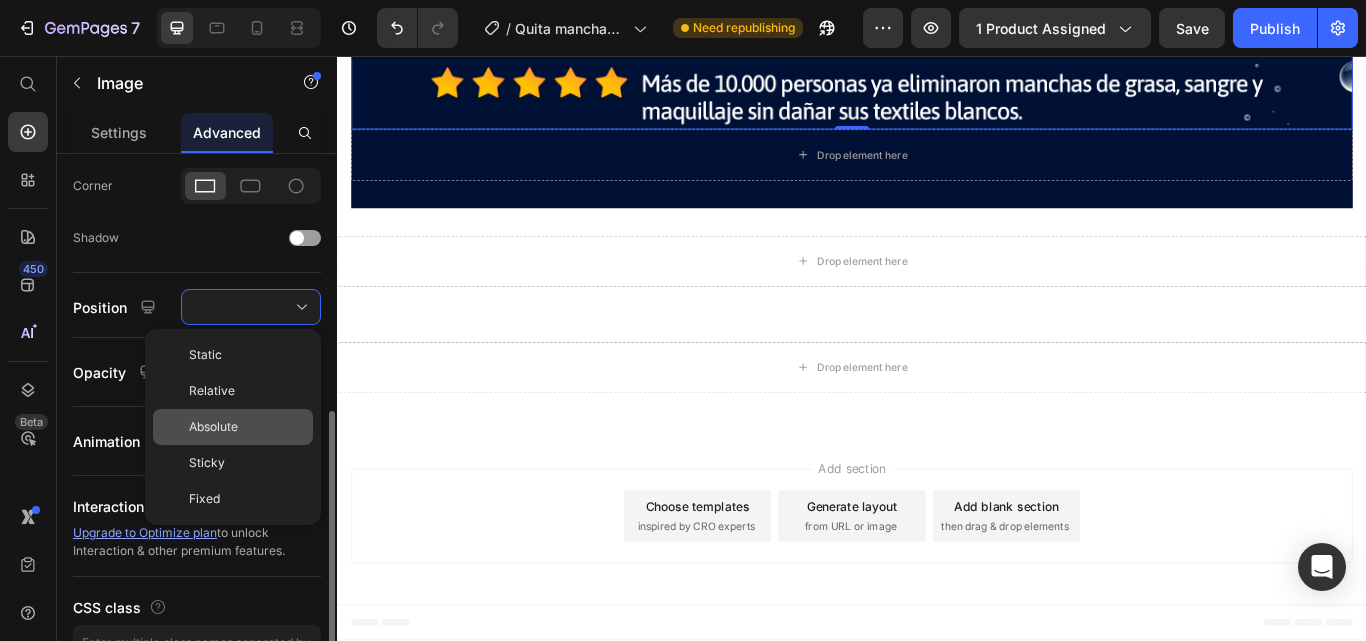 click on "Absolute" at bounding box center [213, 427] 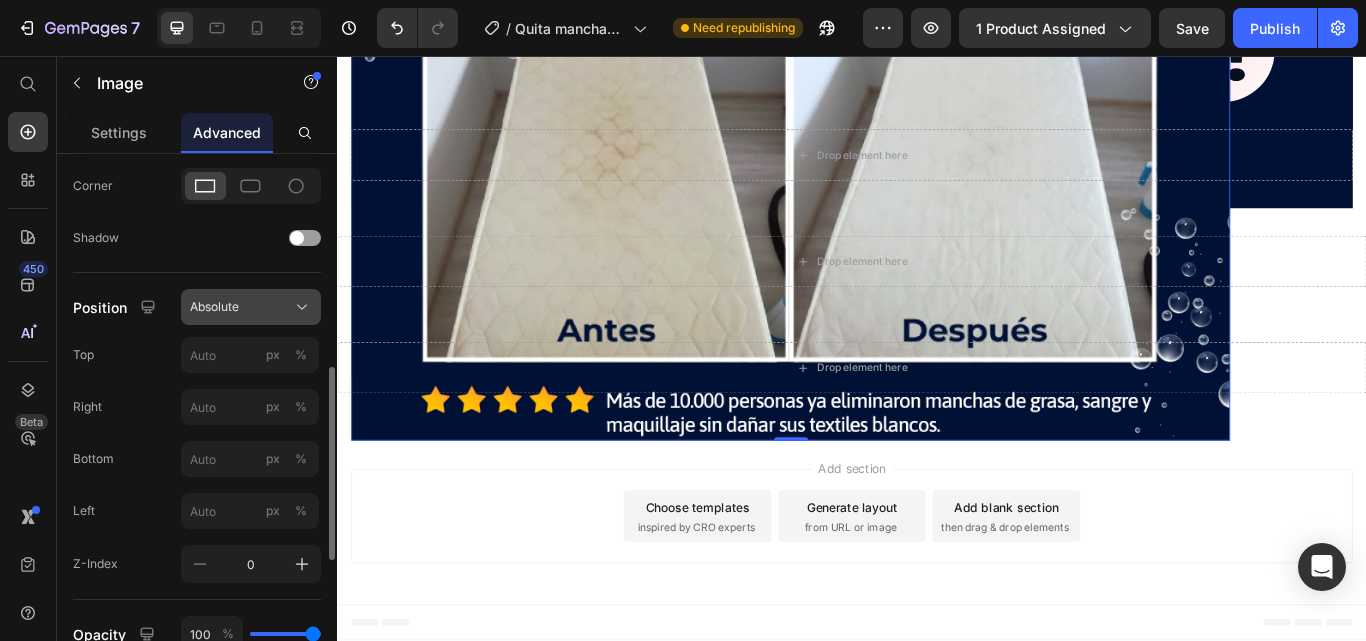 click on "Absolute" 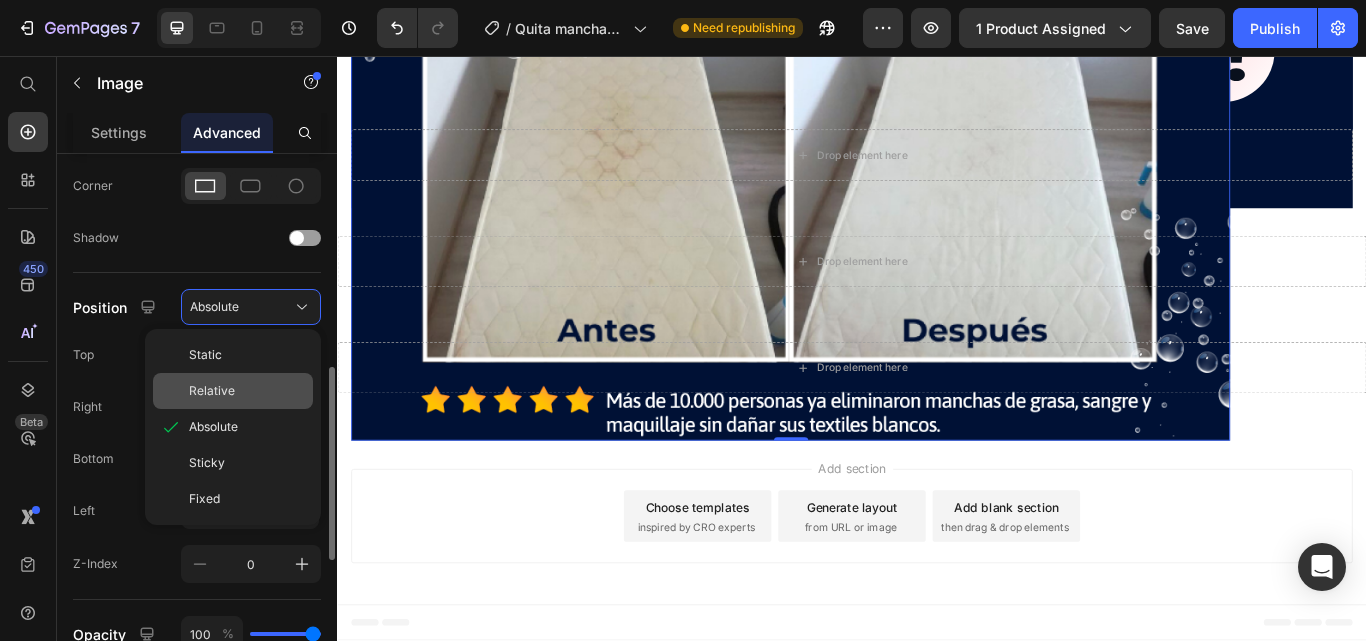 click on "Relative" 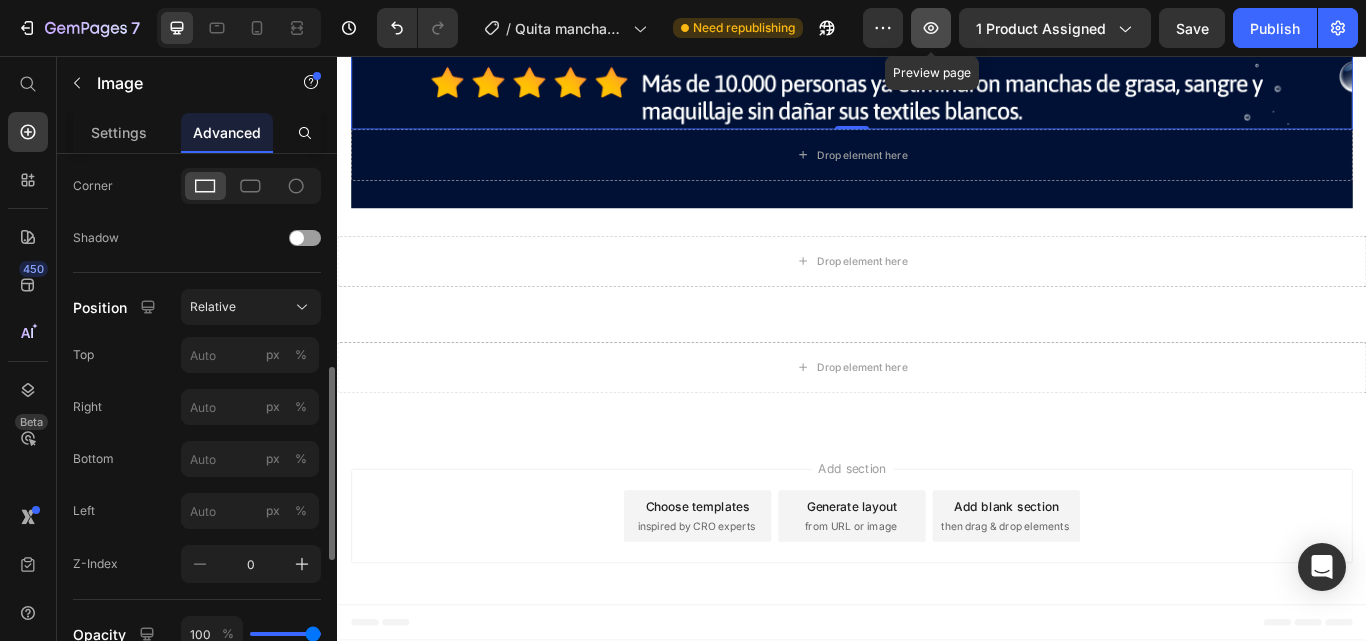 click 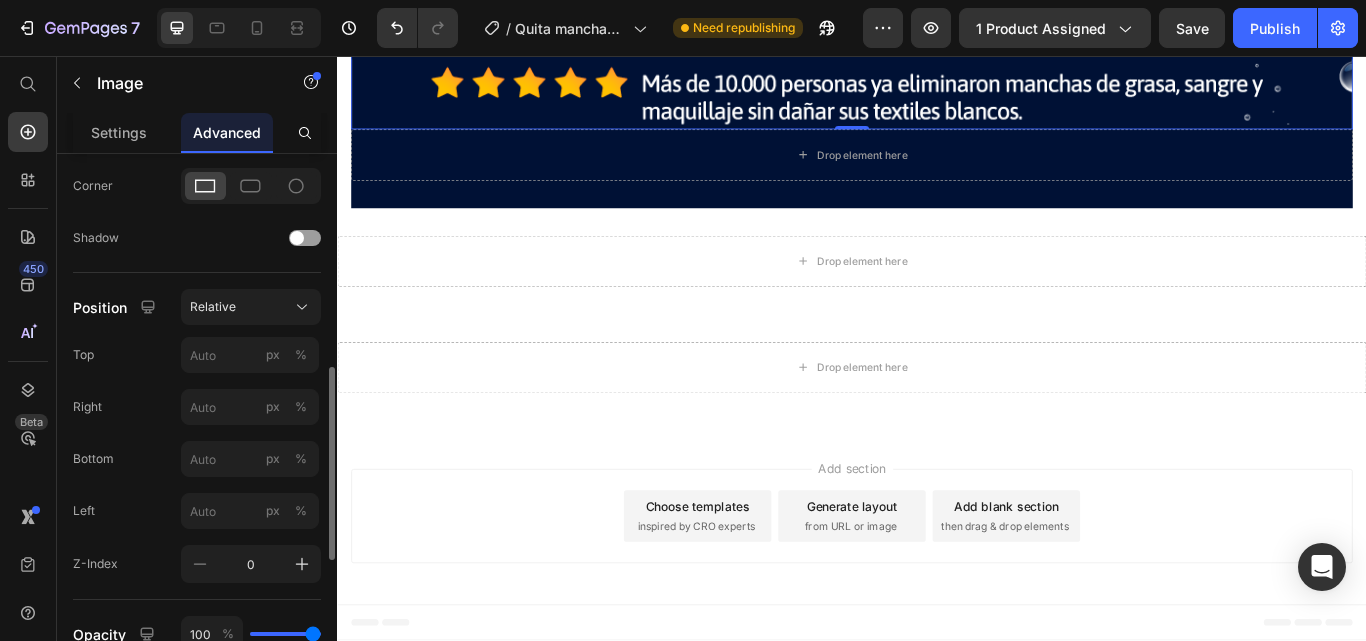 click at bounding box center [937, -179] 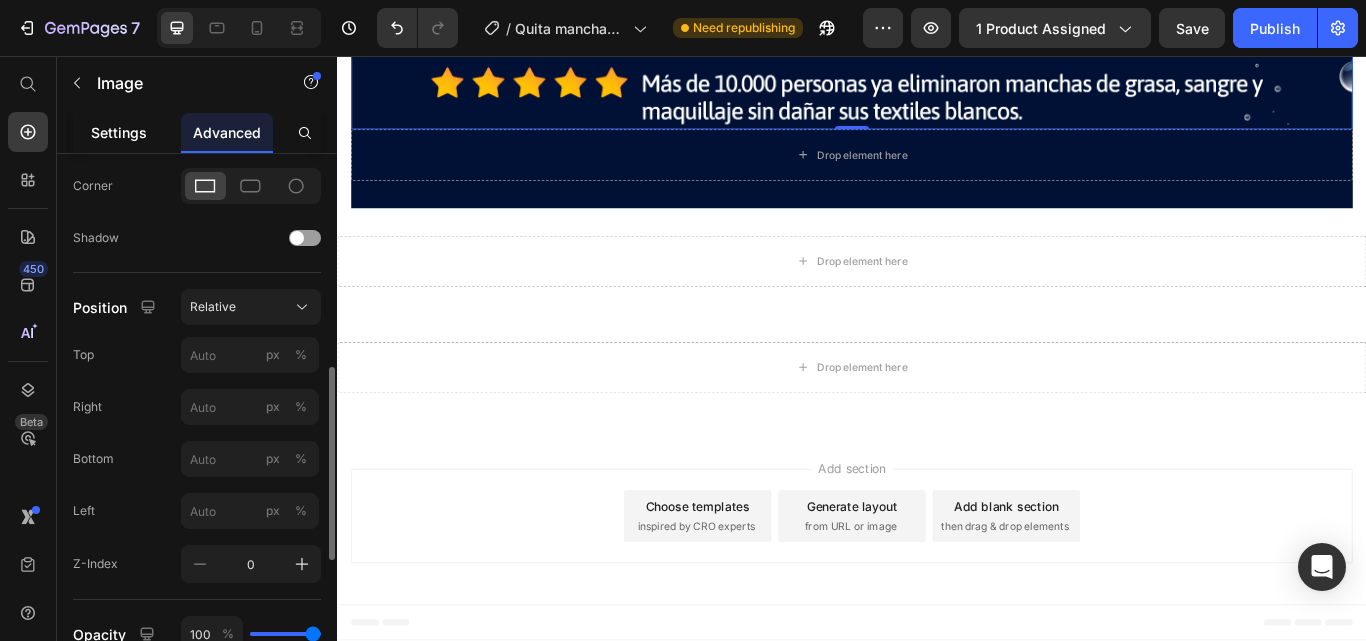 click on "Settings" 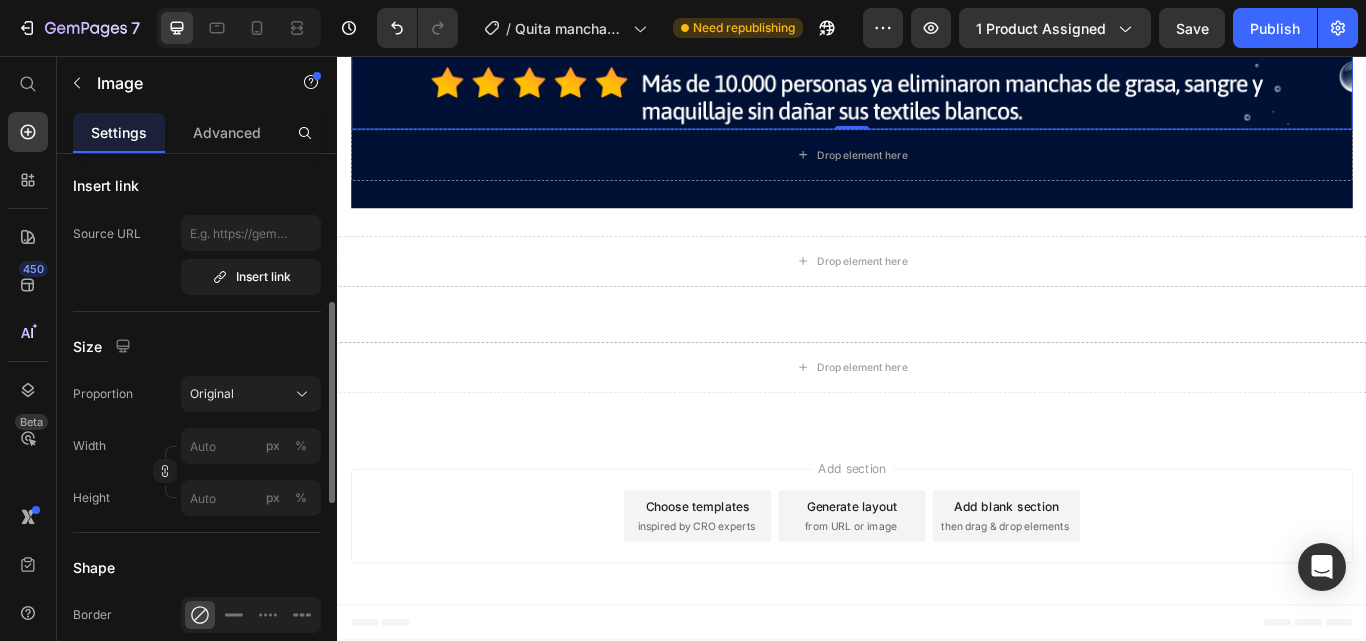 scroll, scrollTop: 500, scrollLeft: 0, axis: vertical 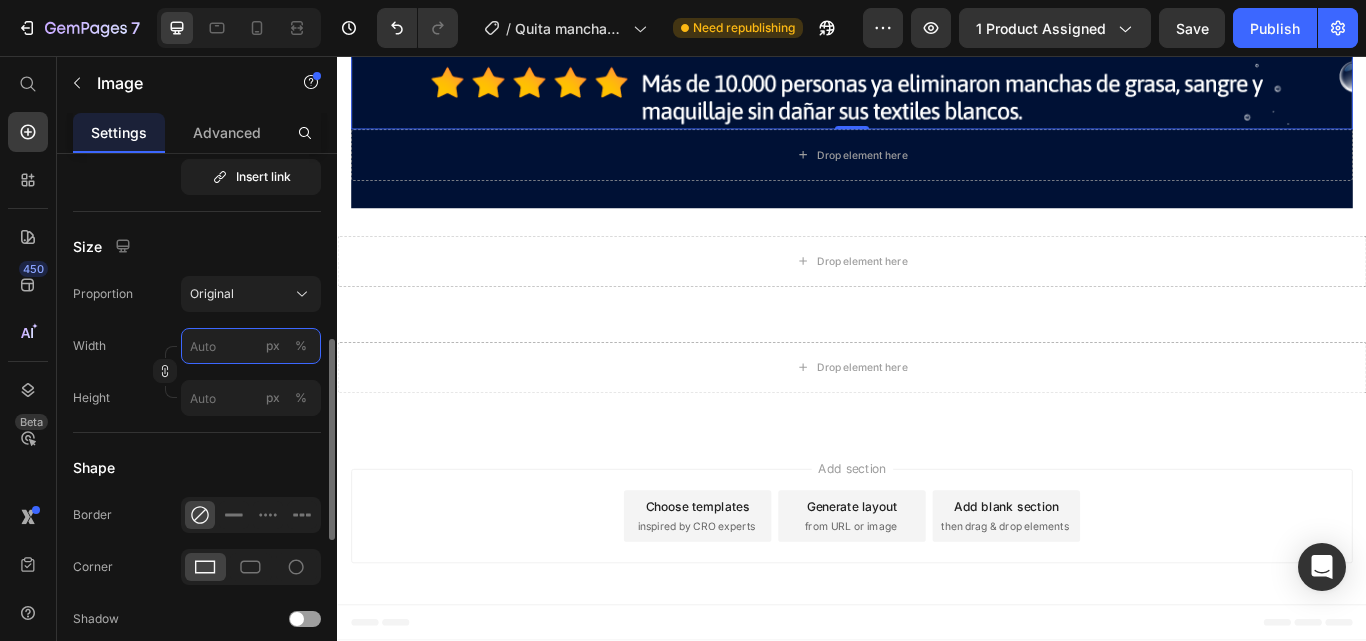 click on "px %" at bounding box center [251, 346] 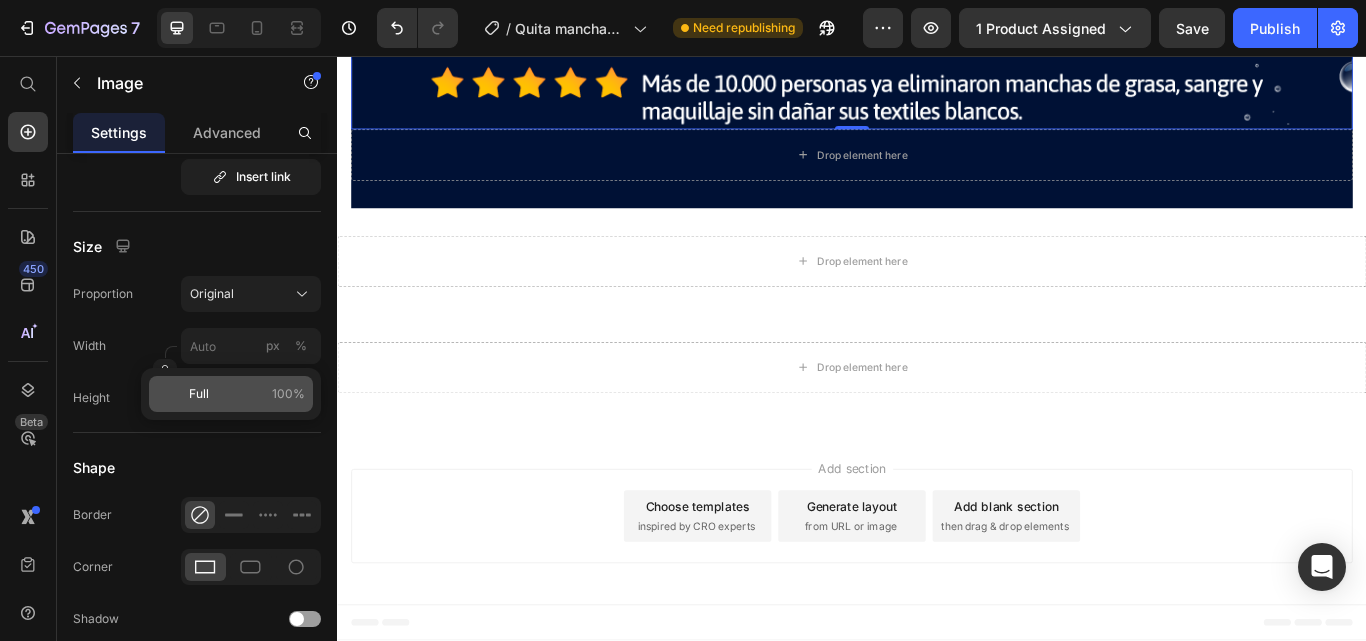 click on "Full" at bounding box center (199, 394) 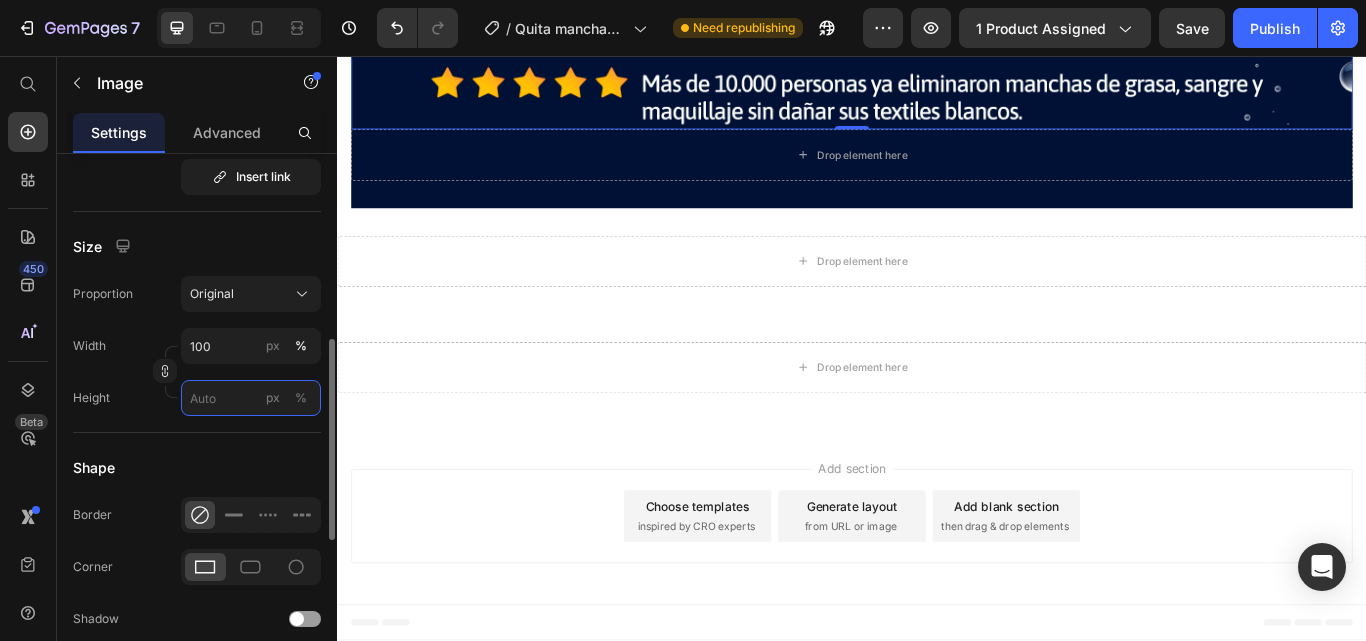 click on "px %" at bounding box center (251, 398) 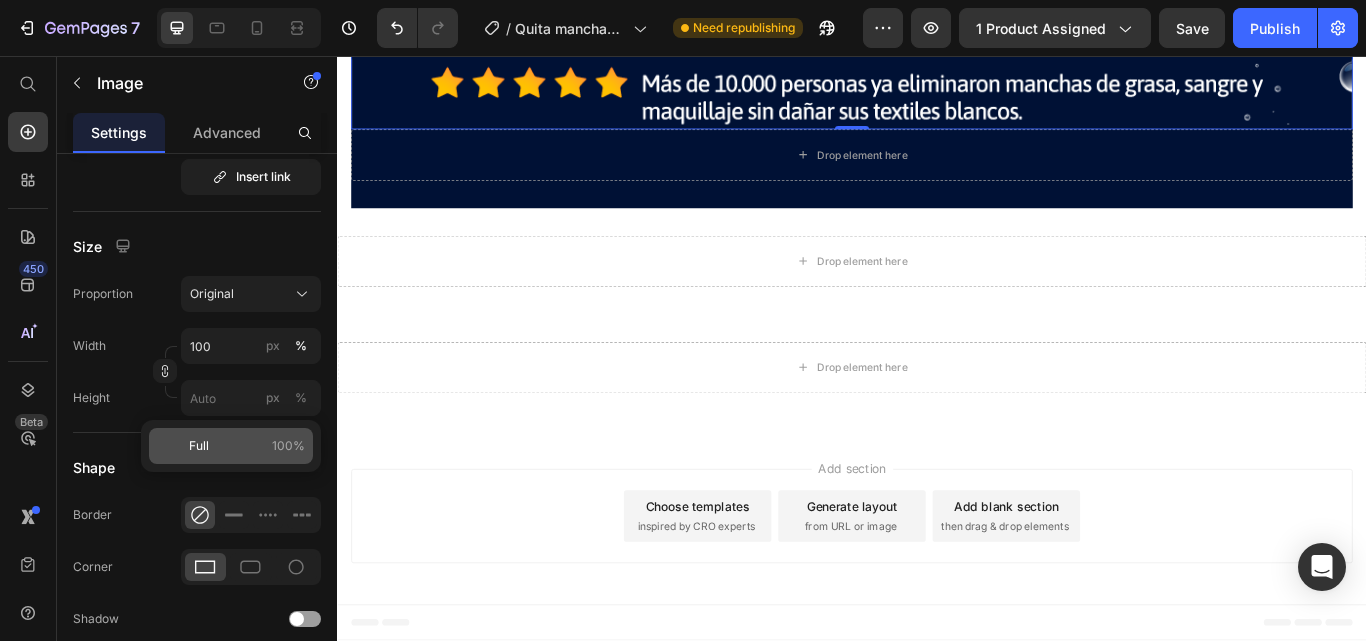 click on "Full" at bounding box center (199, 446) 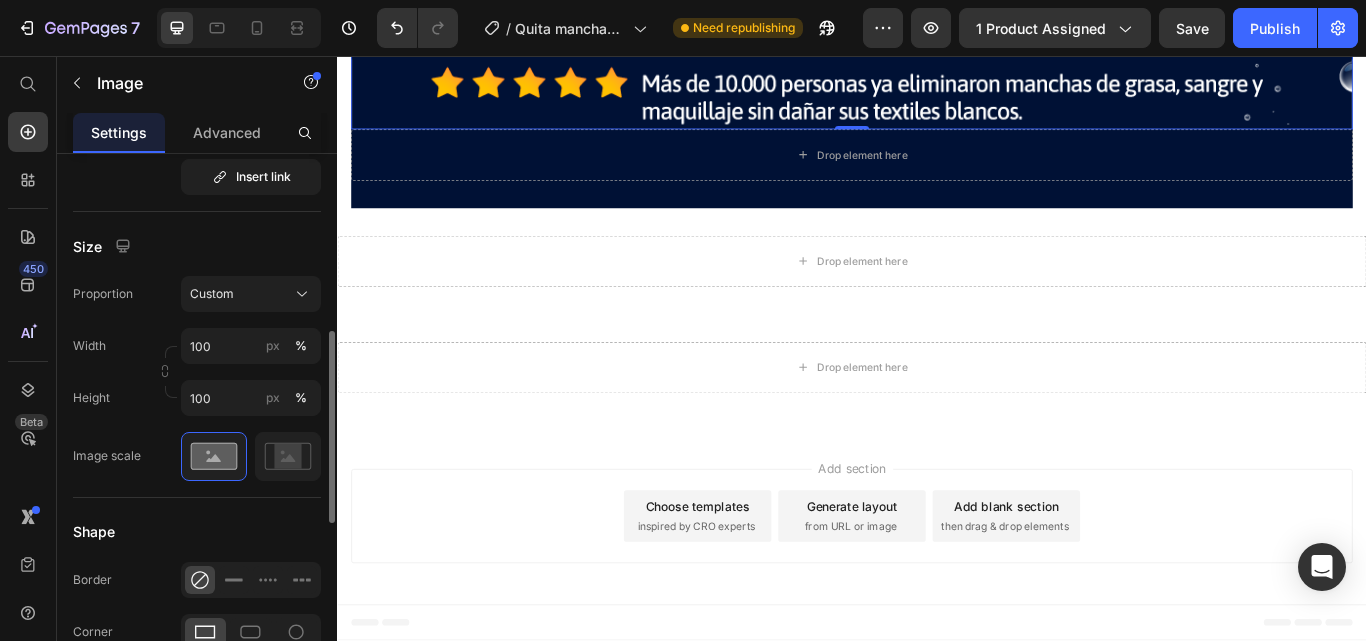 click 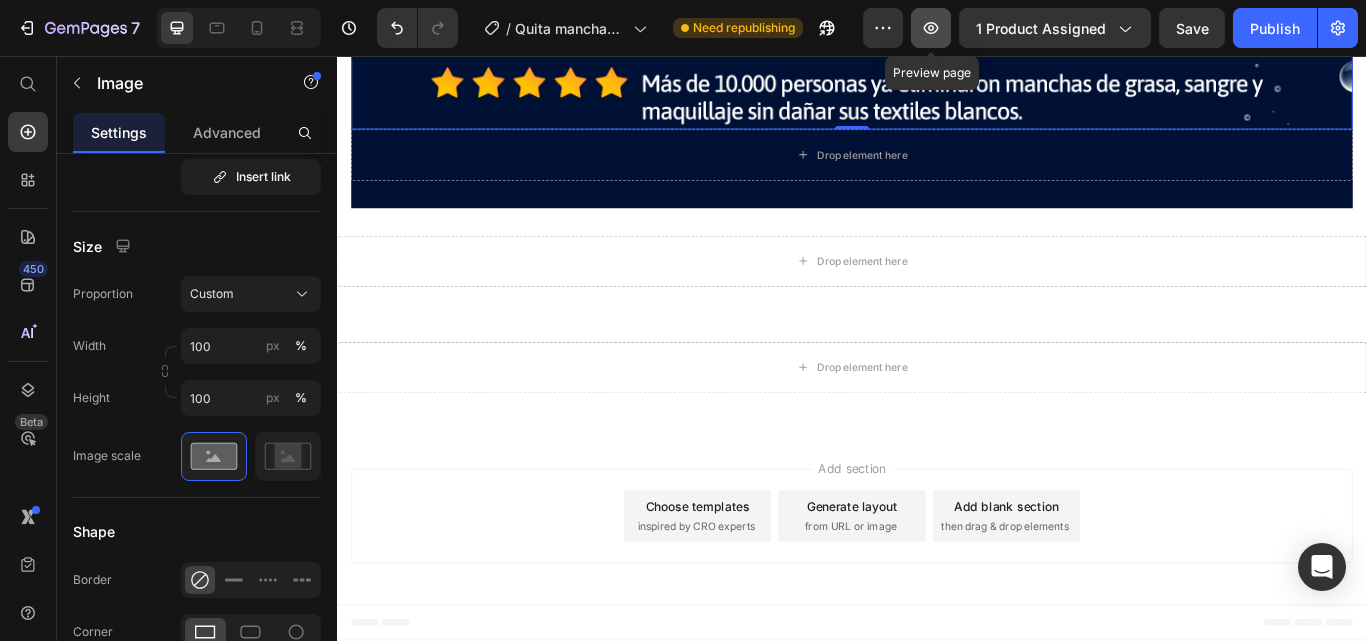click 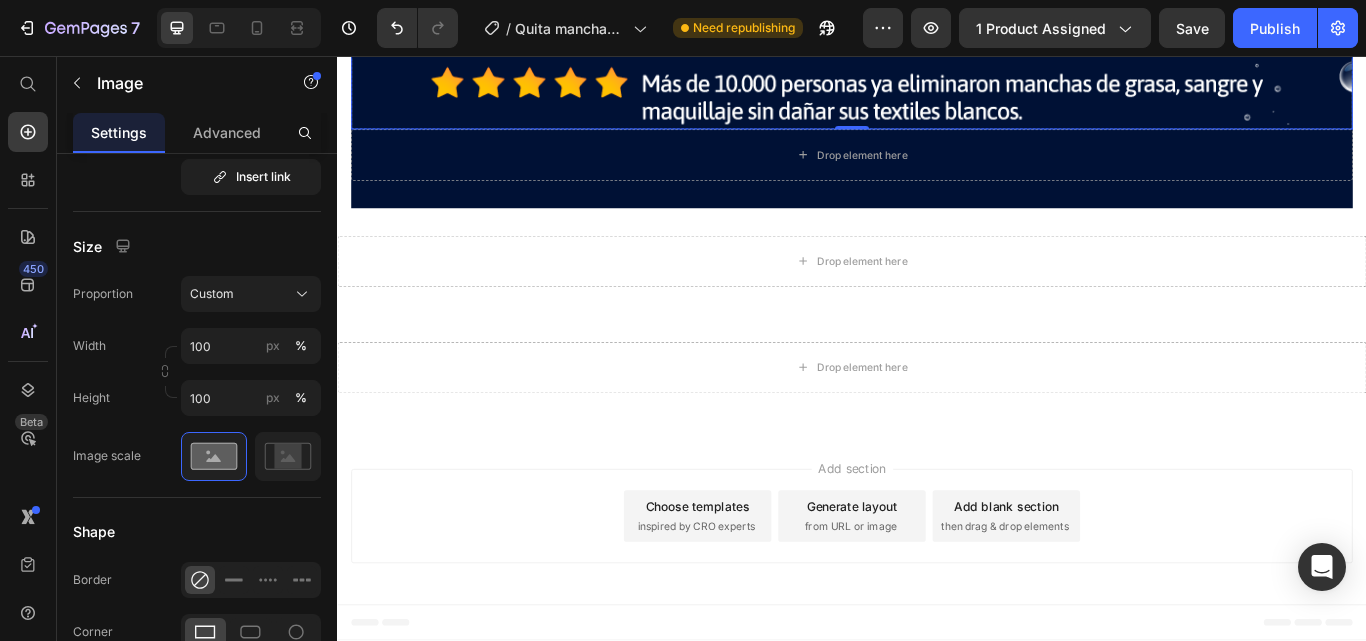 click on "¡ADQUIERELO AHORA!" at bounding box center [937, -592] 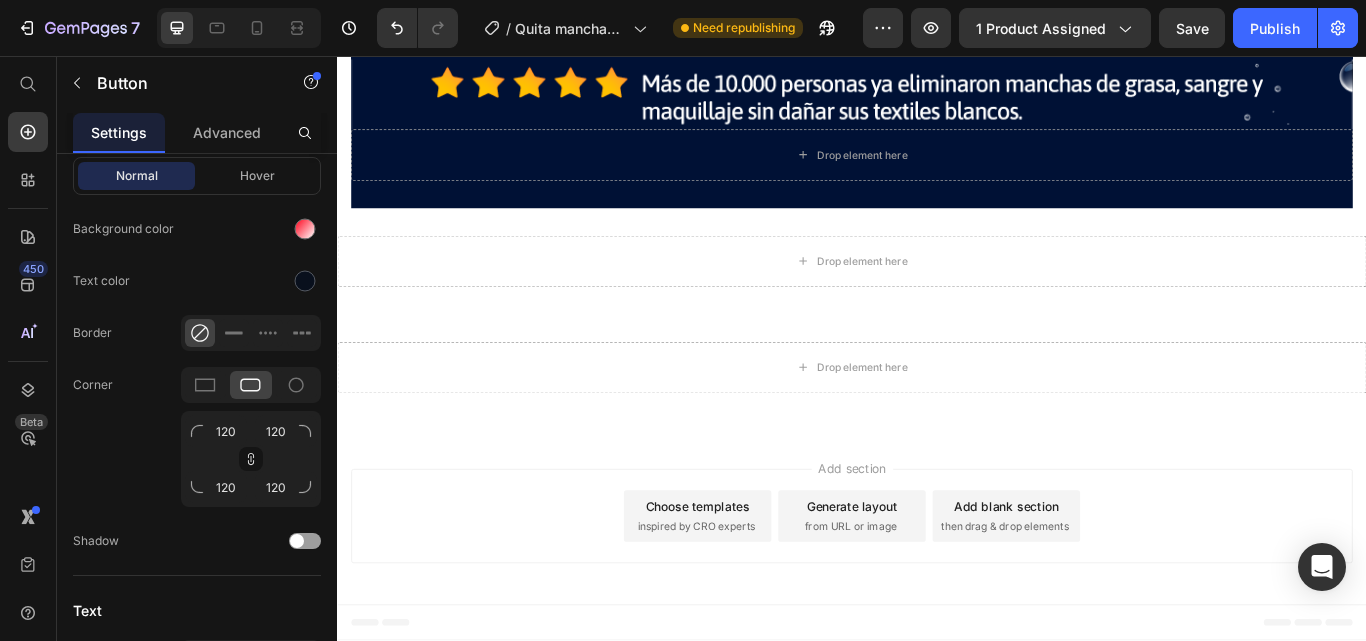 scroll, scrollTop: 0, scrollLeft: 0, axis: both 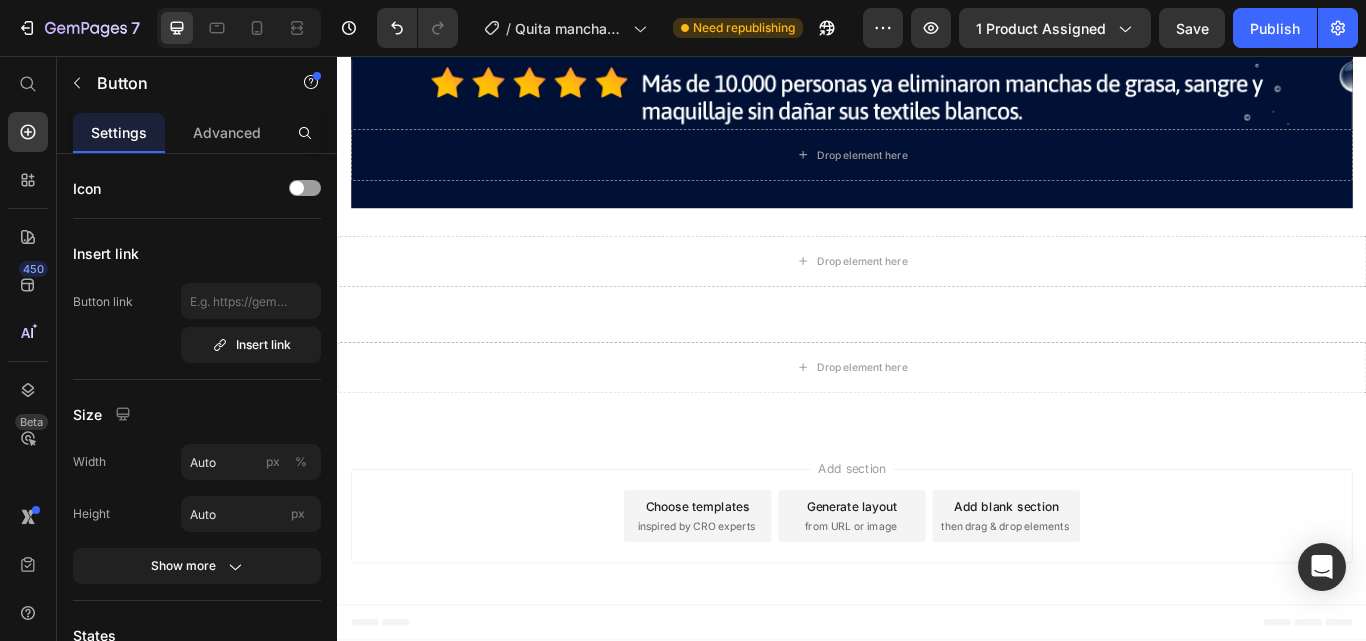 click on "¡ADQUIERELO AHORA!" at bounding box center [937, -592] 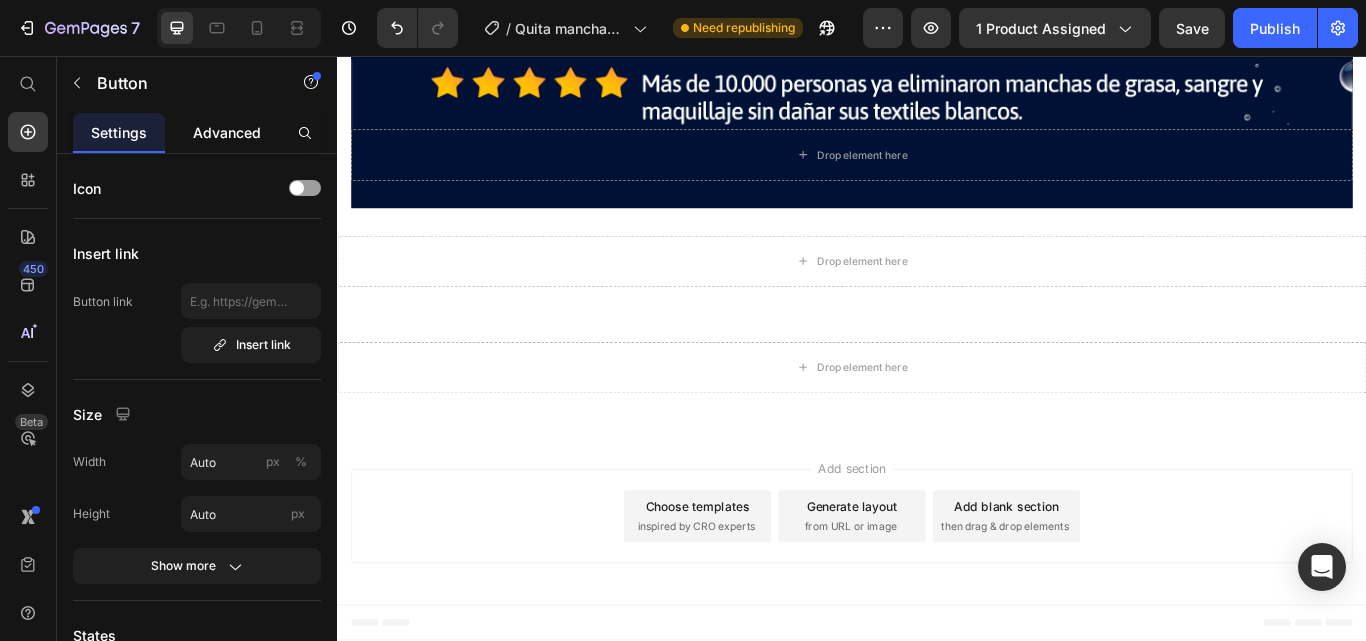 click on "Advanced" at bounding box center [227, 132] 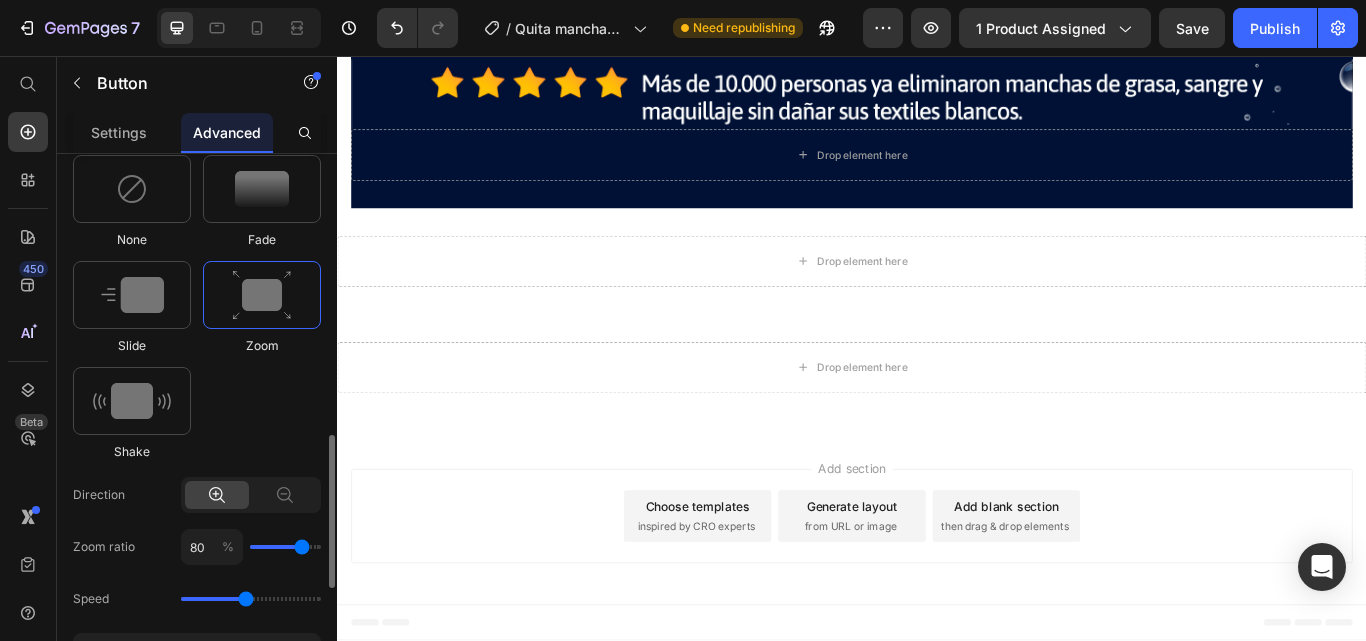 scroll, scrollTop: 1300, scrollLeft: 0, axis: vertical 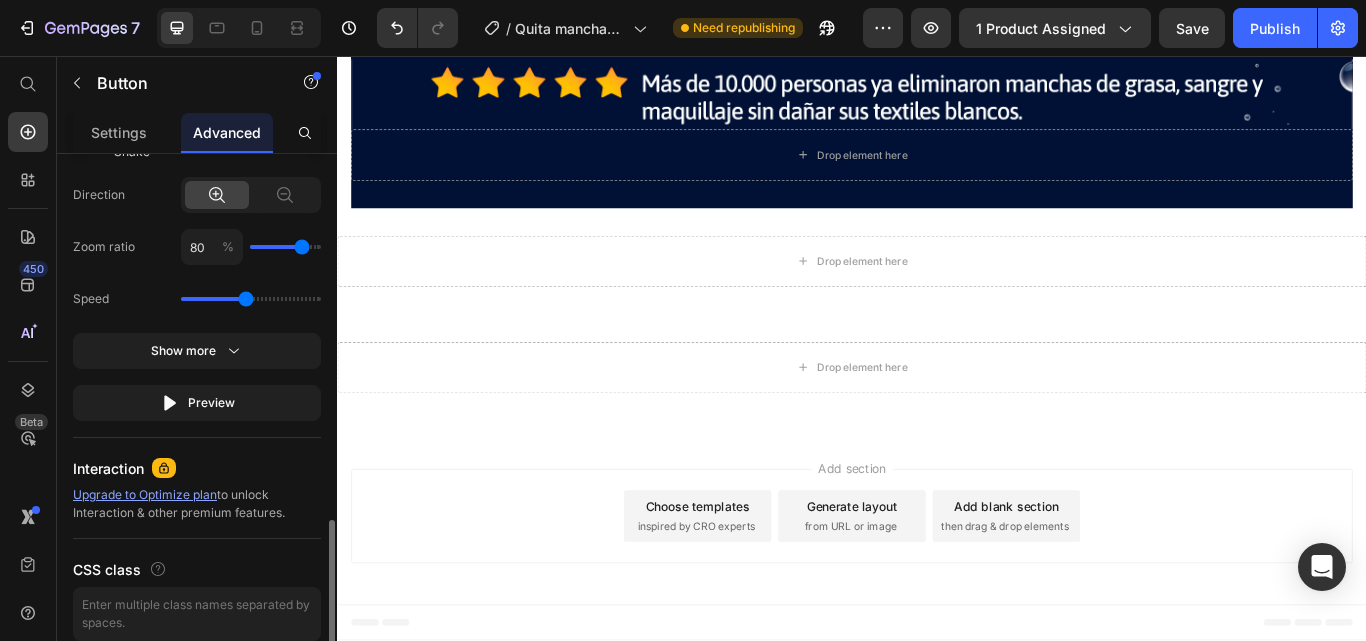 type on "90" 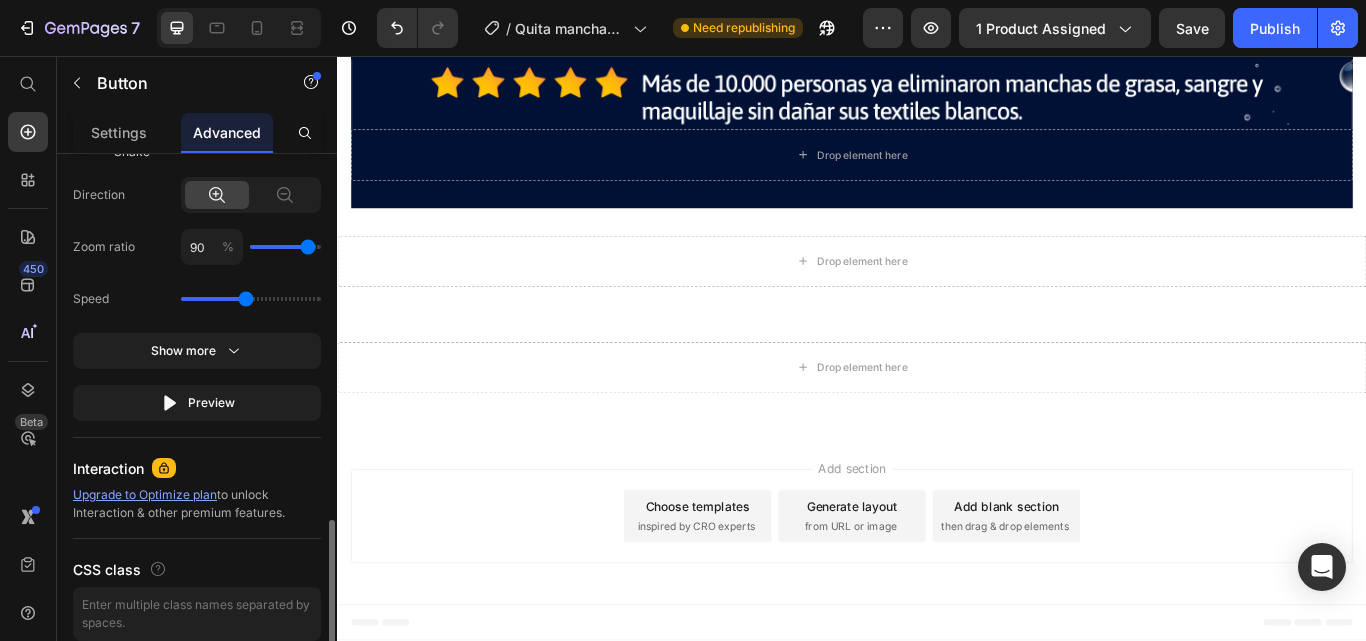 type on "100" 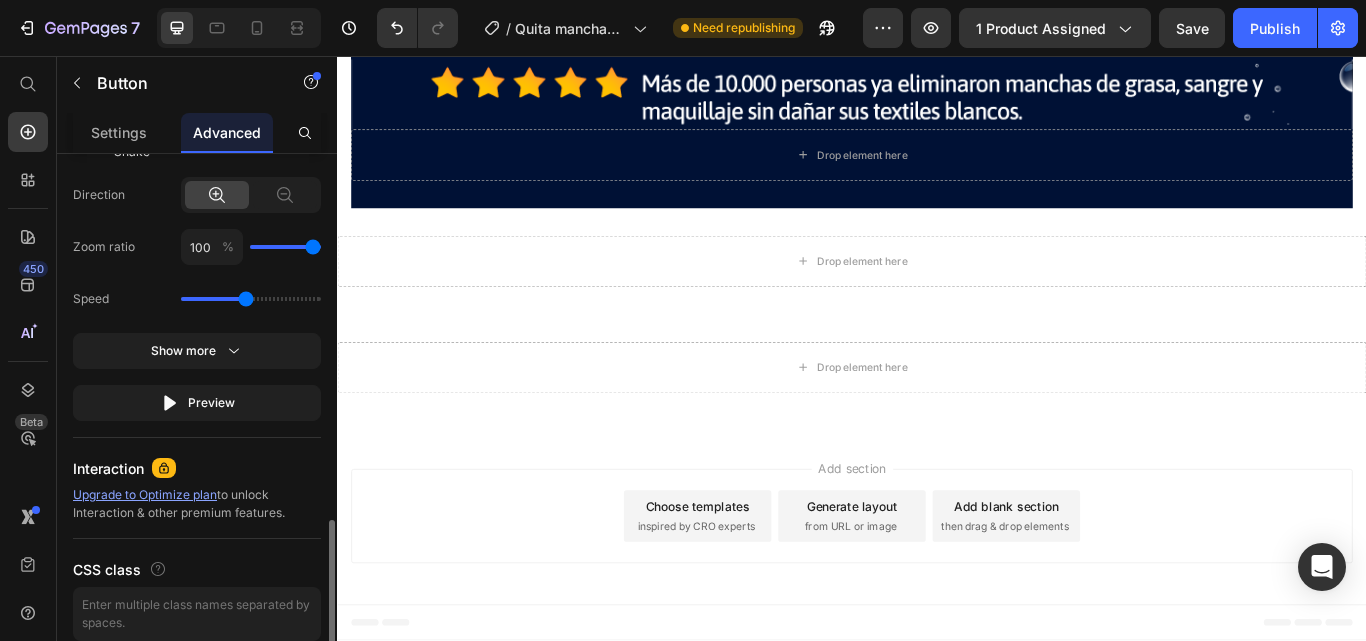 drag, startPoint x: 301, startPoint y: 247, endPoint x: 321, endPoint y: 243, distance: 20.396078 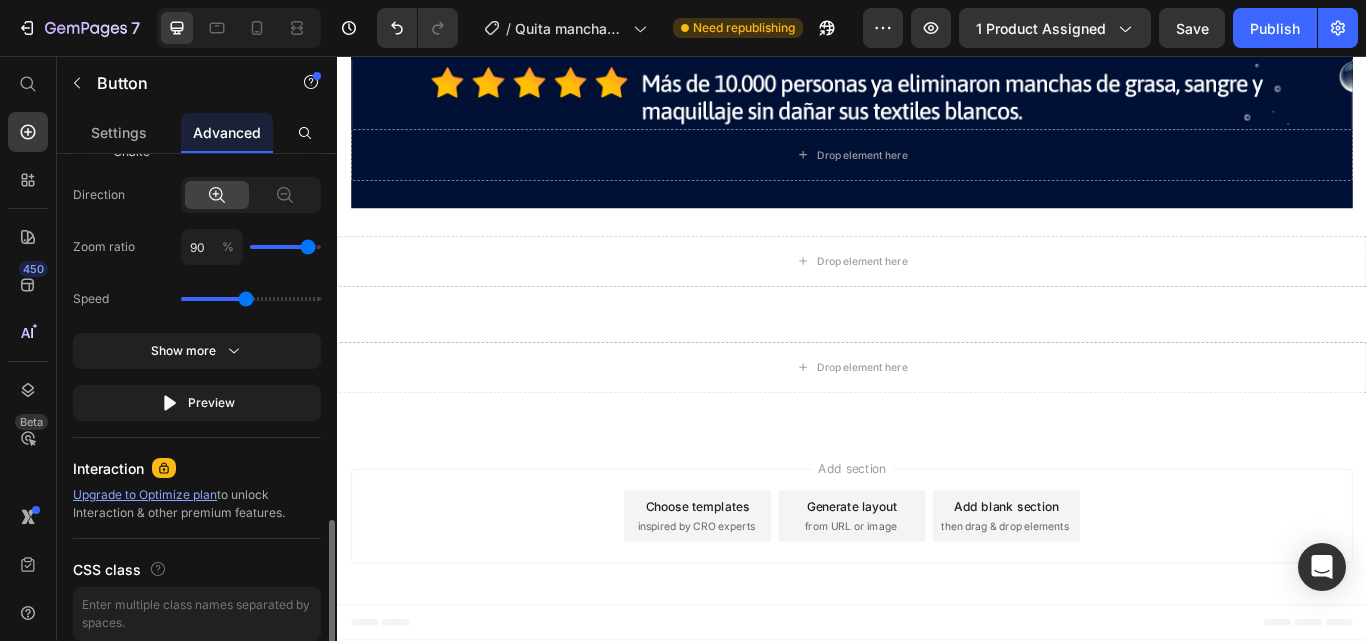 type on "80" 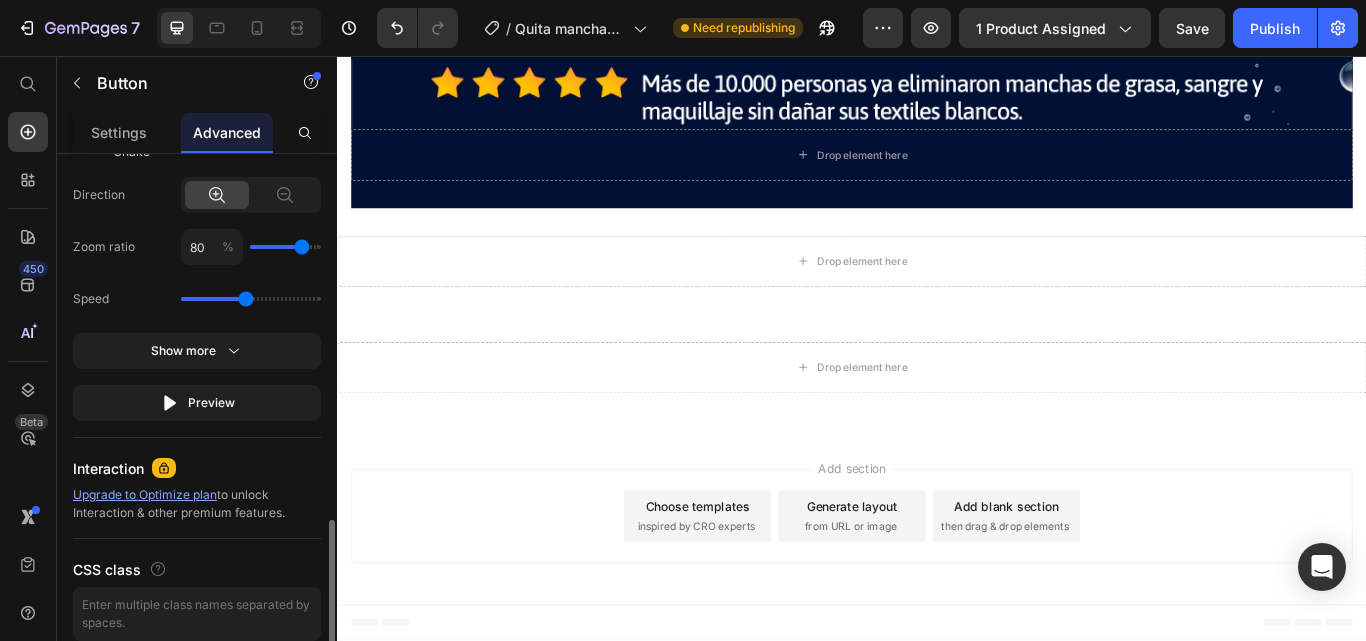 type on "80" 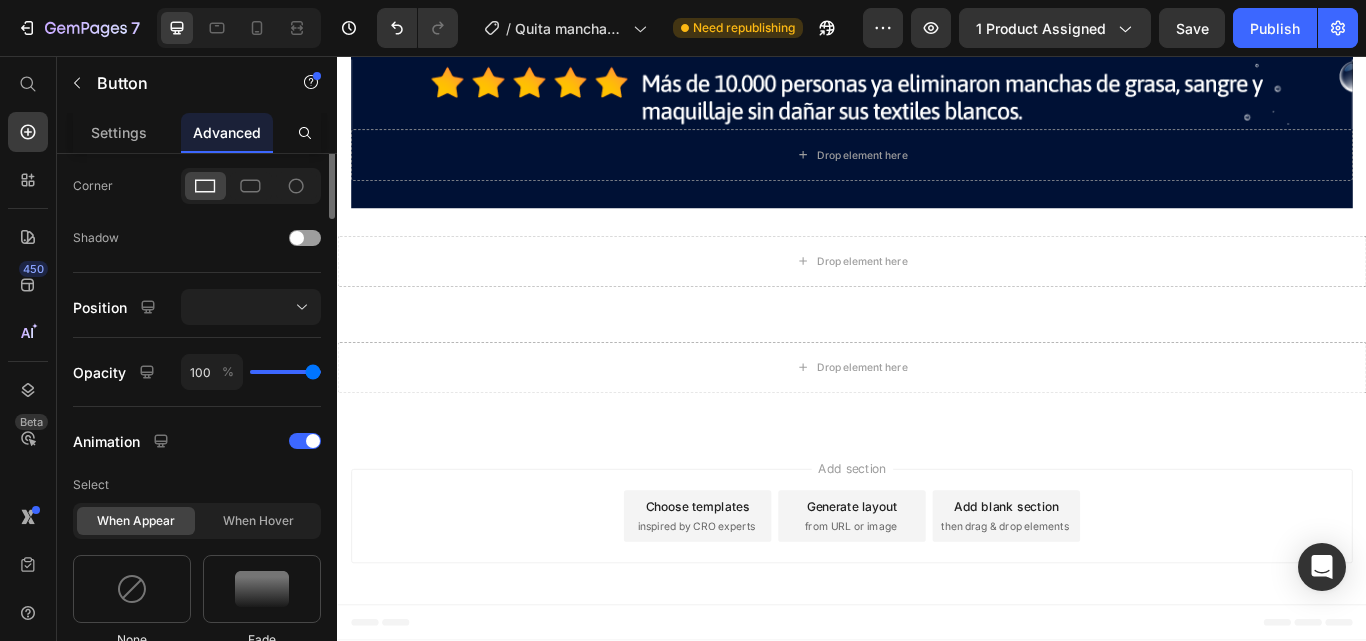 scroll, scrollTop: 200, scrollLeft: 0, axis: vertical 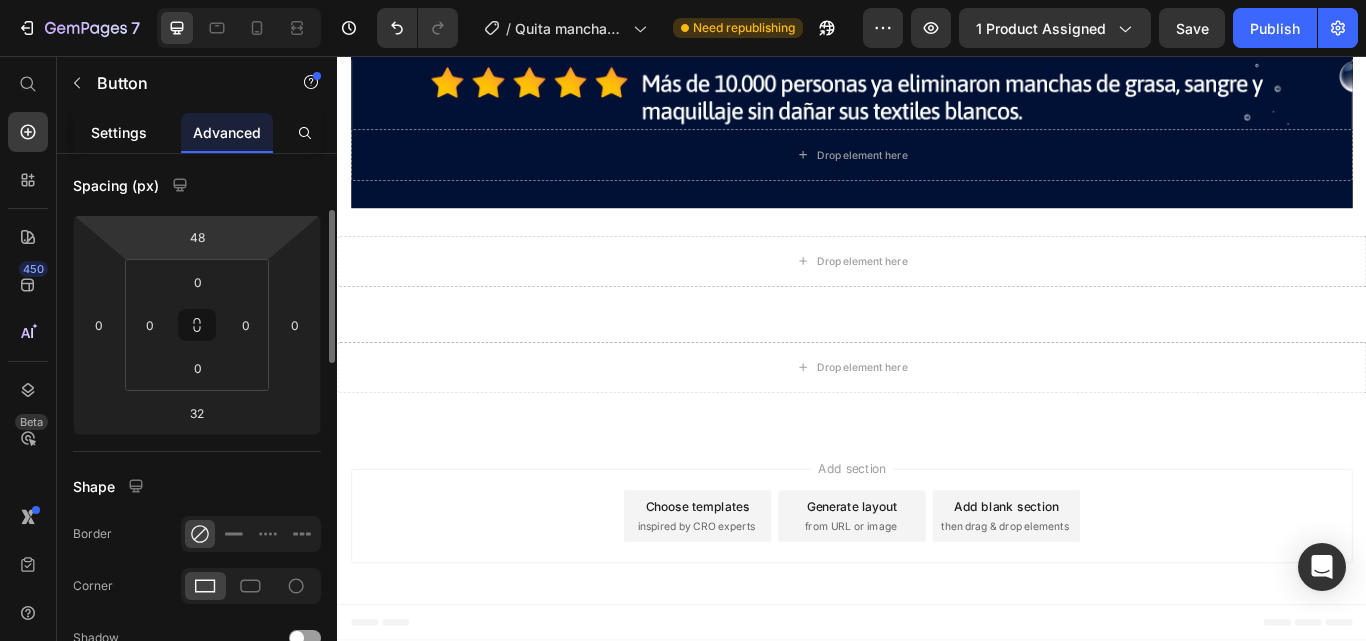 drag, startPoint x: 143, startPoint y: 120, endPoint x: 149, endPoint y: 133, distance: 14.3178215 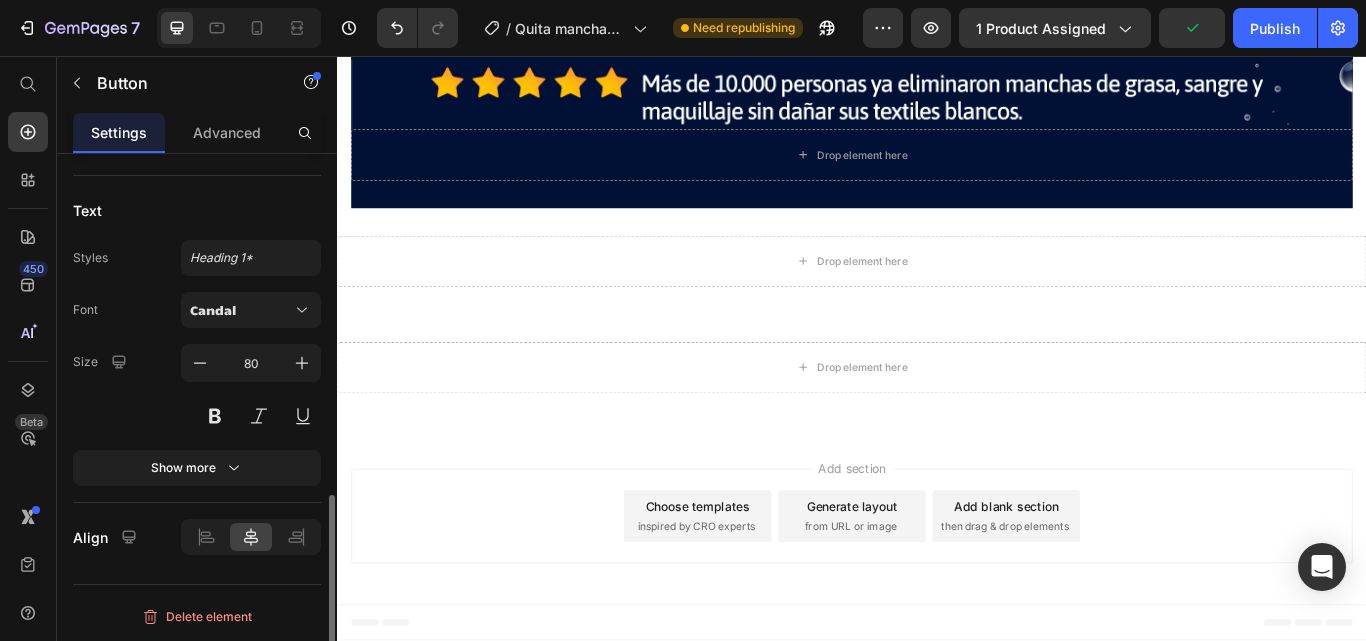 scroll, scrollTop: 901, scrollLeft: 0, axis: vertical 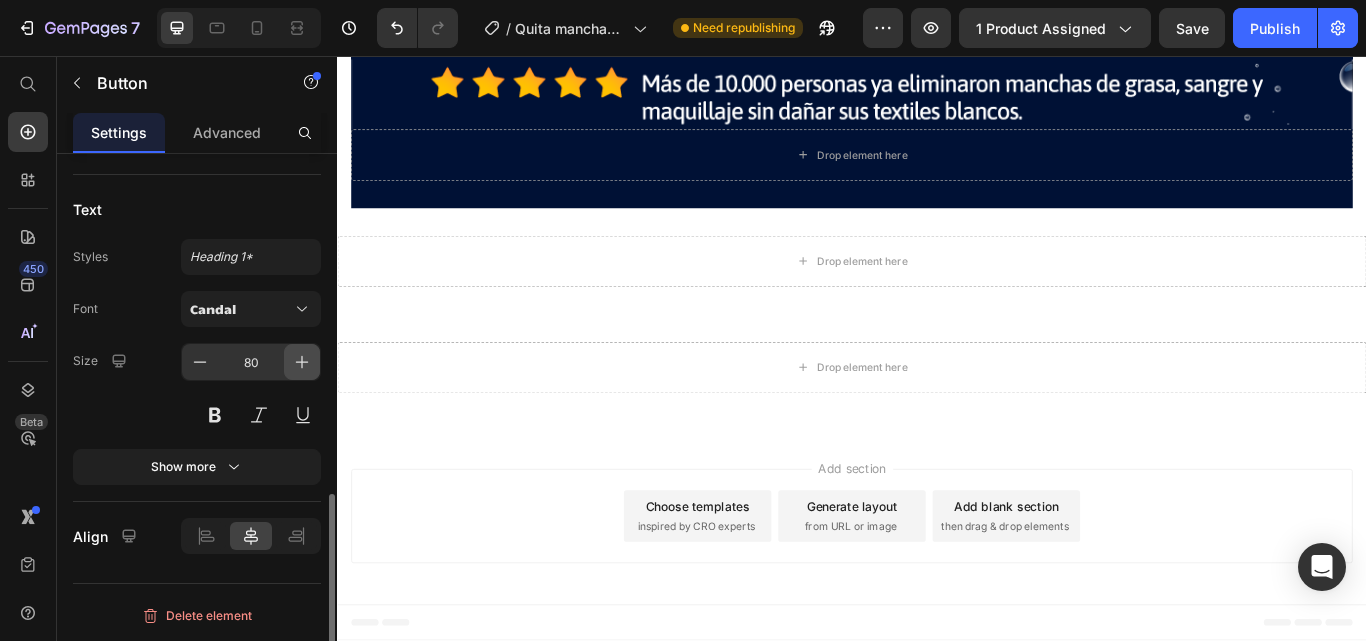 click 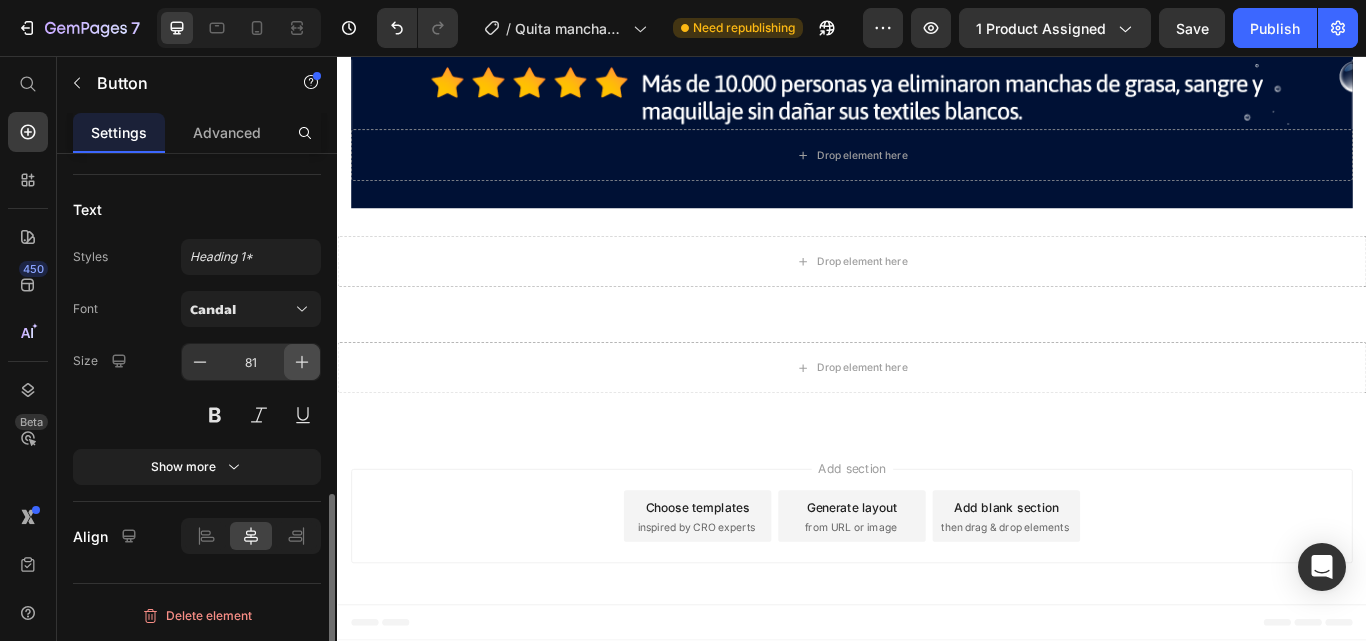 click 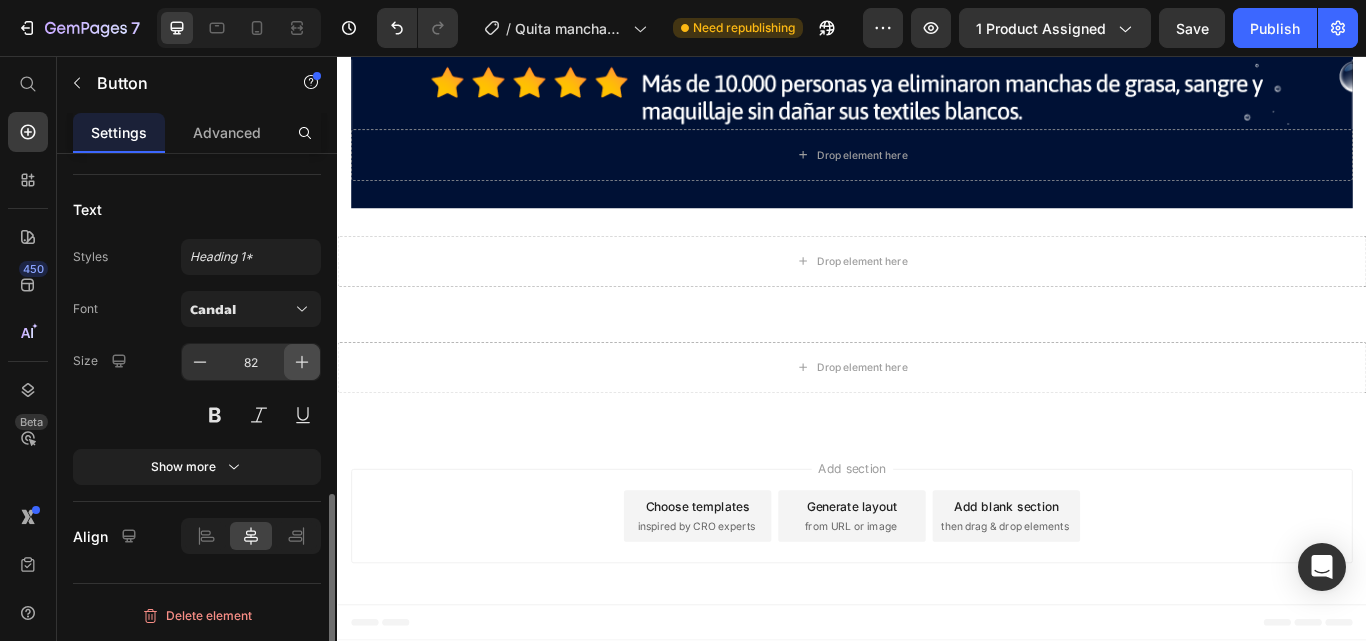 click 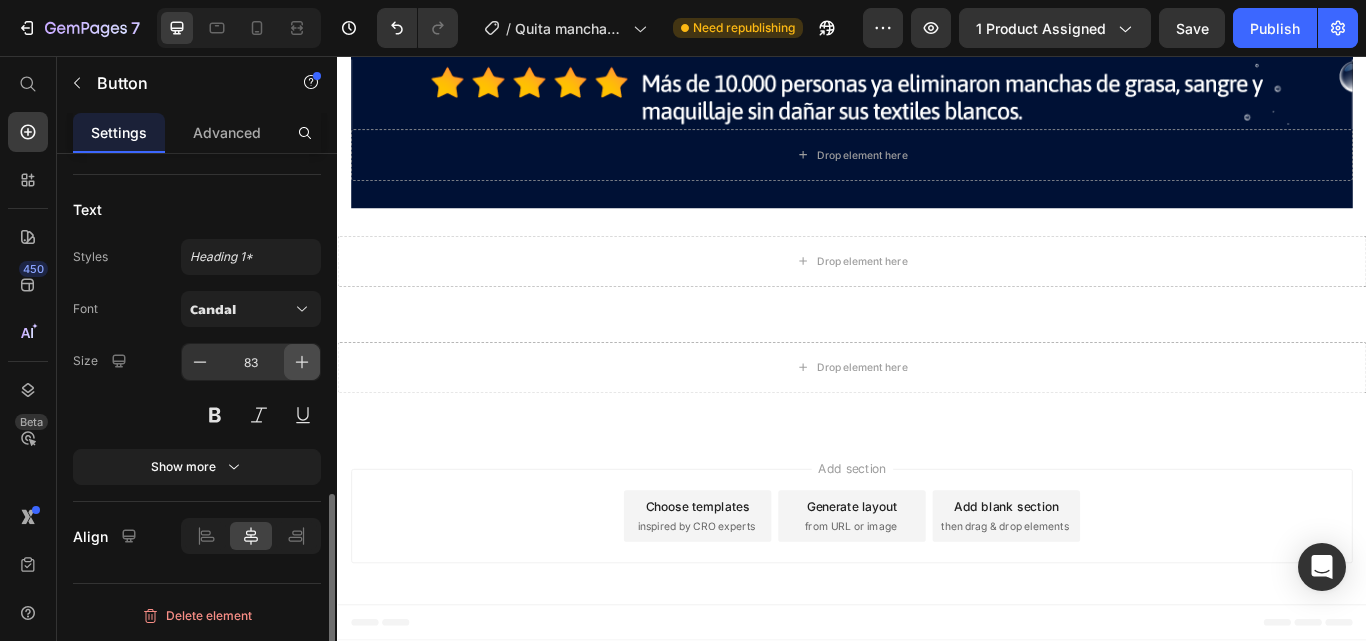 click 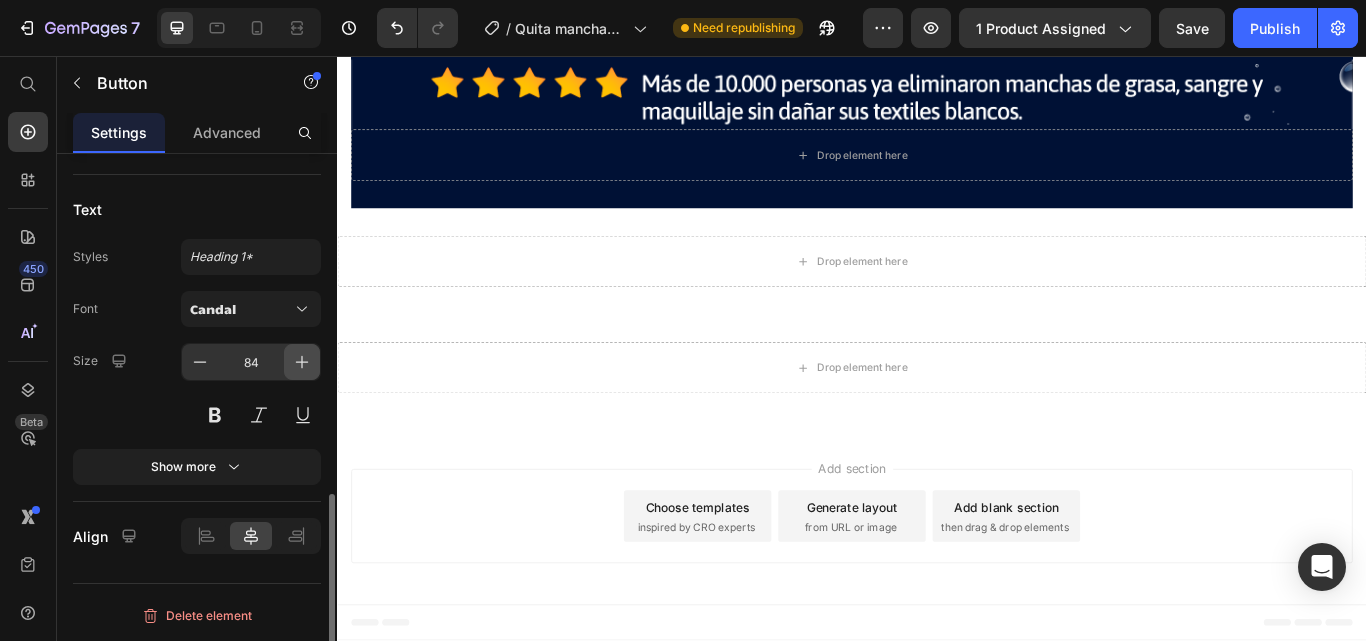 click 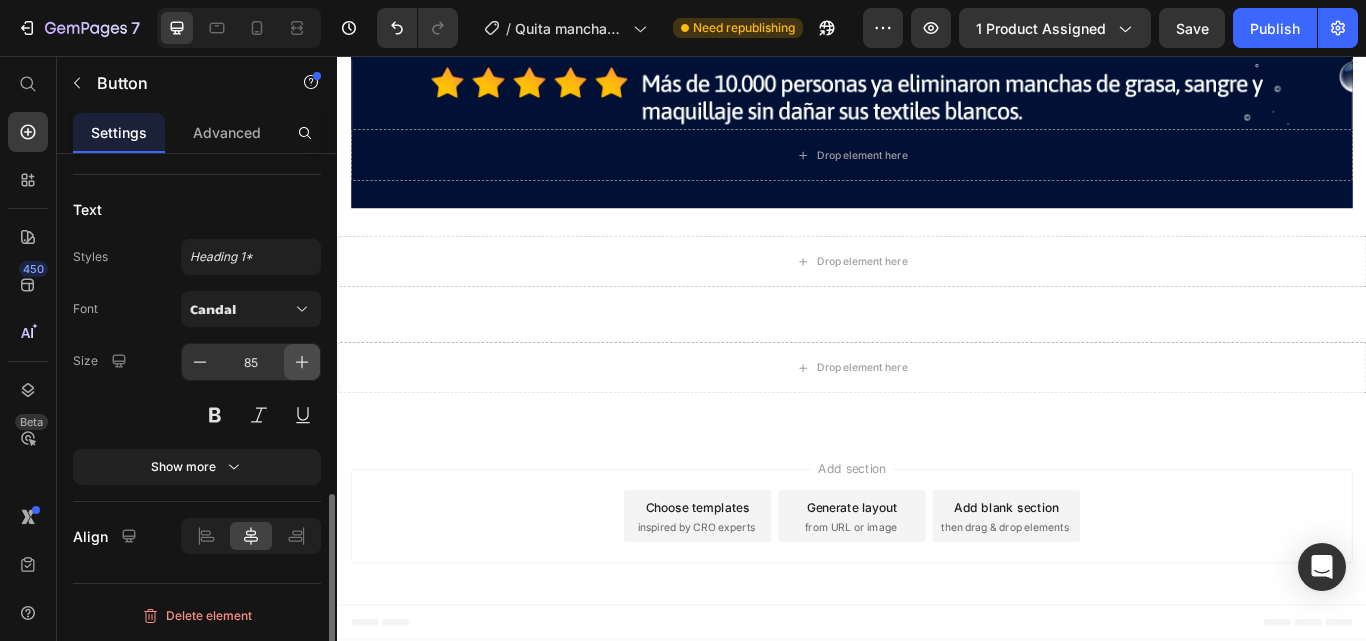 click 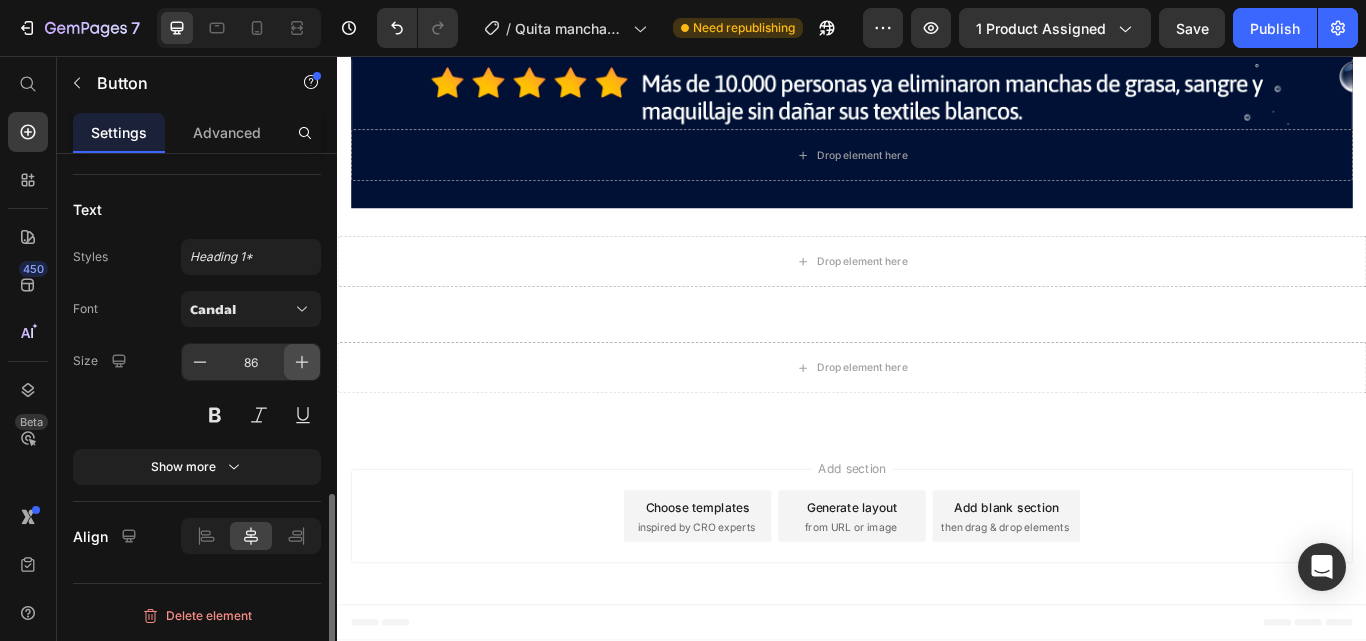 click 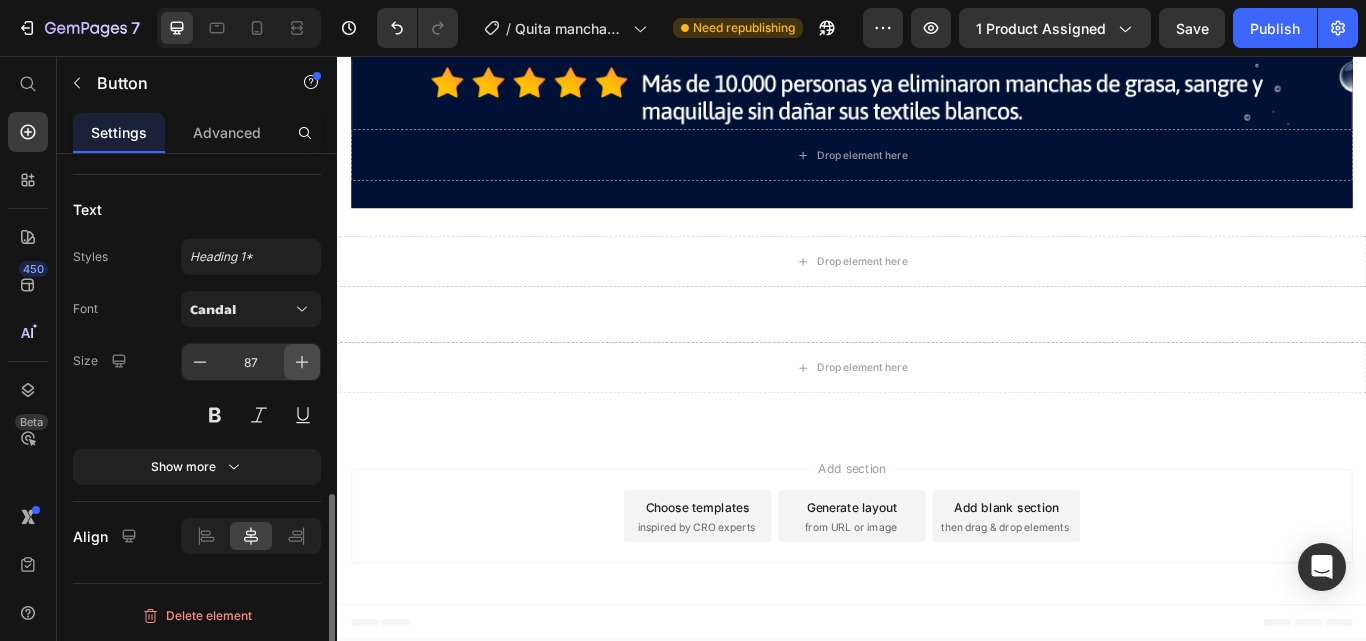 click 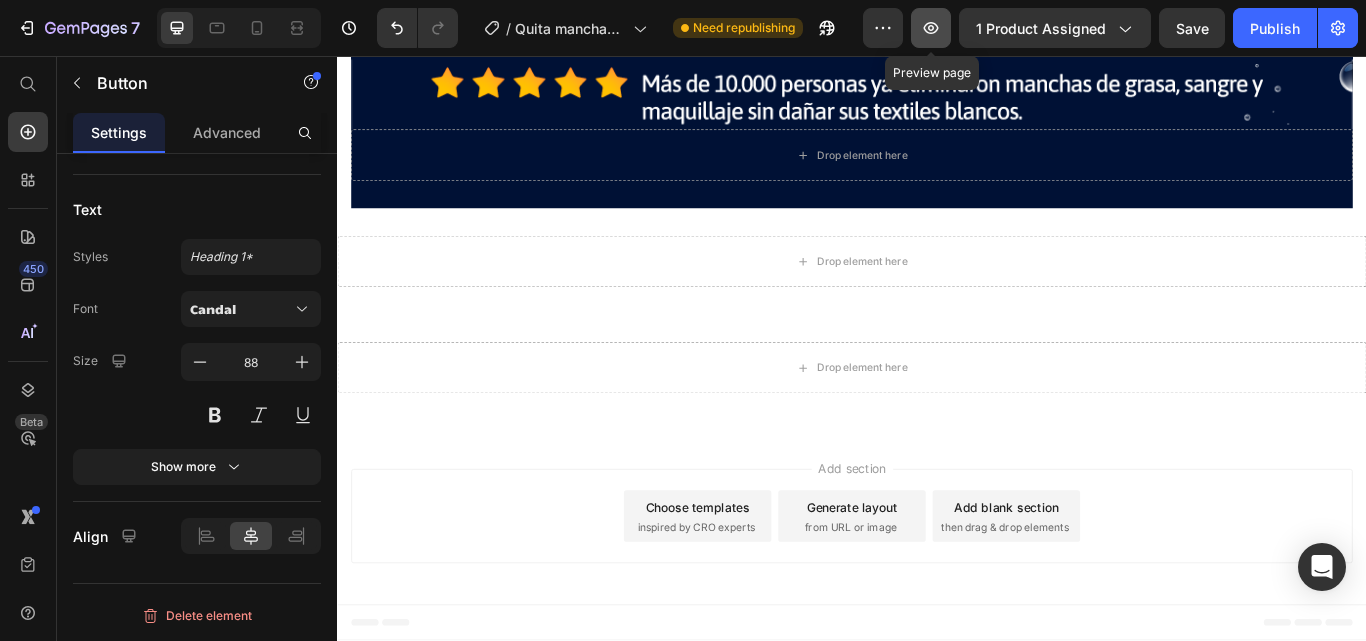 click 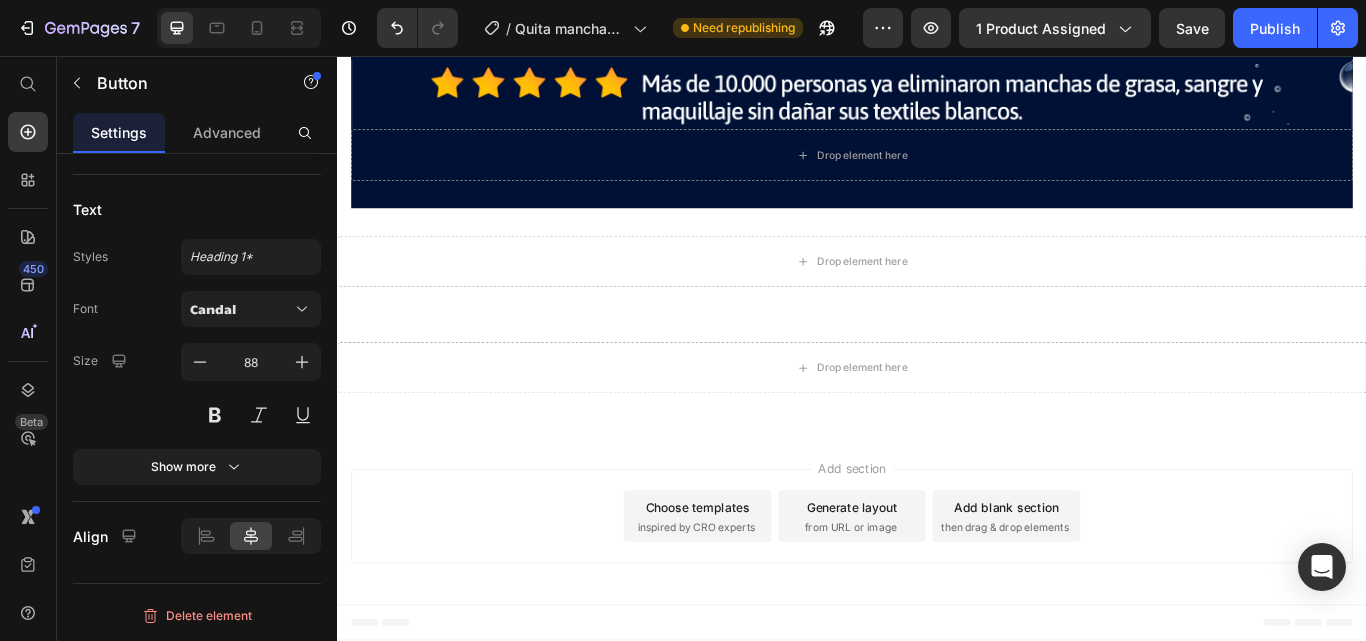 click on "32" at bounding box center (937, -515) 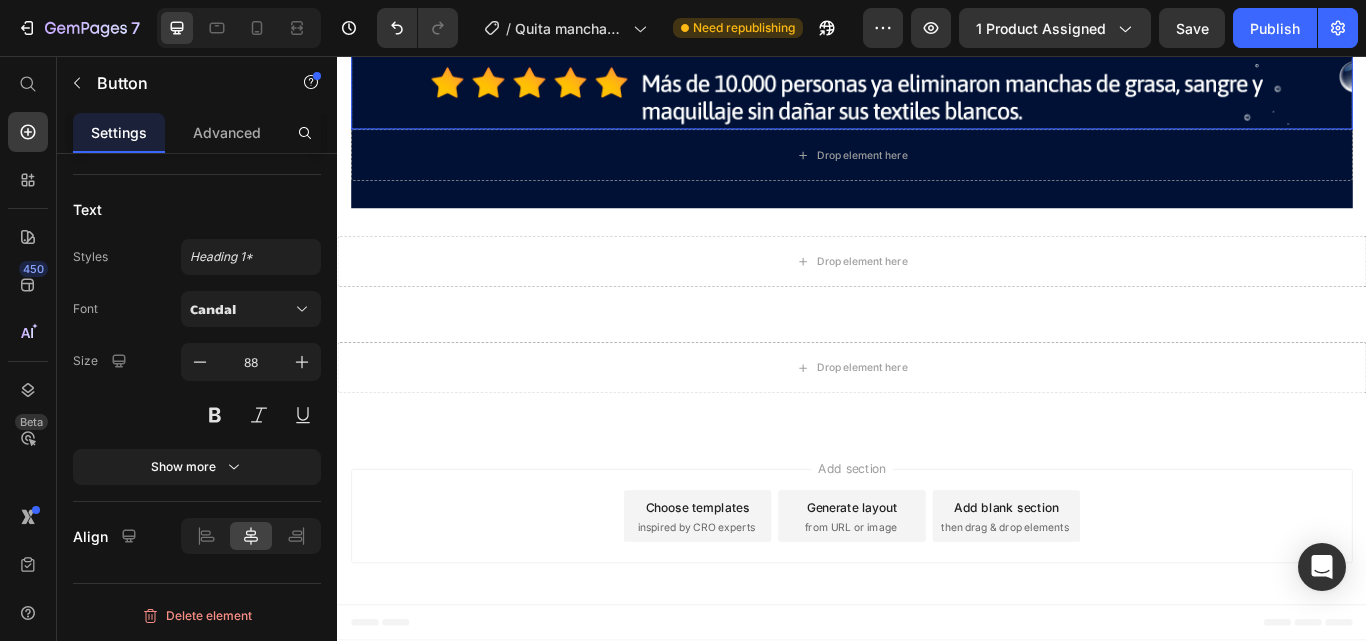 click at bounding box center (937, -178) 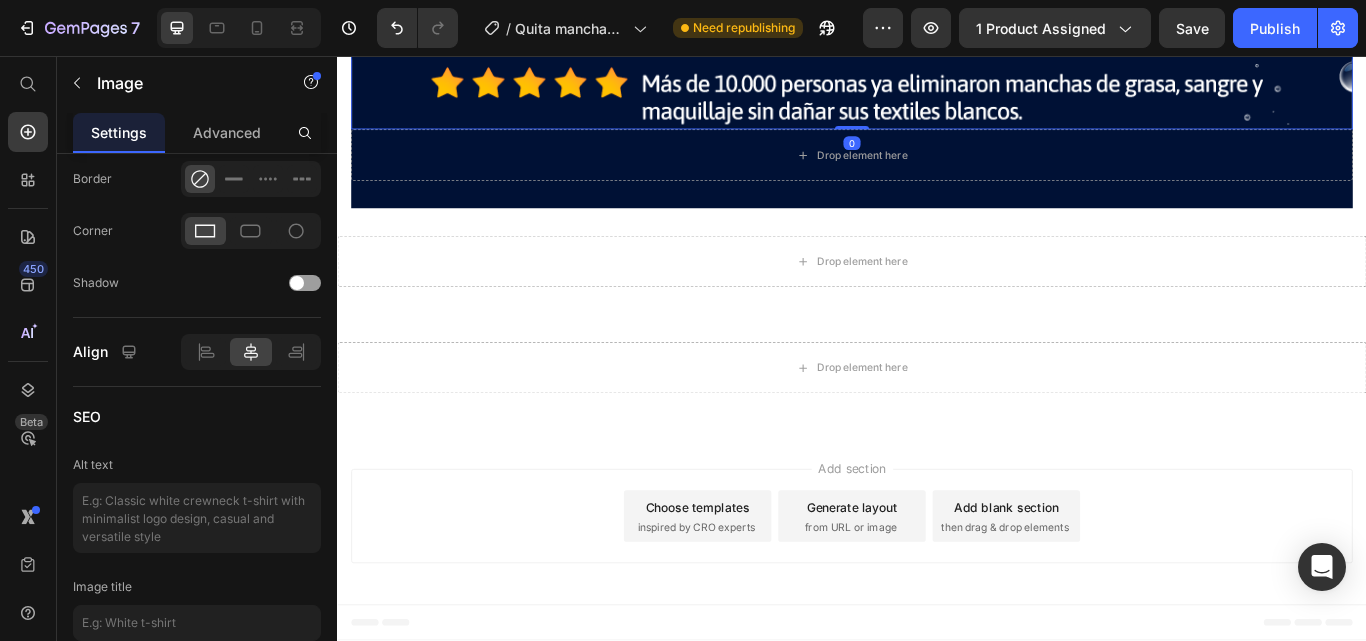 scroll, scrollTop: 0, scrollLeft: 0, axis: both 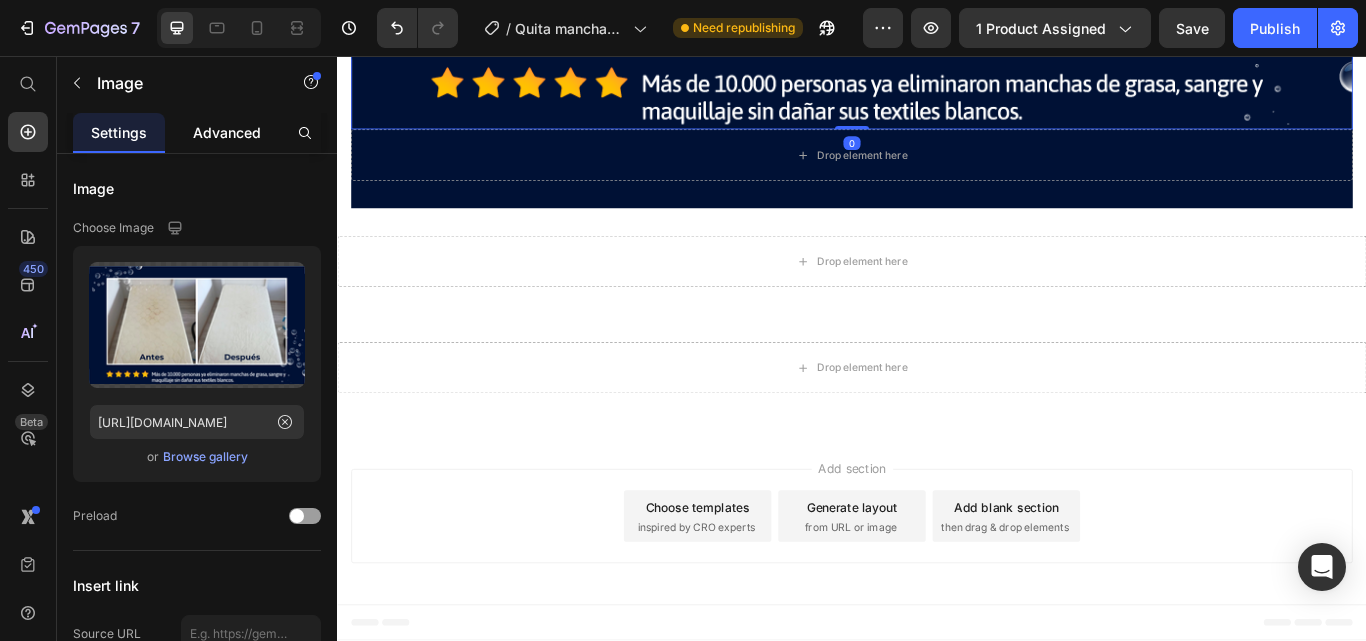 click on "Advanced" at bounding box center (227, 132) 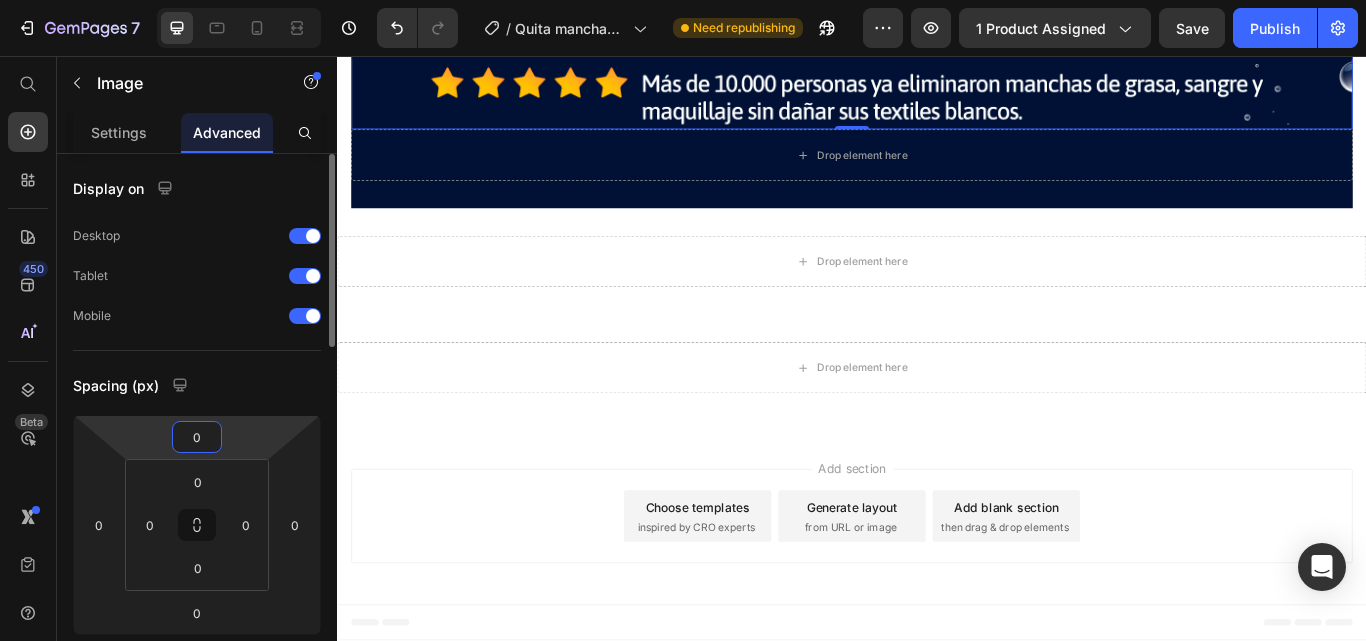 click on "0" at bounding box center (197, 437) 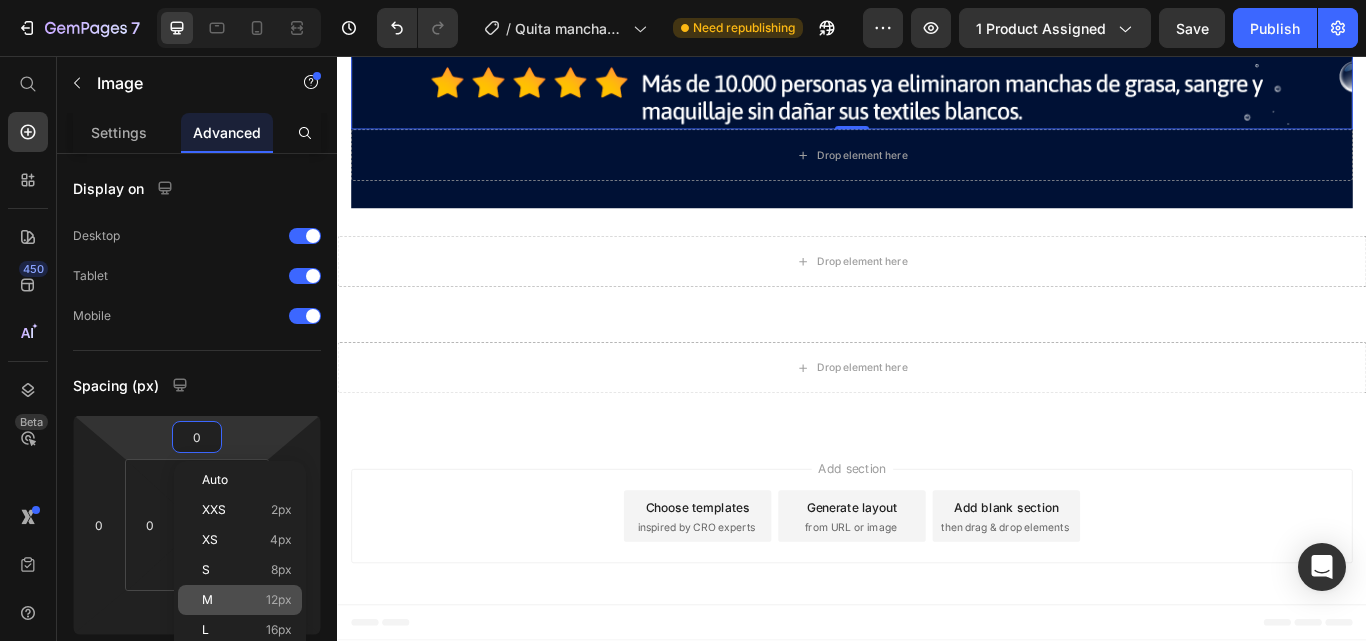 click on "M 12px" 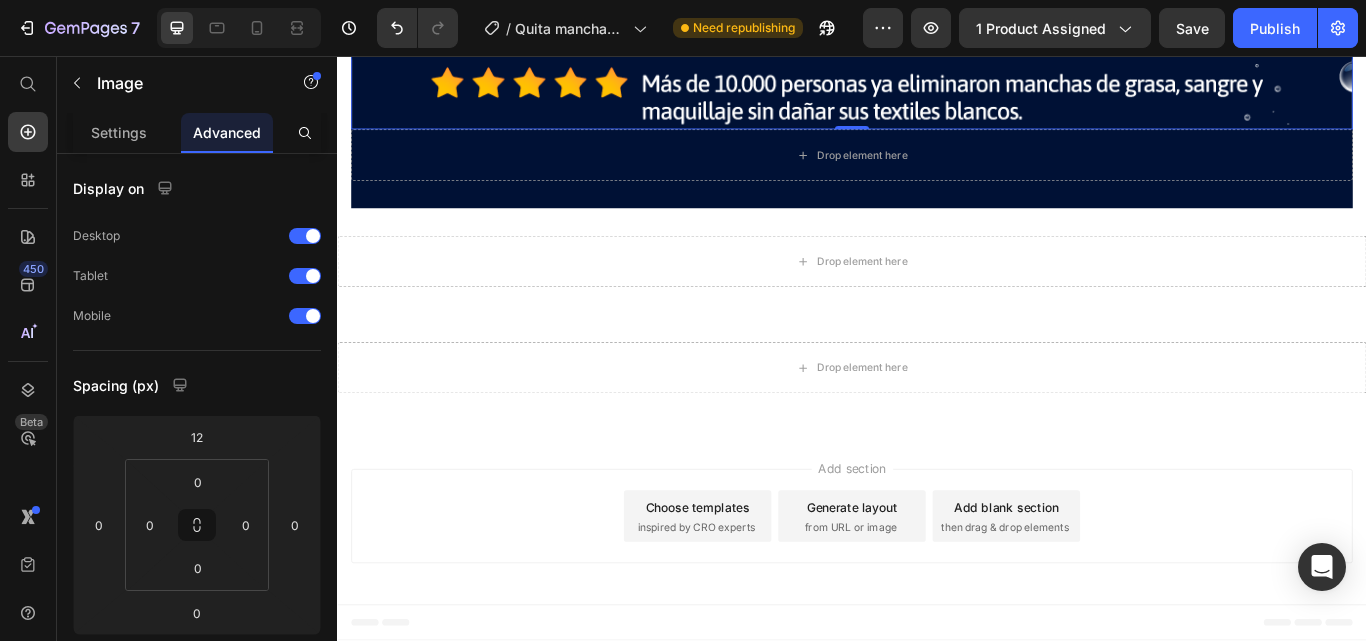 scroll, scrollTop: 13944, scrollLeft: 0, axis: vertical 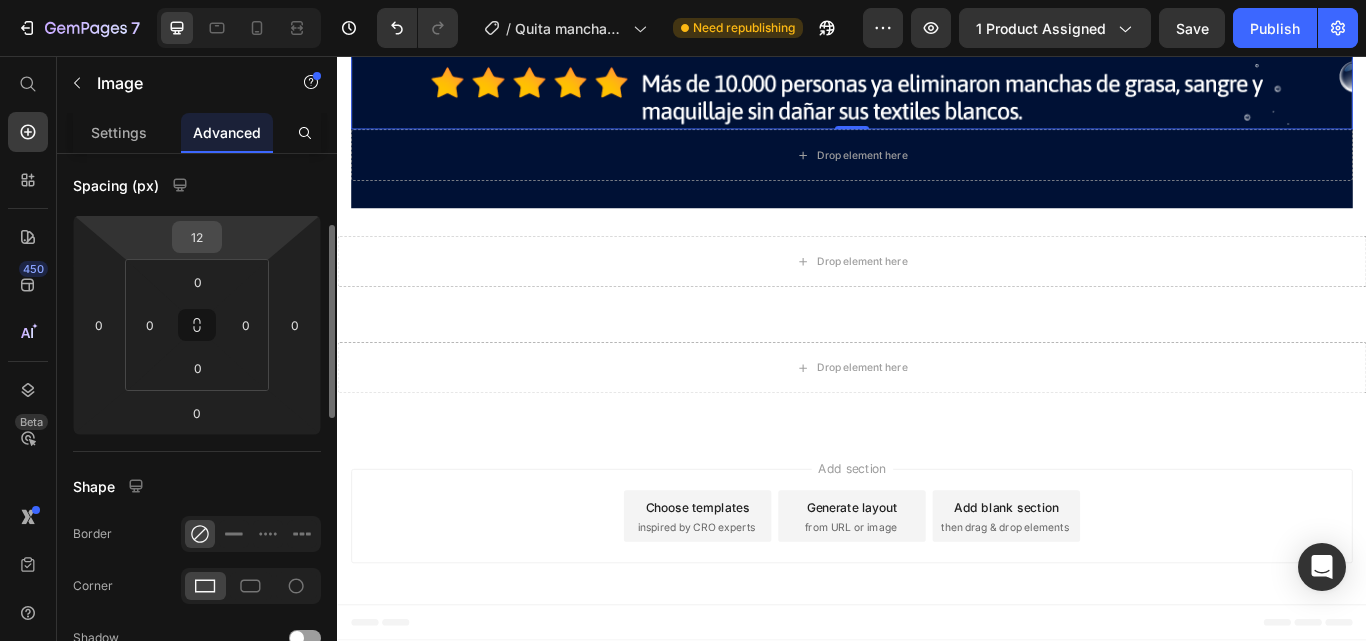 click on "12" at bounding box center (197, 237) 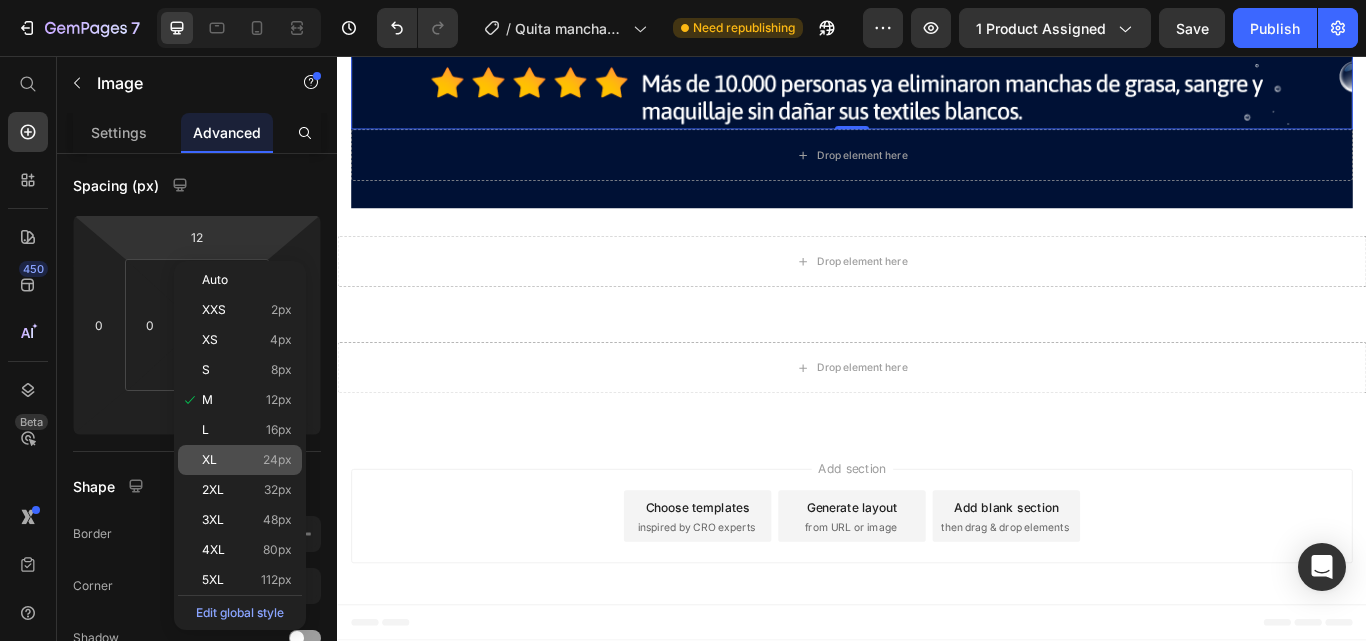 click on "24px" at bounding box center (277, 460) 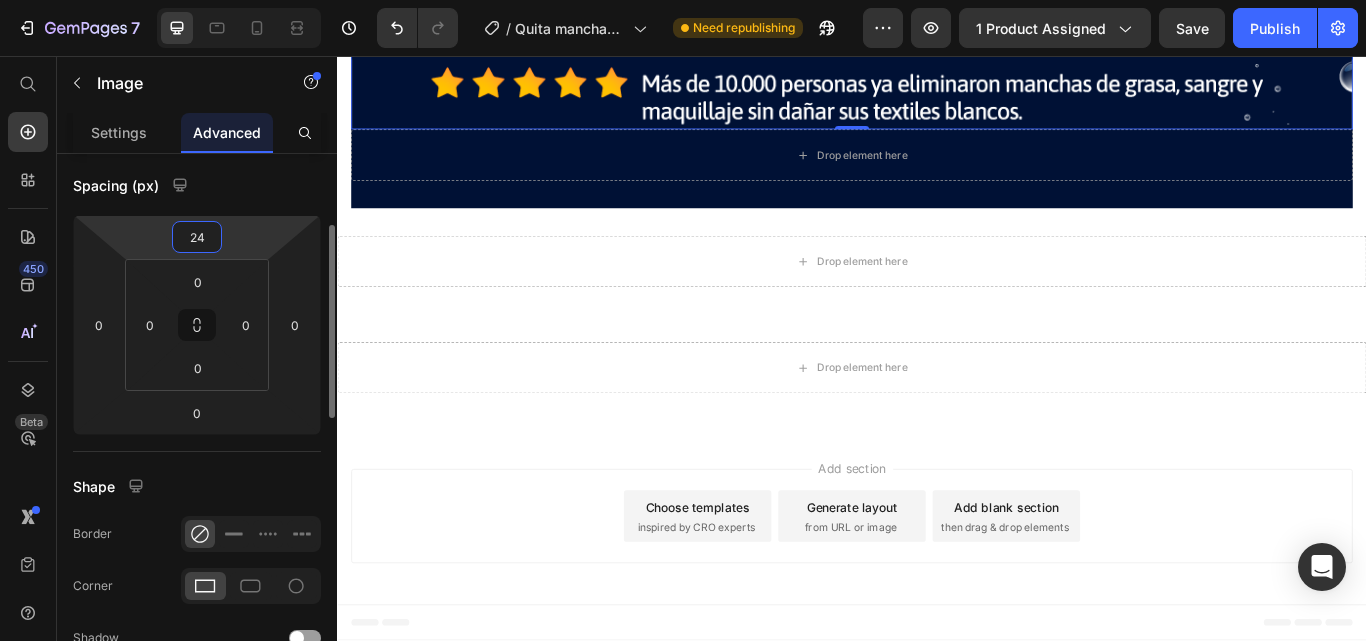 click on "24" at bounding box center [197, 237] 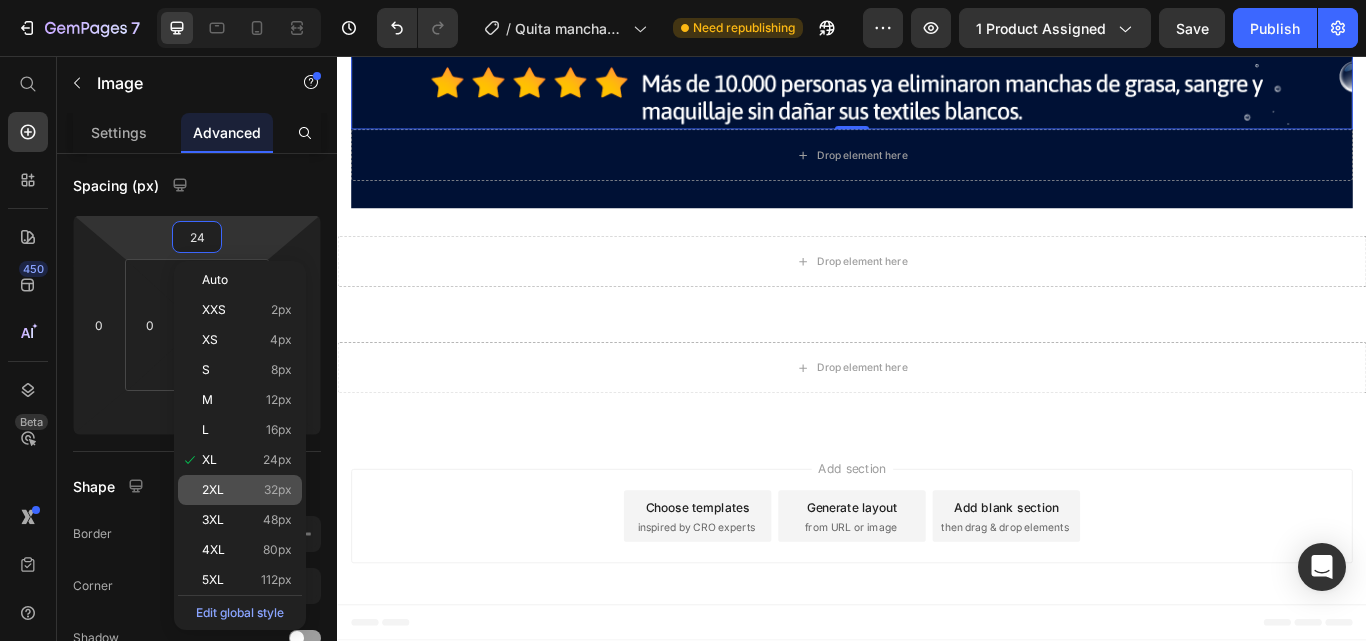 click on "2XL 32px" 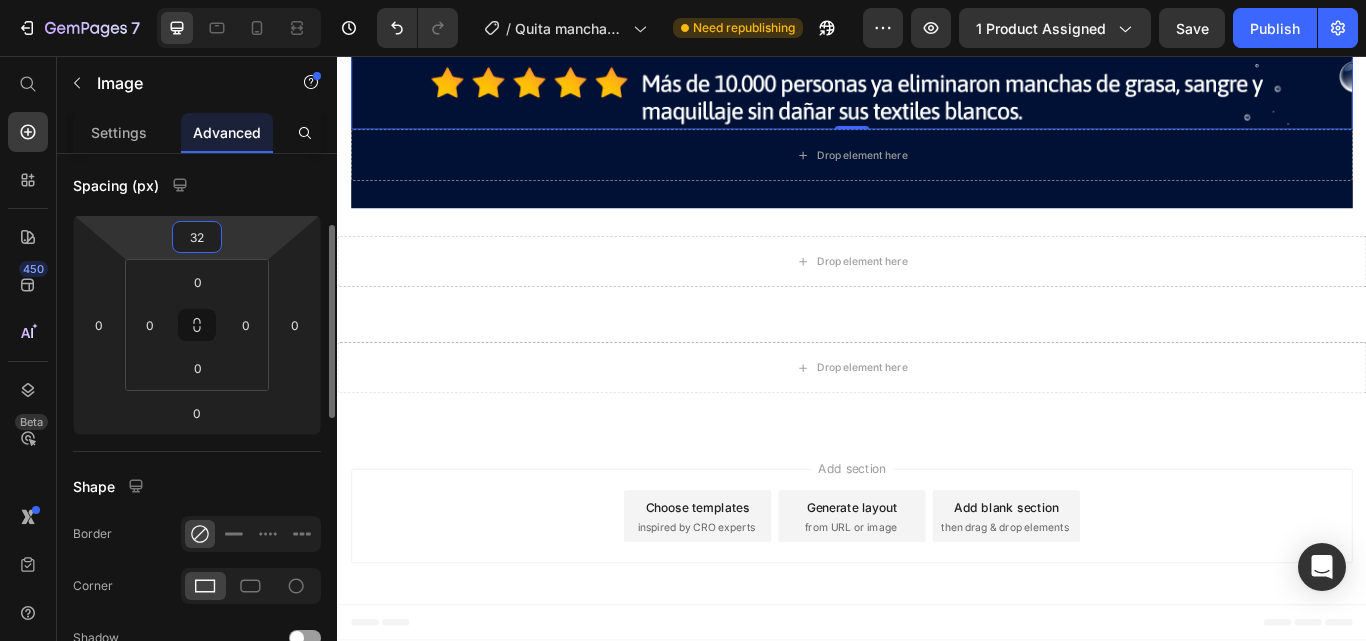 click on "32" at bounding box center [197, 237] 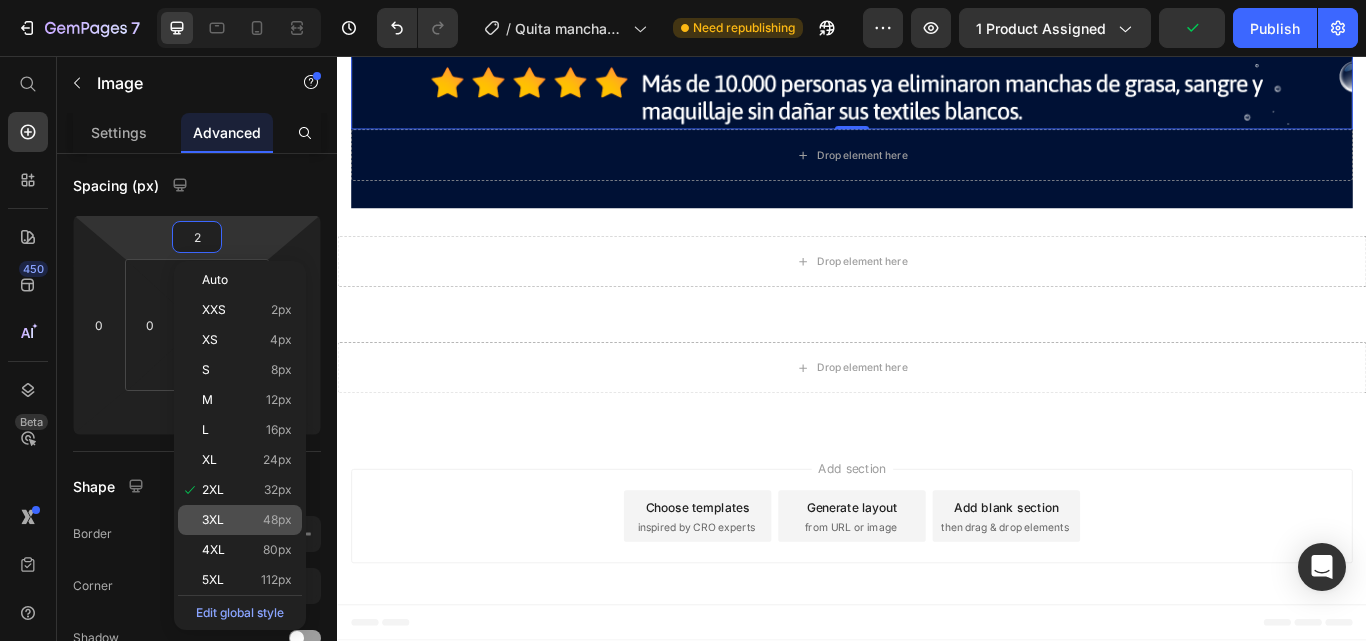 click on "3XL 48px" at bounding box center [247, 520] 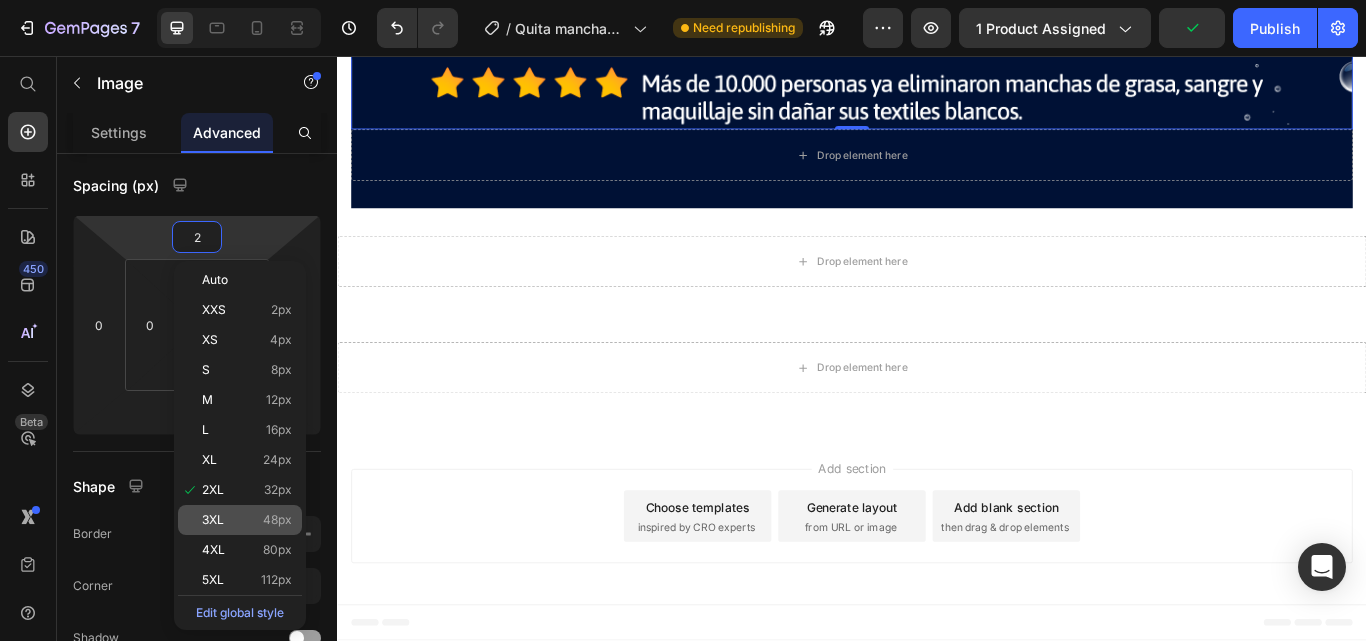 type on "48" 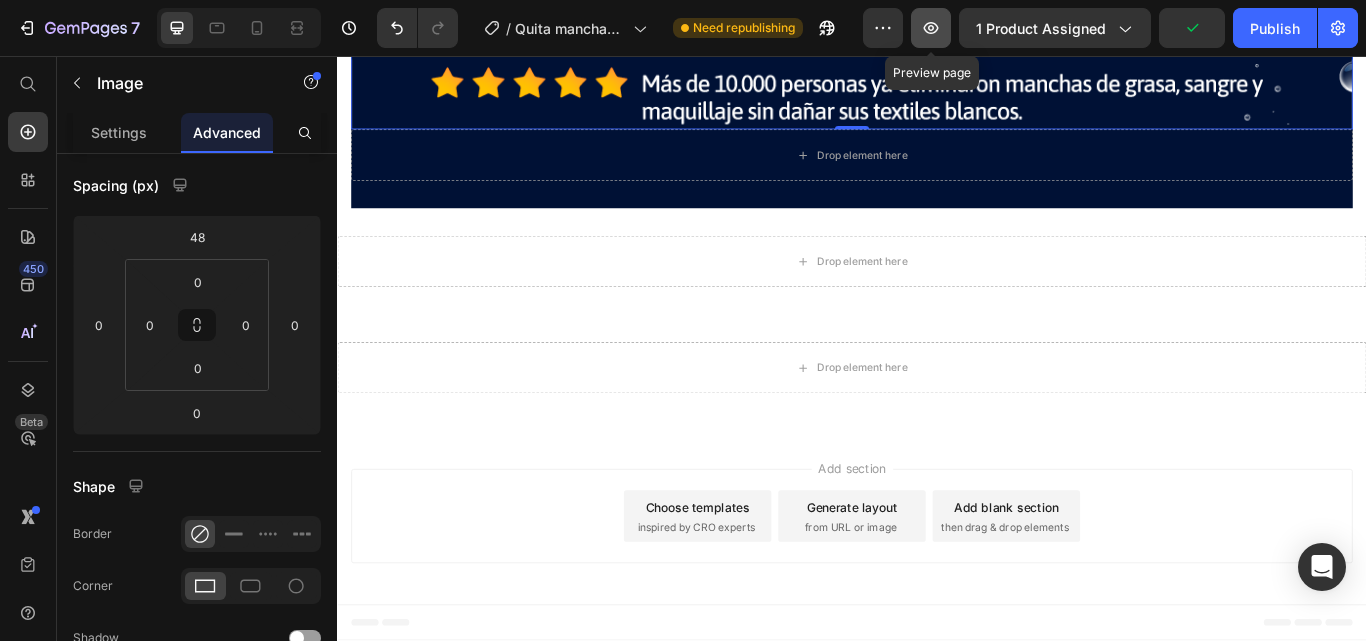 click 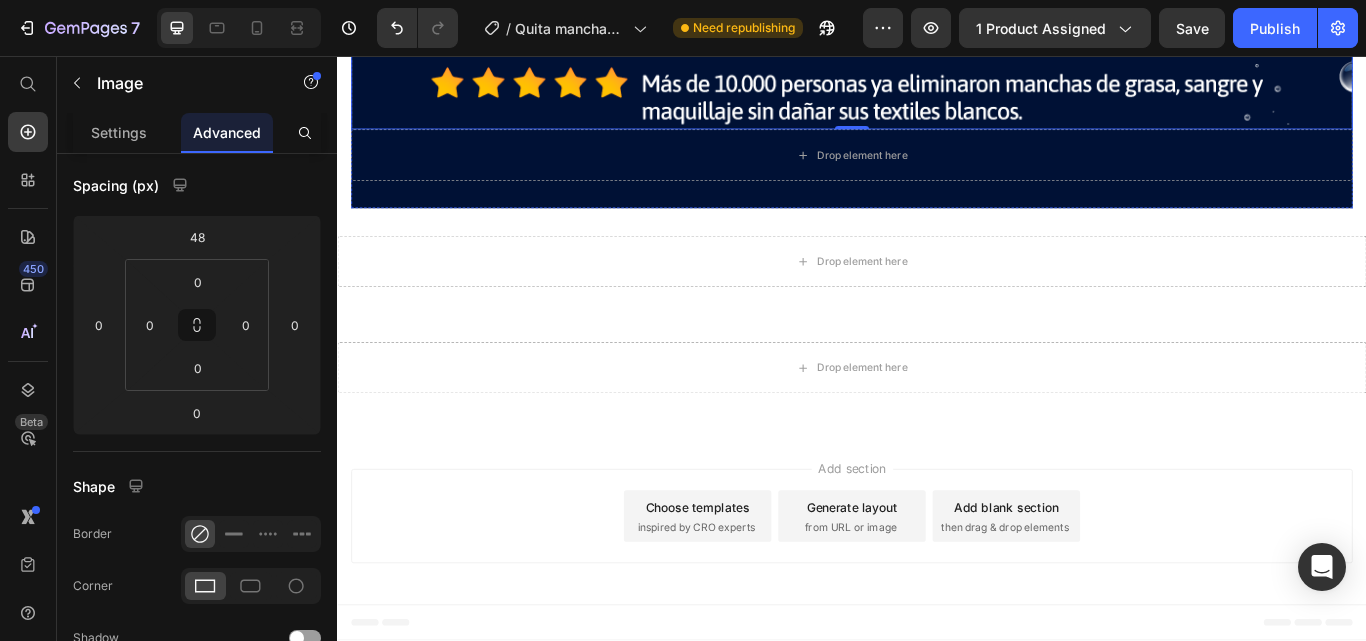 click at bounding box center [937, -770] 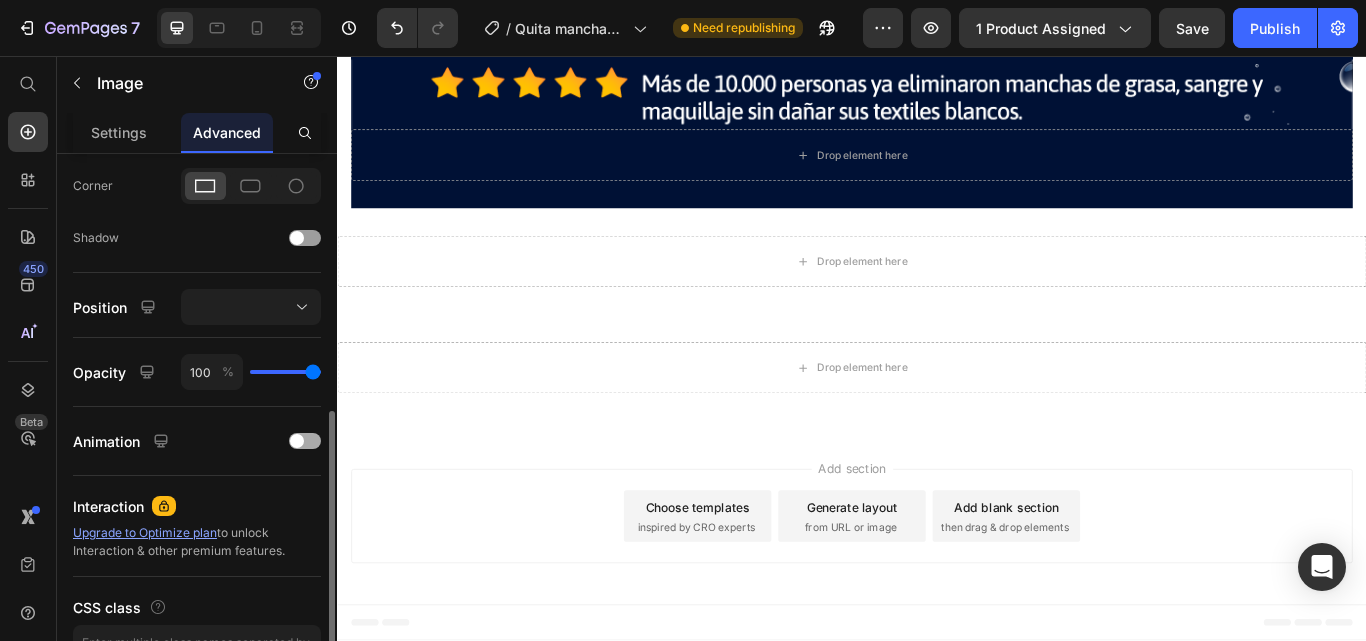 scroll, scrollTop: 725, scrollLeft: 0, axis: vertical 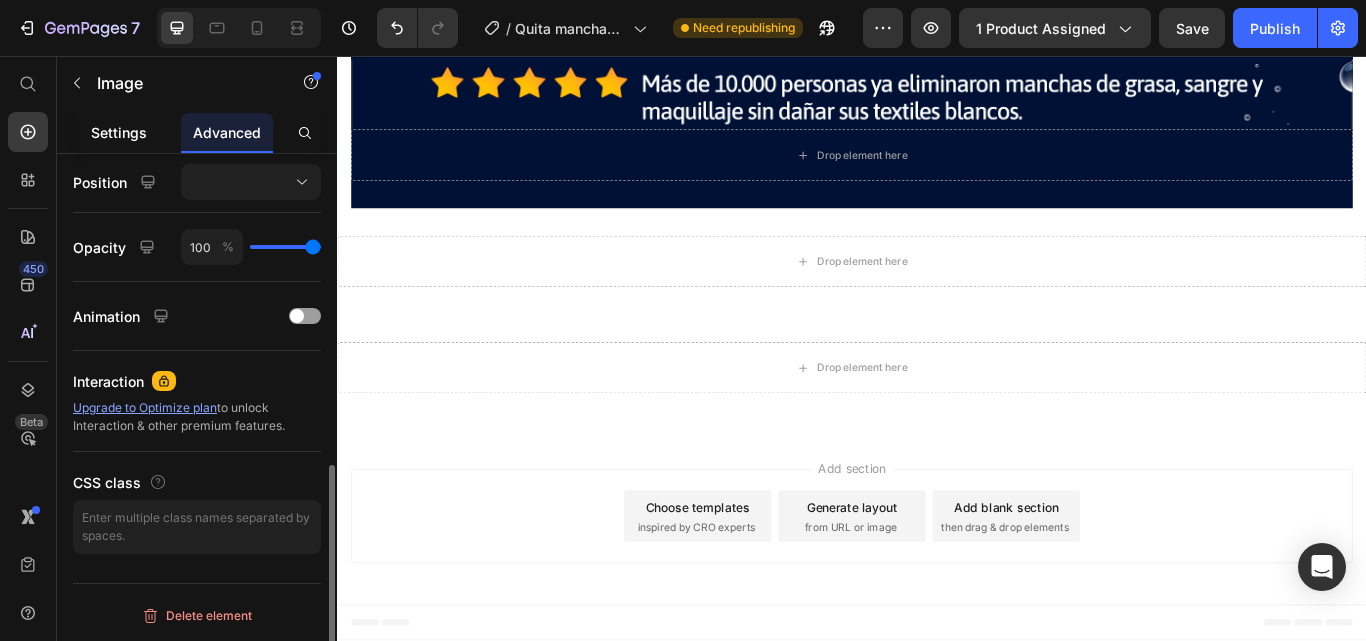 click on "Settings" at bounding box center [119, 132] 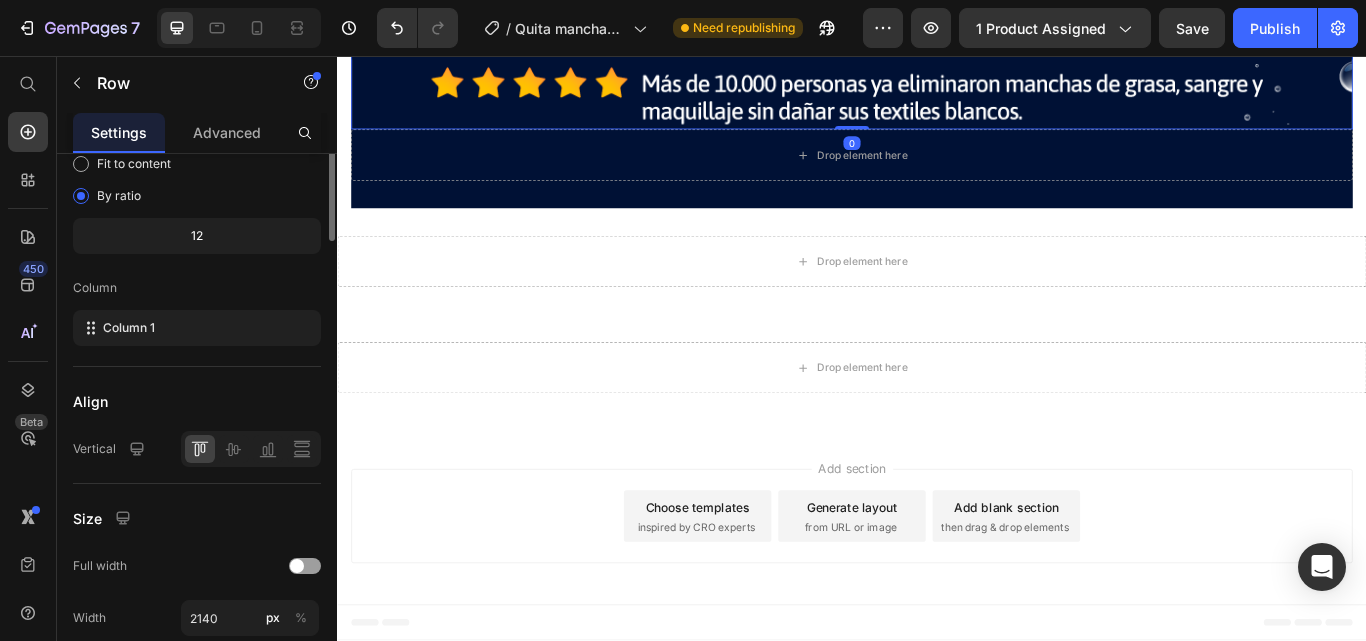 scroll, scrollTop: 0, scrollLeft: 0, axis: both 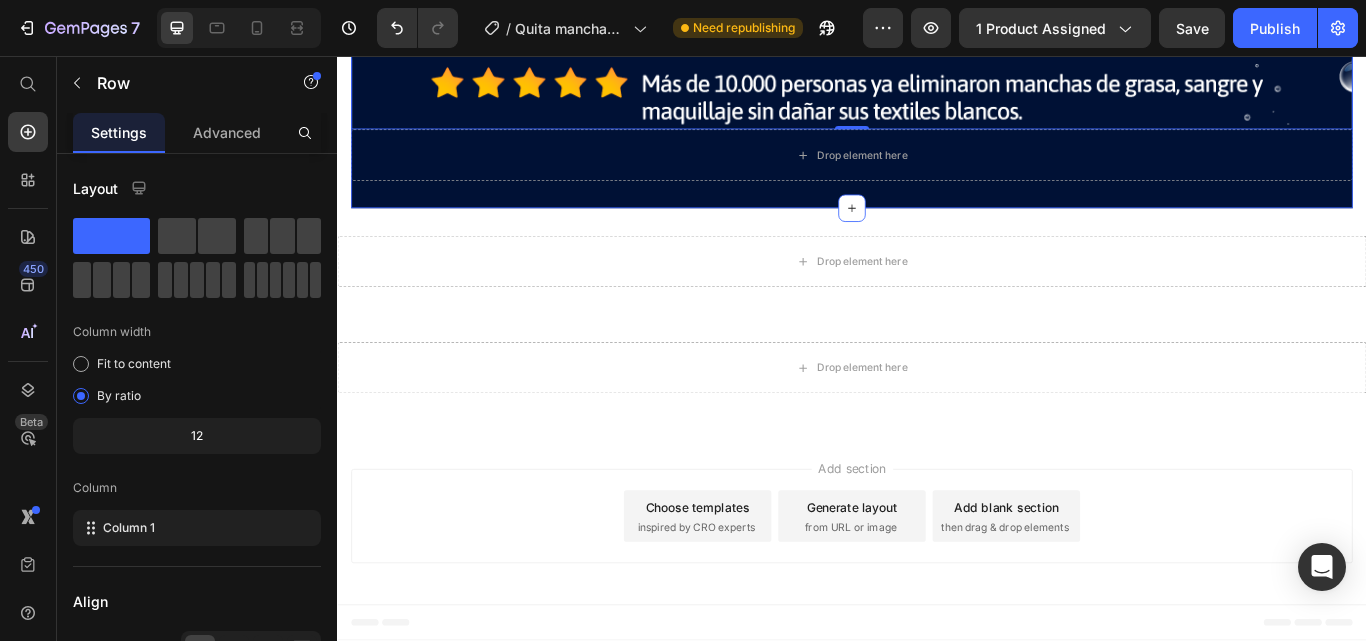 click on "Image Image ¡ADQUIERELO AHORA! Button Image Row   0
Drop element here Row" at bounding box center [937, -290] 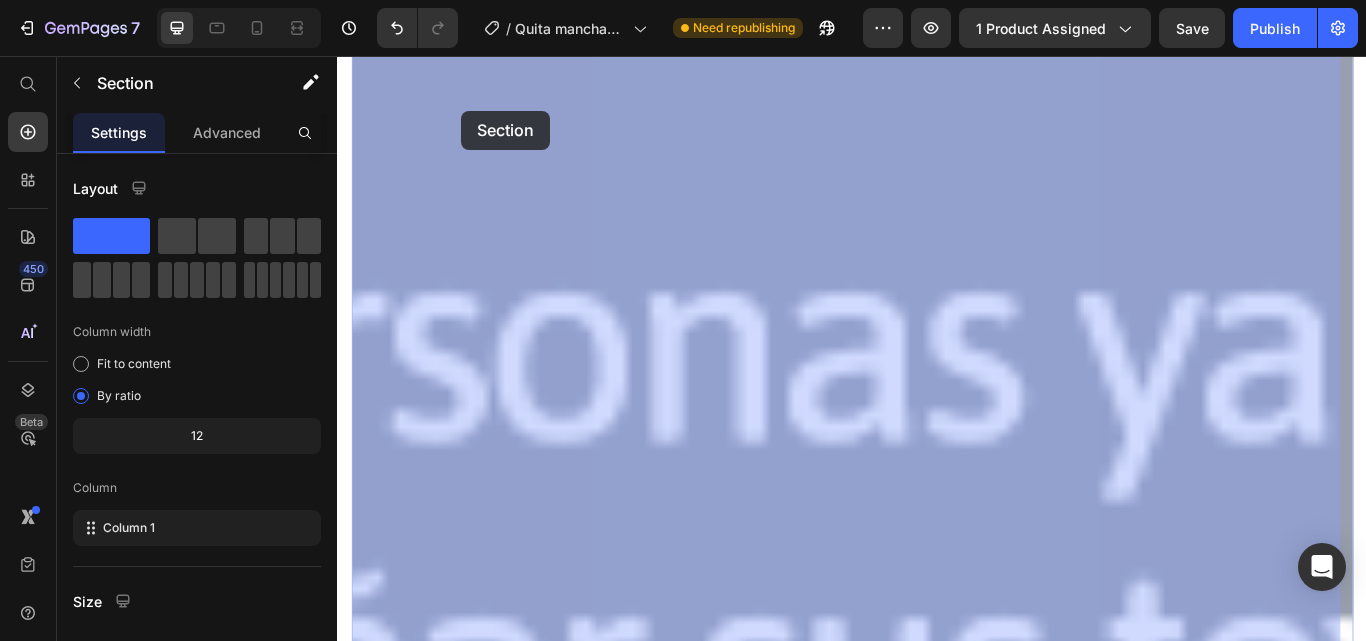 drag, startPoint x: 567, startPoint y: 121, endPoint x: 482, endPoint y: 120, distance: 85.00588 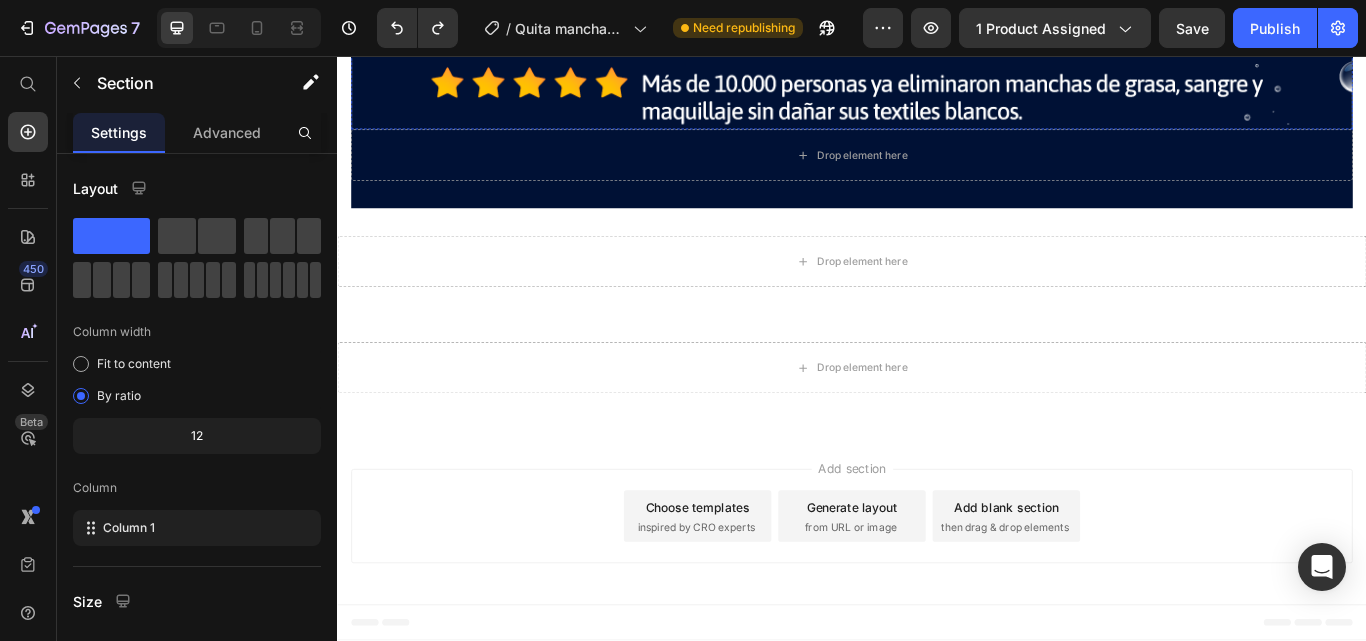 scroll, scrollTop: 11784, scrollLeft: 0, axis: vertical 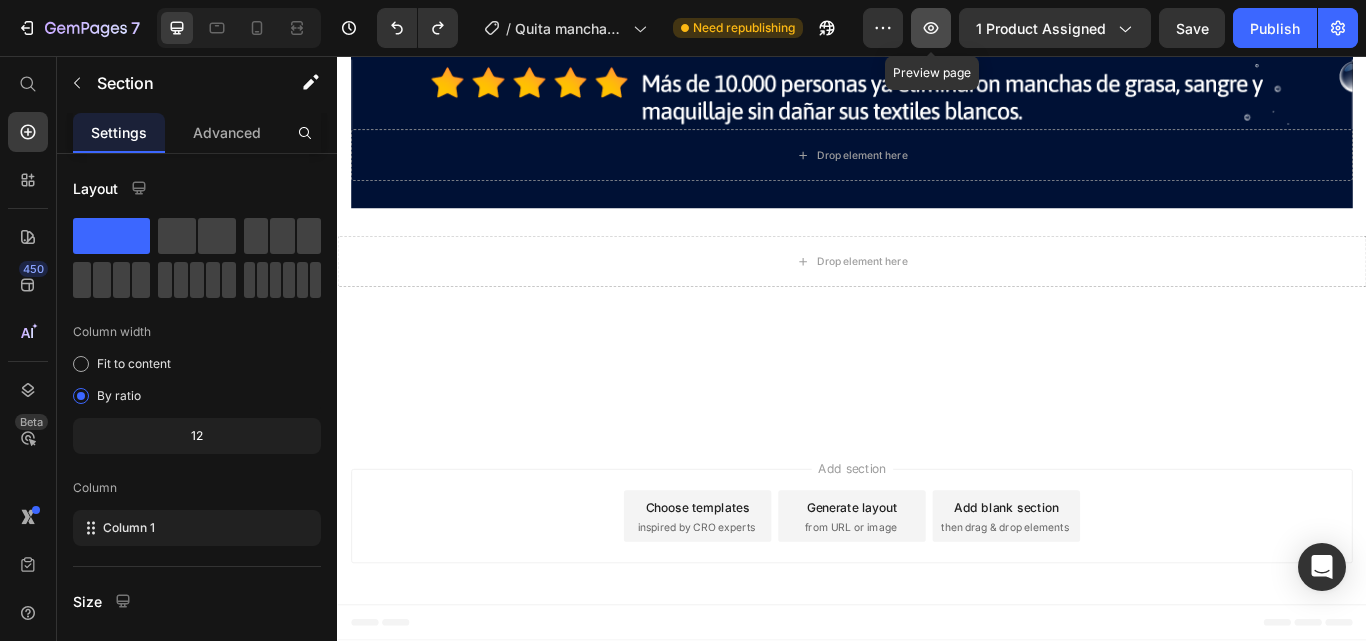 click 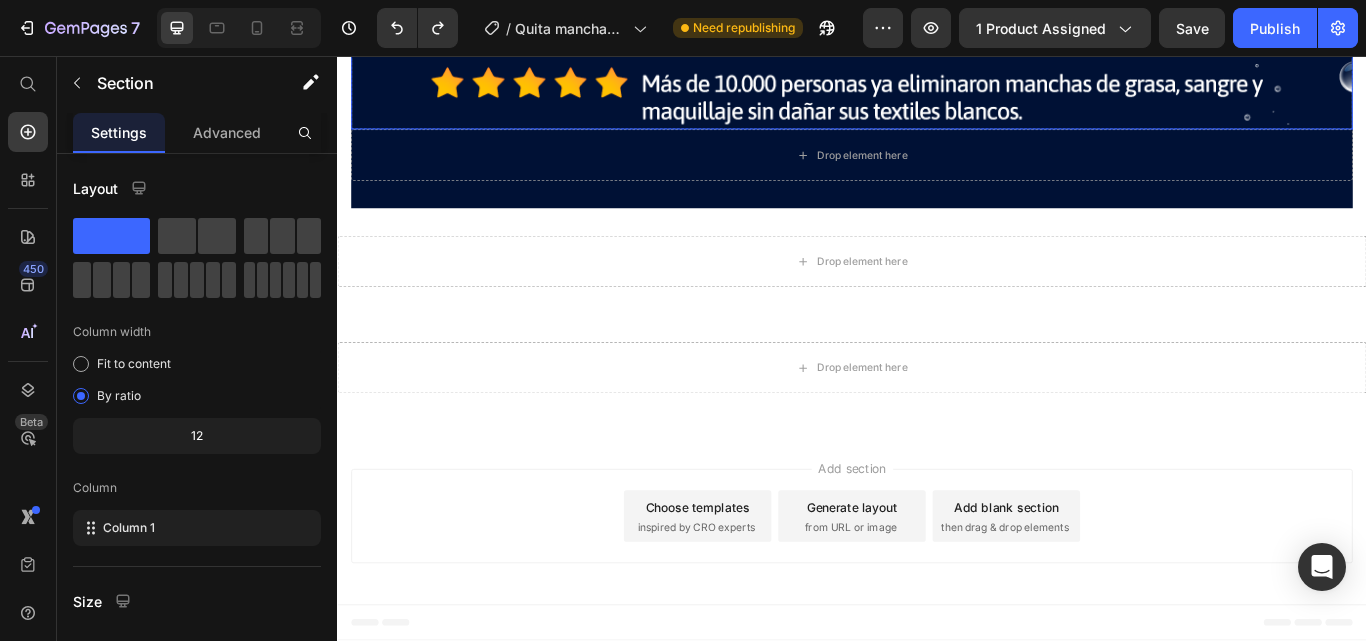 scroll, scrollTop: 12484, scrollLeft: 0, axis: vertical 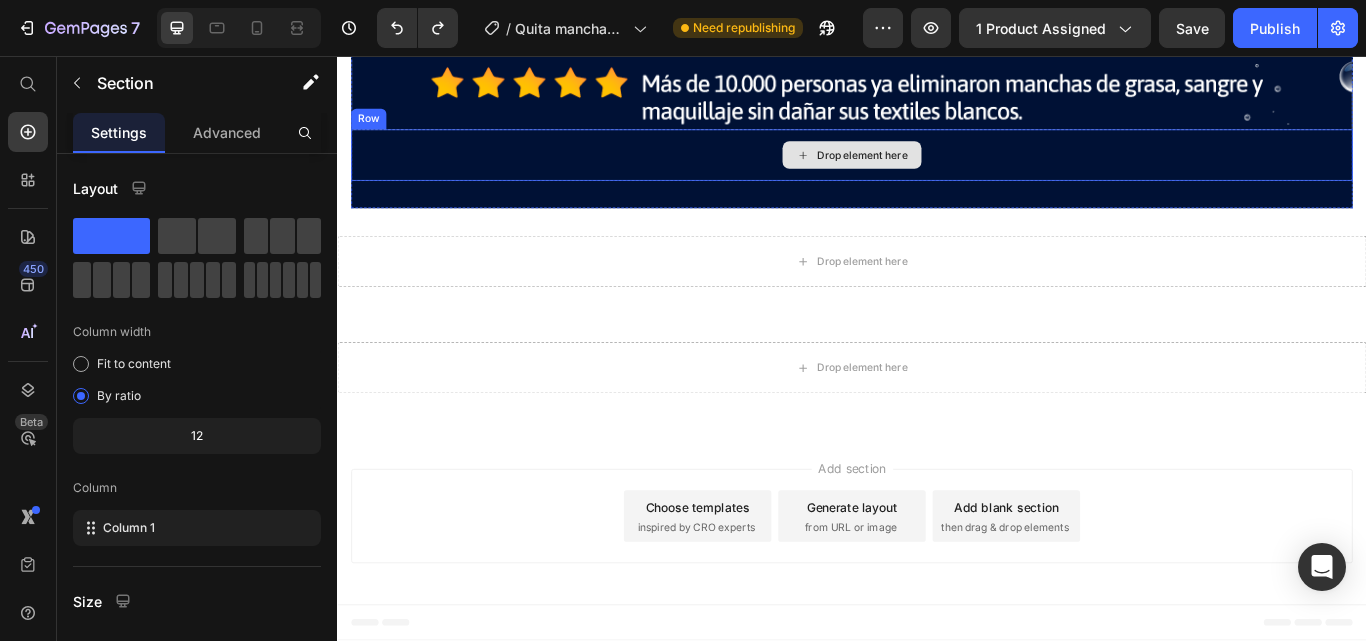 click on "Drop element here" at bounding box center (937, 172) 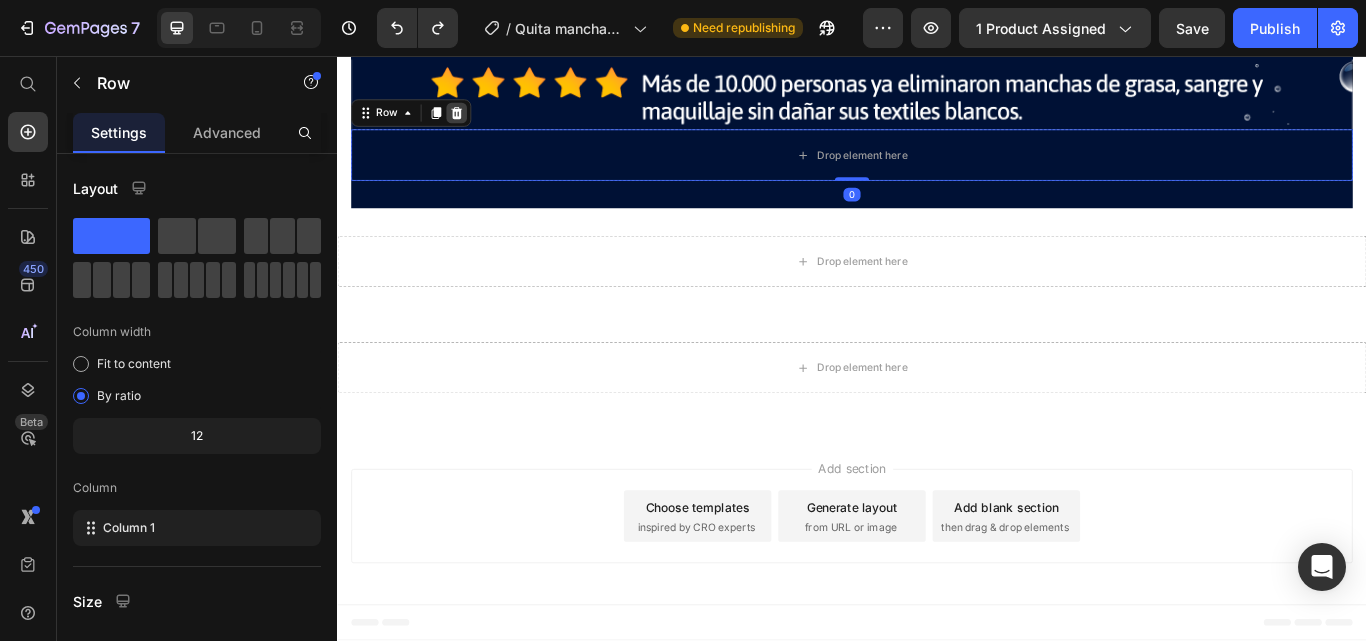 click 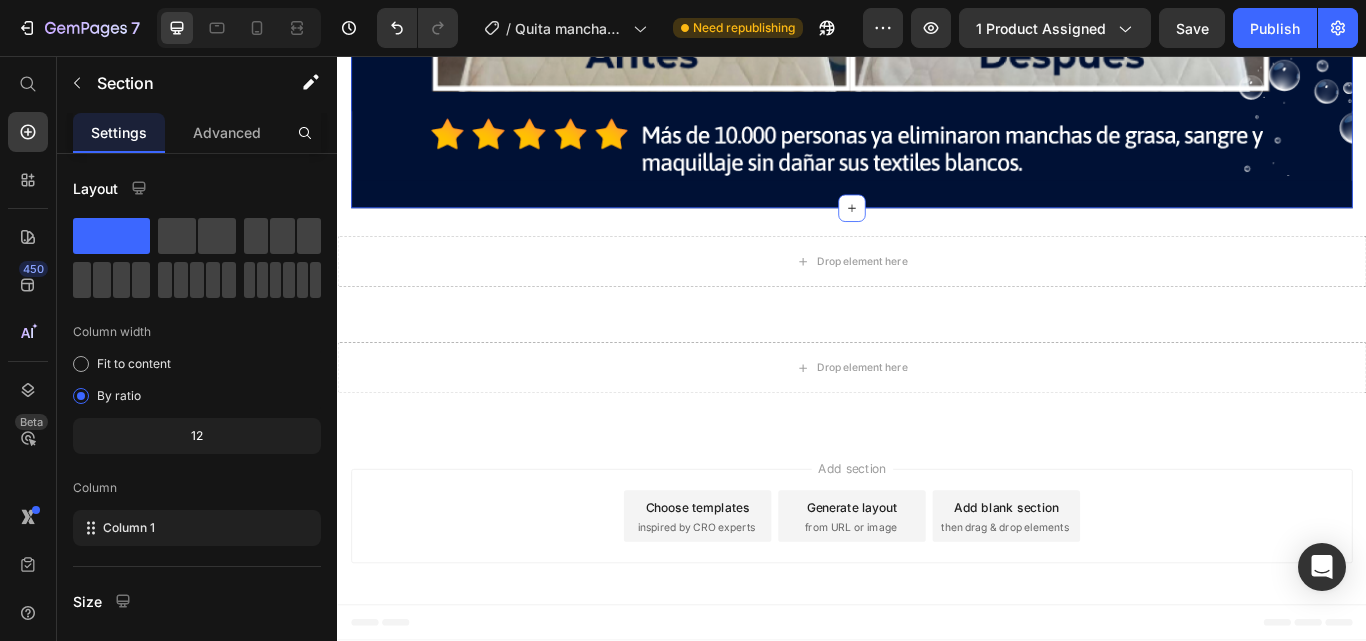 click on "Image Image ¡ADQUIERELO AHORA! Button Image Row Section 5   You can create reusable sections Create Theme Section AI Content Write with GemAI What would you like to describe here? Tone and Voice Persuasive Product Quita manchas - ropa [PERSON_NAME] Show more Generate" at bounding box center [937, -226] 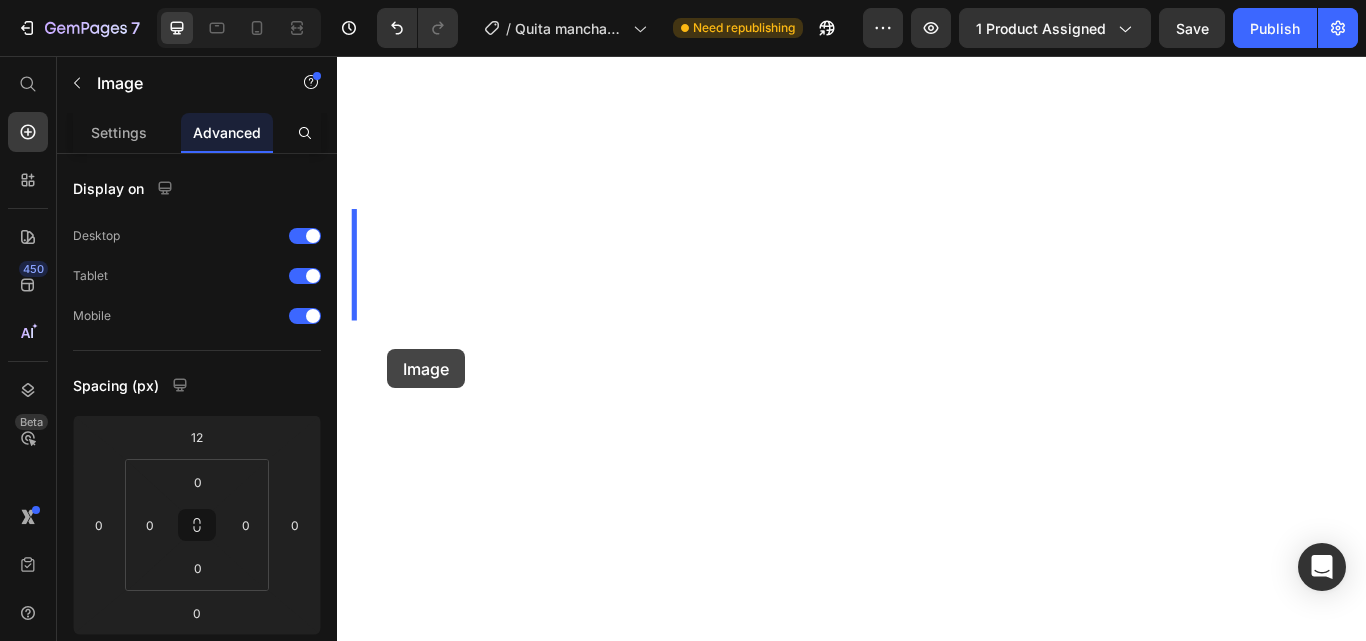 drag, startPoint x: 394, startPoint y: 416, endPoint x: 395, endPoint y: 398, distance: 18.027756 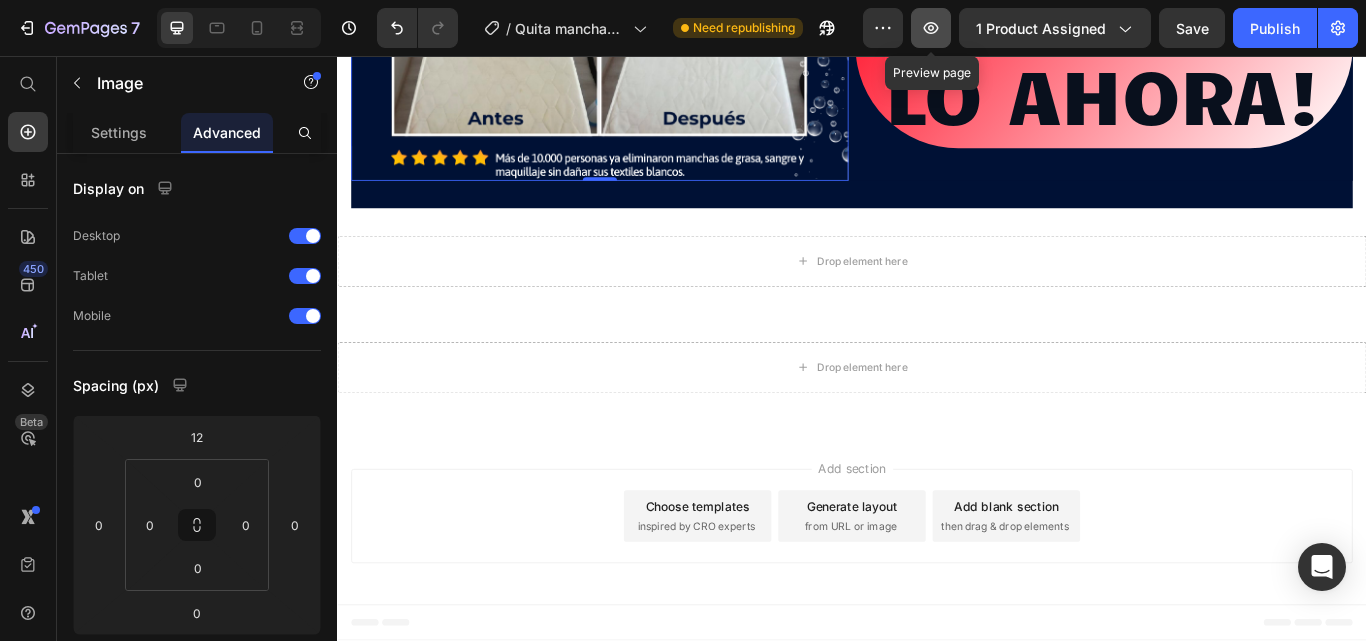 click 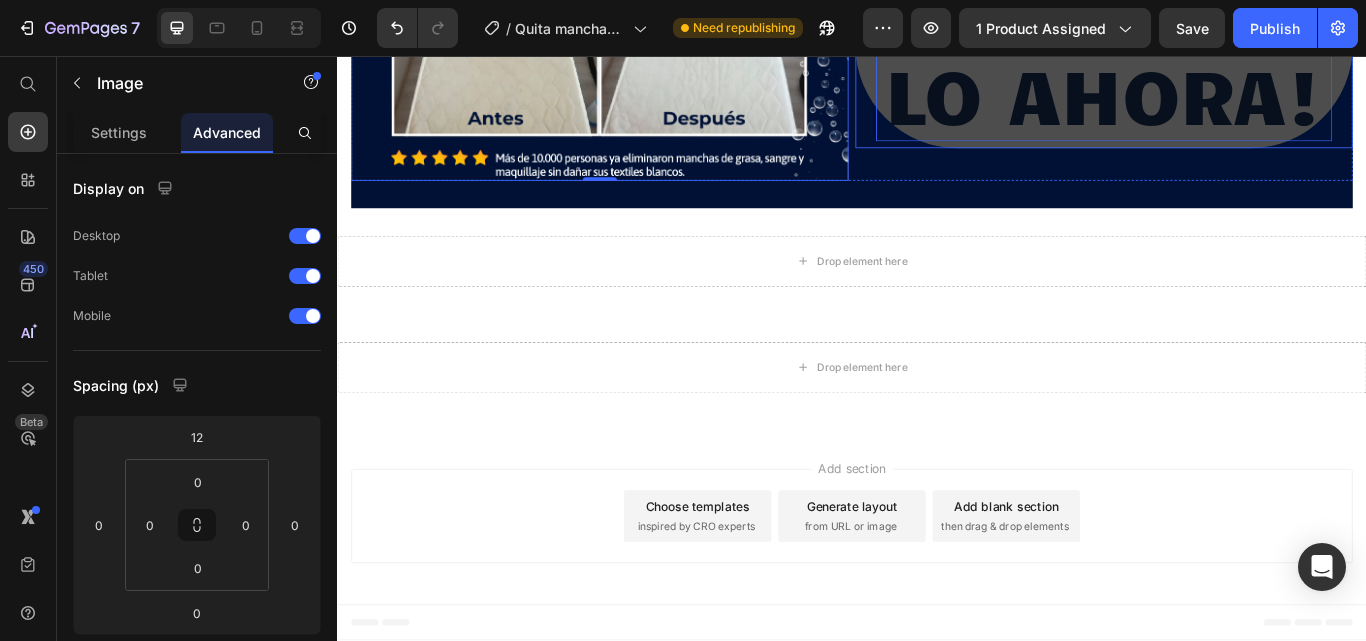 scroll, scrollTop: 11884, scrollLeft: 0, axis: vertical 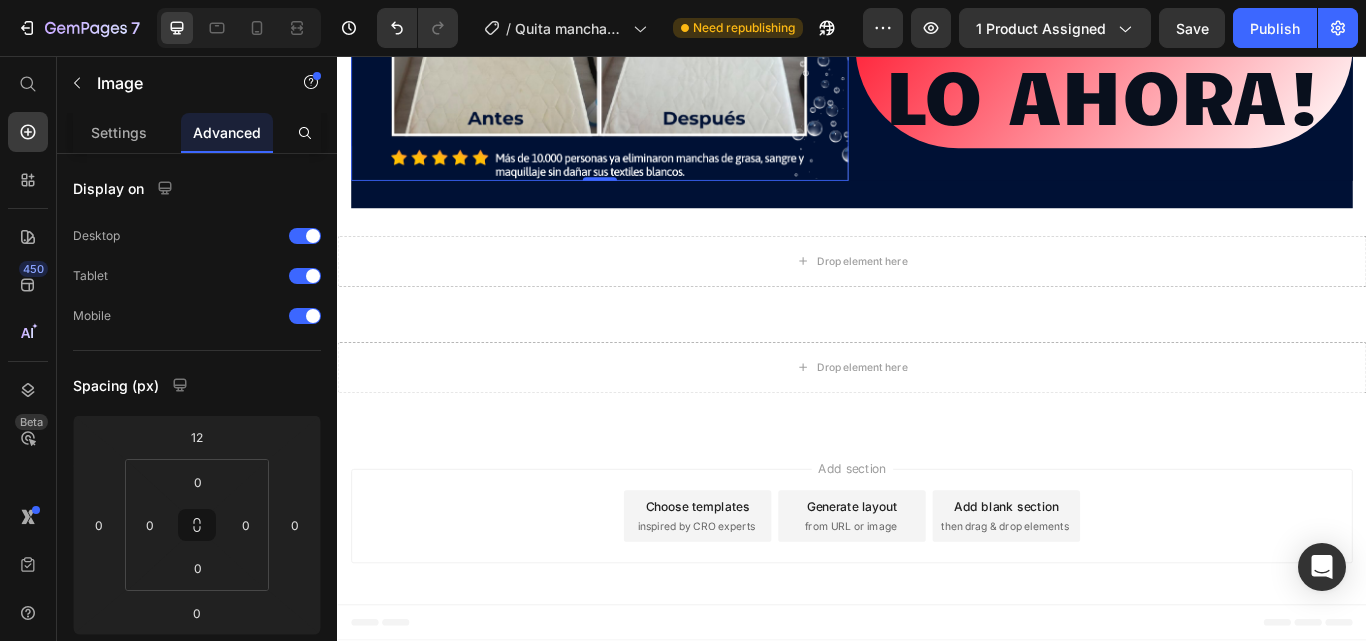 click at bounding box center [643, 42] 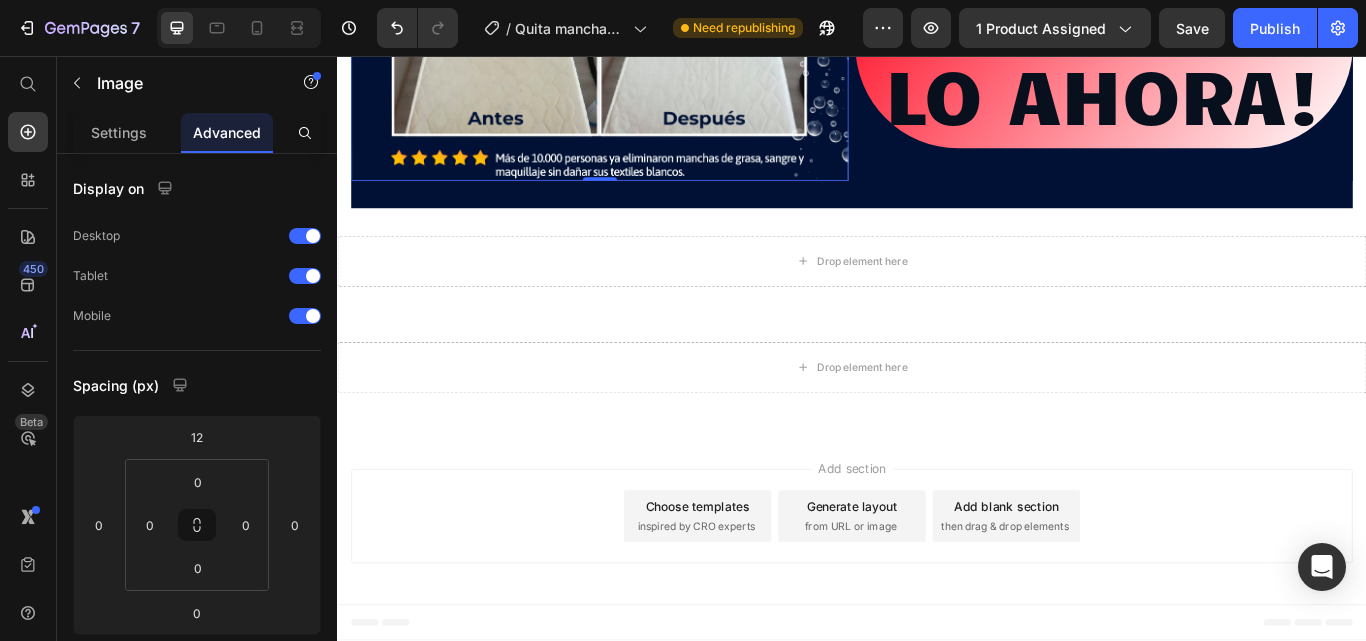 click 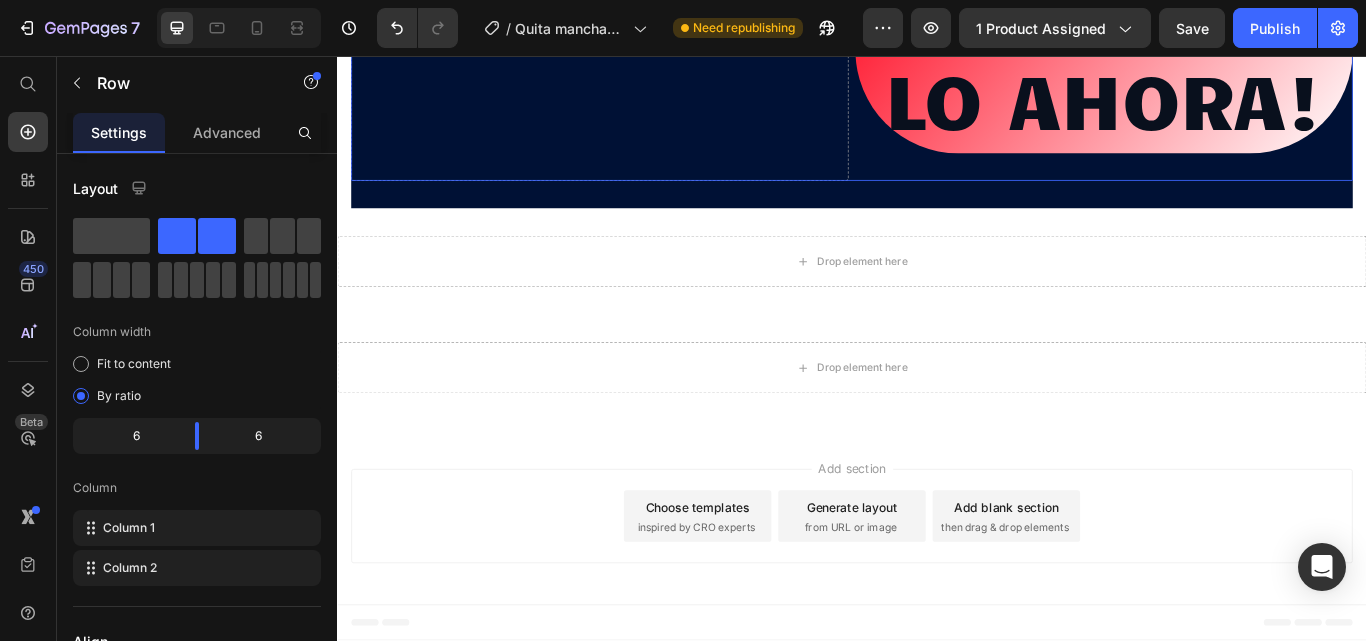 click on "Drop element here" at bounding box center [643, 39] 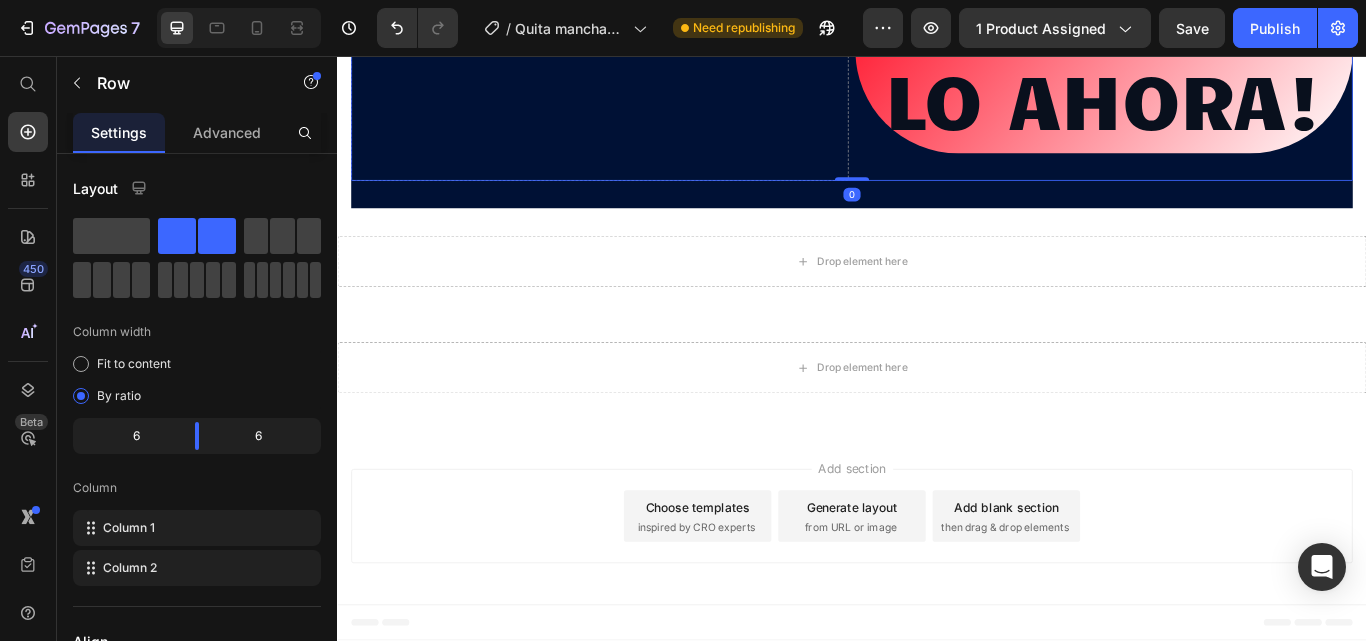 click 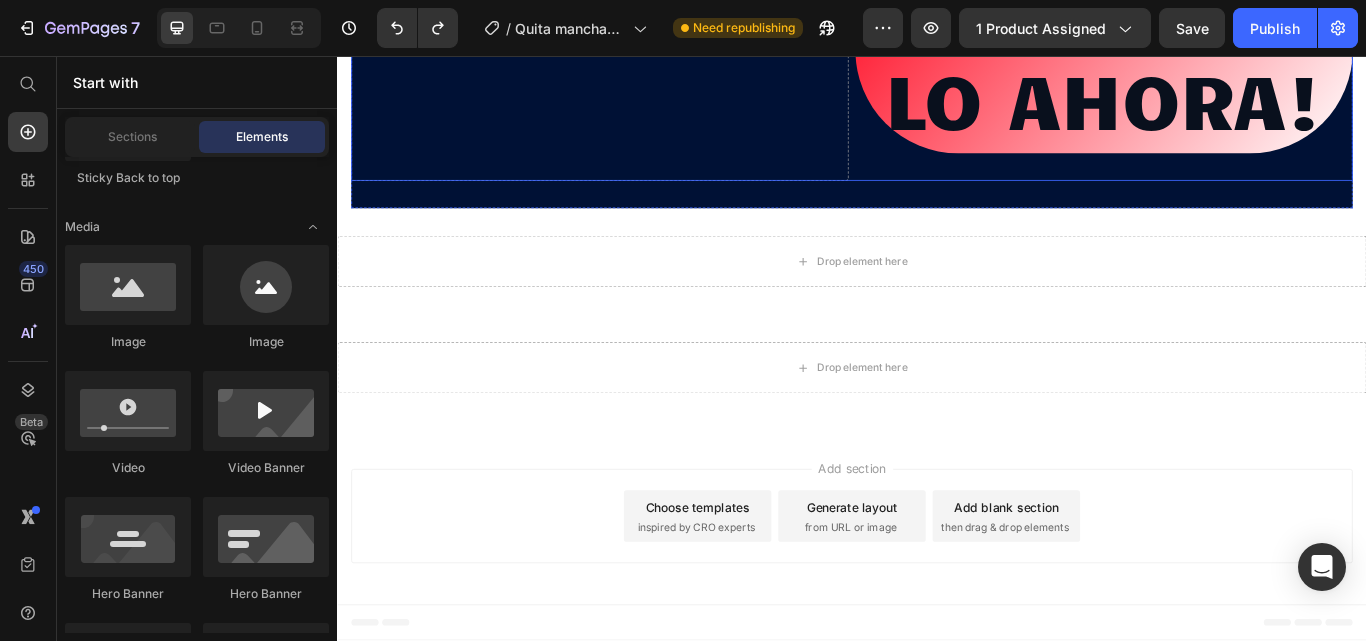 scroll, scrollTop: 11884, scrollLeft: 0, axis: vertical 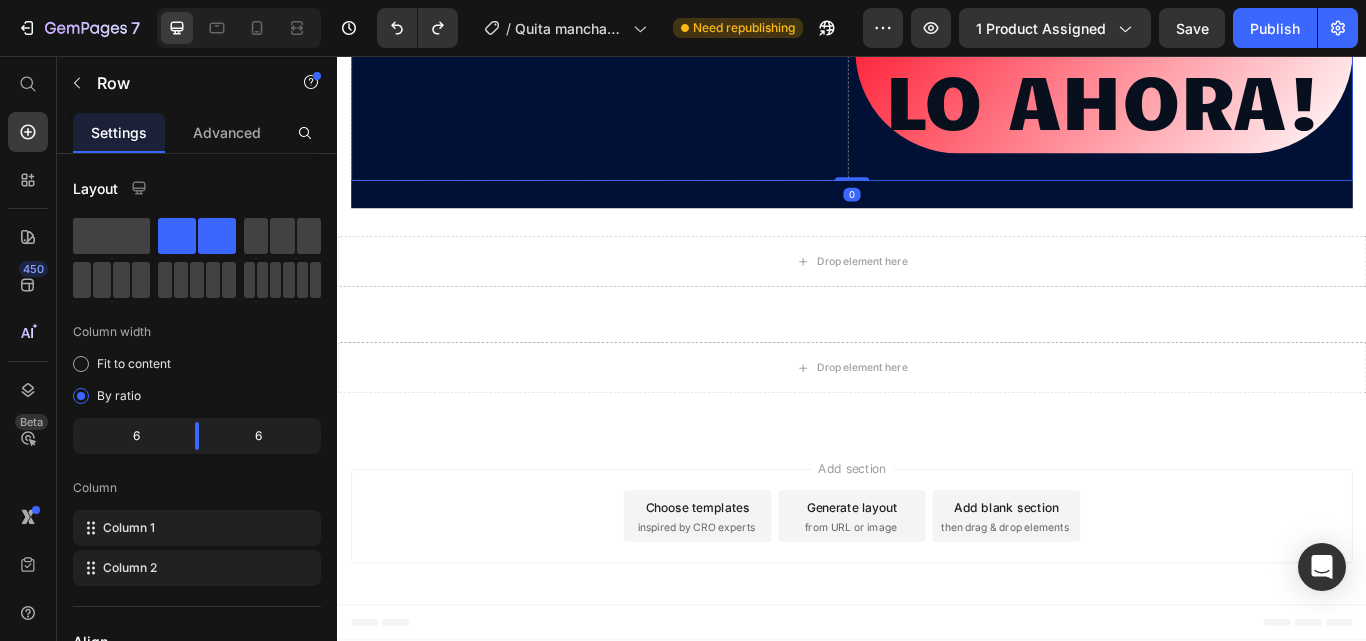 click on "¡ADQUIERELO AHORA! Button" at bounding box center (1231, 39) 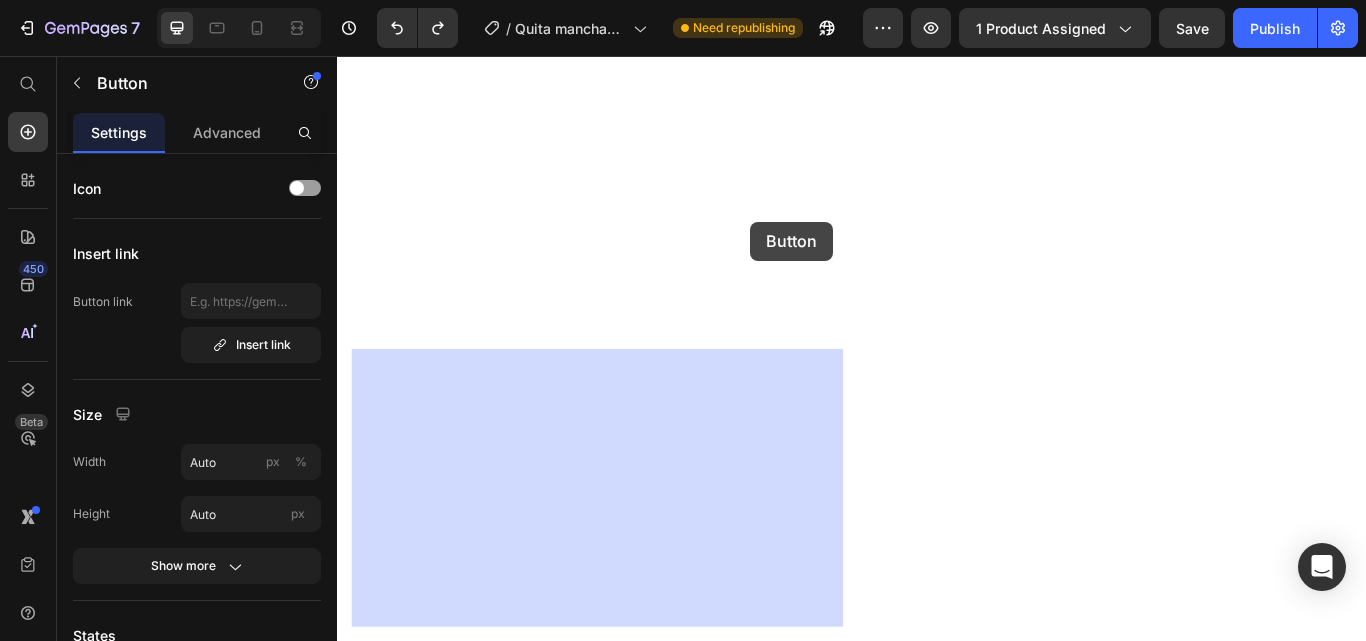 drag, startPoint x: 977, startPoint y: 236, endPoint x: 797, endPoint y: 249, distance: 180.46883 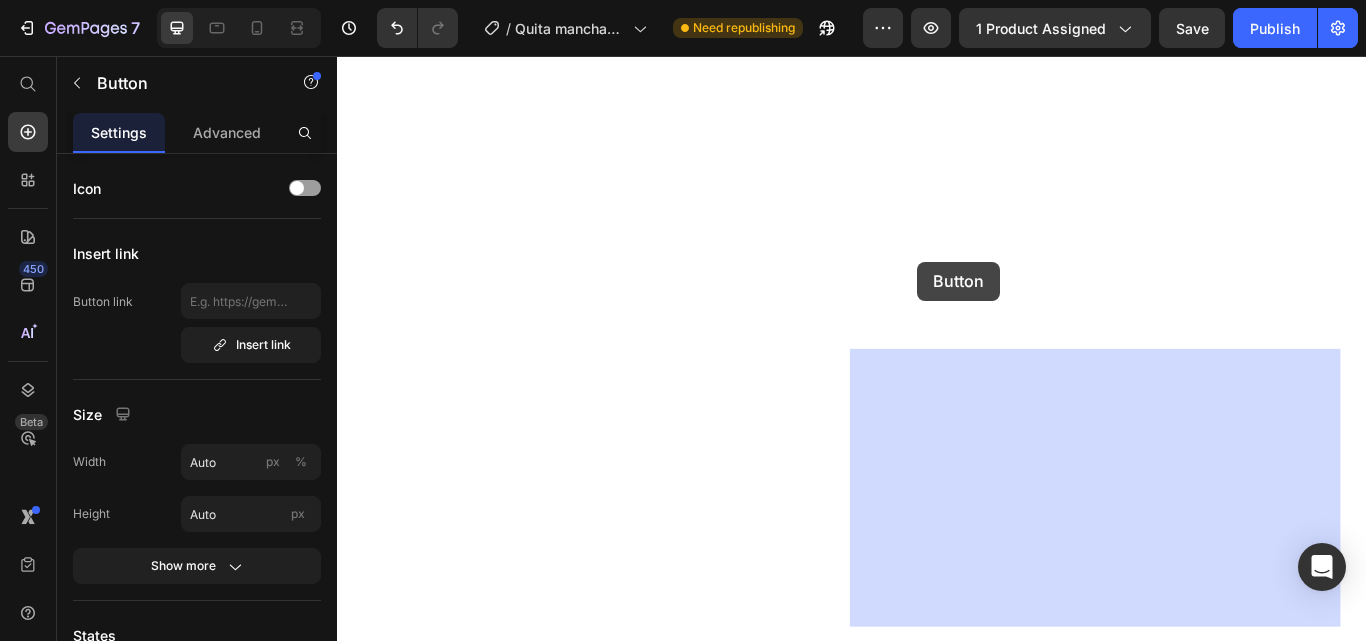 drag, startPoint x: 880, startPoint y: 300, endPoint x: 1018, endPoint y: 296, distance: 138.05795 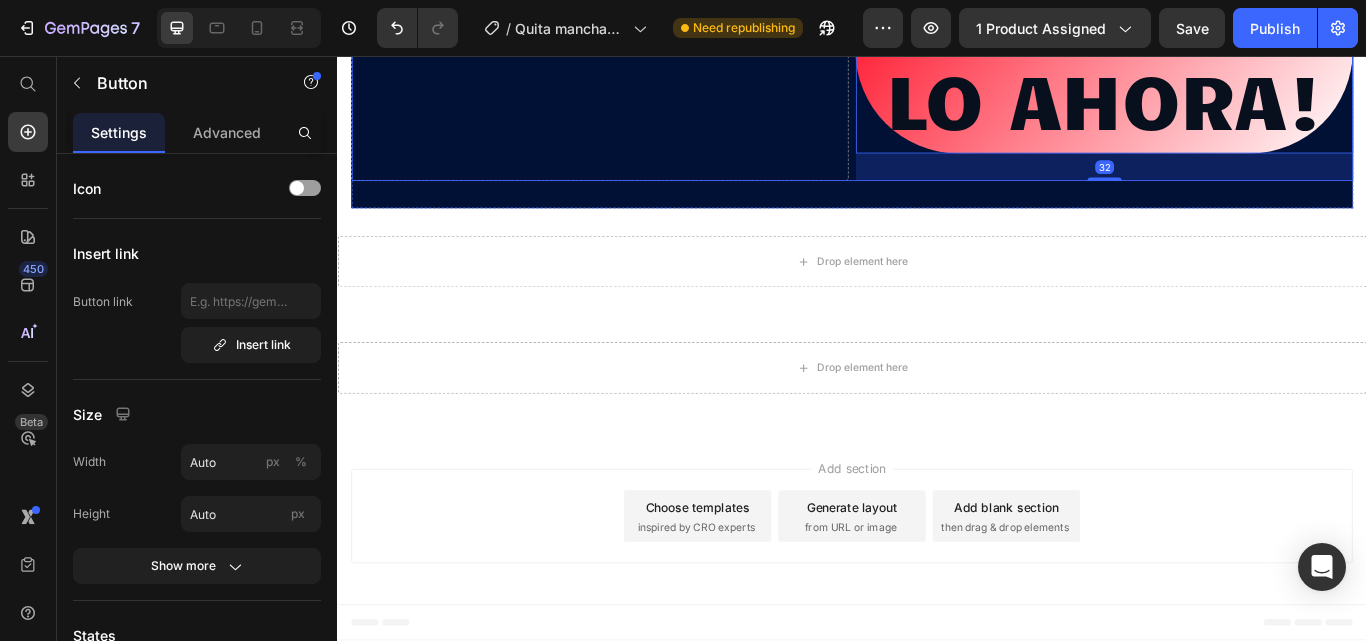 click on "Drop element here" at bounding box center [643, 39] 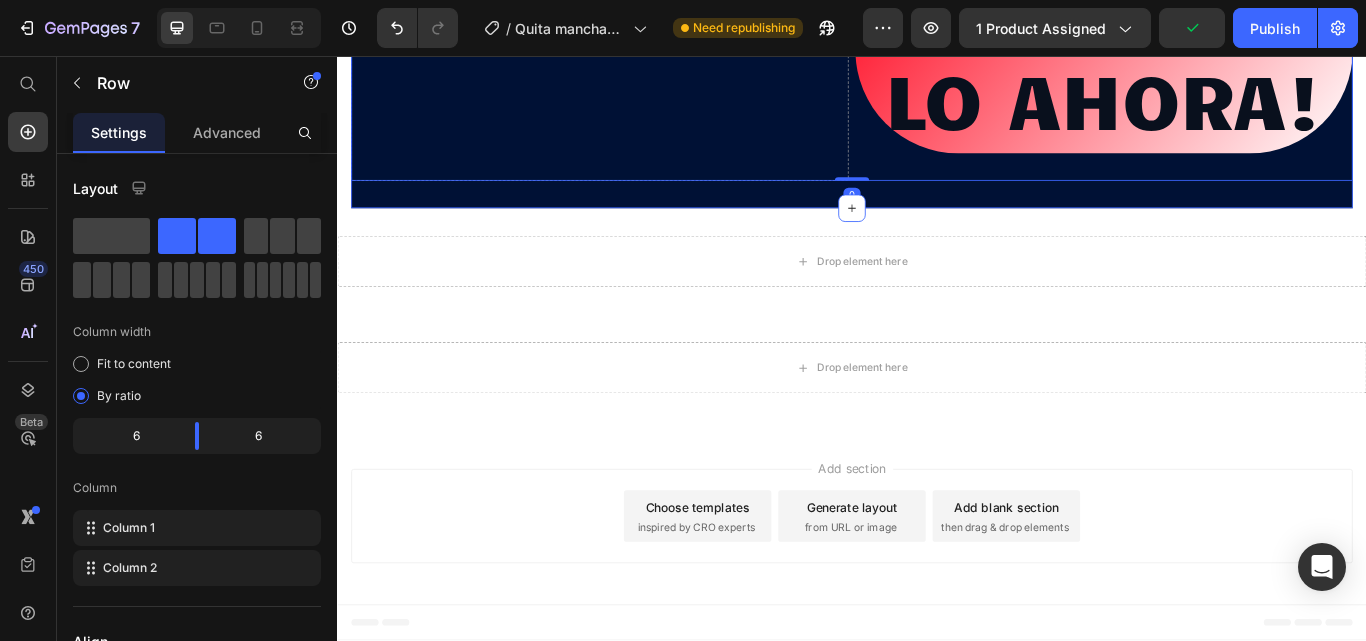click on "Image Image
Drop element here ¡ADQUIERELO AHORA! Button Row   0 Section 5" at bounding box center [937, 43] 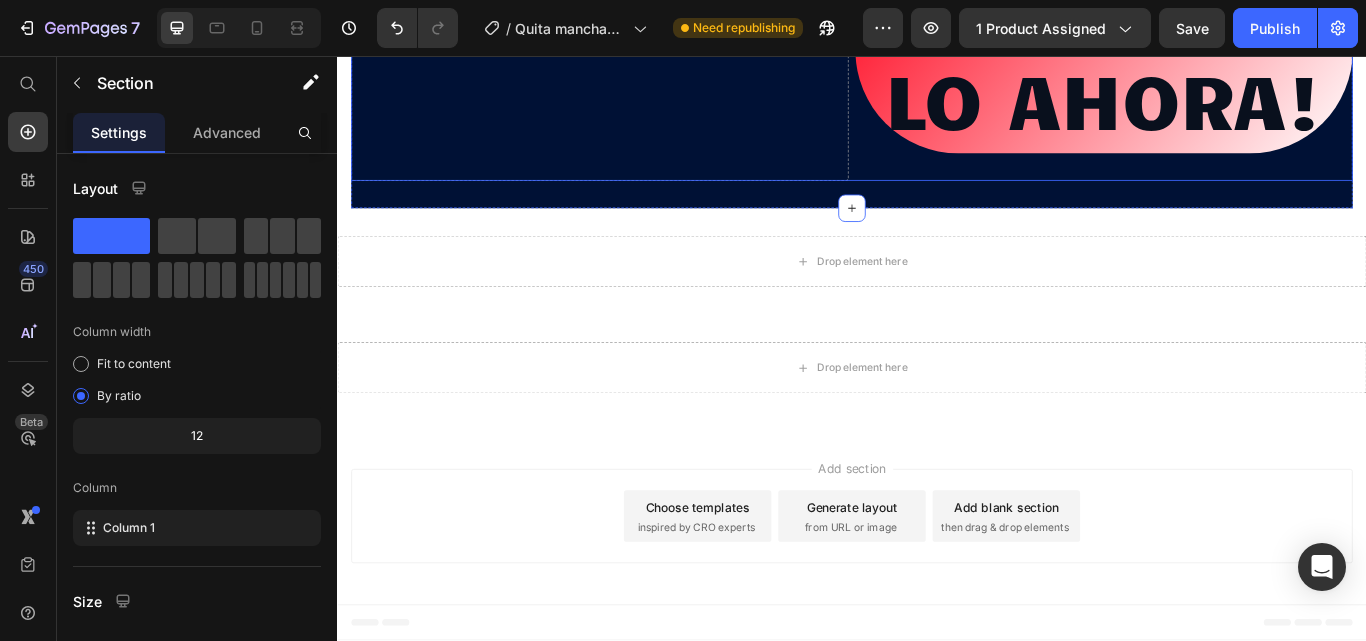 click on "Drop element here" at bounding box center [643, 39] 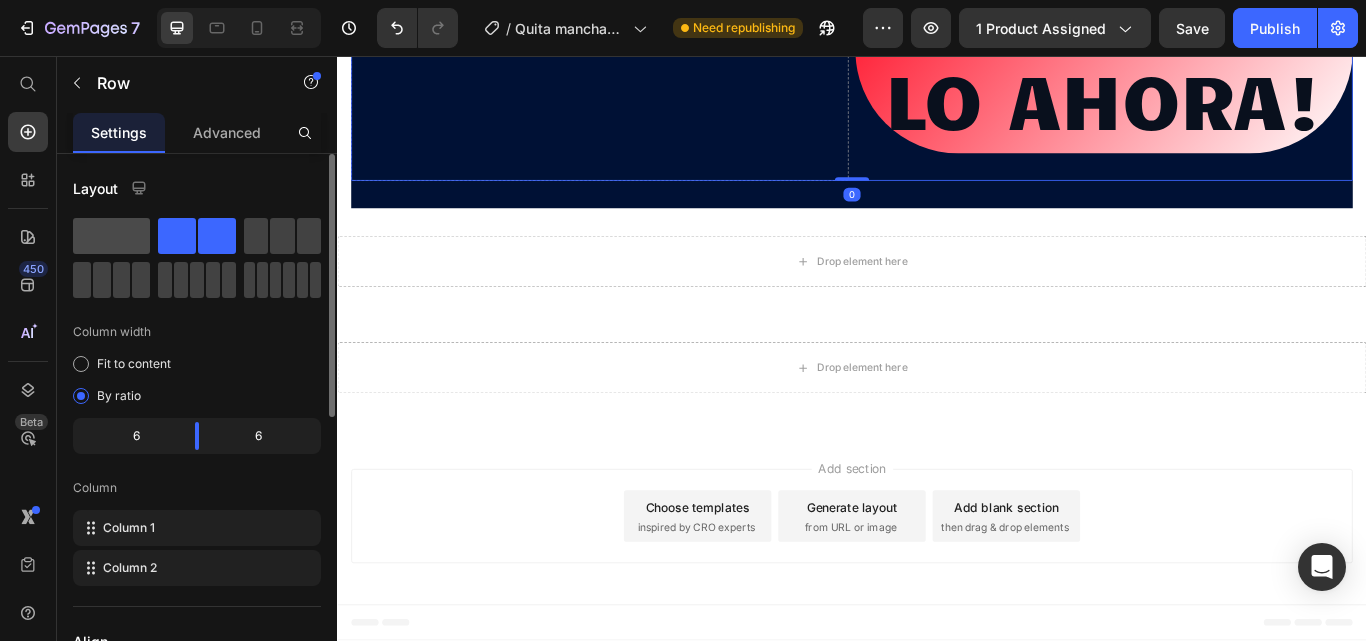 click 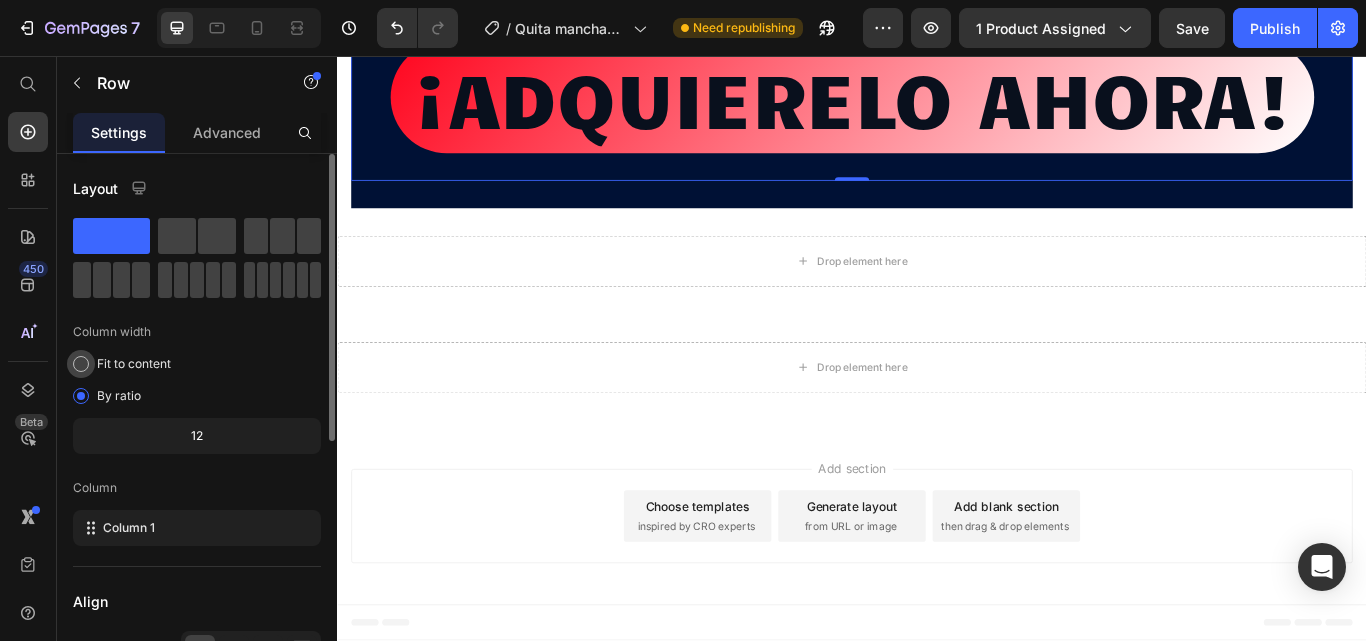 click at bounding box center [81, 364] 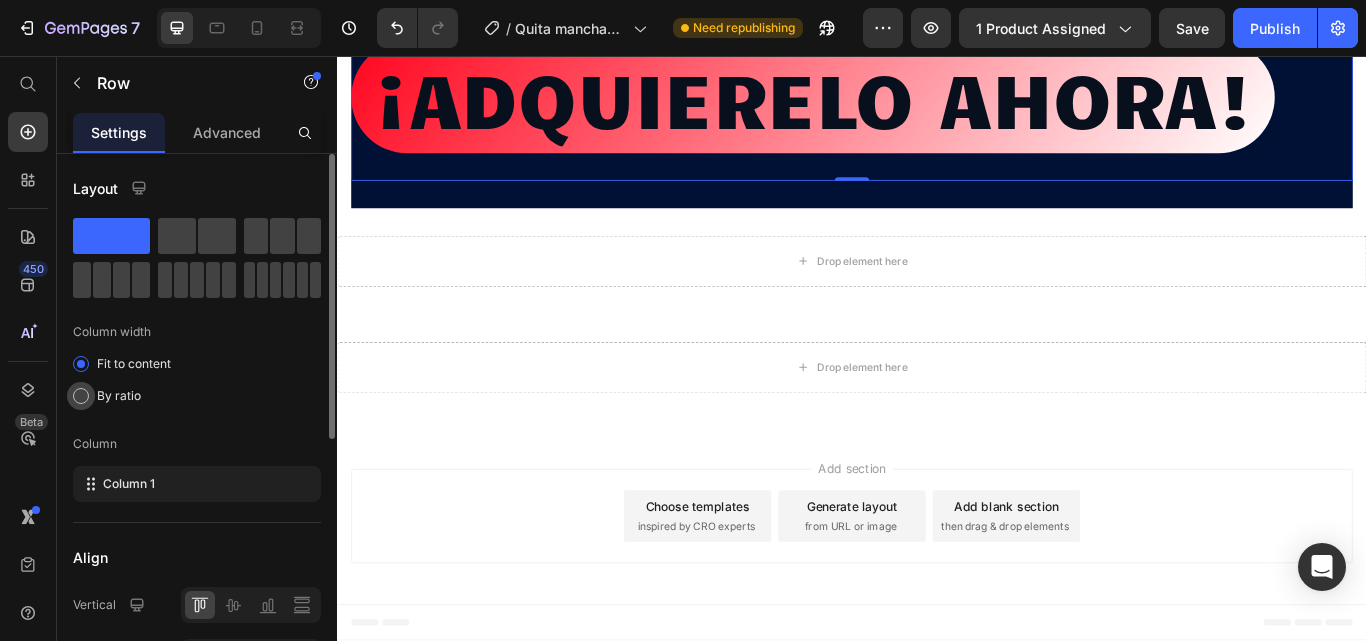 click on "By ratio" 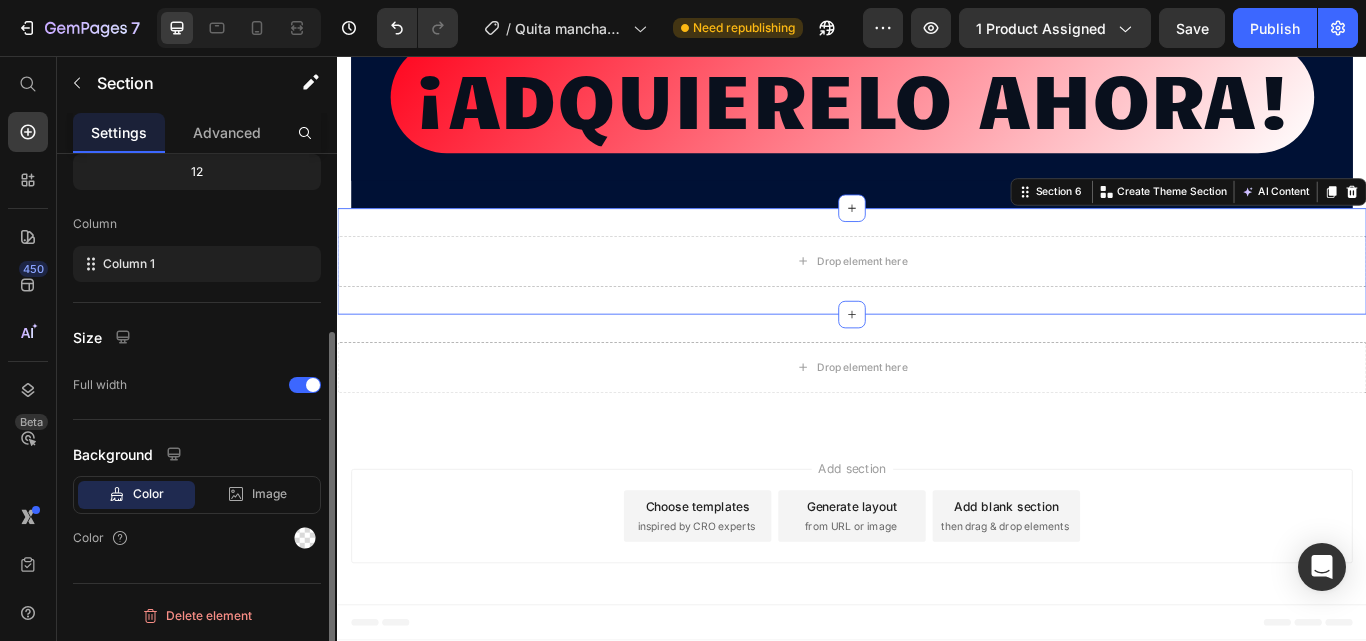 scroll, scrollTop: 0, scrollLeft: 0, axis: both 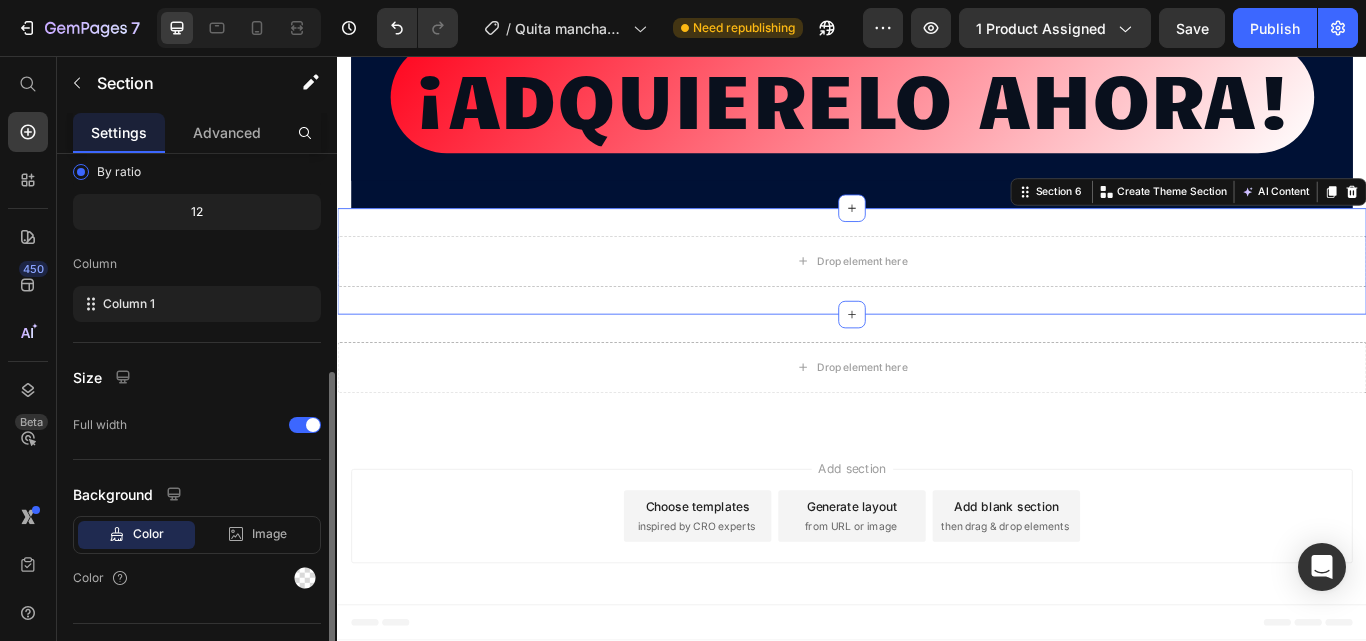 click on "Drop element here Section 6   You can create reusable sections Create Theme Section AI Content Write with GemAI What would you like to describe here? Tone and Voice Persuasive Product Quita manchas - ropa [PERSON_NAME] Show more Generate" at bounding box center (937, 296) 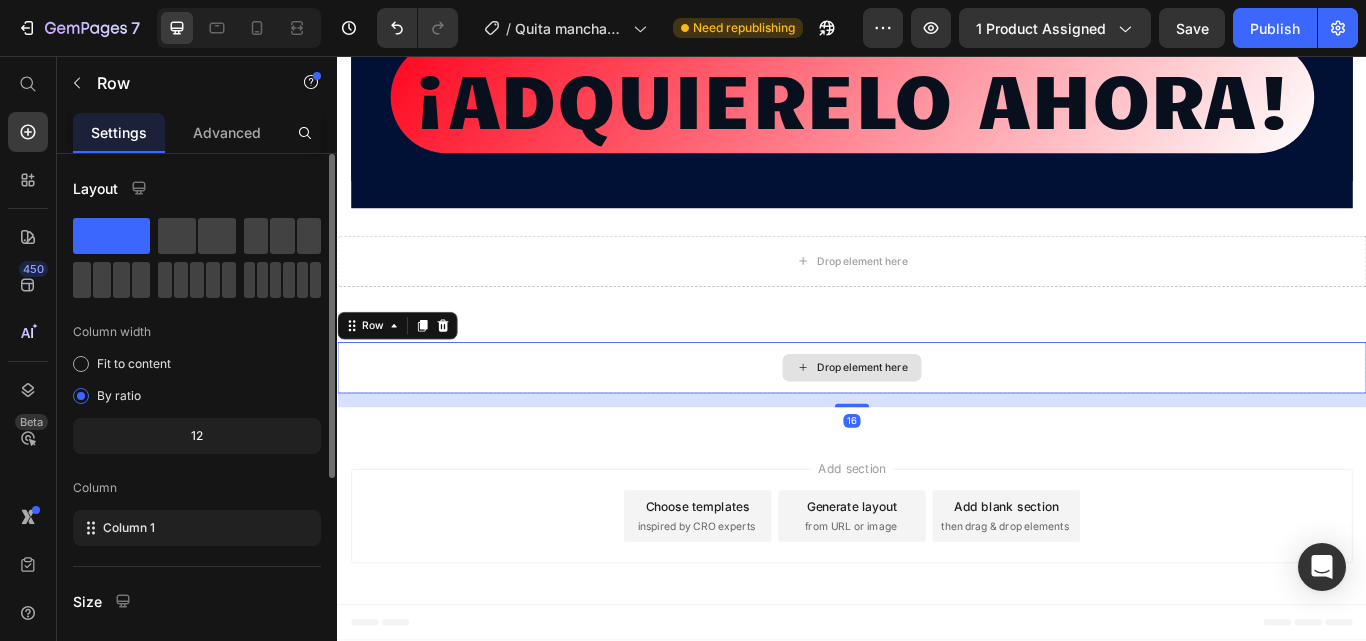 click on "Drop element here" at bounding box center [937, 420] 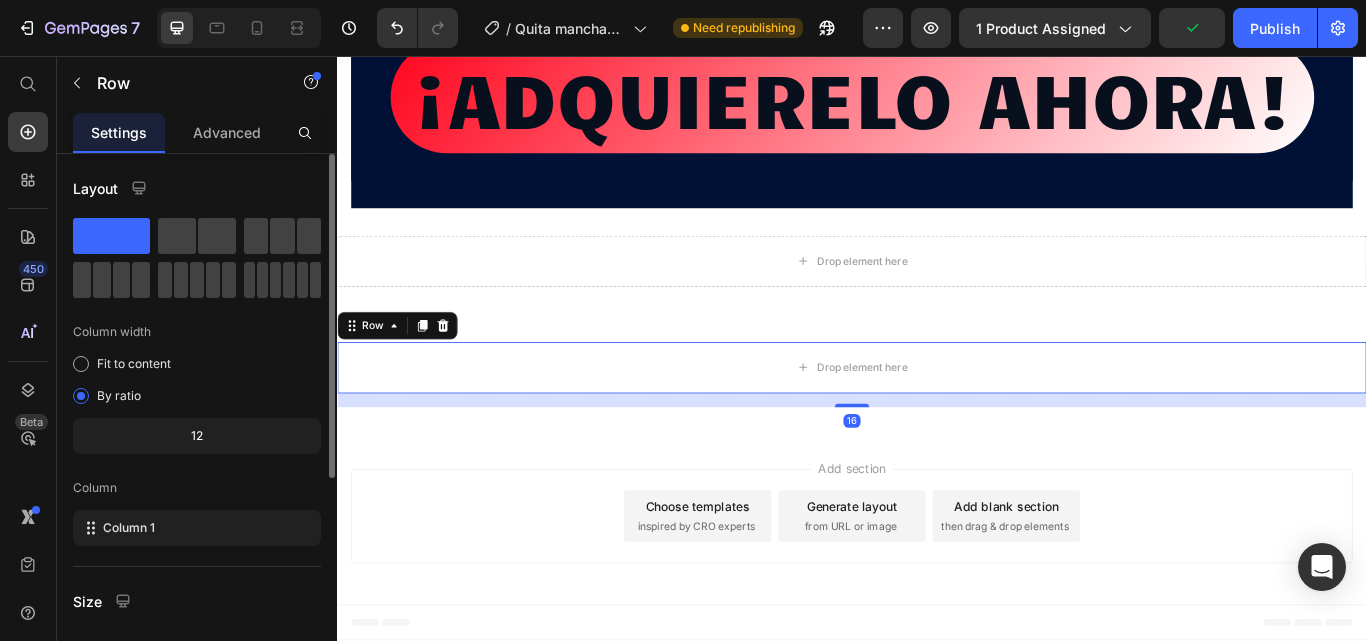 click 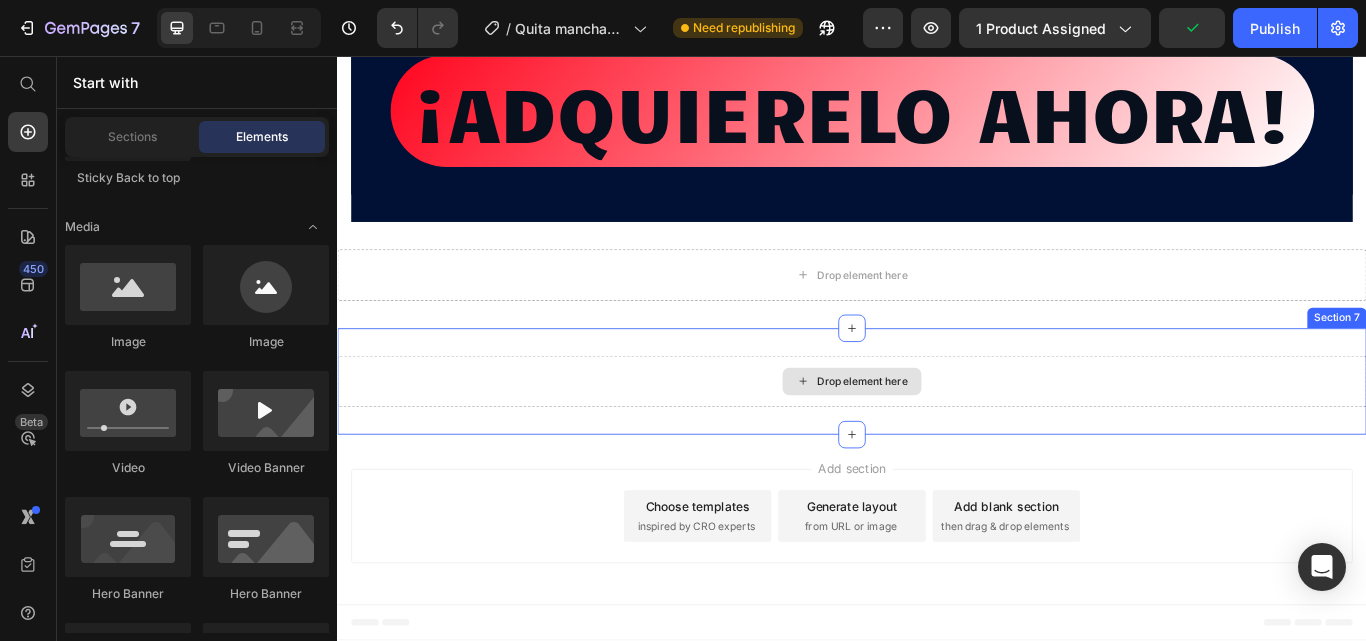 click on "Drop element here" at bounding box center (937, 436) 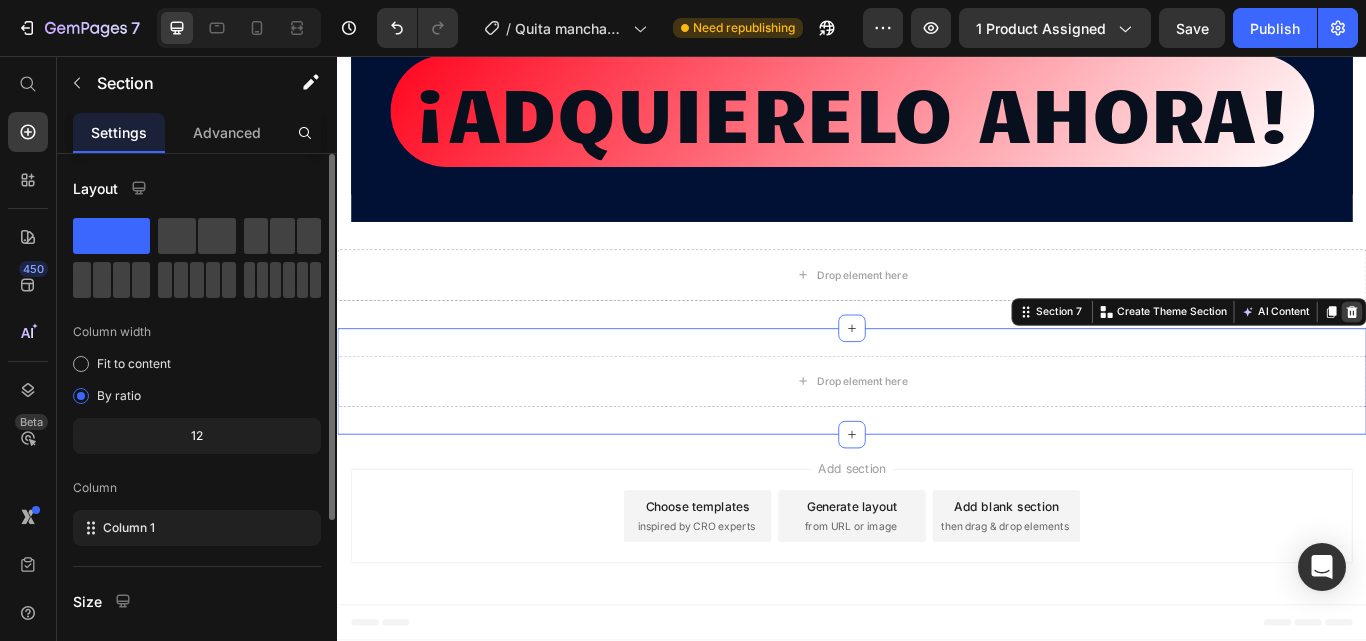 click at bounding box center [1520, 355] 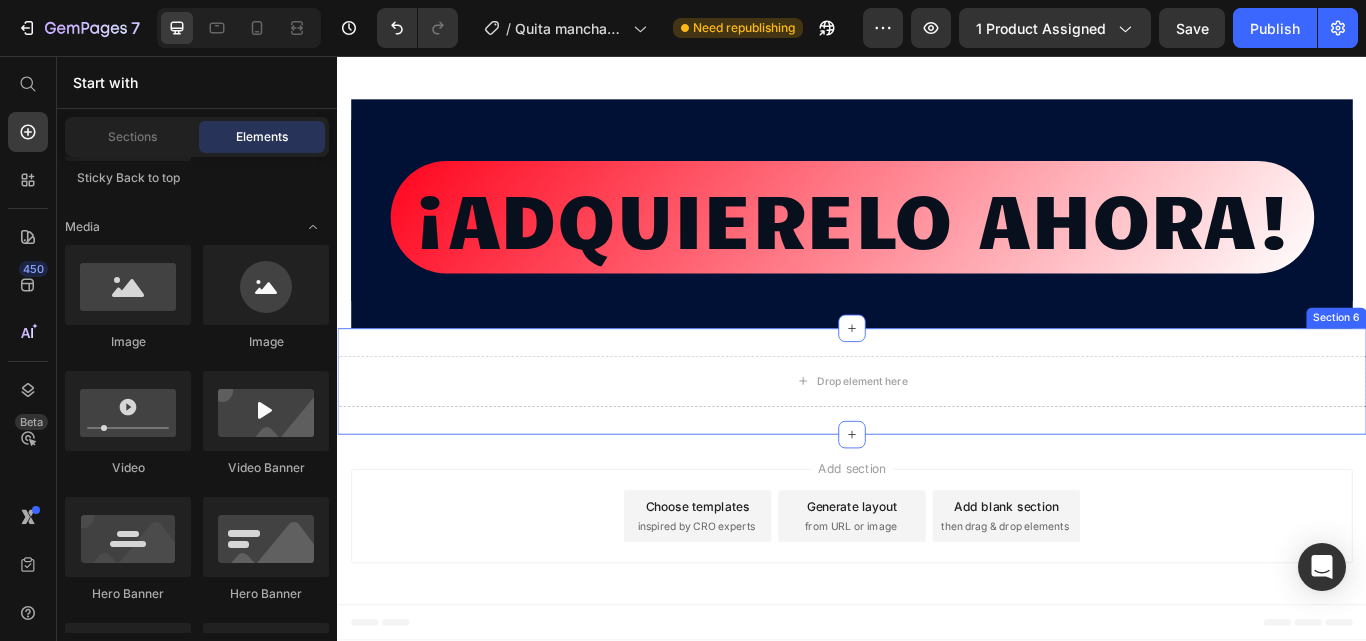 click on "Drop element here Section 6" at bounding box center (937, 582) 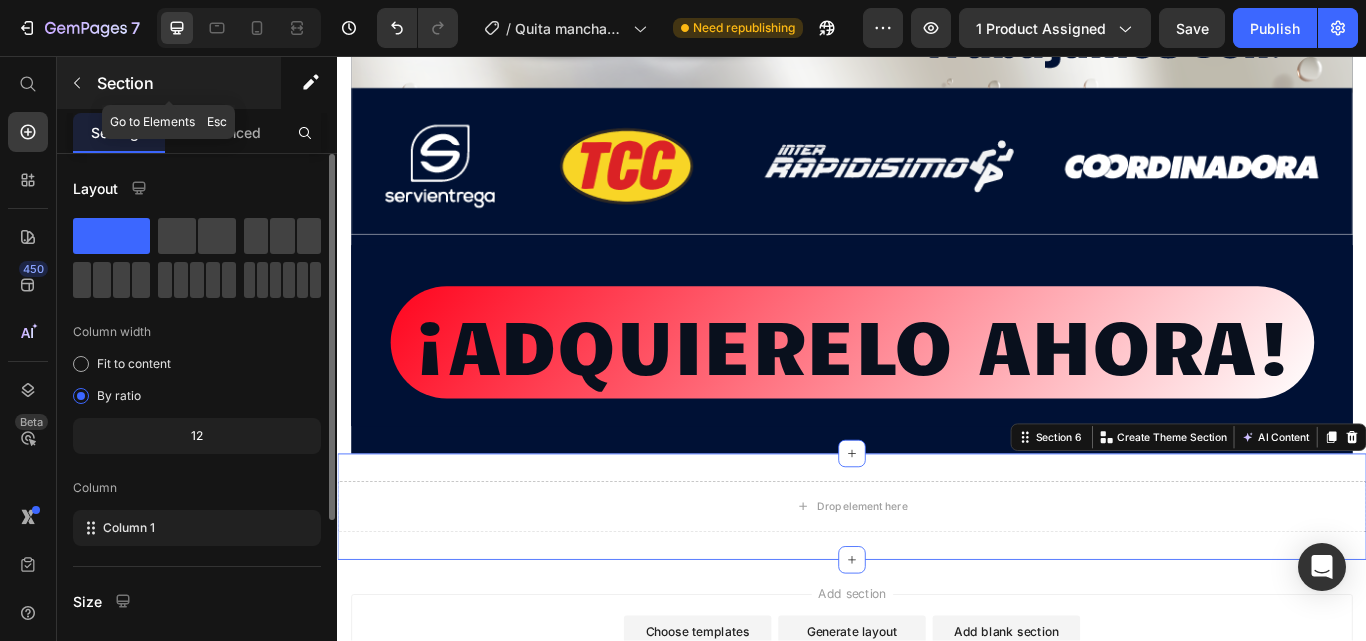 click 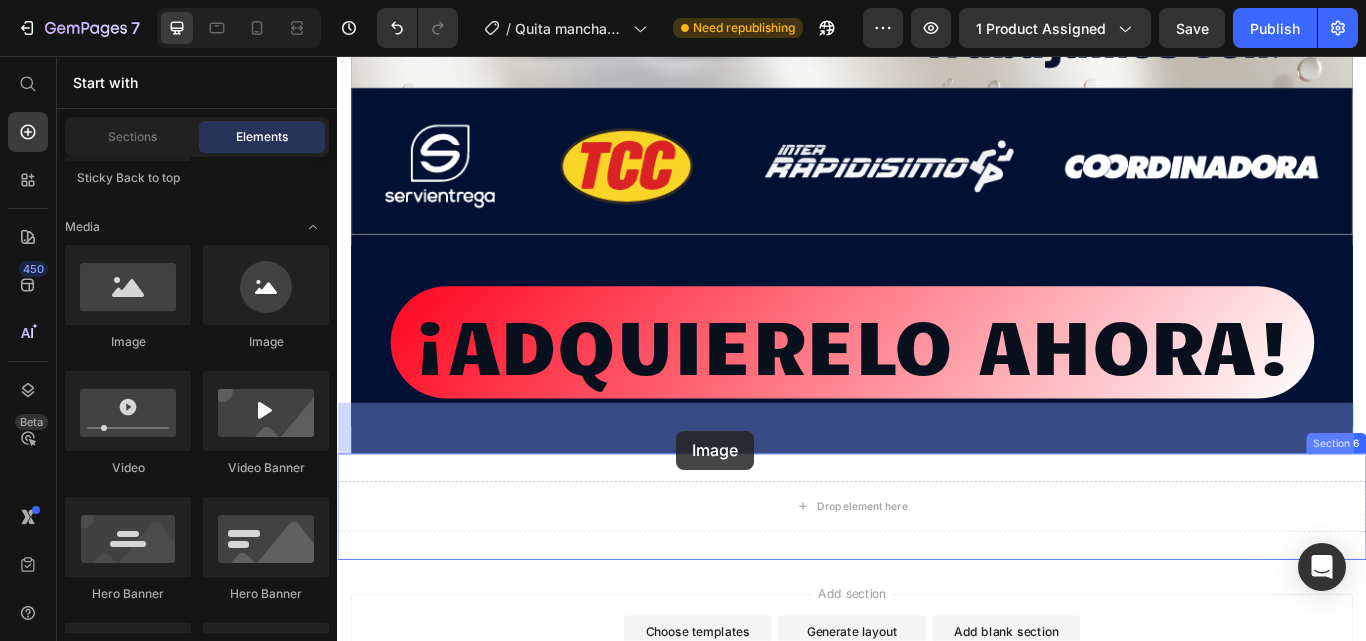drag, startPoint x: 475, startPoint y: 361, endPoint x: 742, endPoint y: 486, distance: 294.8118 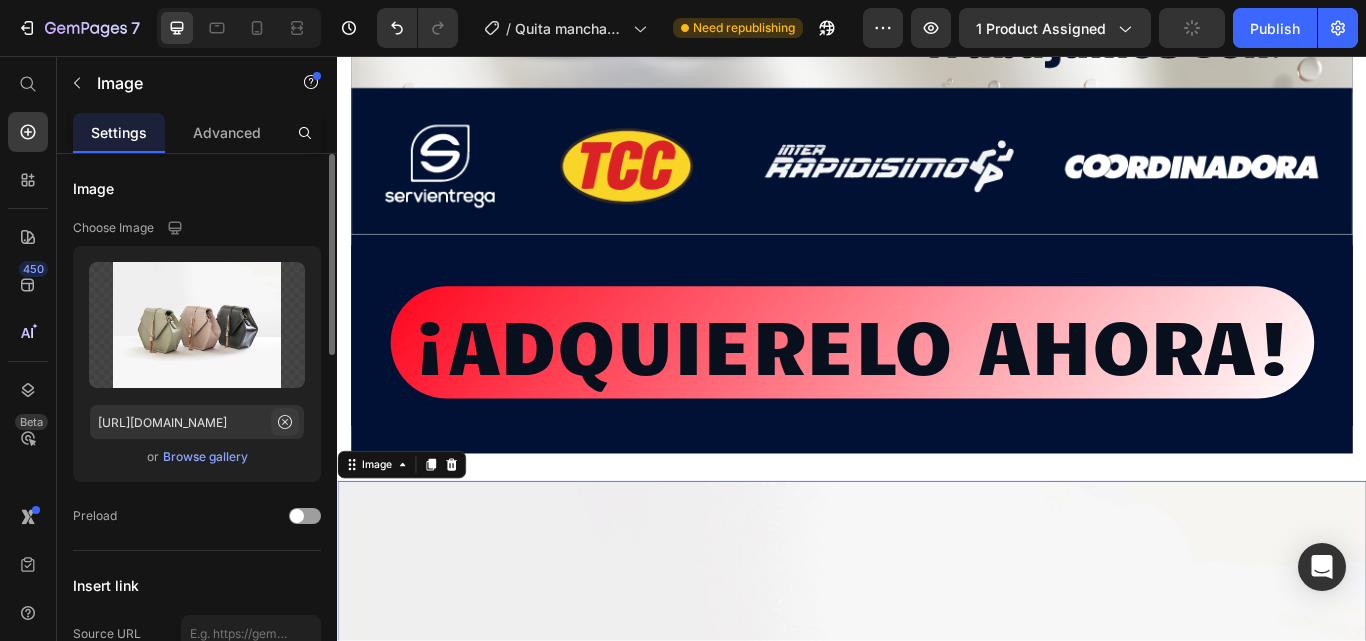 click 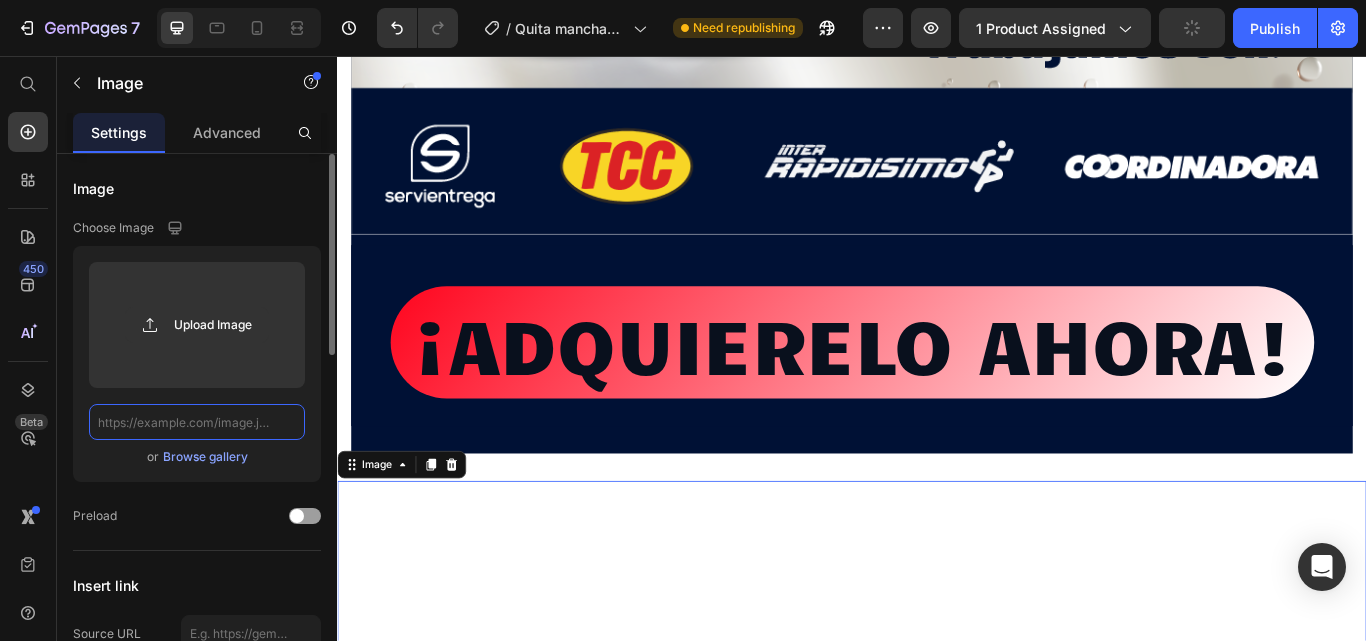 scroll, scrollTop: 0, scrollLeft: 0, axis: both 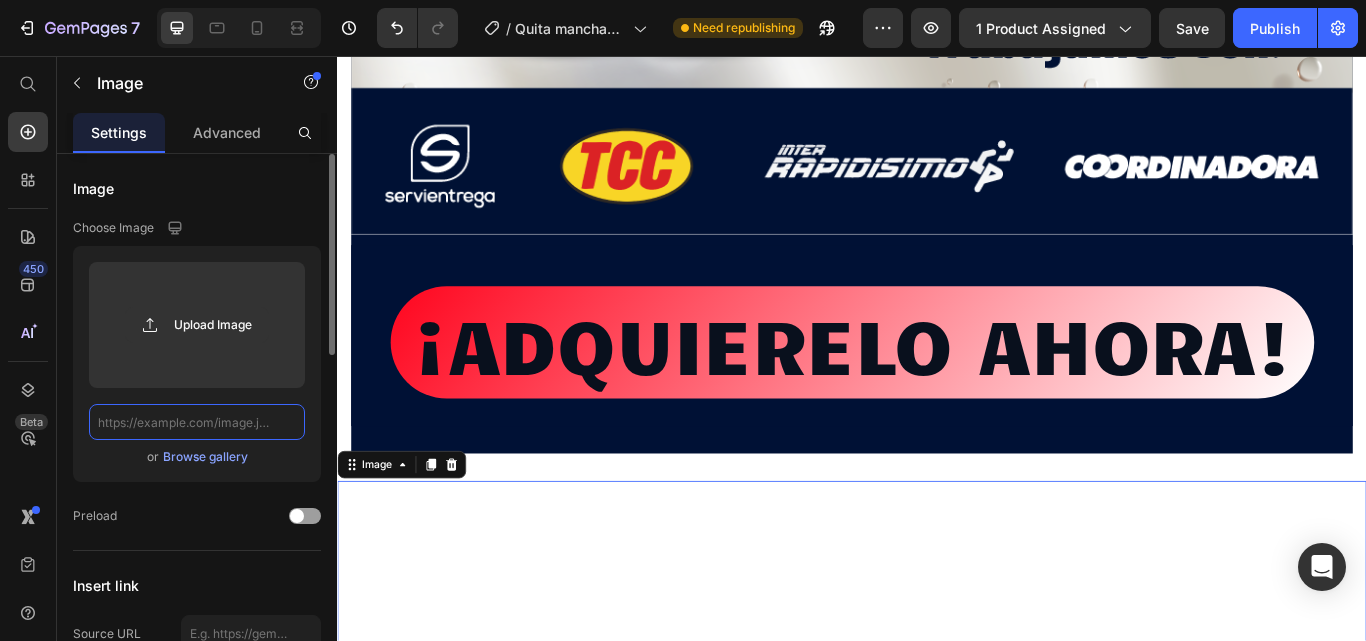 paste on "[URL][DOMAIN_NAME]" 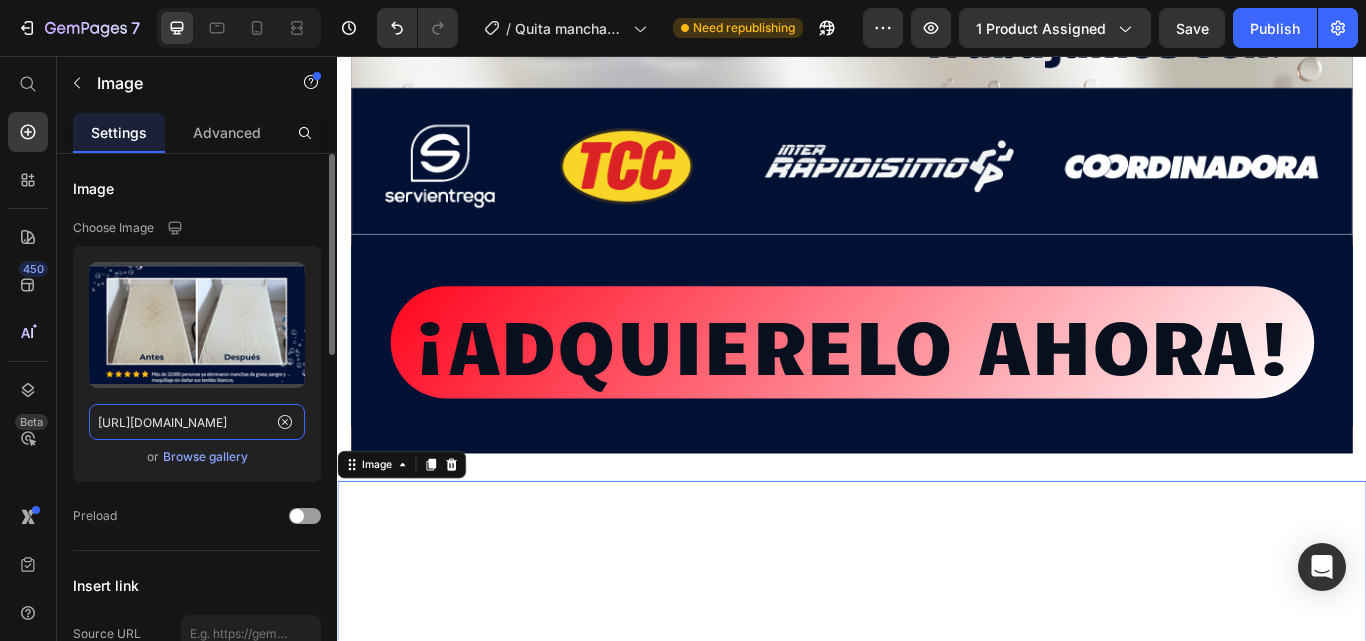 scroll, scrollTop: 0, scrollLeft: 313, axis: horizontal 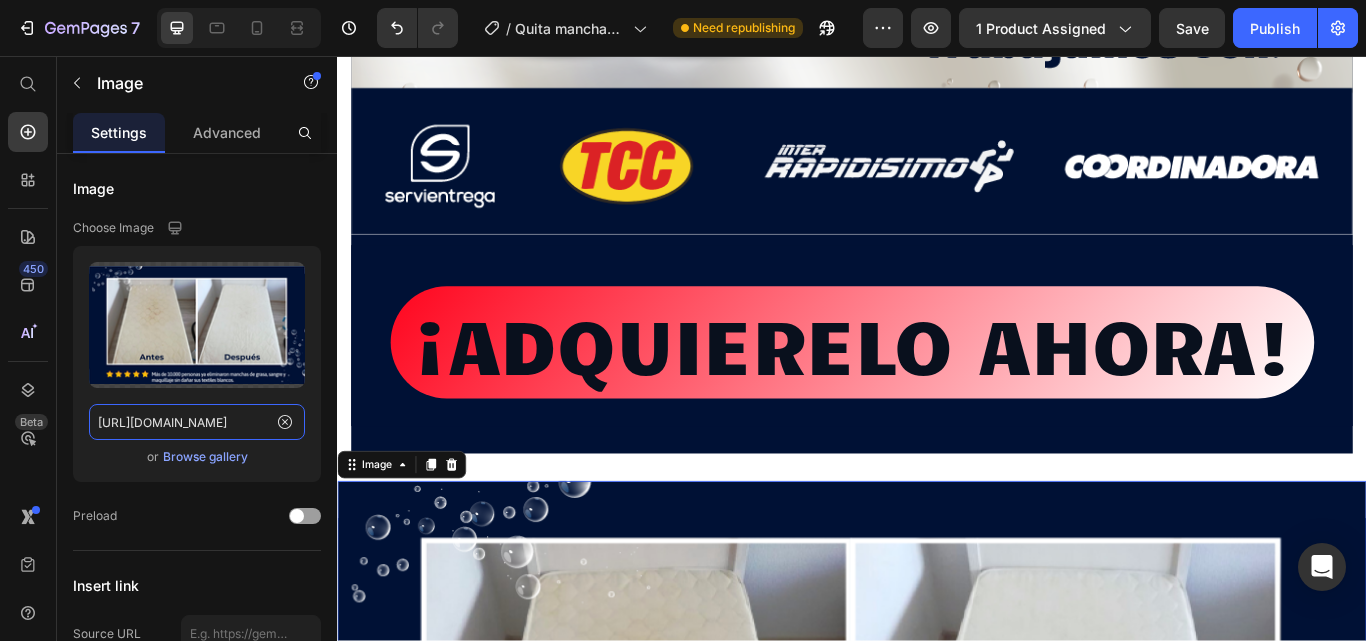 type on "[URL][DOMAIN_NAME]" 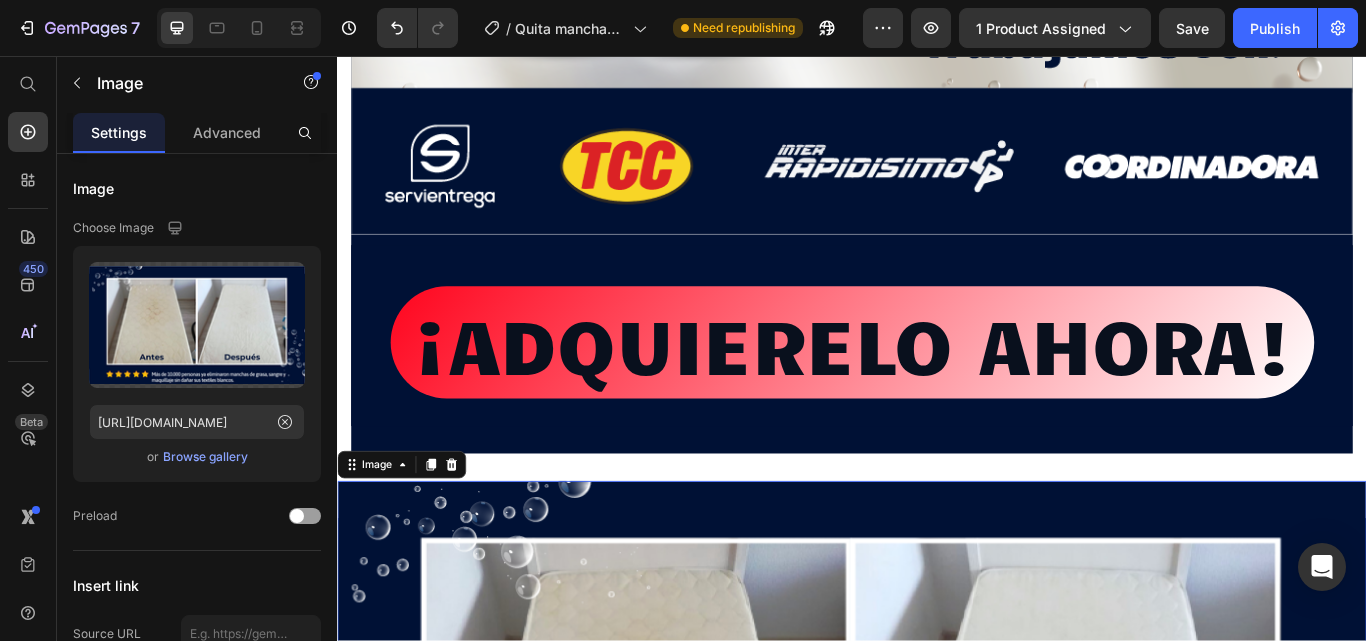 scroll, scrollTop: 0, scrollLeft: 0, axis: both 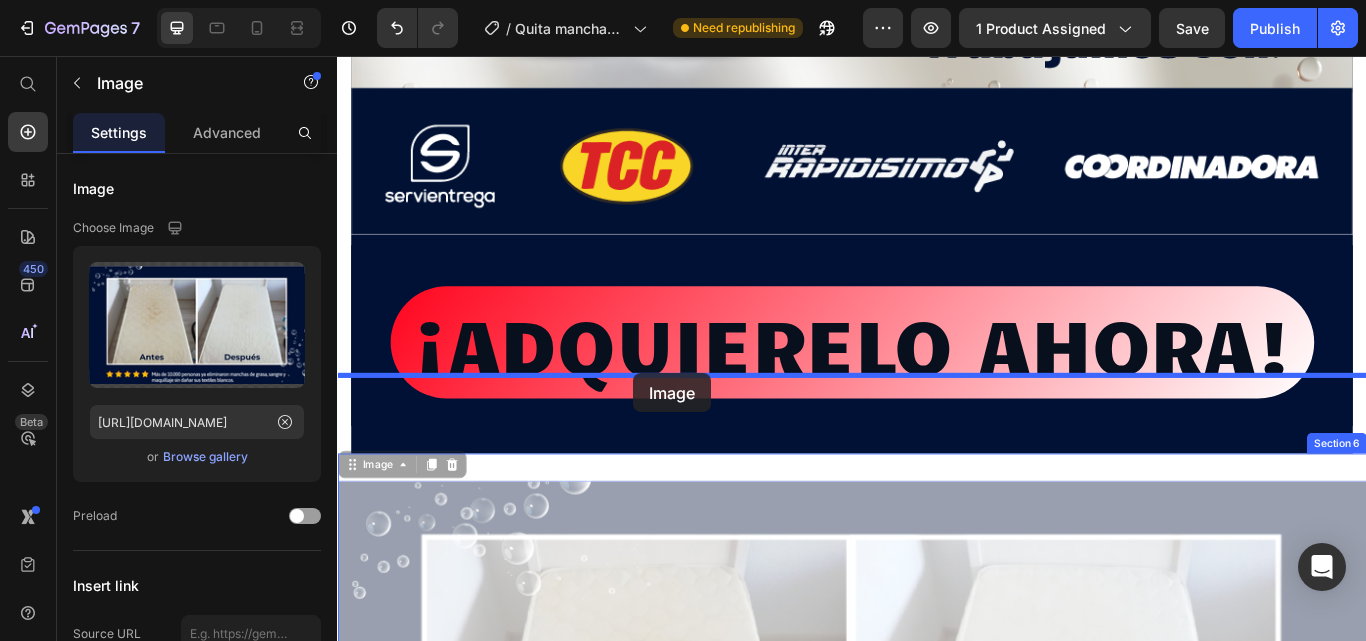 drag, startPoint x: 695, startPoint y: 468, endPoint x: 682, endPoint y: 426, distance: 43.965897 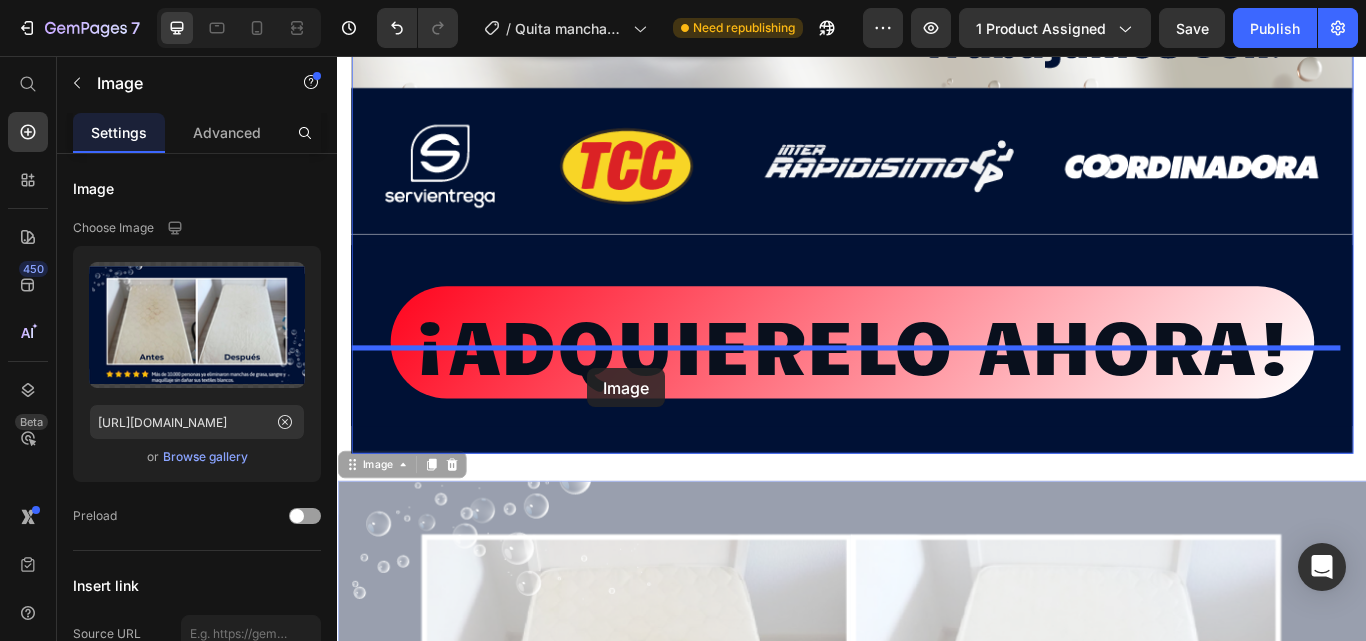 drag, startPoint x: 677, startPoint y: 465, endPoint x: 629, endPoint y: 420, distance: 65.795135 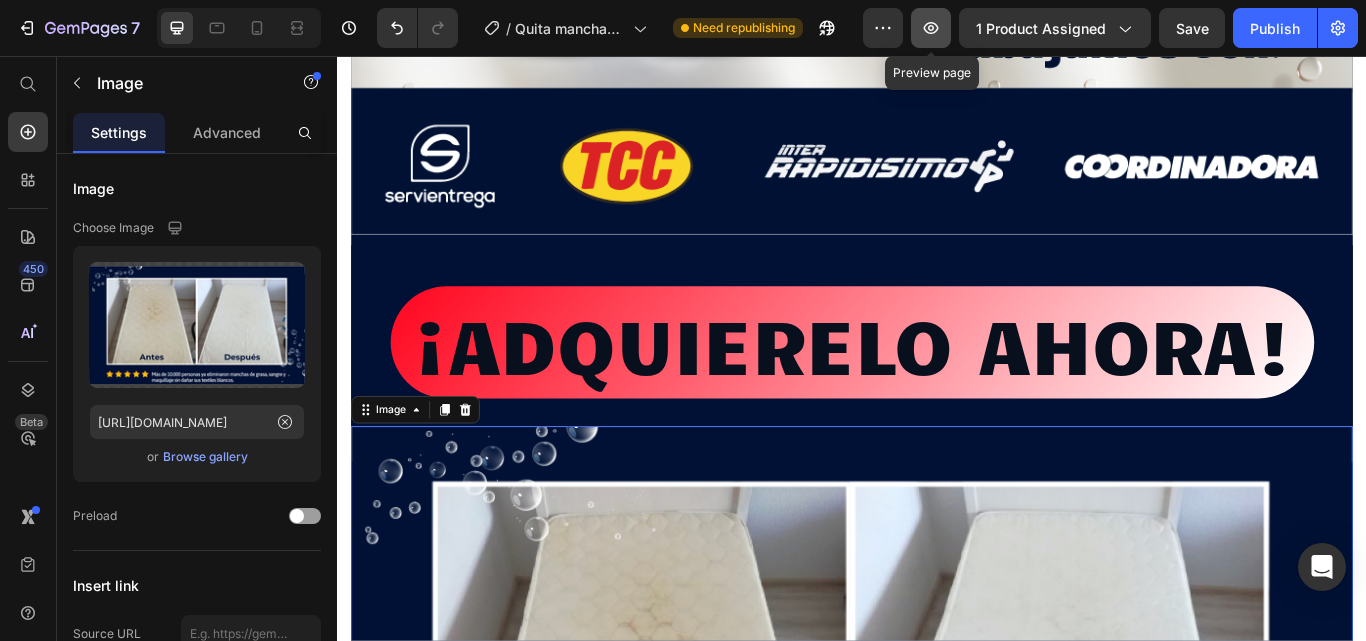 click 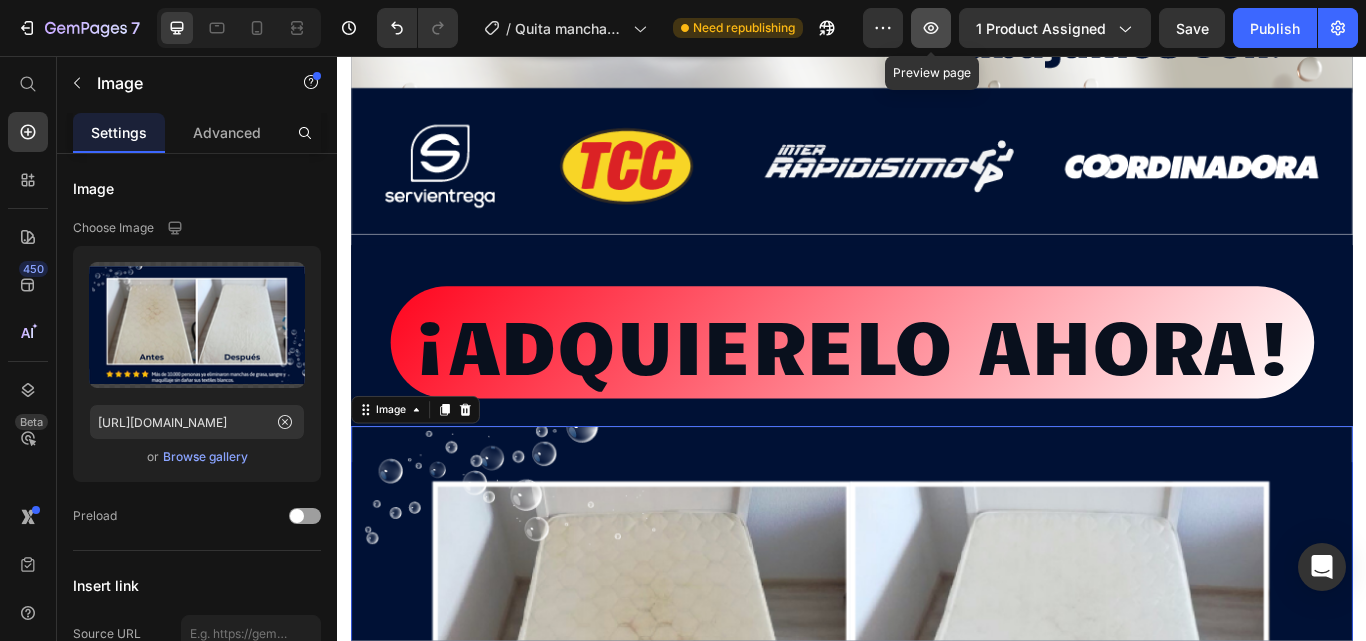 click 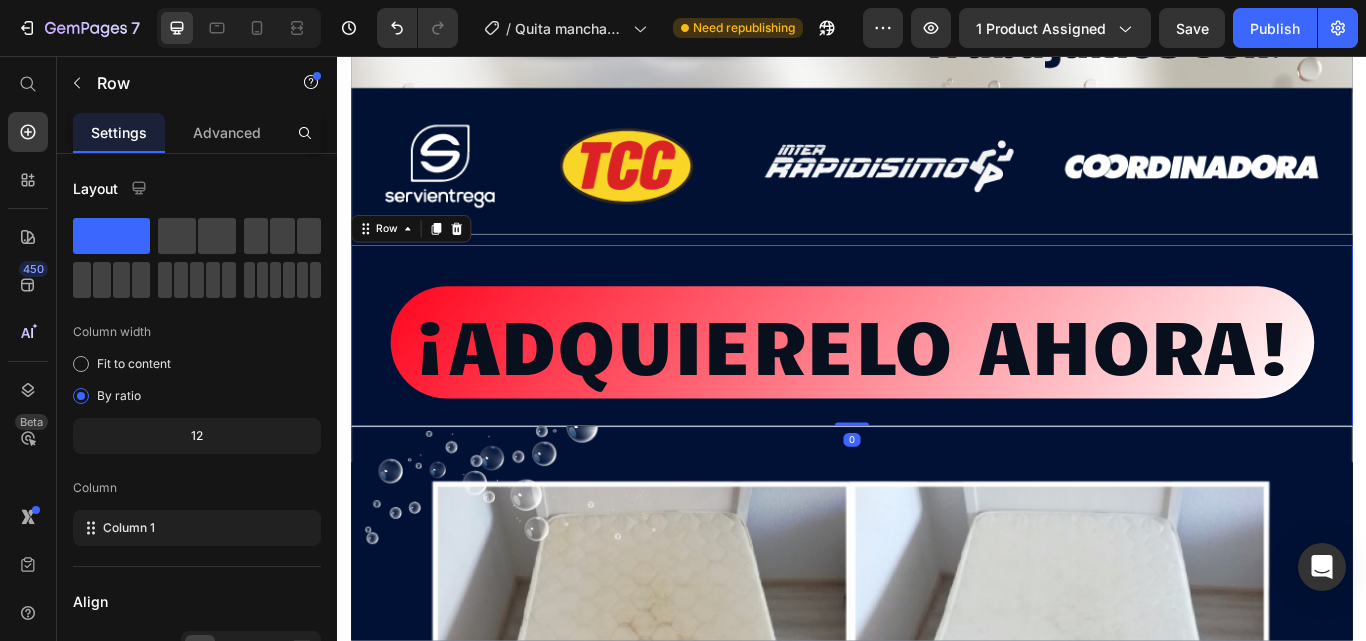 click on "¡ADQUIERELO AHORA! Button" at bounding box center (937, 382) 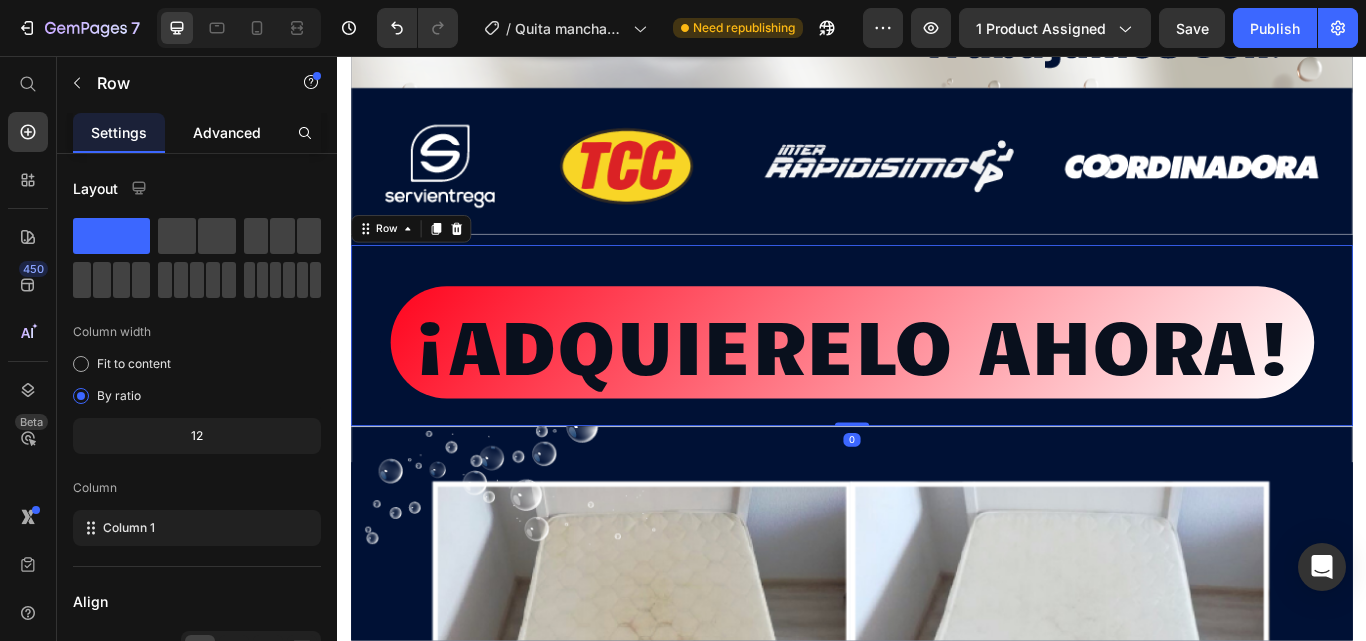click on "Advanced" at bounding box center [227, 132] 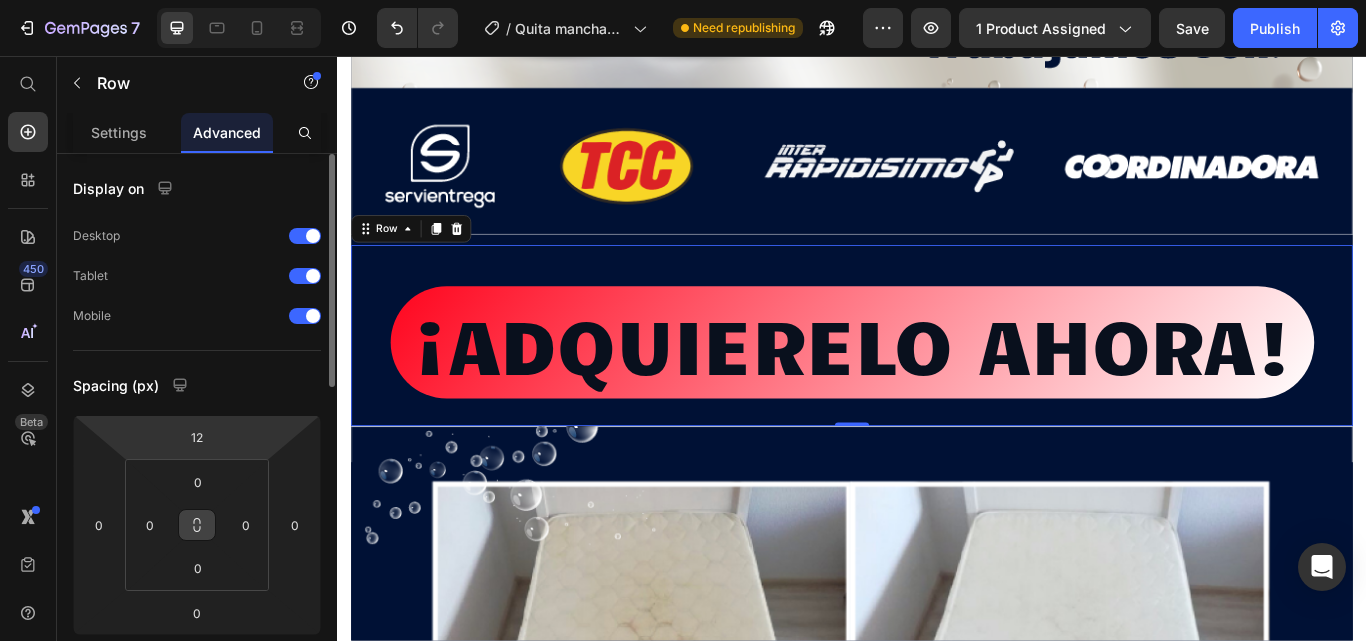 scroll, scrollTop: 200, scrollLeft: 0, axis: vertical 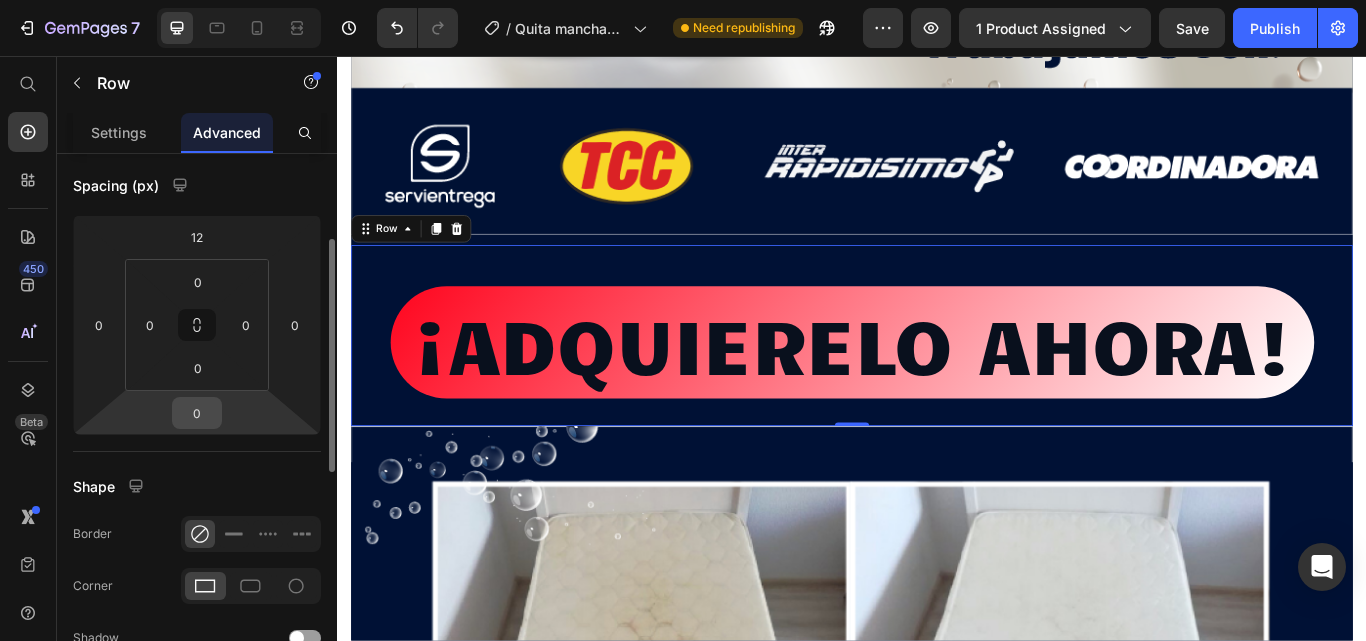 click on "0" at bounding box center (197, 413) 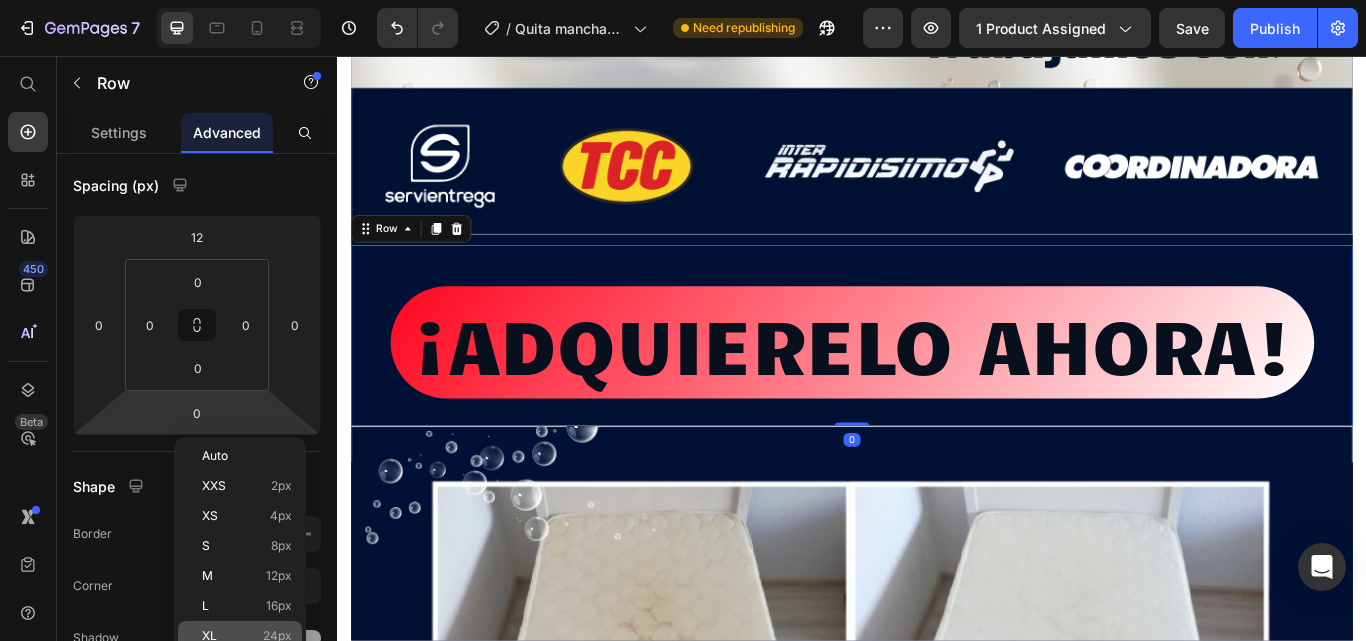 click on "XL 24px" 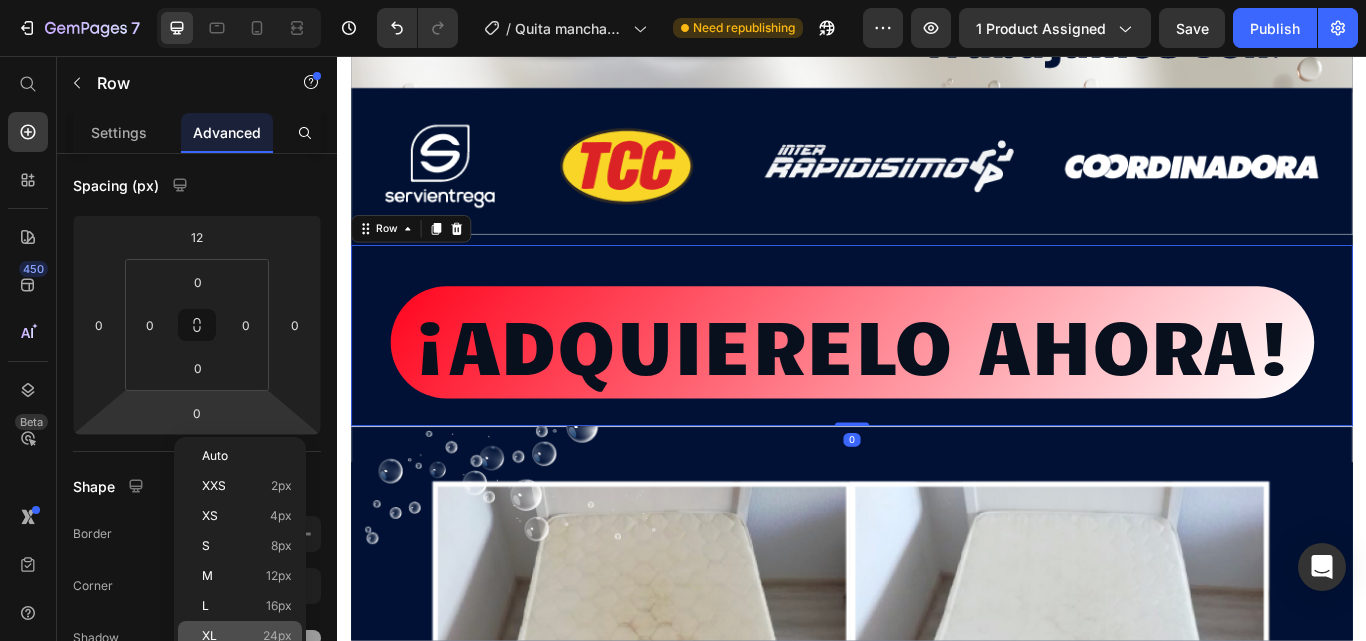 type on "24" 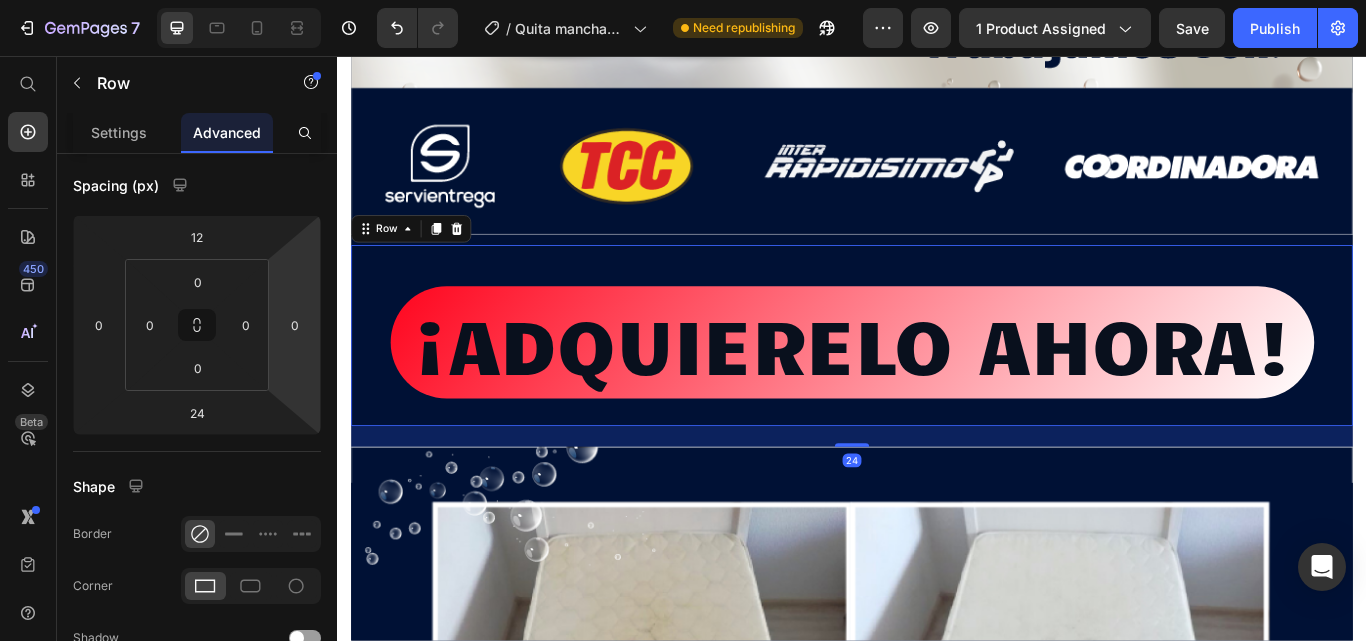 click on "Image Image ¡ADQUIERELO AHORA! Button Row   24 Image Section 5" at bounding box center (937, -2815) 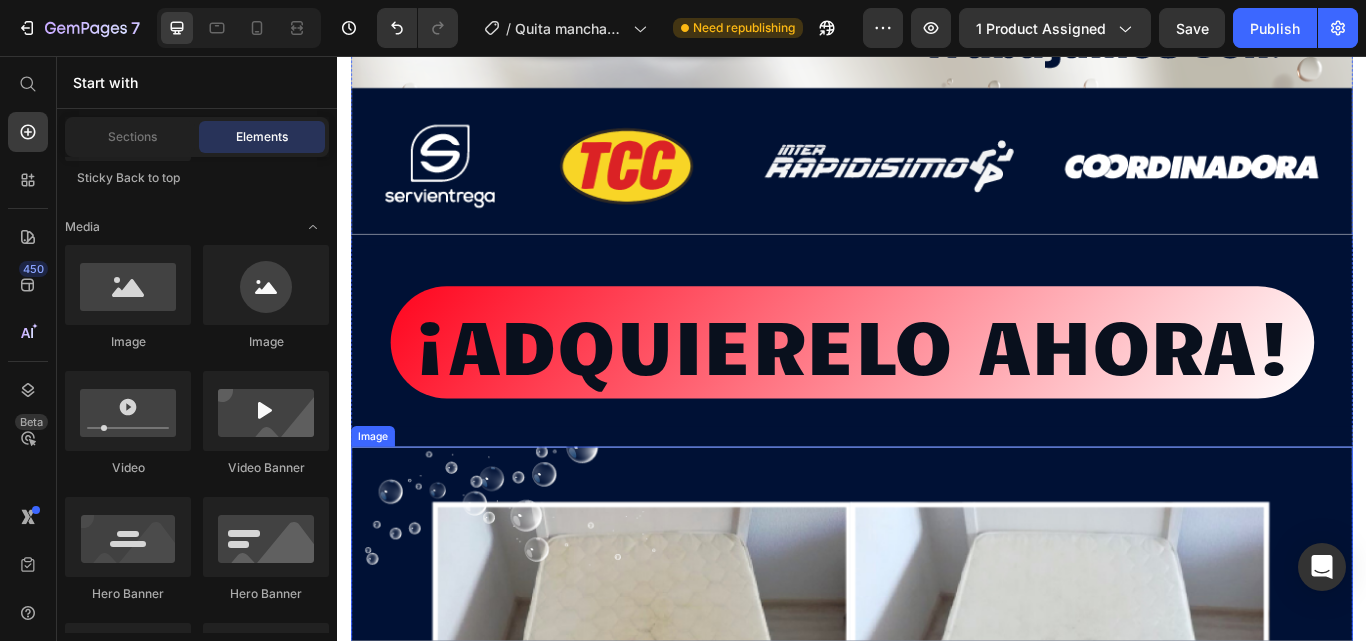 scroll, scrollTop: 11984, scrollLeft: 0, axis: vertical 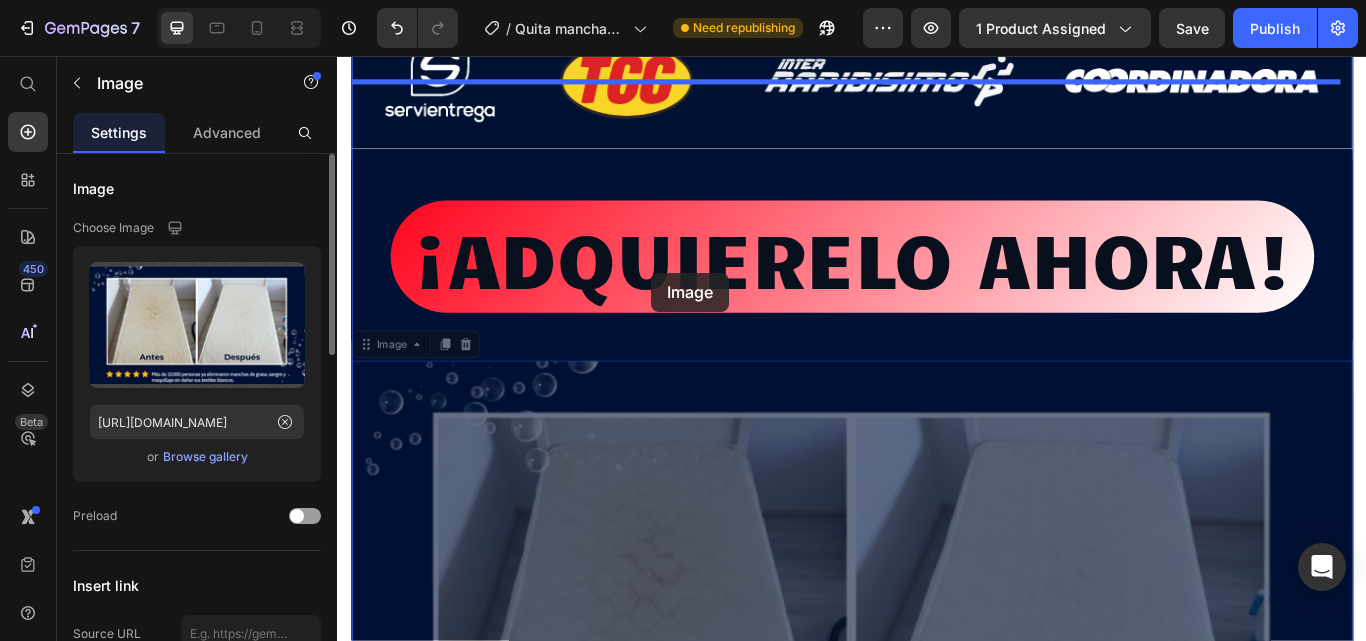 drag, startPoint x: 709, startPoint y: 363, endPoint x: 703, endPoint y: 309, distance: 54.33231 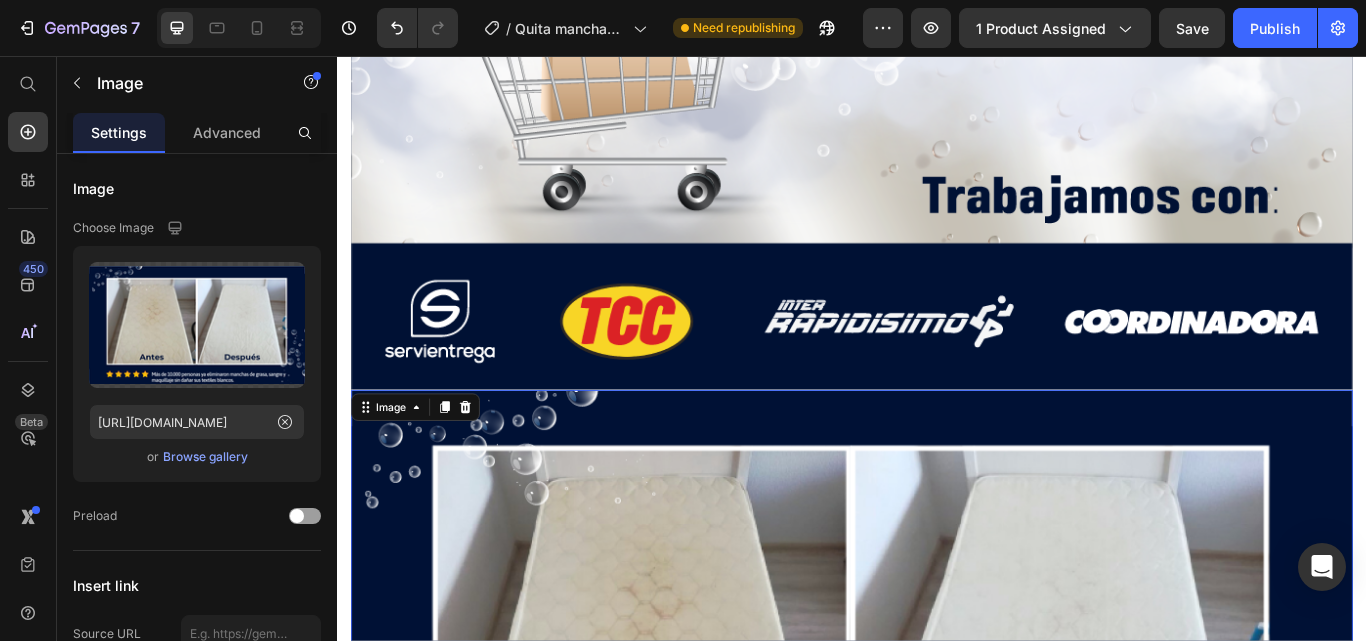 scroll, scrollTop: 11684, scrollLeft: 0, axis: vertical 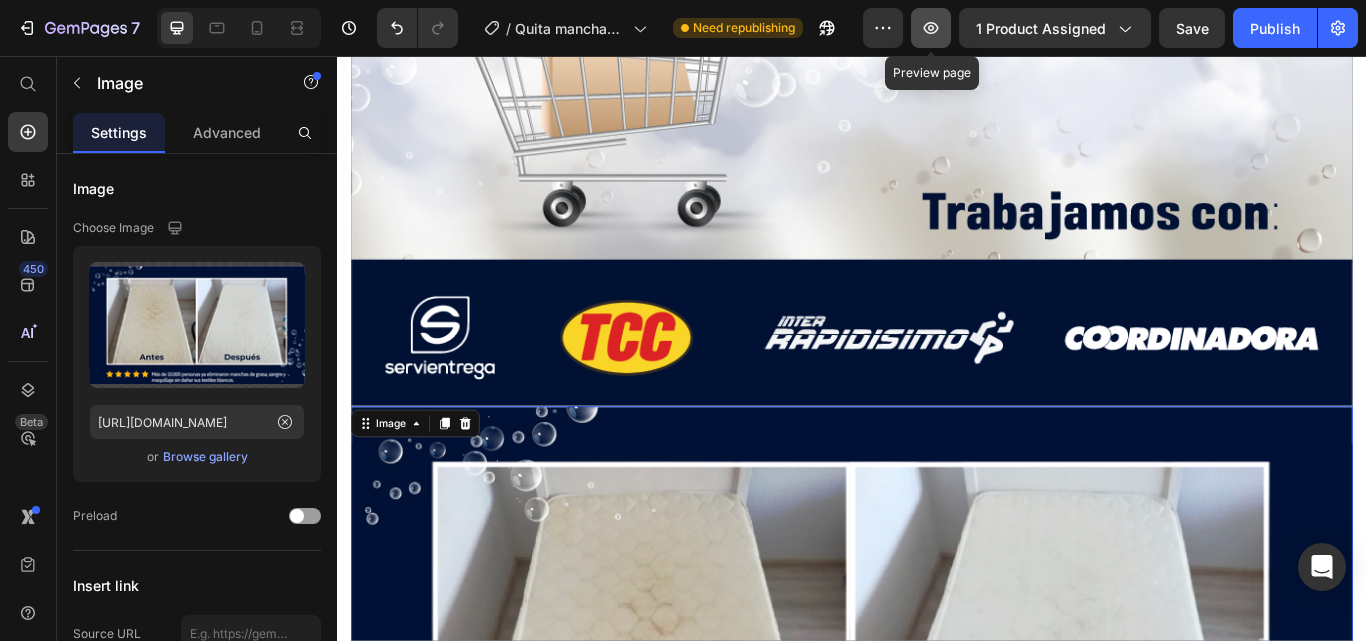 click 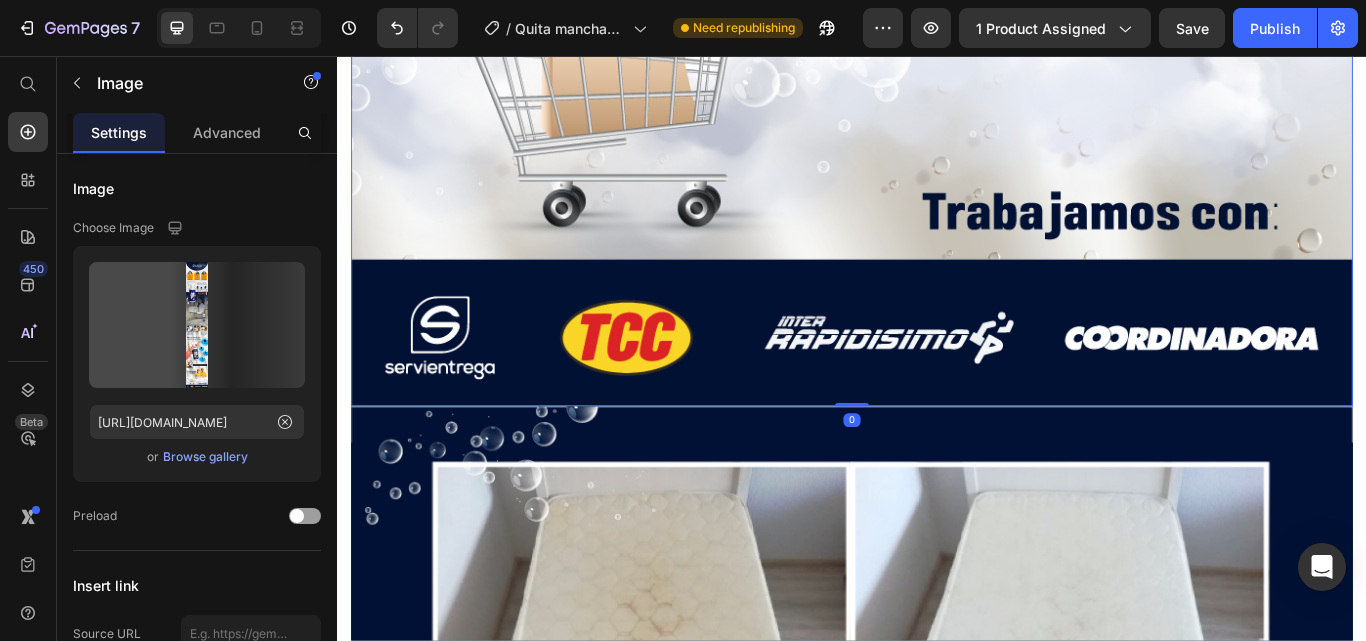 click at bounding box center [937, -2799] 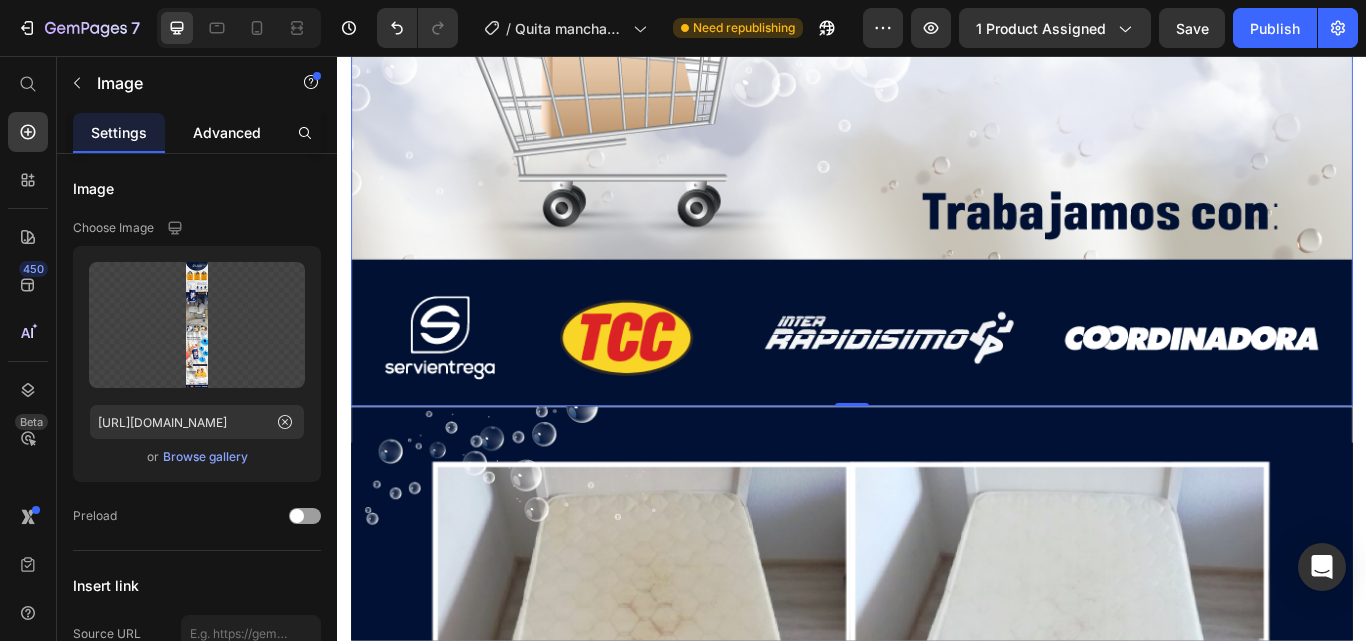 click on "Advanced" at bounding box center [227, 132] 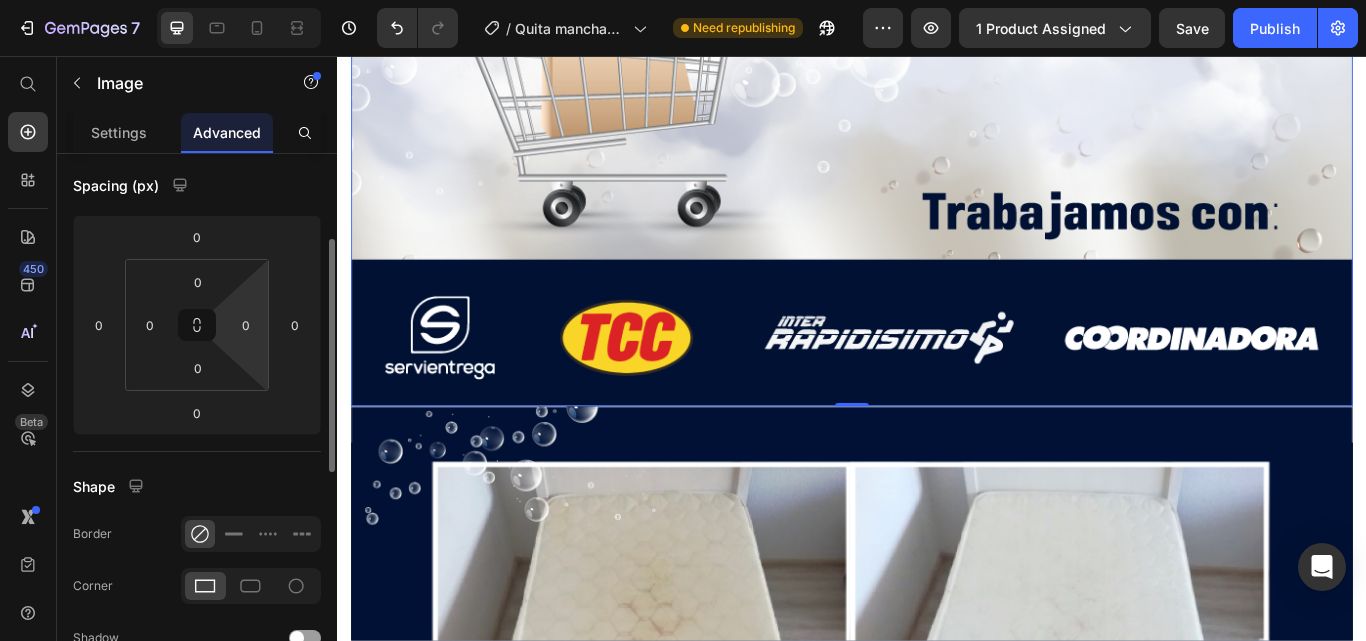 scroll, scrollTop: 300, scrollLeft: 0, axis: vertical 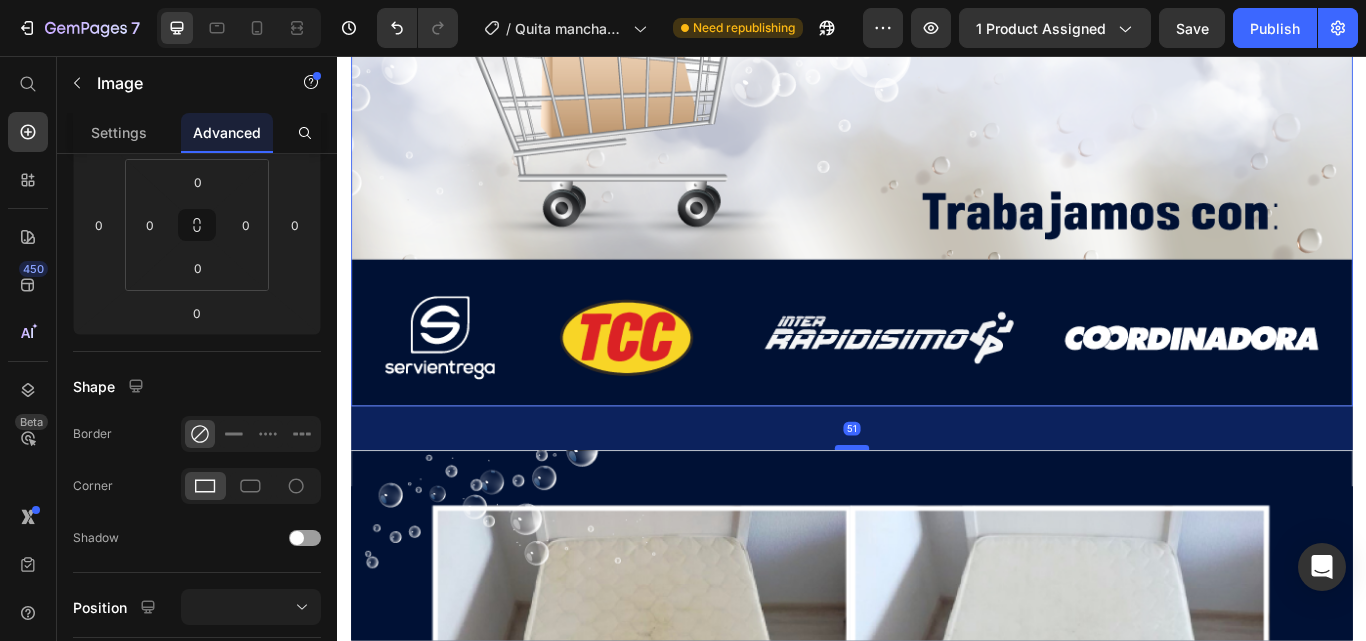 drag, startPoint x: 928, startPoint y: 372, endPoint x: 928, endPoint y: 426, distance: 54 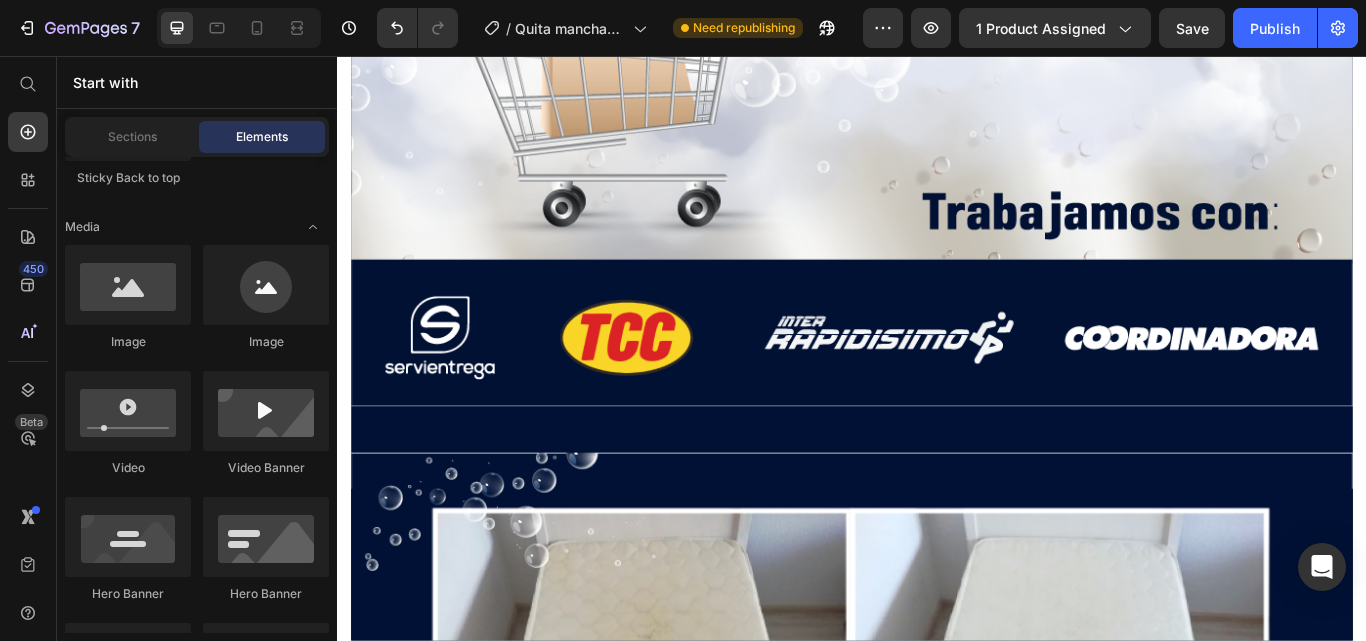 click on "Image Image Image ¡ADQUIERELO AHORA! Button Row Section 5" at bounding box center (937, -2588) 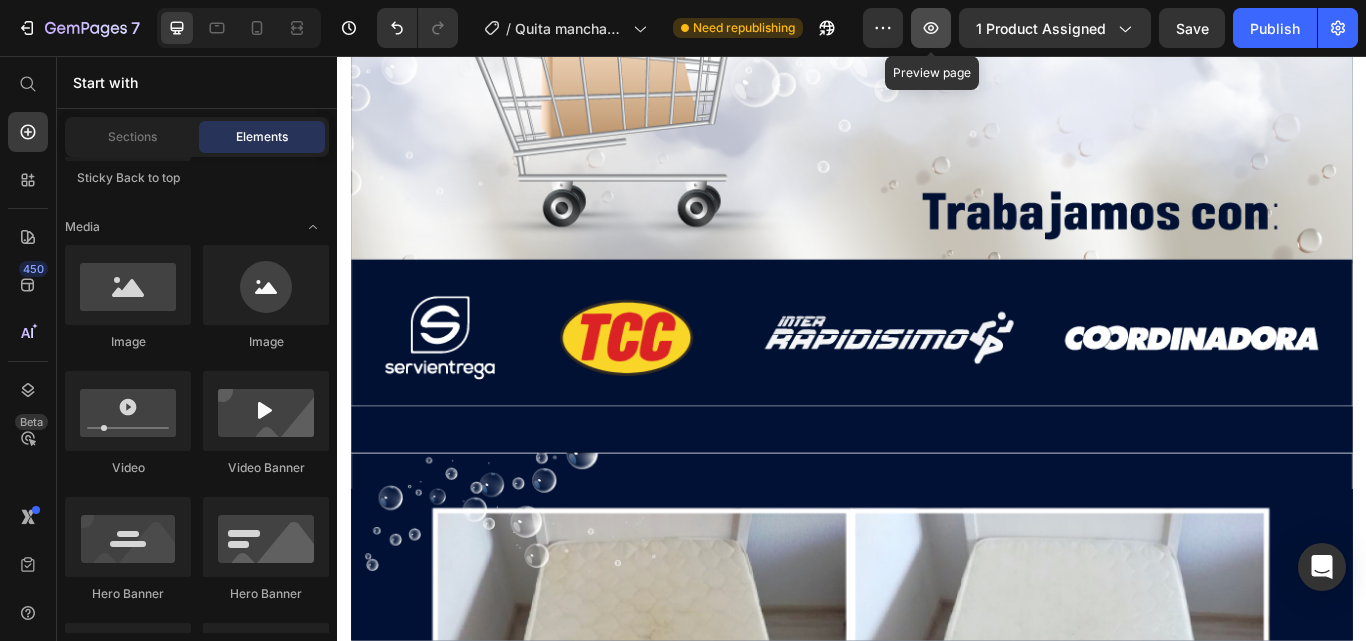 click 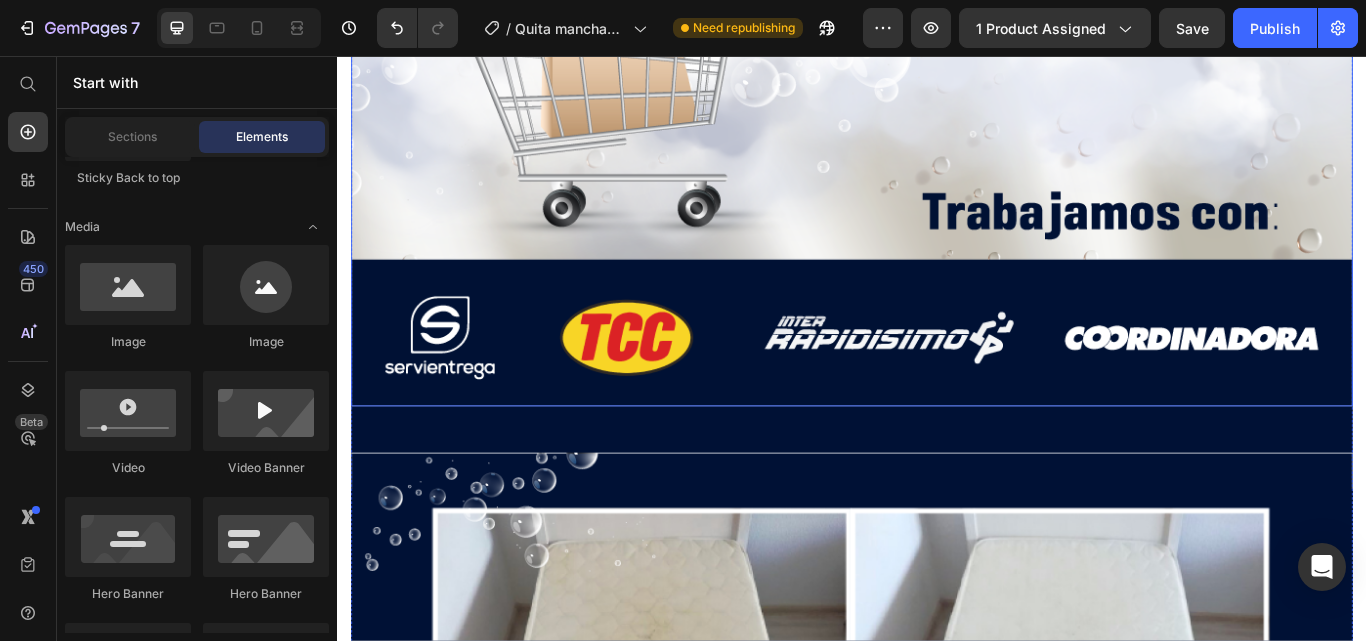 type 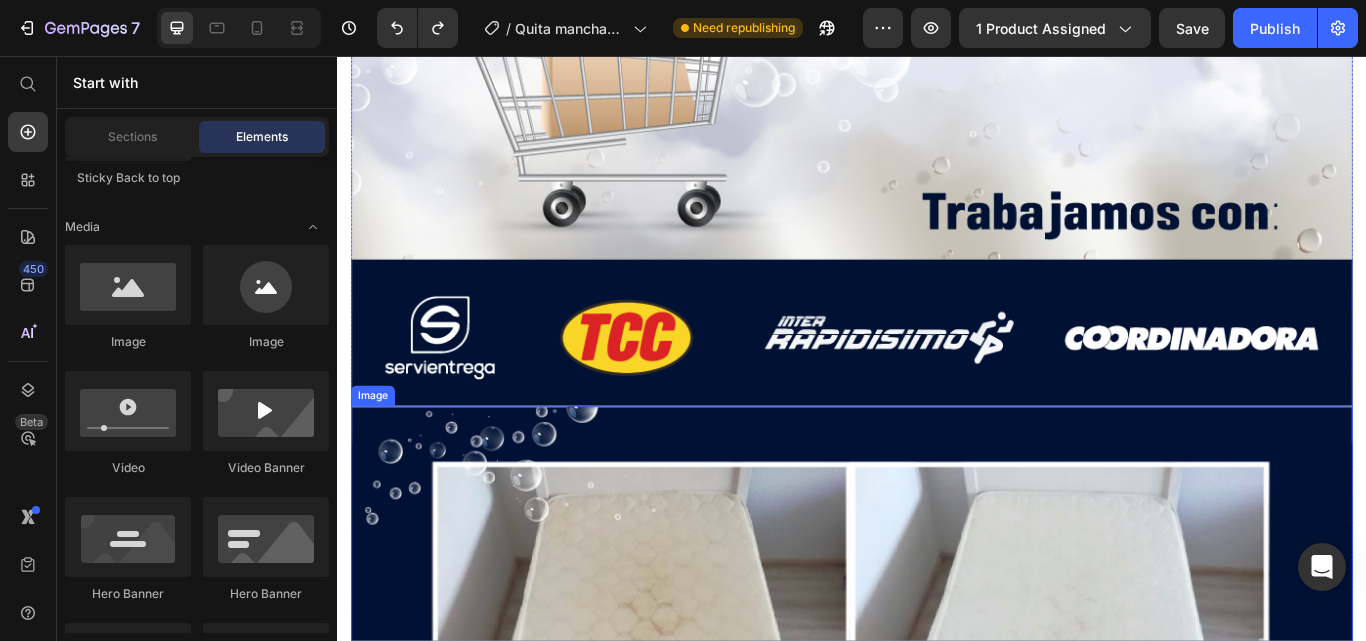 click at bounding box center (937, 786) 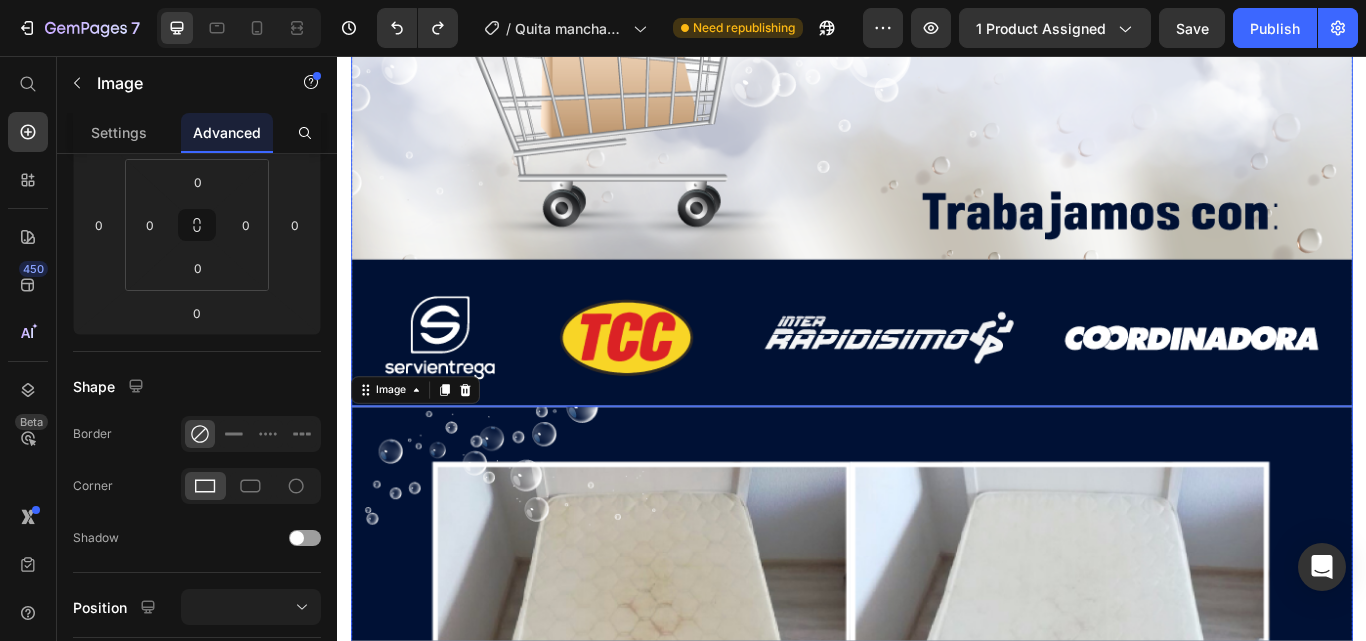 click at bounding box center [937, -2799] 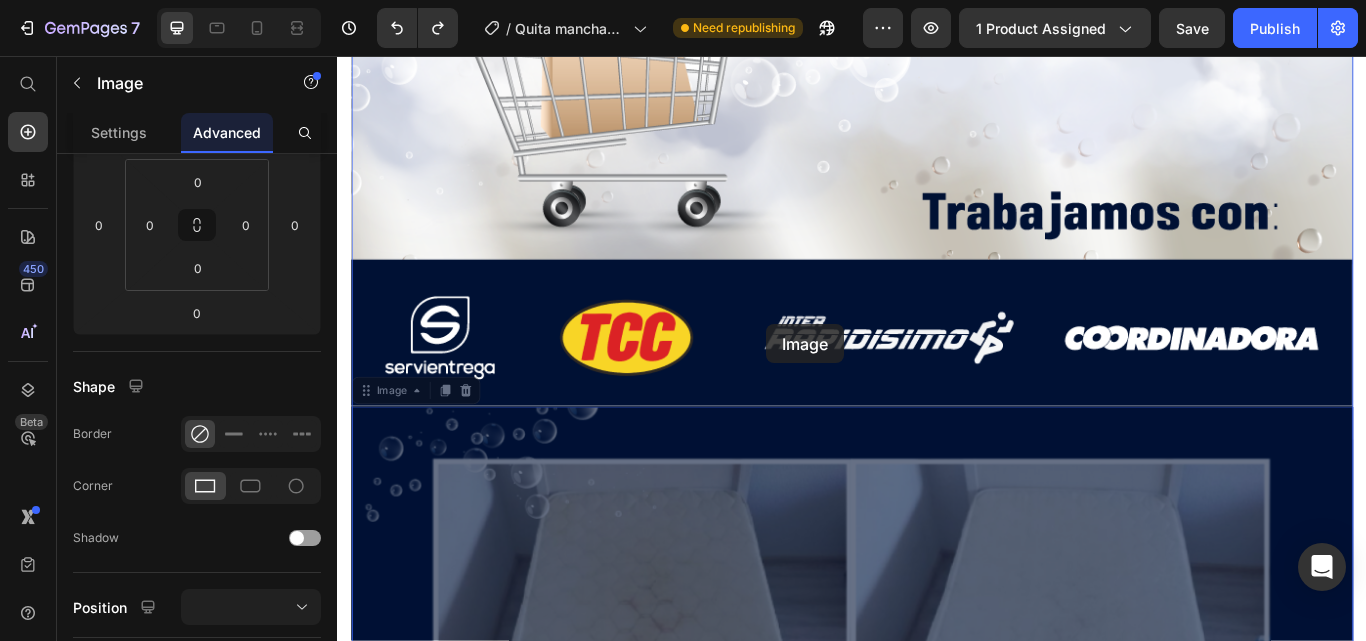 drag, startPoint x: 837, startPoint y: 416, endPoint x: 837, endPoint y: 369, distance: 47 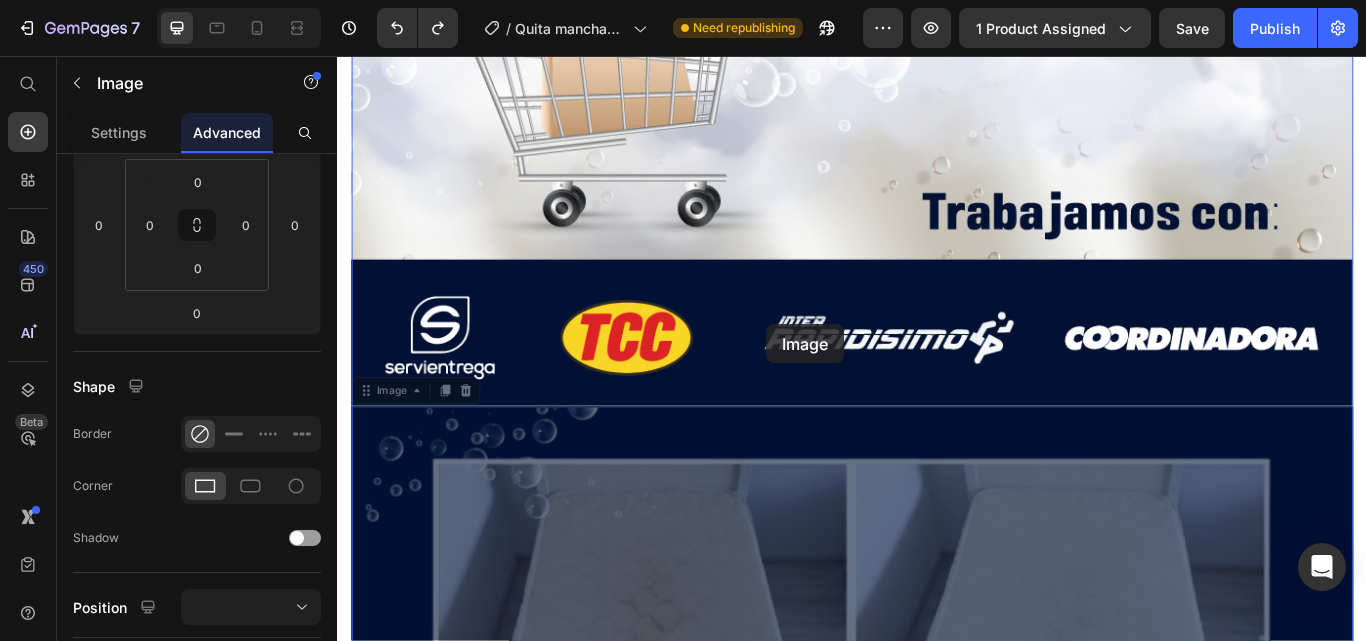 click on "Header Image Image Image   0 Image   0 ¡ADQUIERELO AHORA! Button Row Section 5 Root Start with Sections from sidebar Add sections Add elements Start with Generating from URL or image Add section Choose templates inspired by CRO experts Generate layout from URL or image Add blank section then drag & drop elements Footer" at bounding box center (937, -4882) 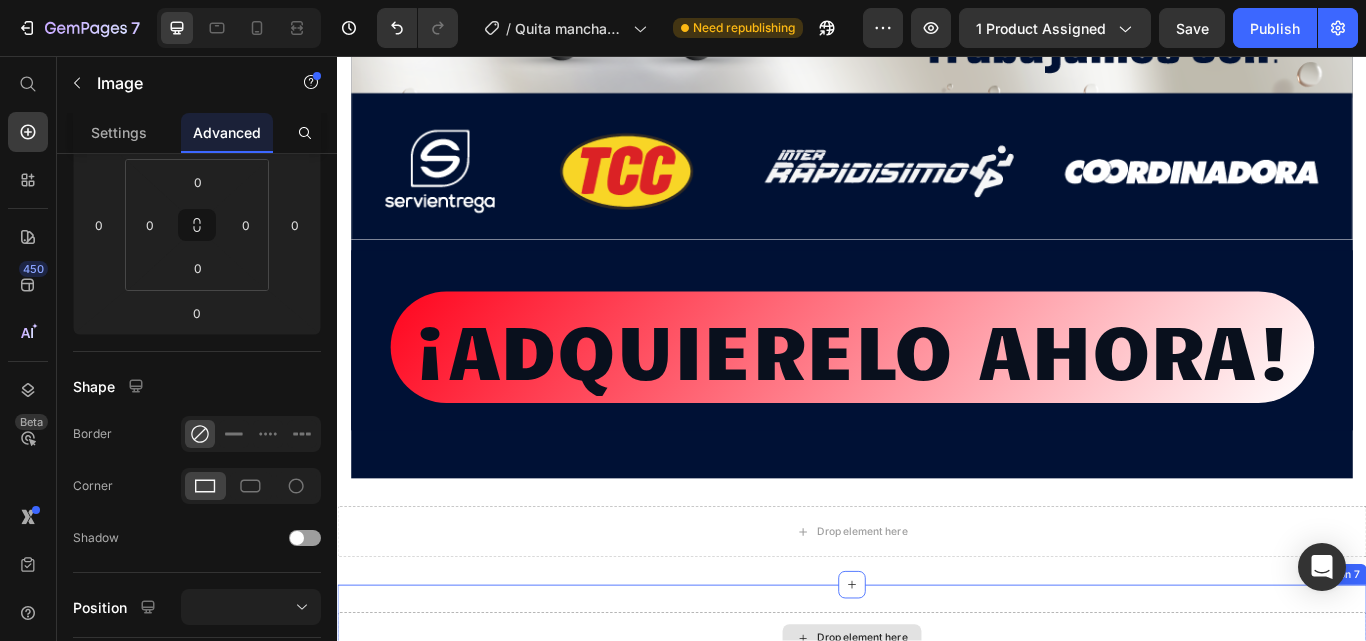 scroll, scrollTop: 11786, scrollLeft: 0, axis: vertical 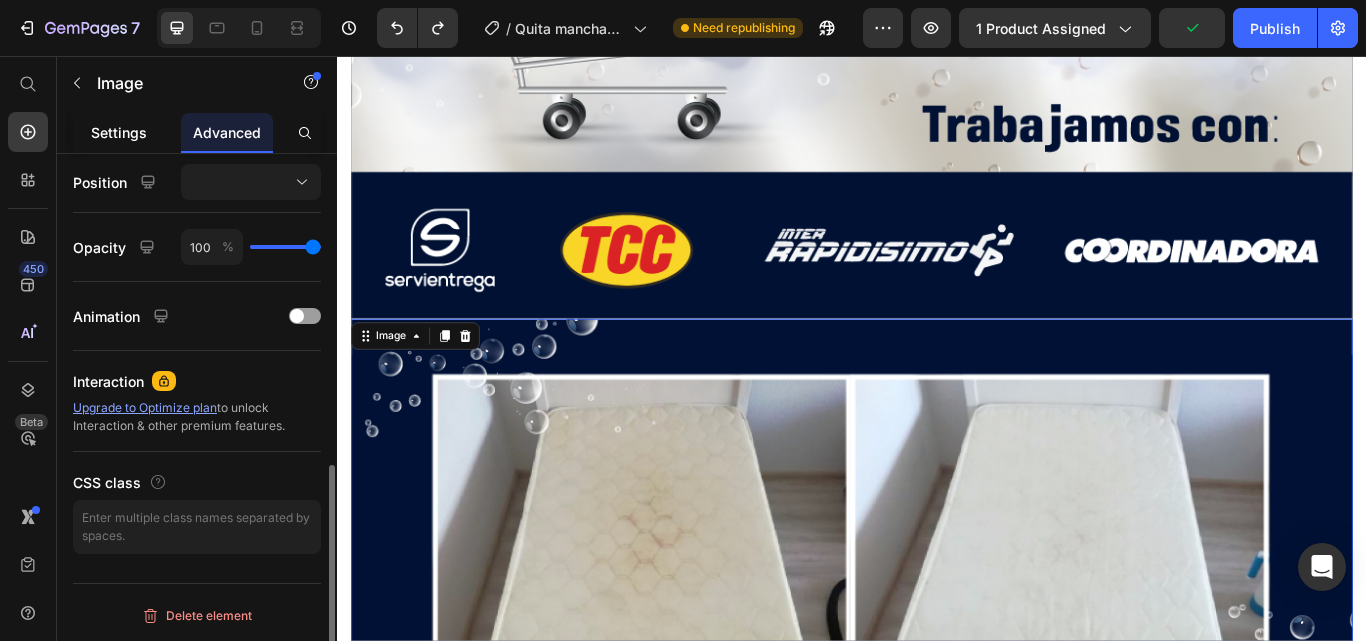 click on "Settings" at bounding box center (119, 132) 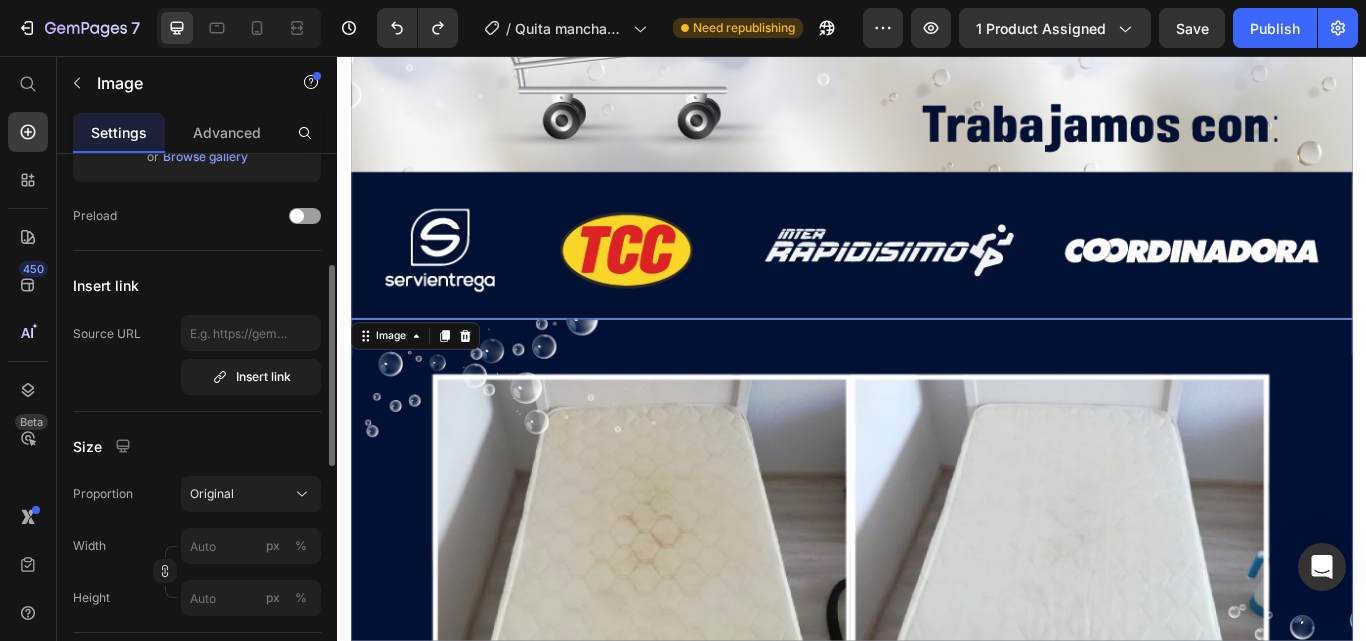 scroll, scrollTop: 500, scrollLeft: 0, axis: vertical 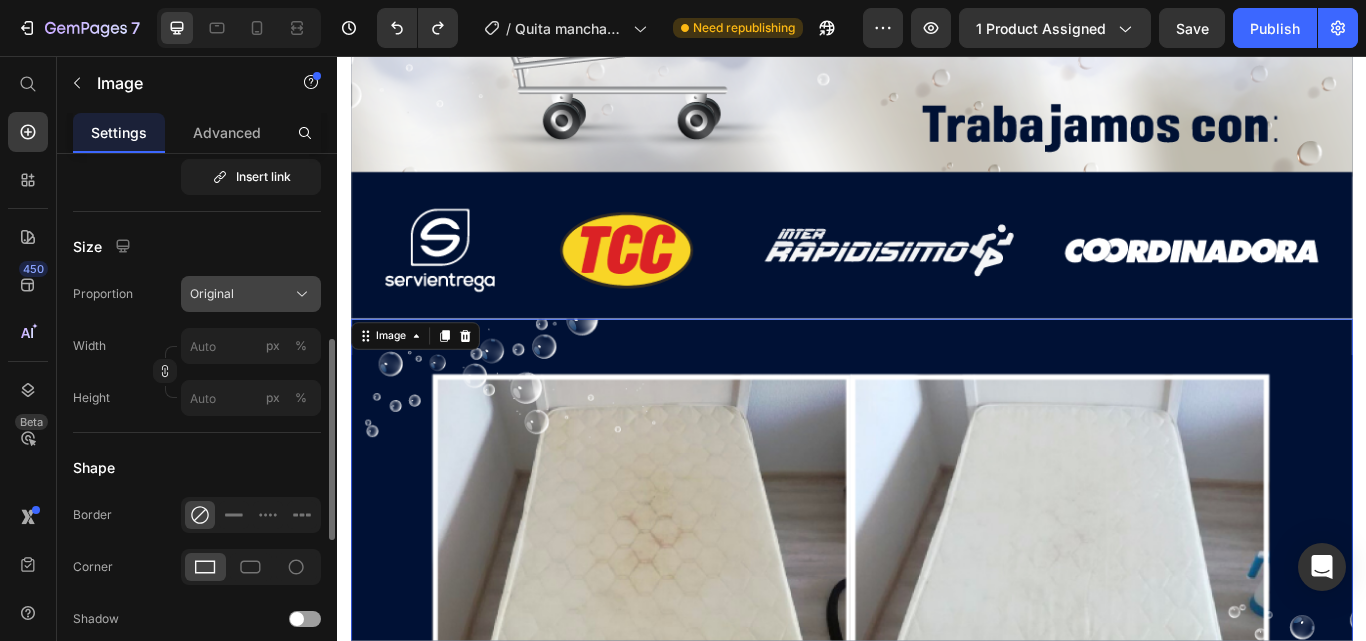 click on "Original" at bounding box center (251, 294) 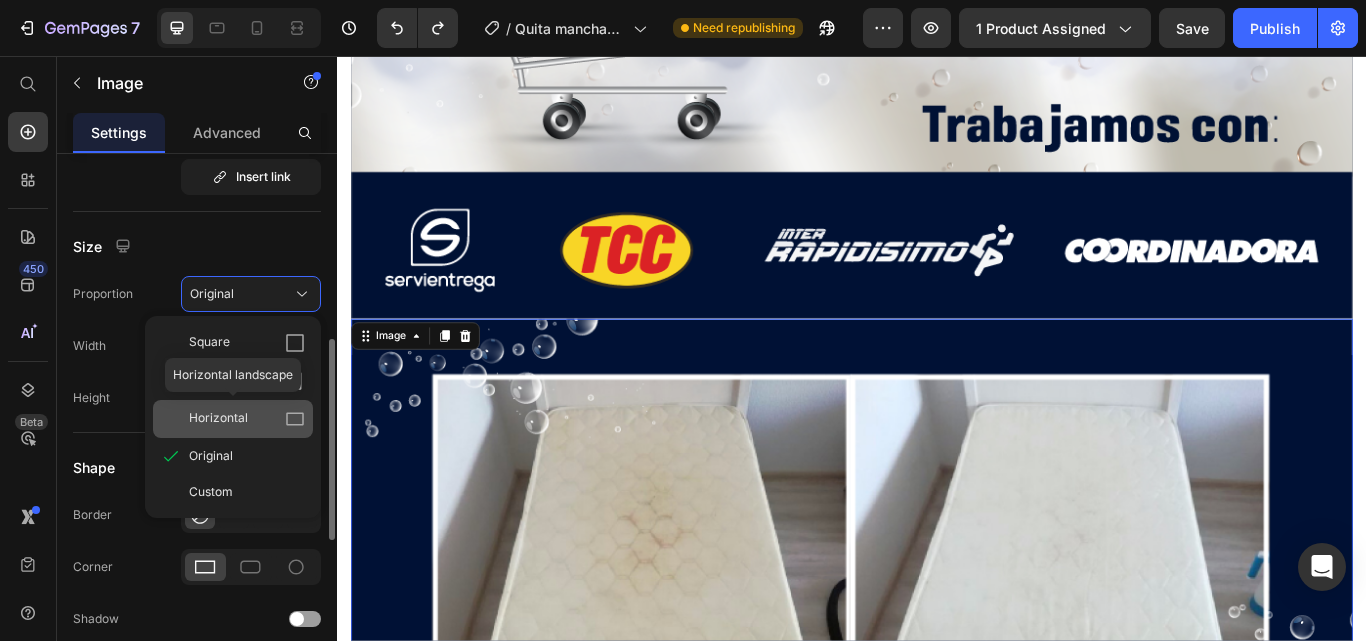 click on "Horizontal" 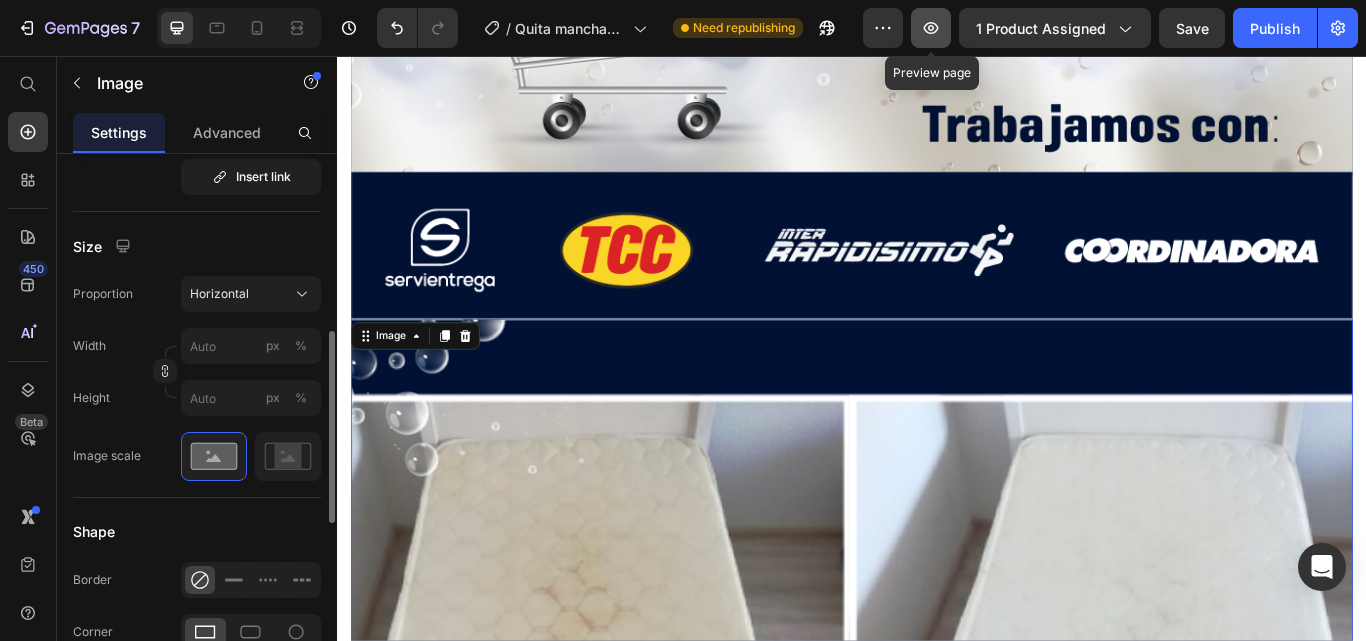 click 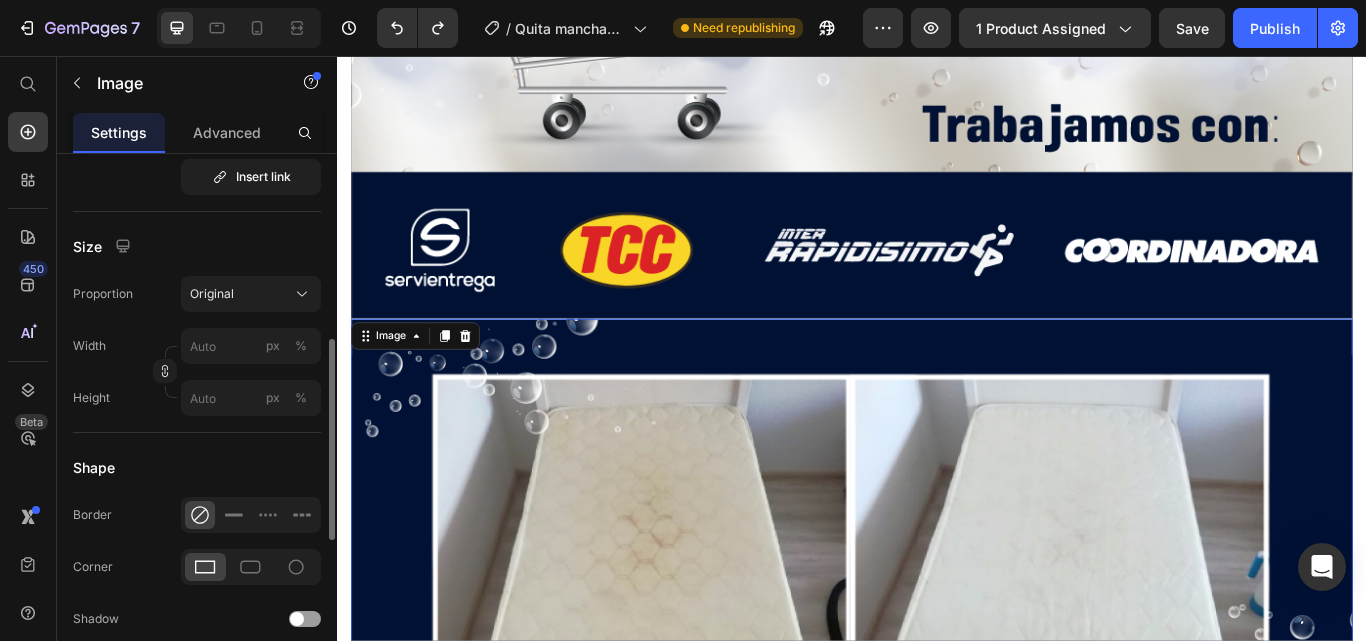click at bounding box center (937, 684) 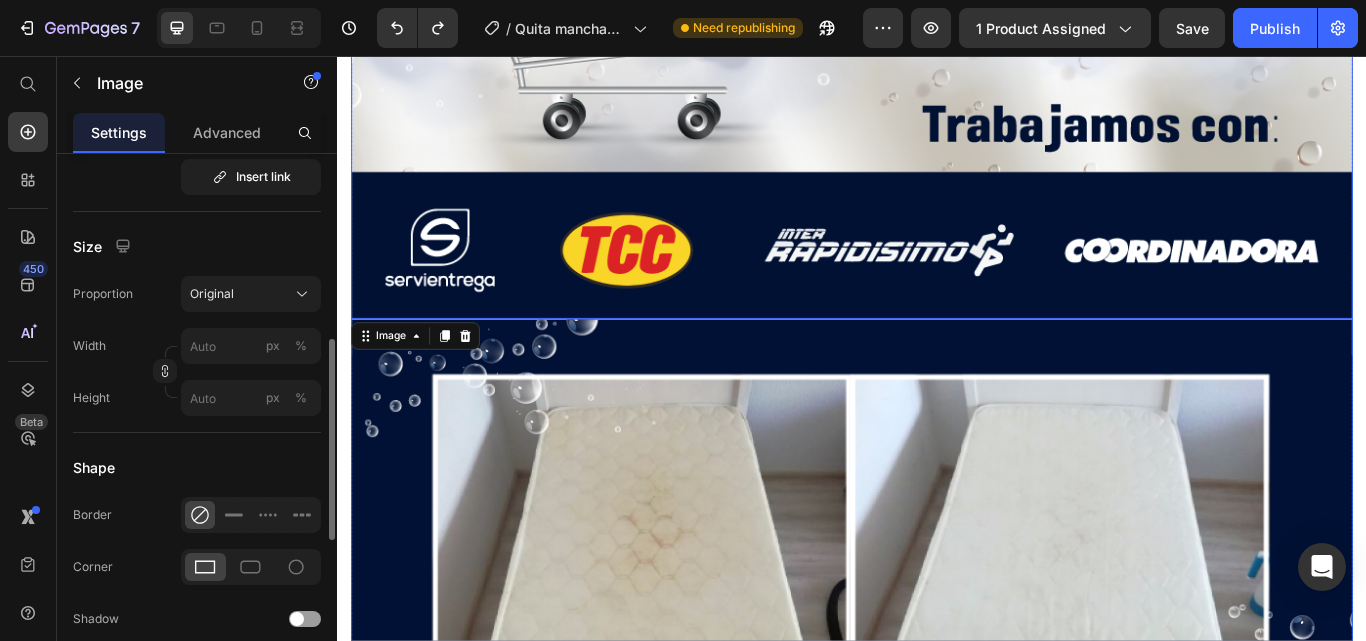 click at bounding box center (937, -2901) 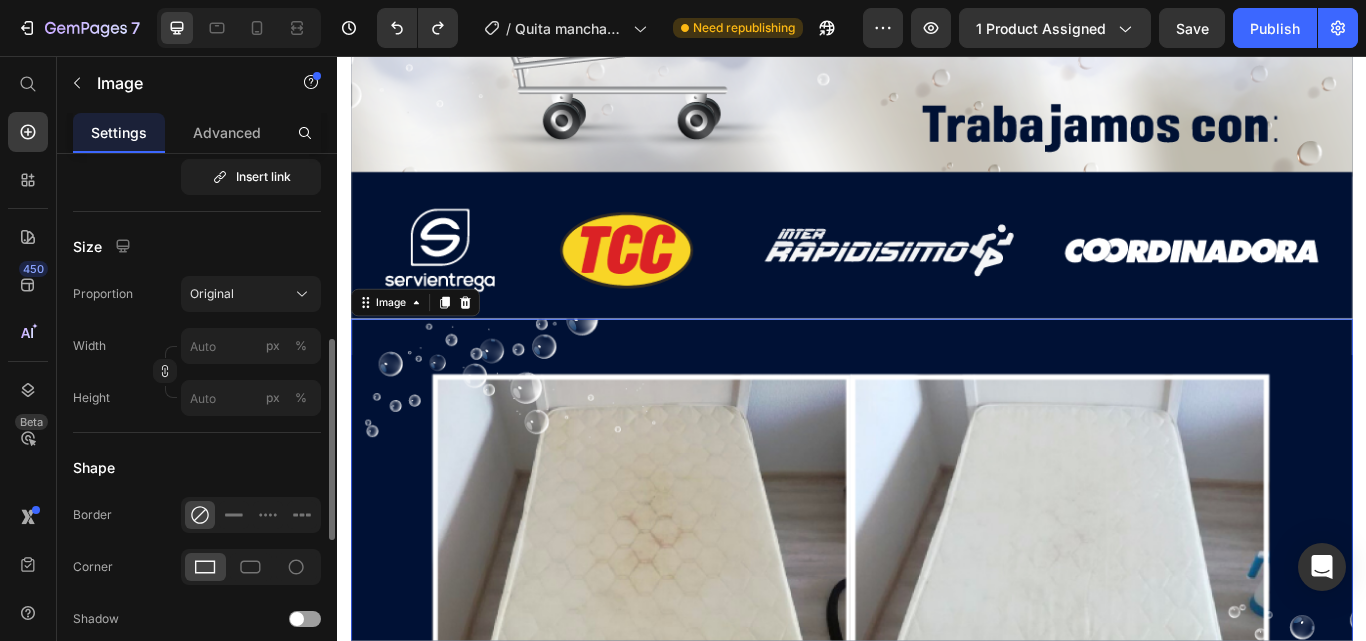 click at bounding box center (937, 684) 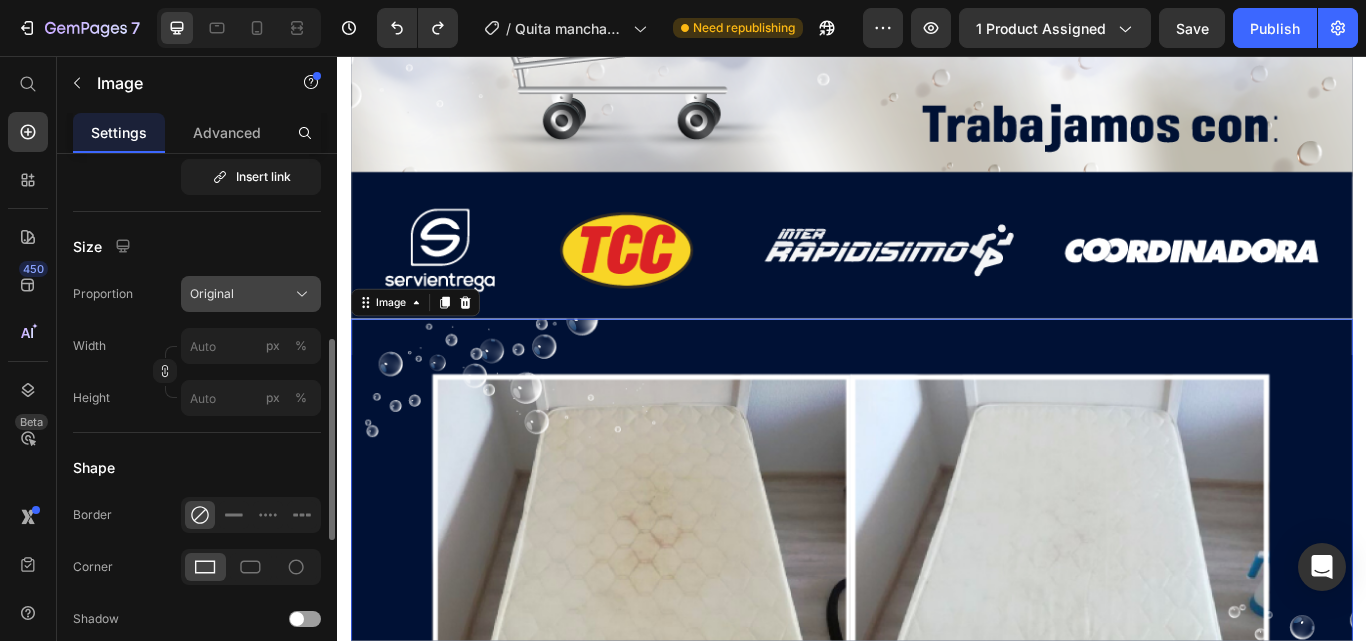 click on "Original" at bounding box center [212, 294] 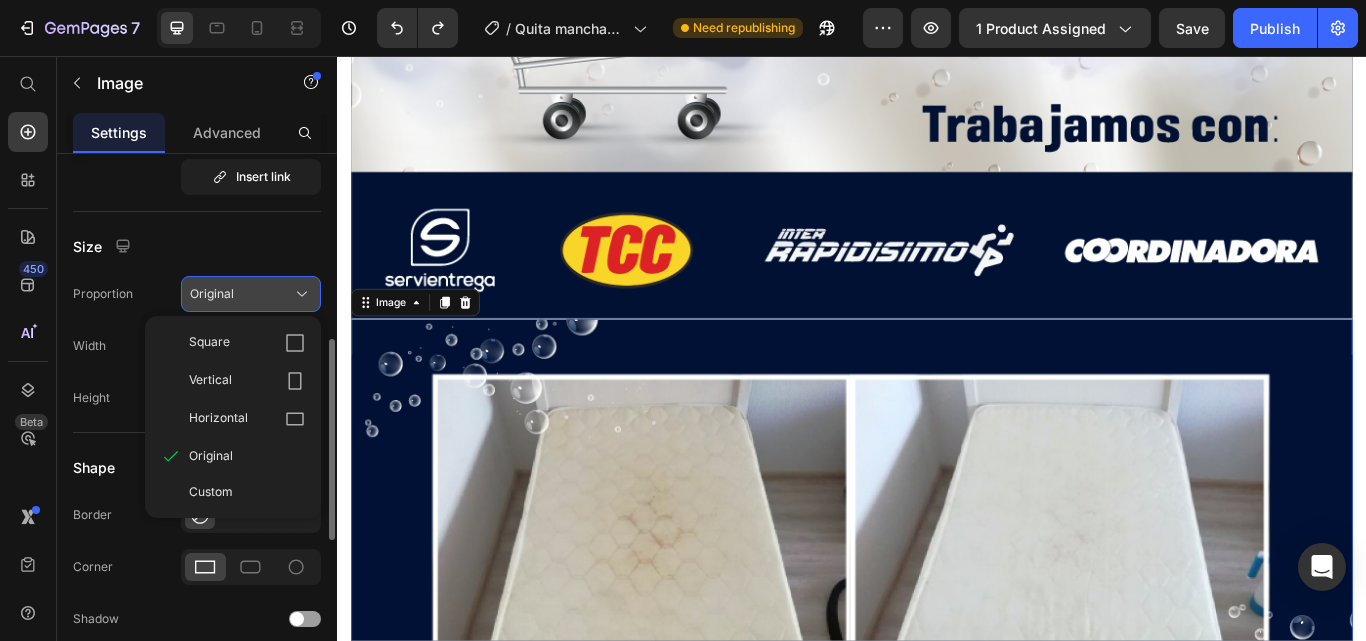 click on "Original" 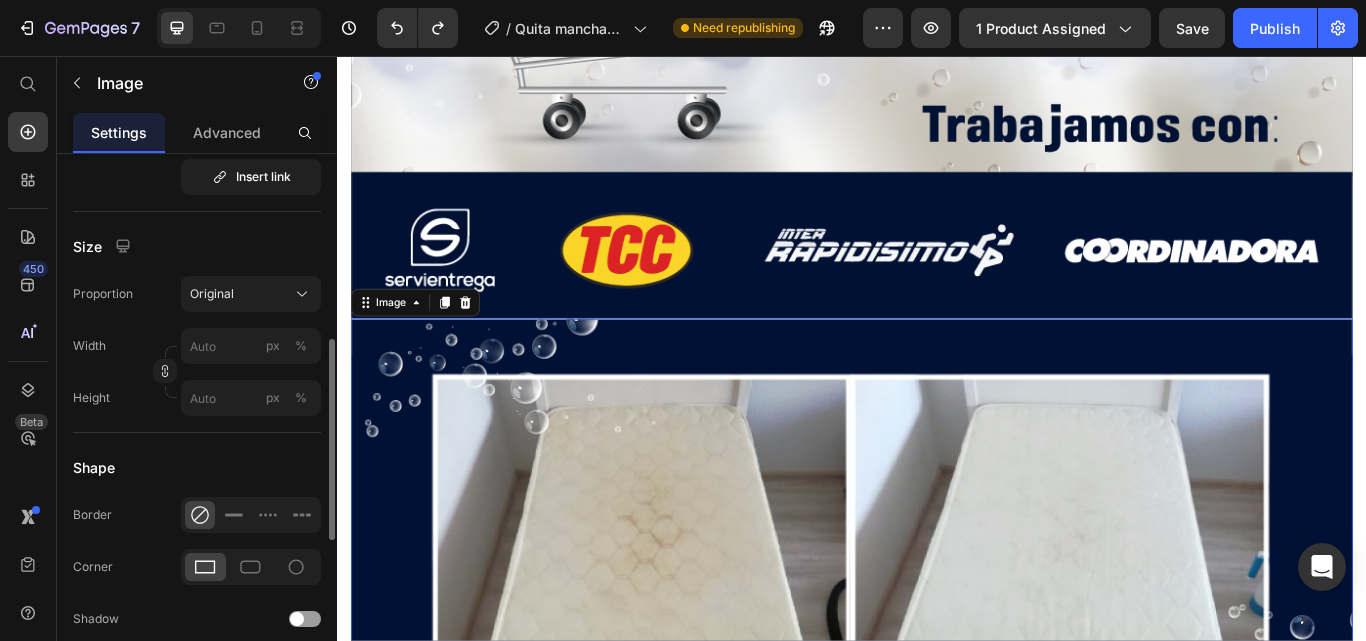 click on "Size" at bounding box center [197, 246] 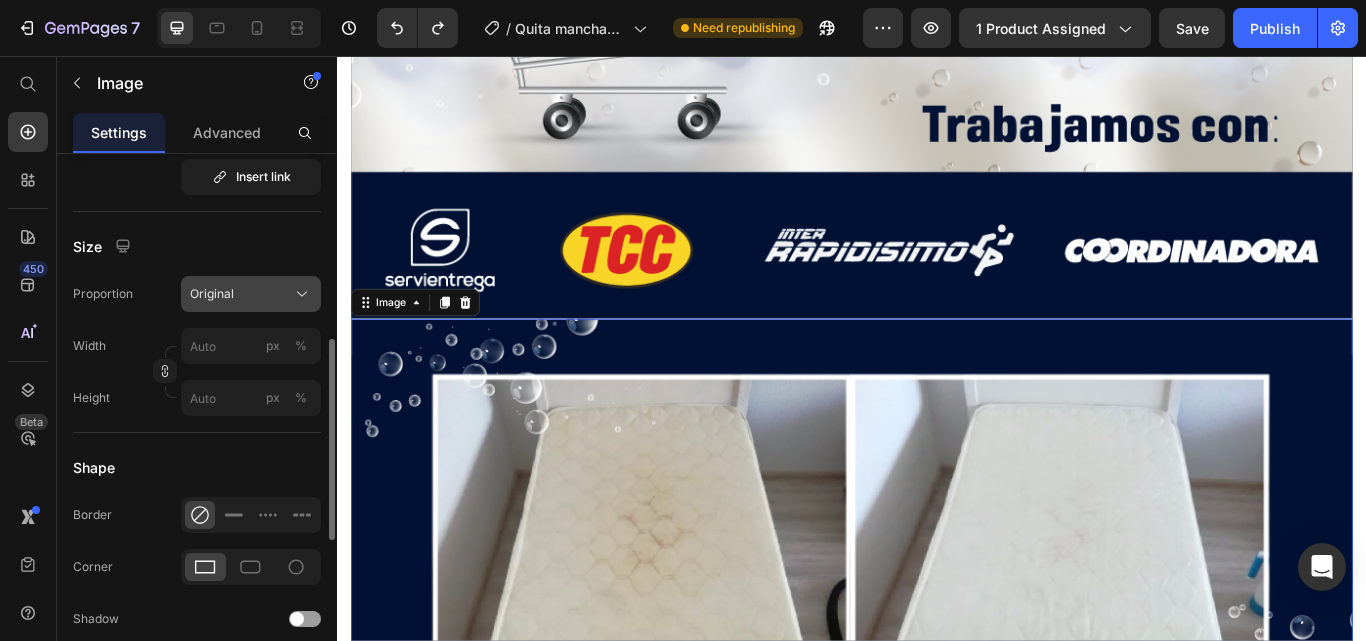 click on "Original" 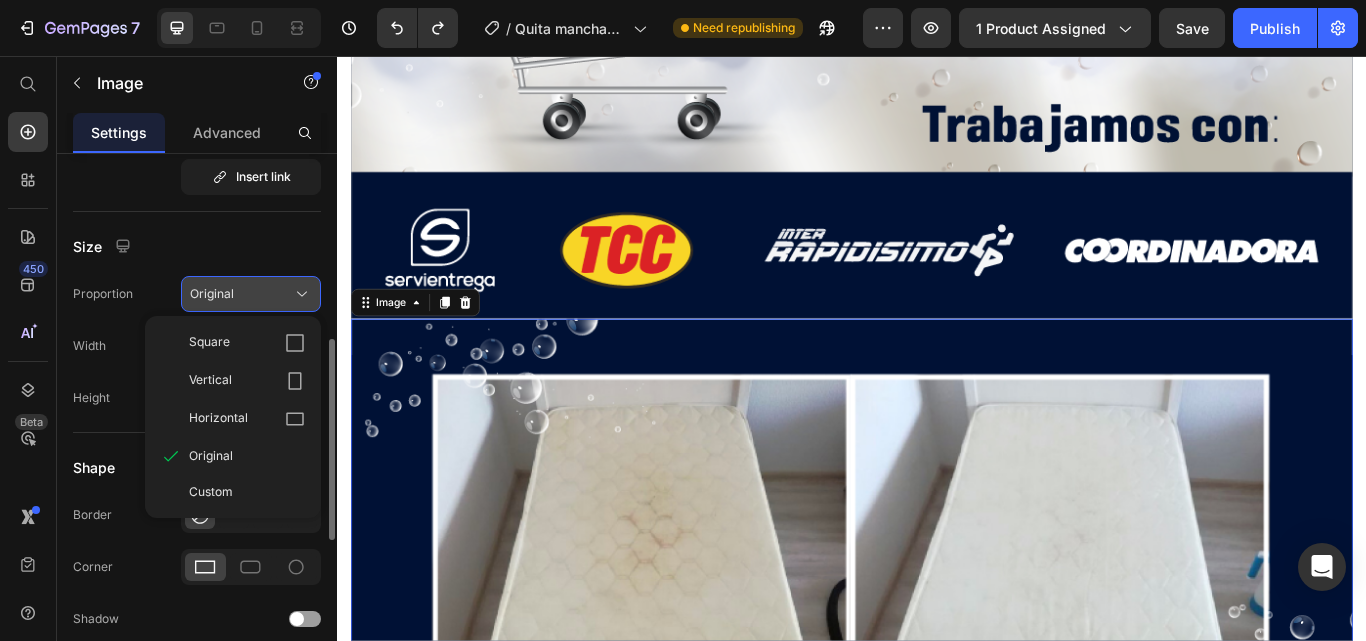 click on "Original" 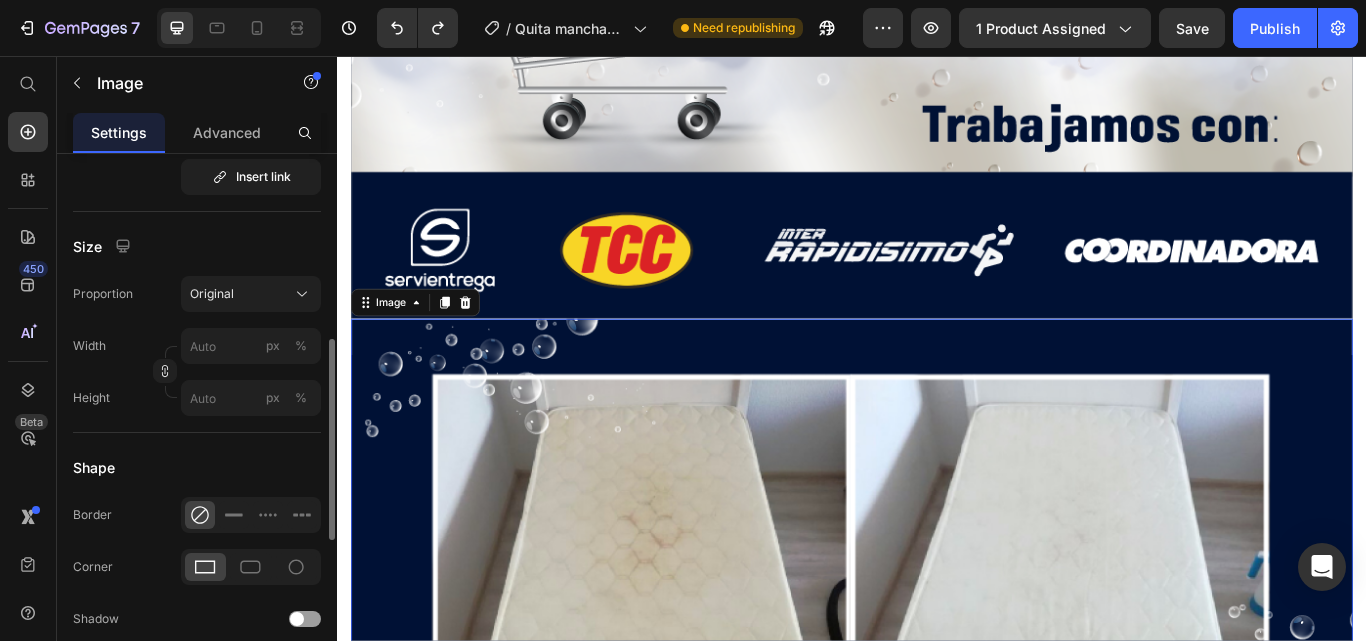 click on "Size" at bounding box center (197, 246) 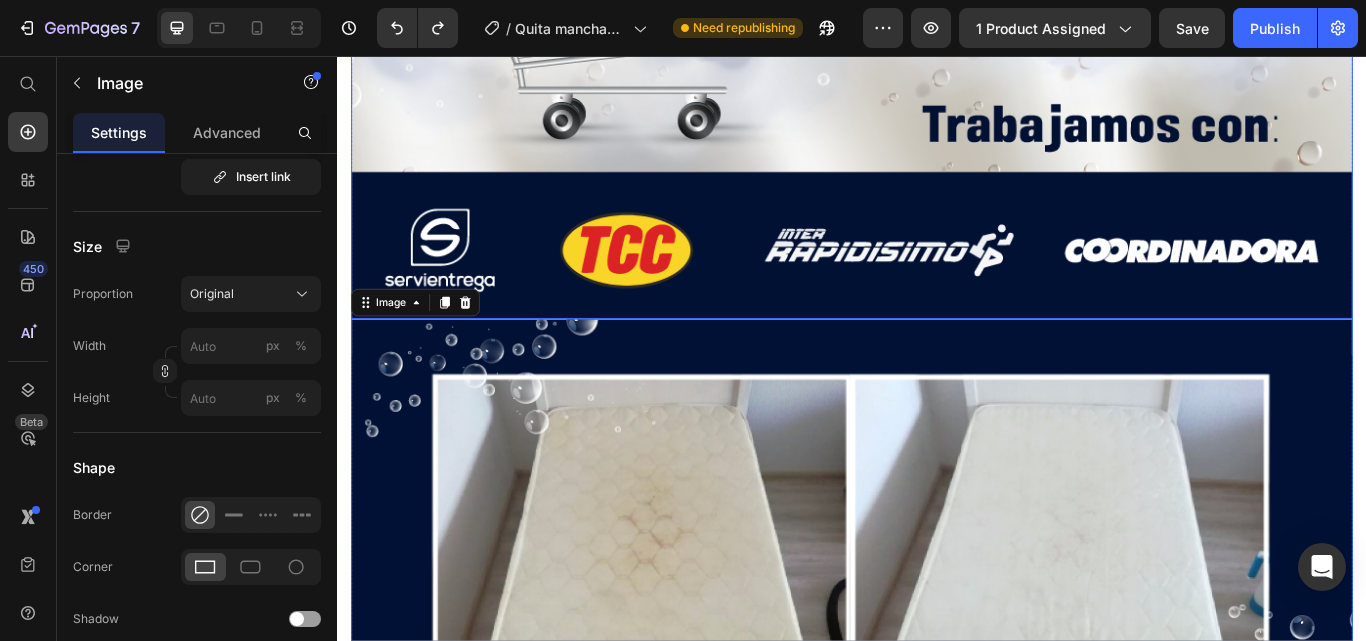 click at bounding box center [937, -2901] 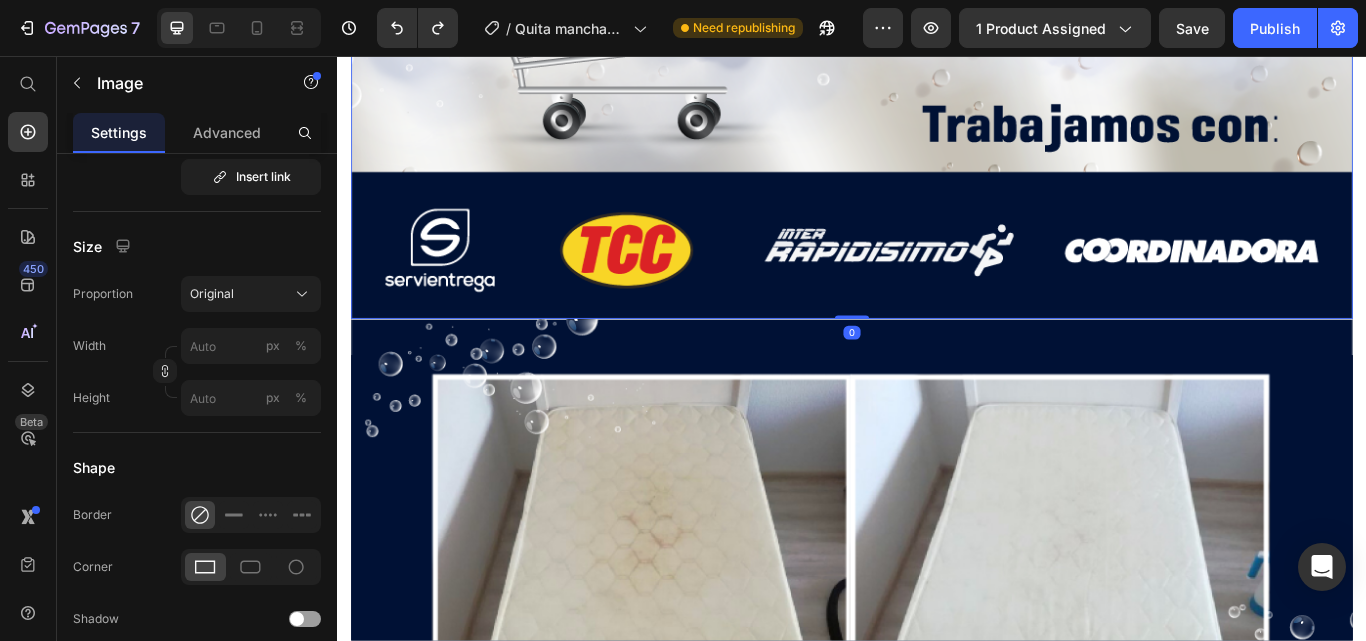 drag, startPoint x: 927, startPoint y: 270, endPoint x: 959, endPoint y: 228, distance: 52.801514 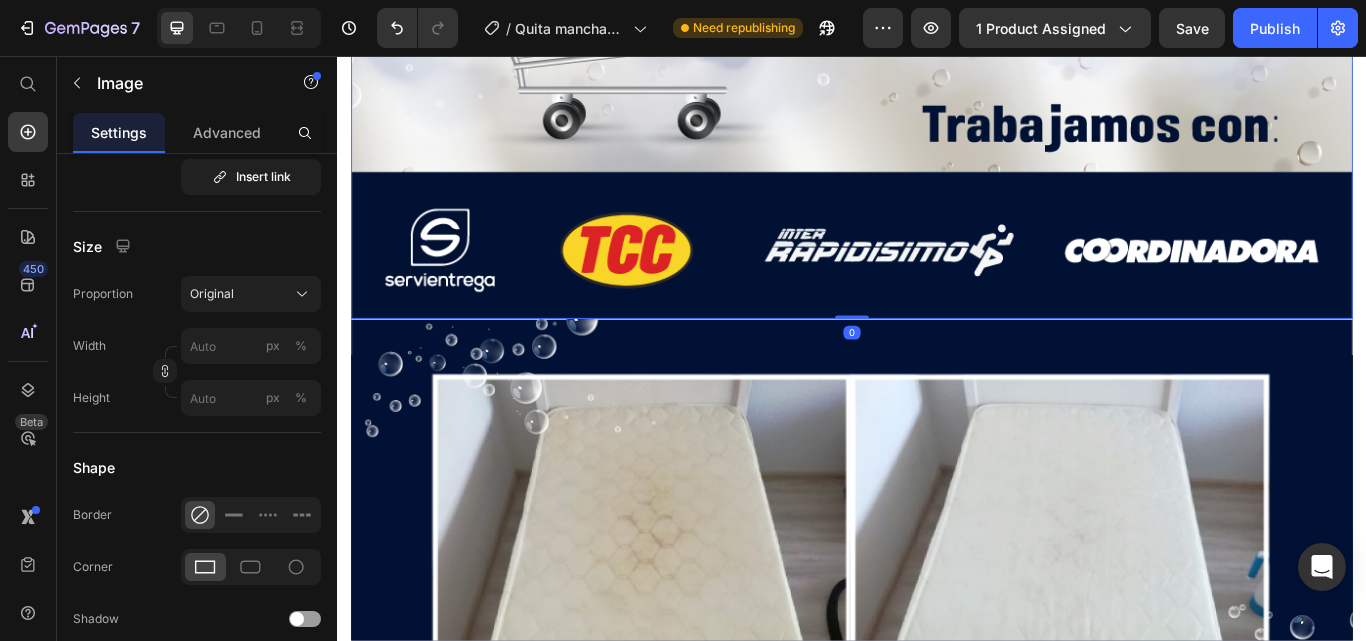 click on "Image Image   0 Image ¡ADQUIERELO AHORA! Button Row Section 5" at bounding box center [937, -2717] 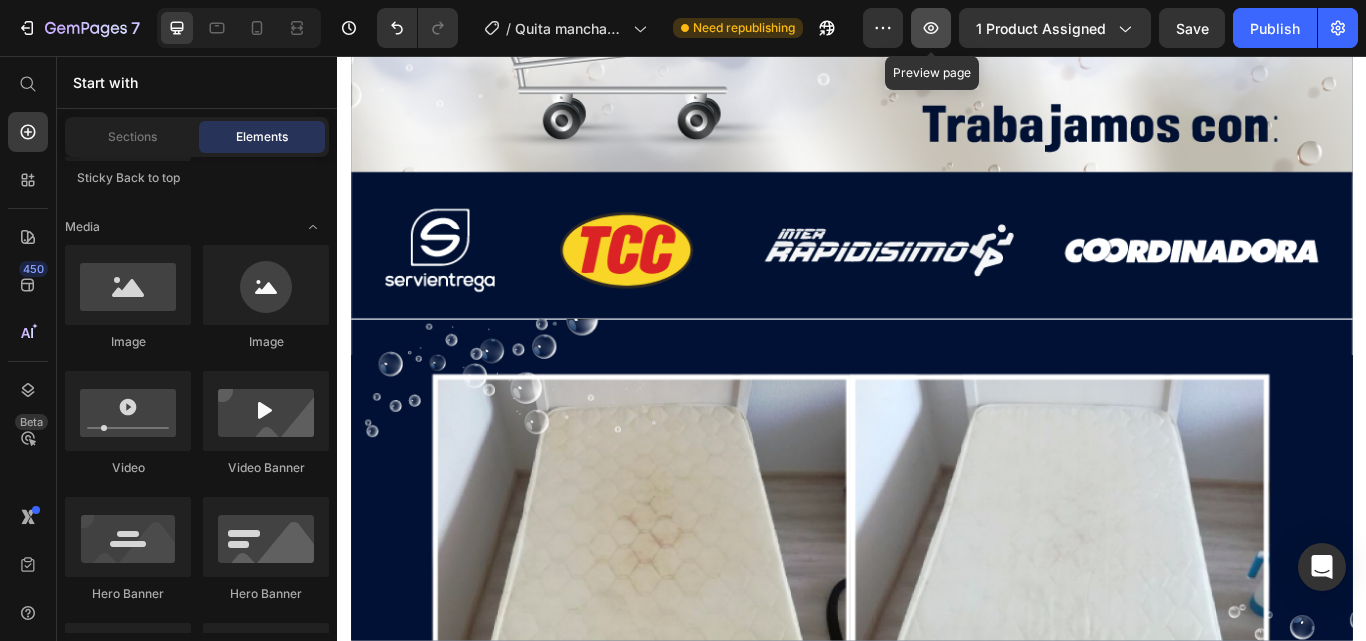 click 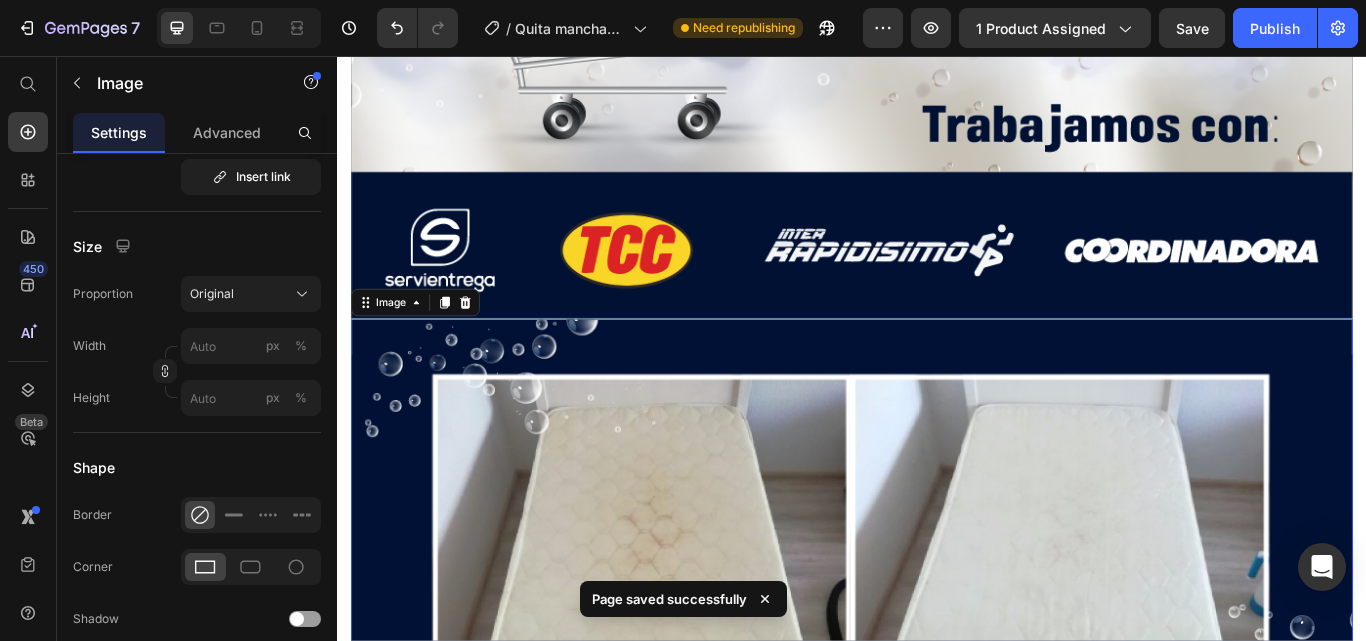 click at bounding box center [937, 684] 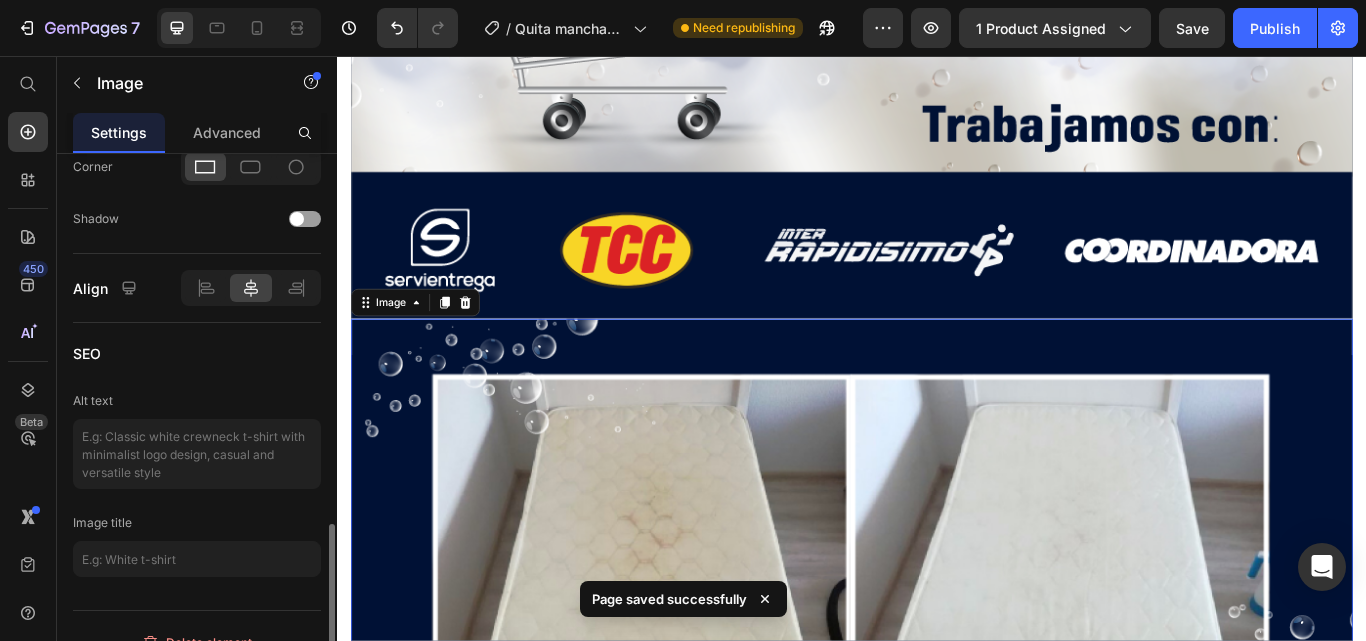 scroll, scrollTop: 927, scrollLeft: 0, axis: vertical 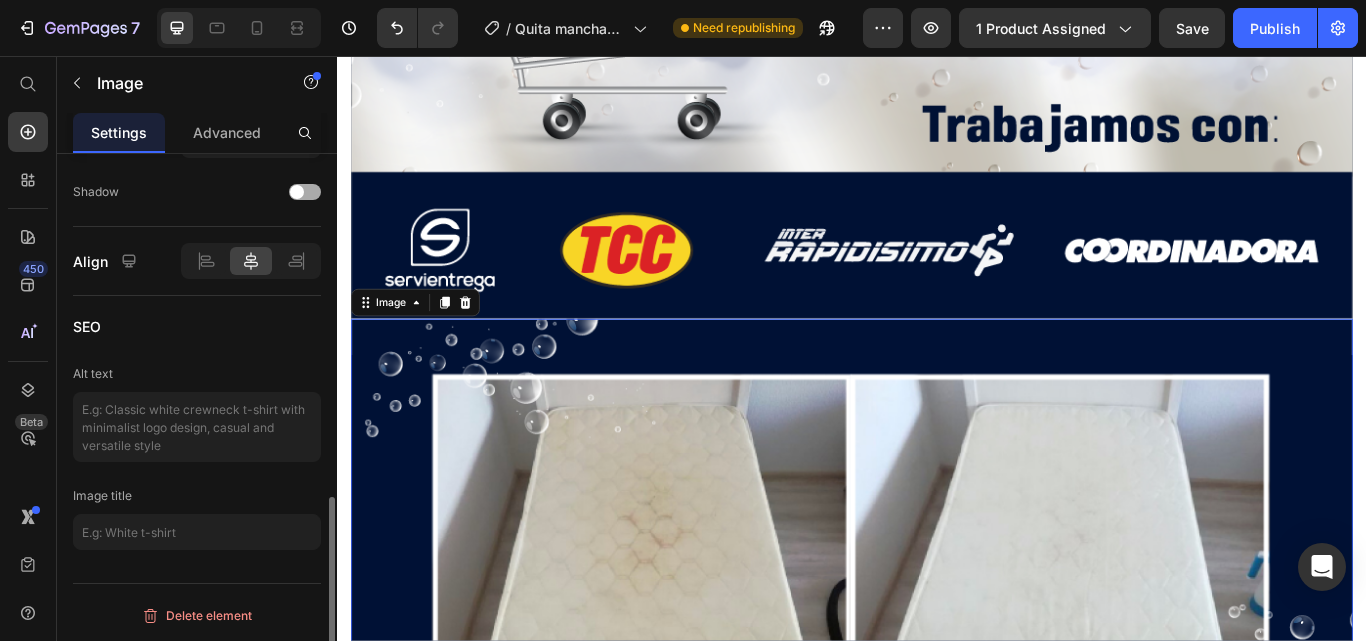 click at bounding box center [305, 192] 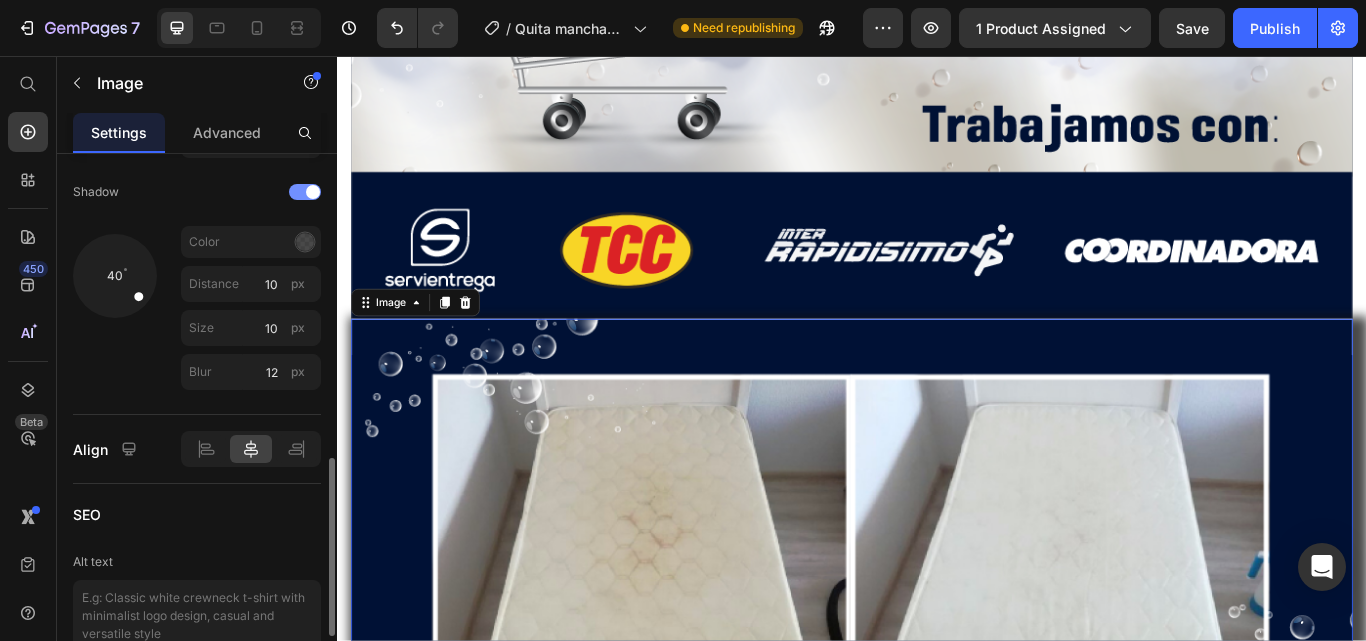 click at bounding box center (313, 192) 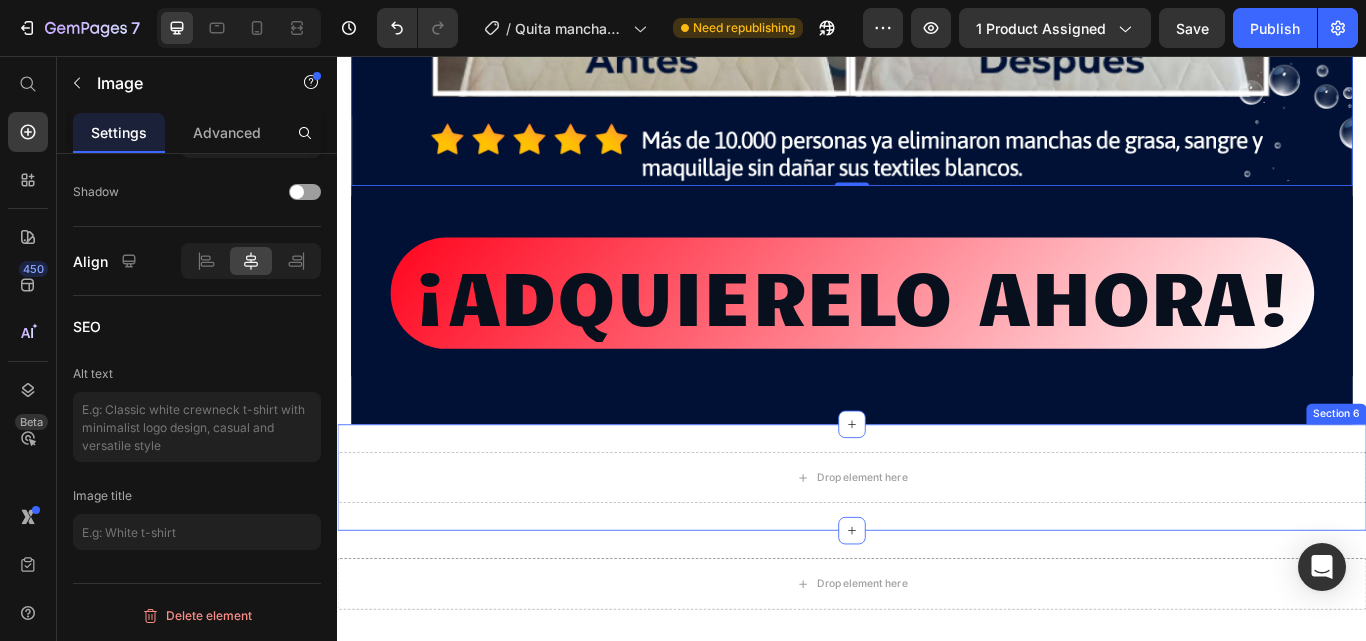 scroll, scrollTop: 12586, scrollLeft: 0, axis: vertical 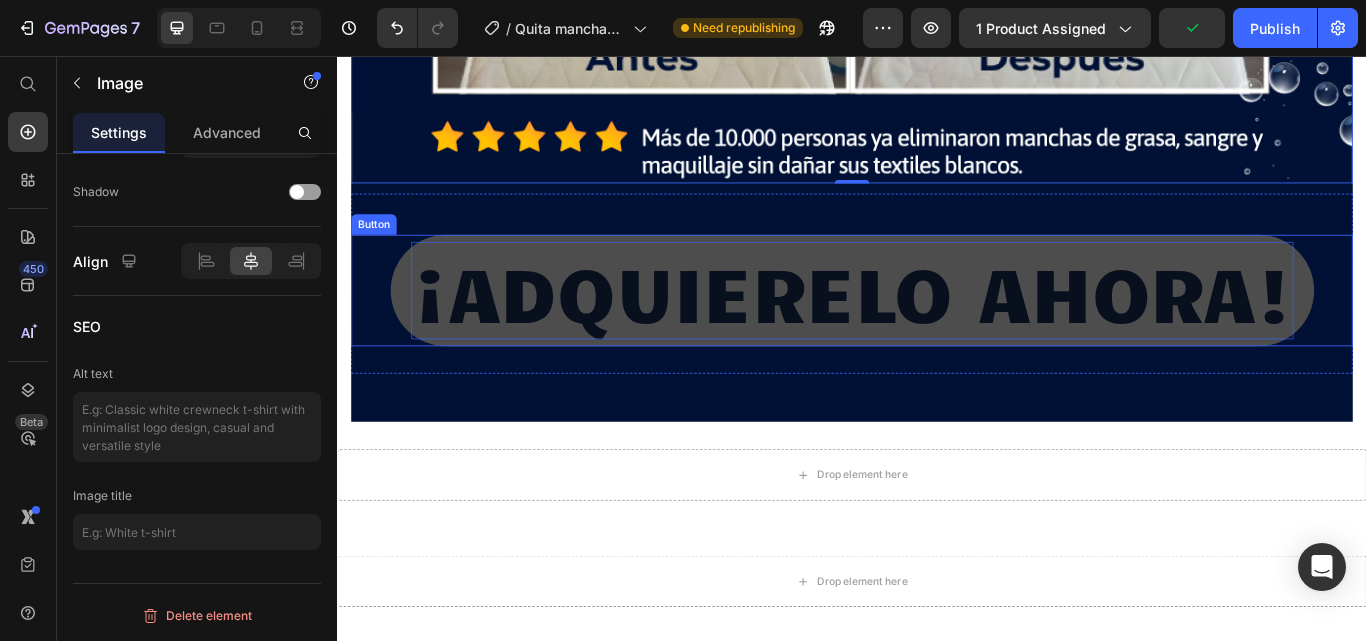 click on "¡ADQUIERELO AHORA!" at bounding box center (937, 330) 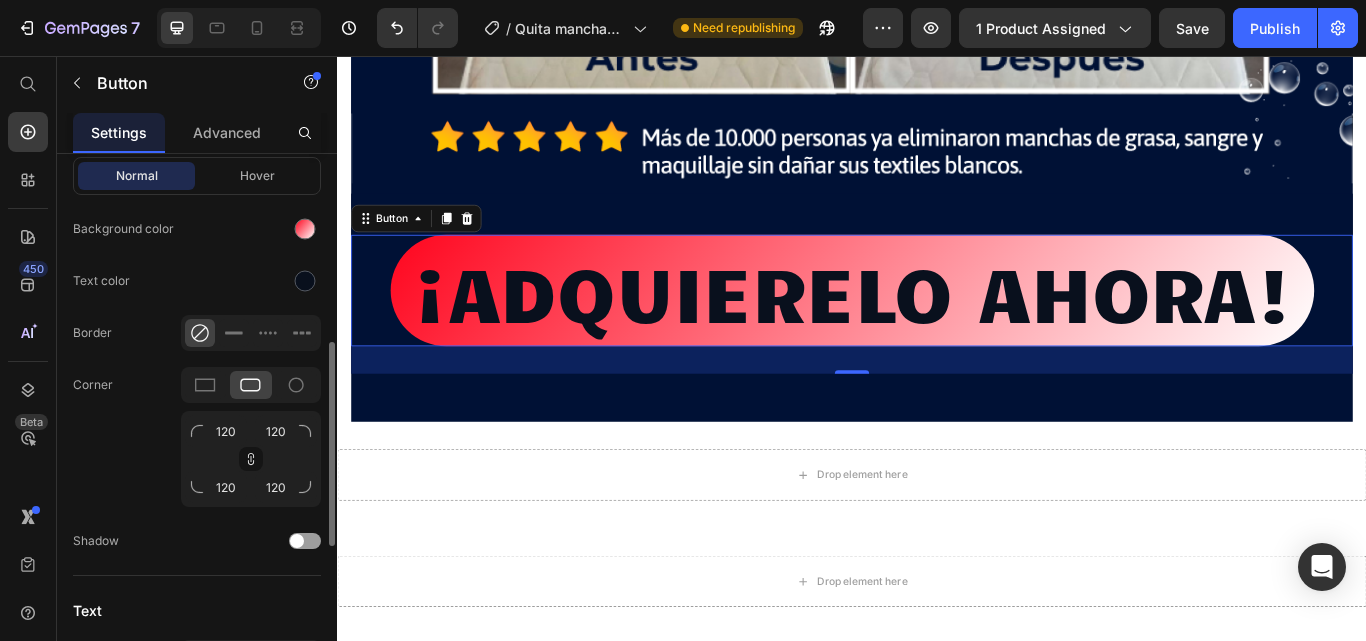 scroll, scrollTop: 900, scrollLeft: 0, axis: vertical 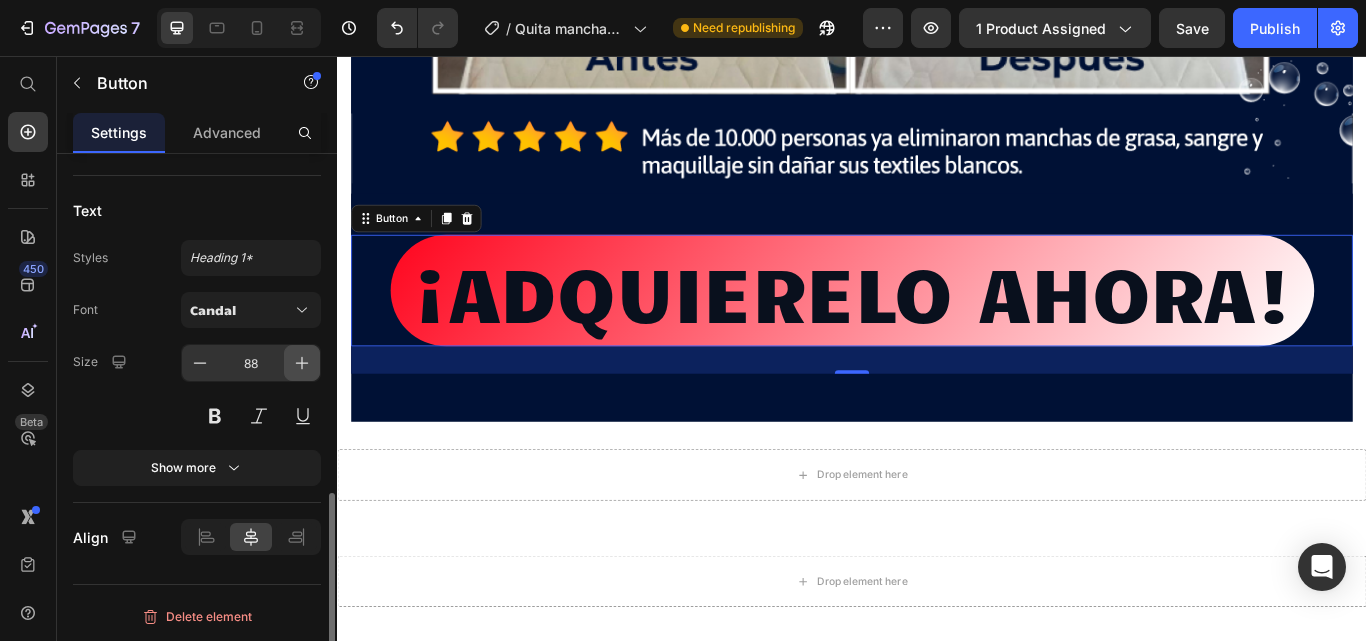 click 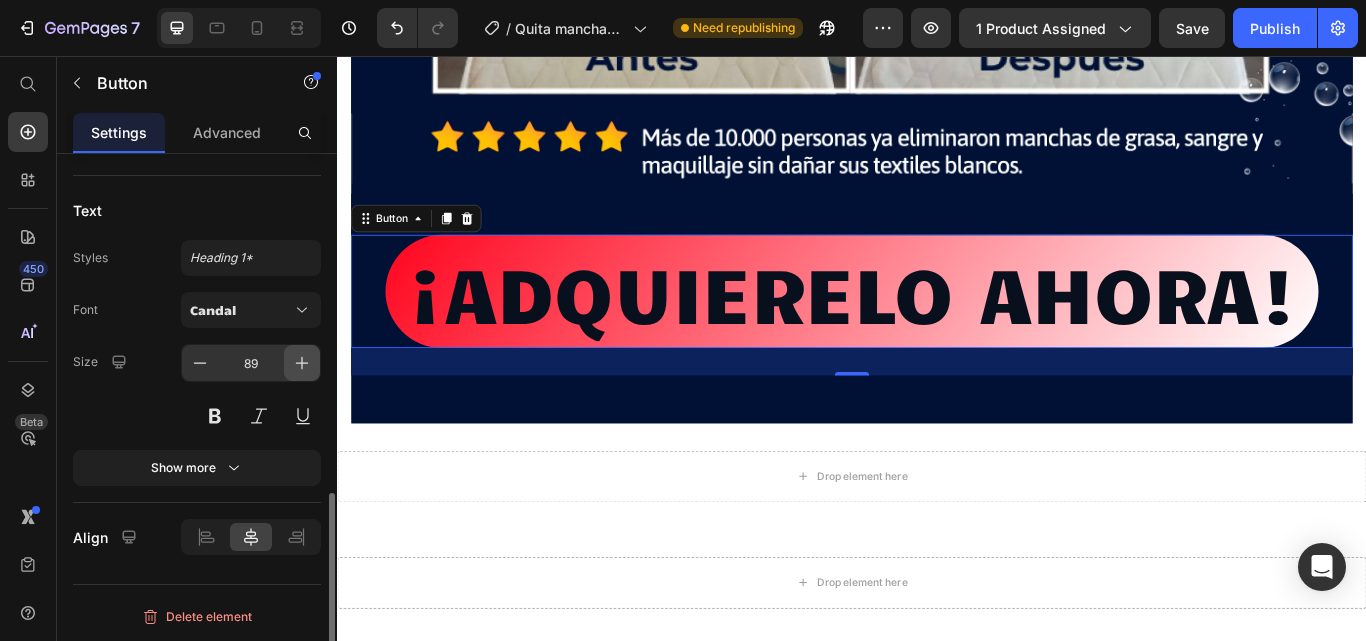 click 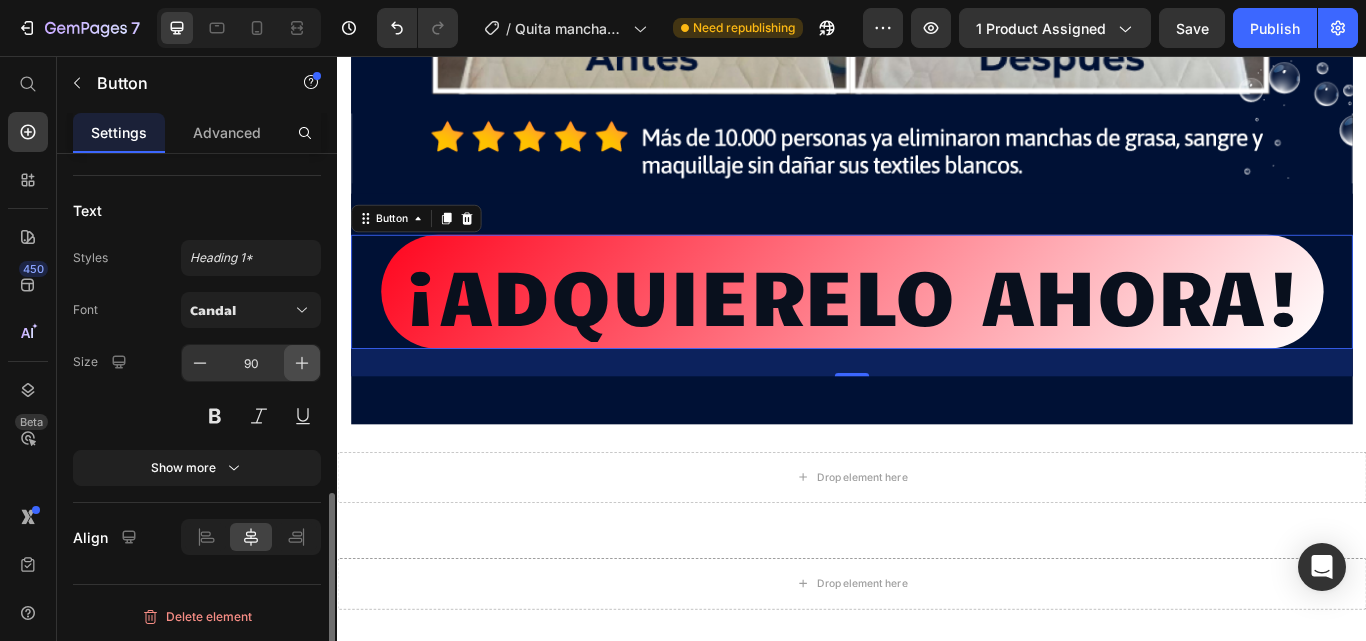 click 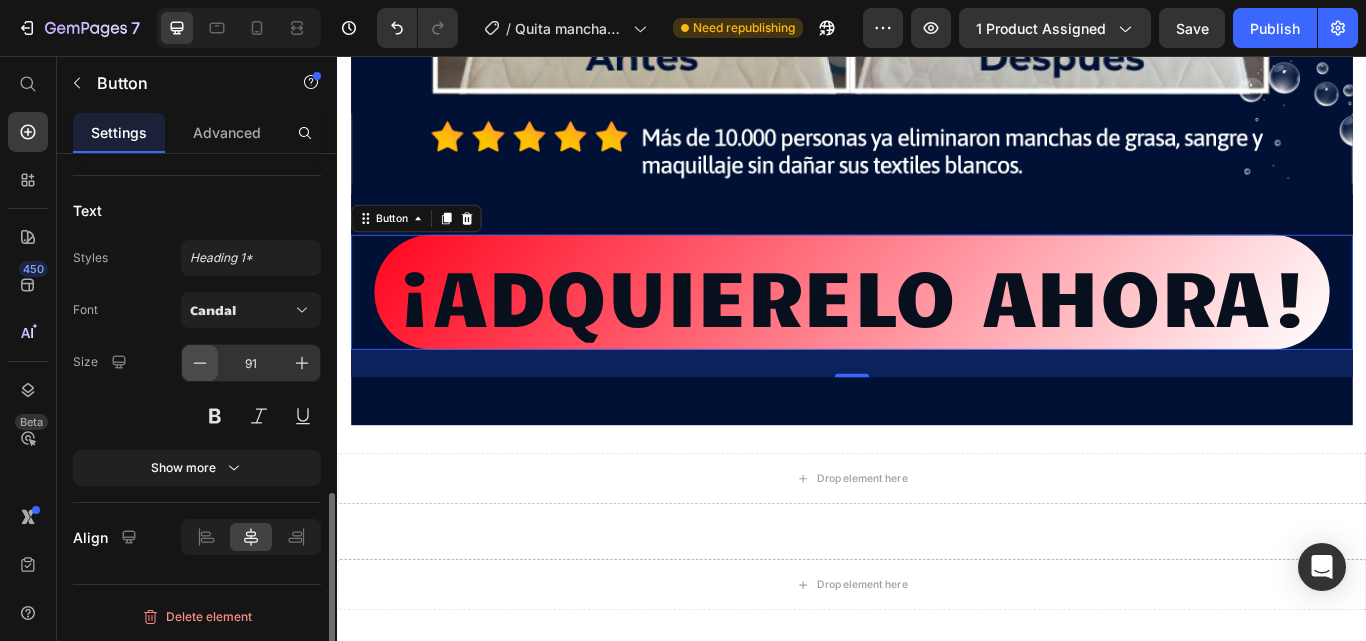 click at bounding box center (200, 363) 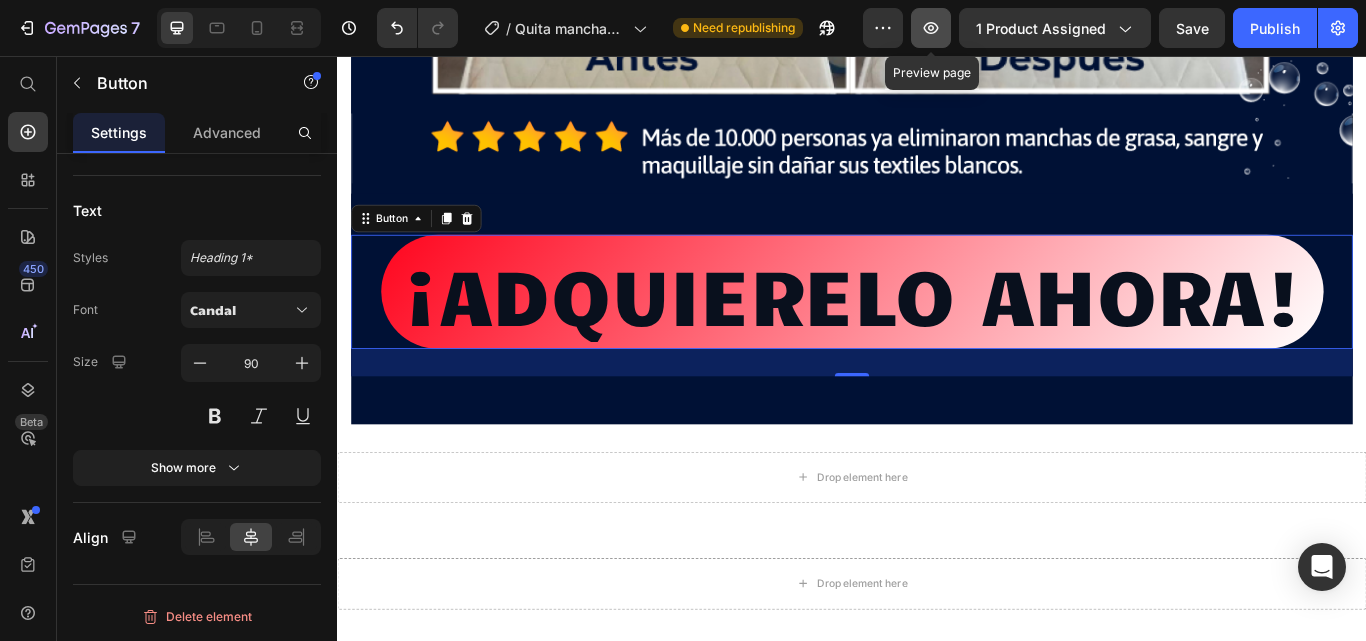click 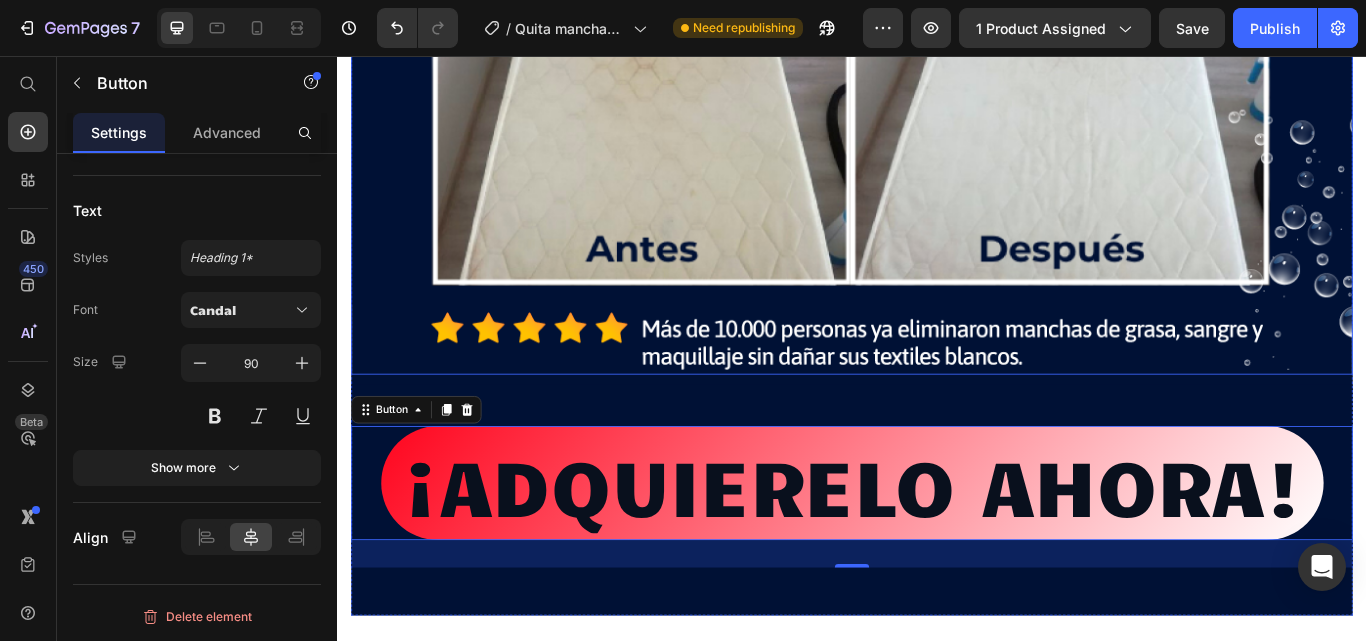 scroll, scrollTop: 12286, scrollLeft: 0, axis: vertical 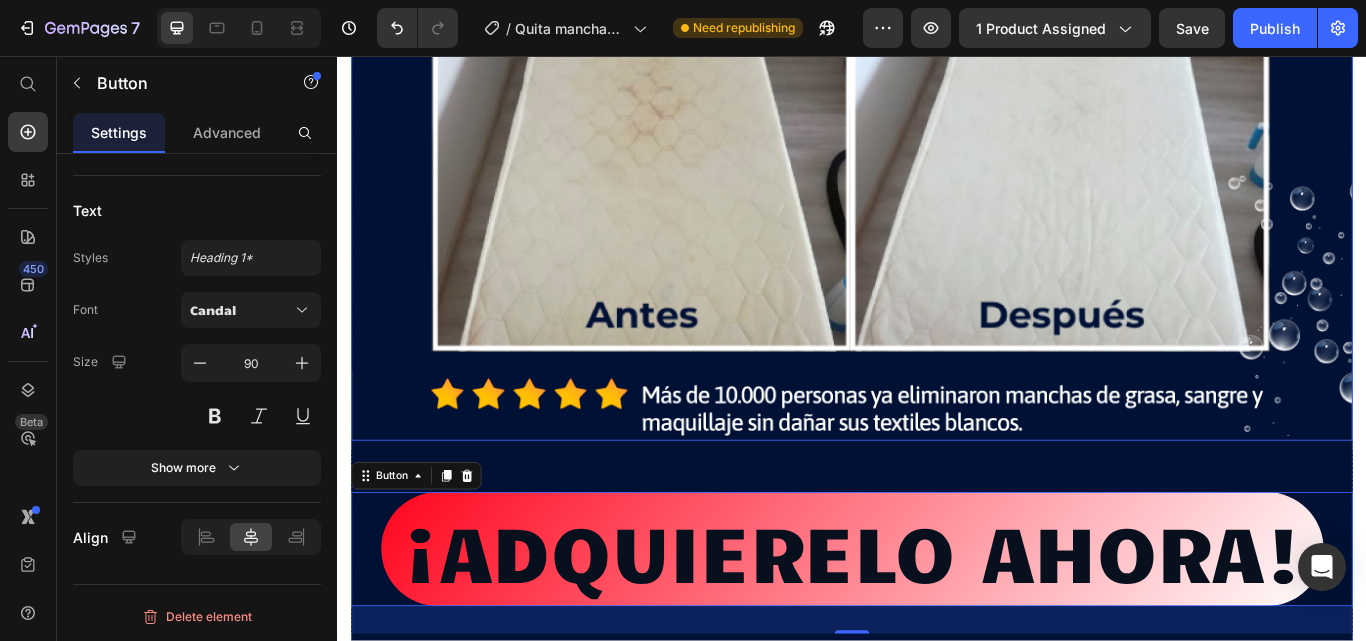click at bounding box center [937, 184] 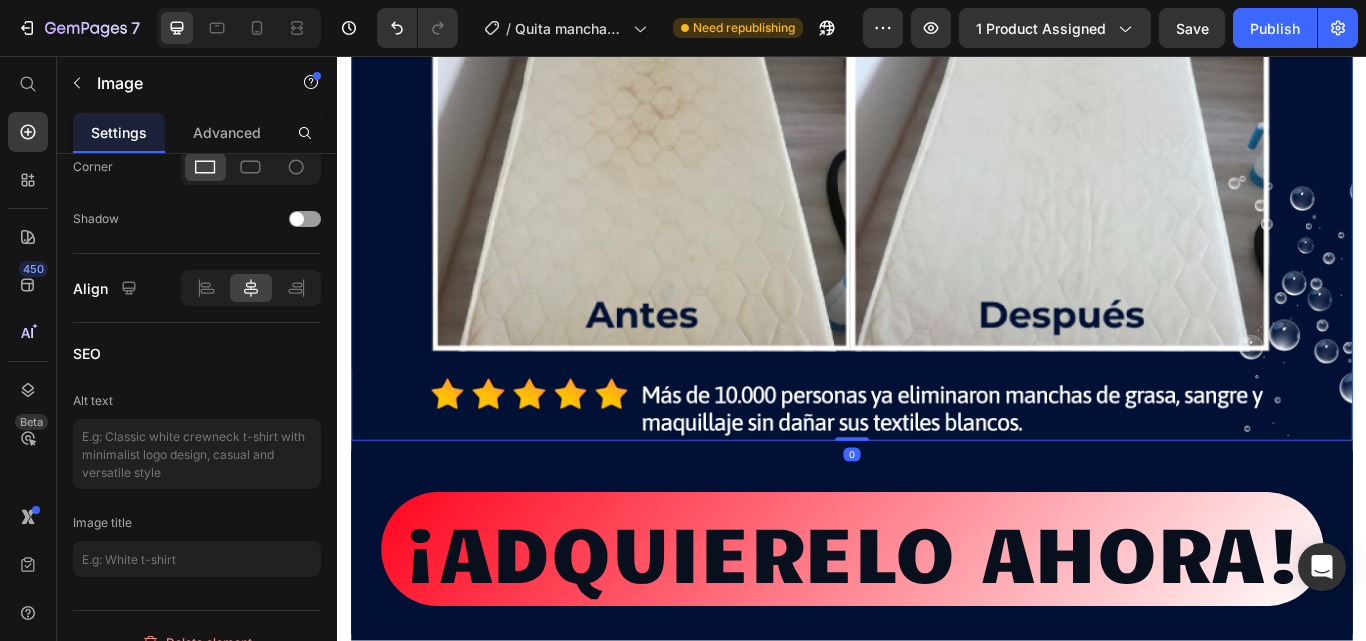 scroll, scrollTop: 0, scrollLeft: 0, axis: both 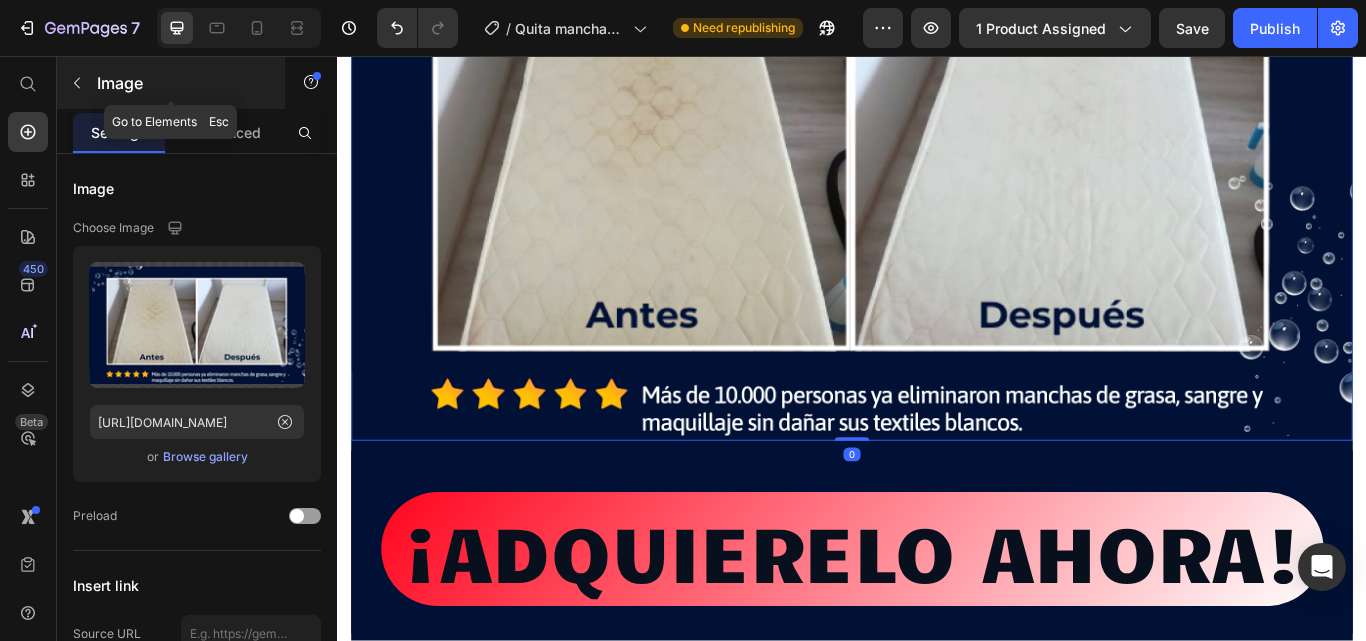 click at bounding box center (77, 83) 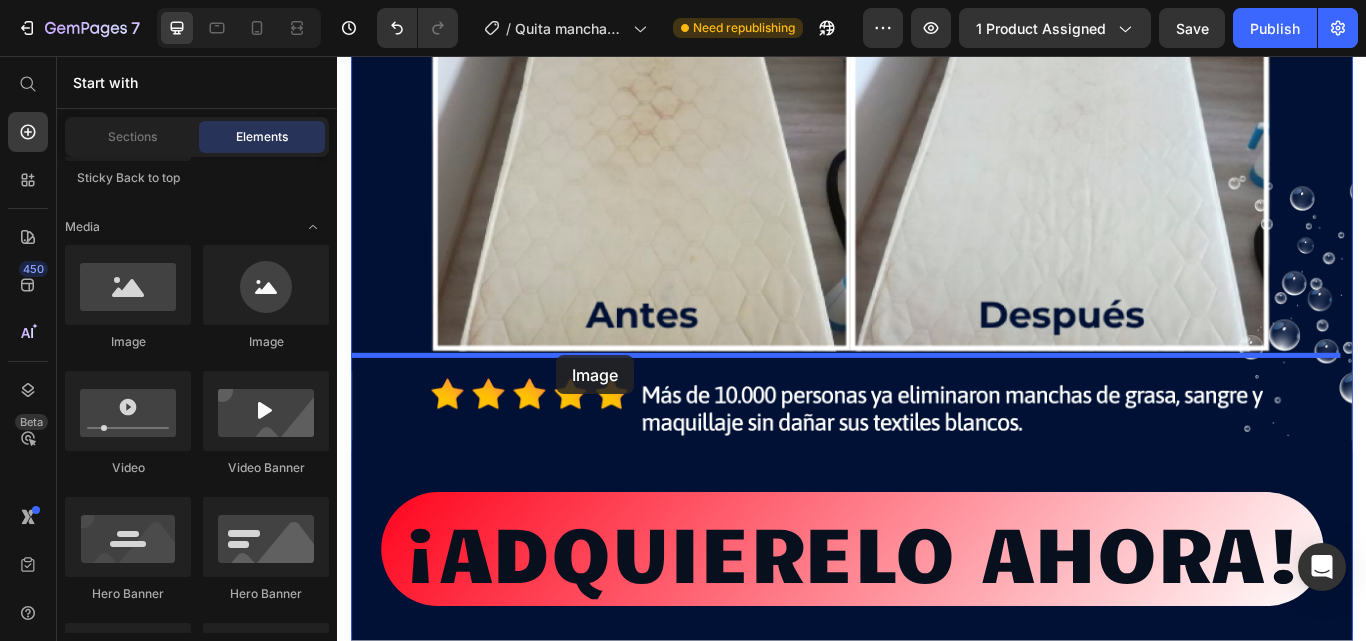 drag, startPoint x: 488, startPoint y: 362, endPoint x: 592, endPoint y: 405, distance: 112.53888 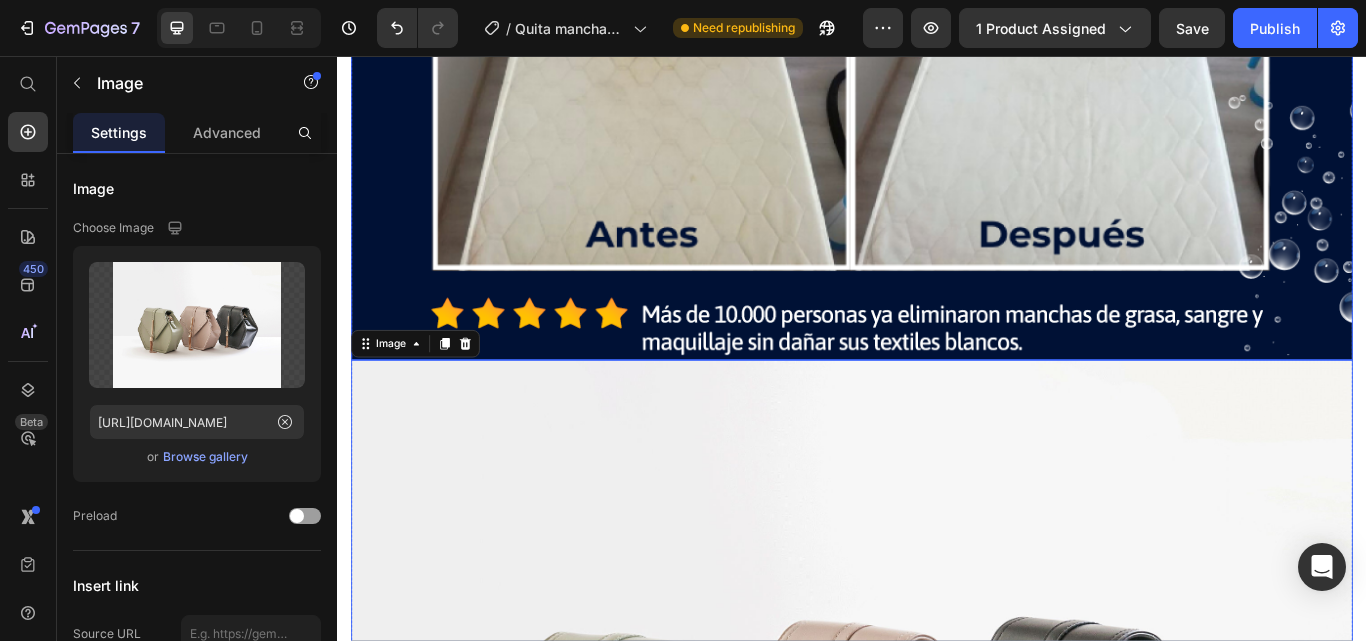 scroll, scrollTop: 12486, scrollLeft: 0, axis: vertical 